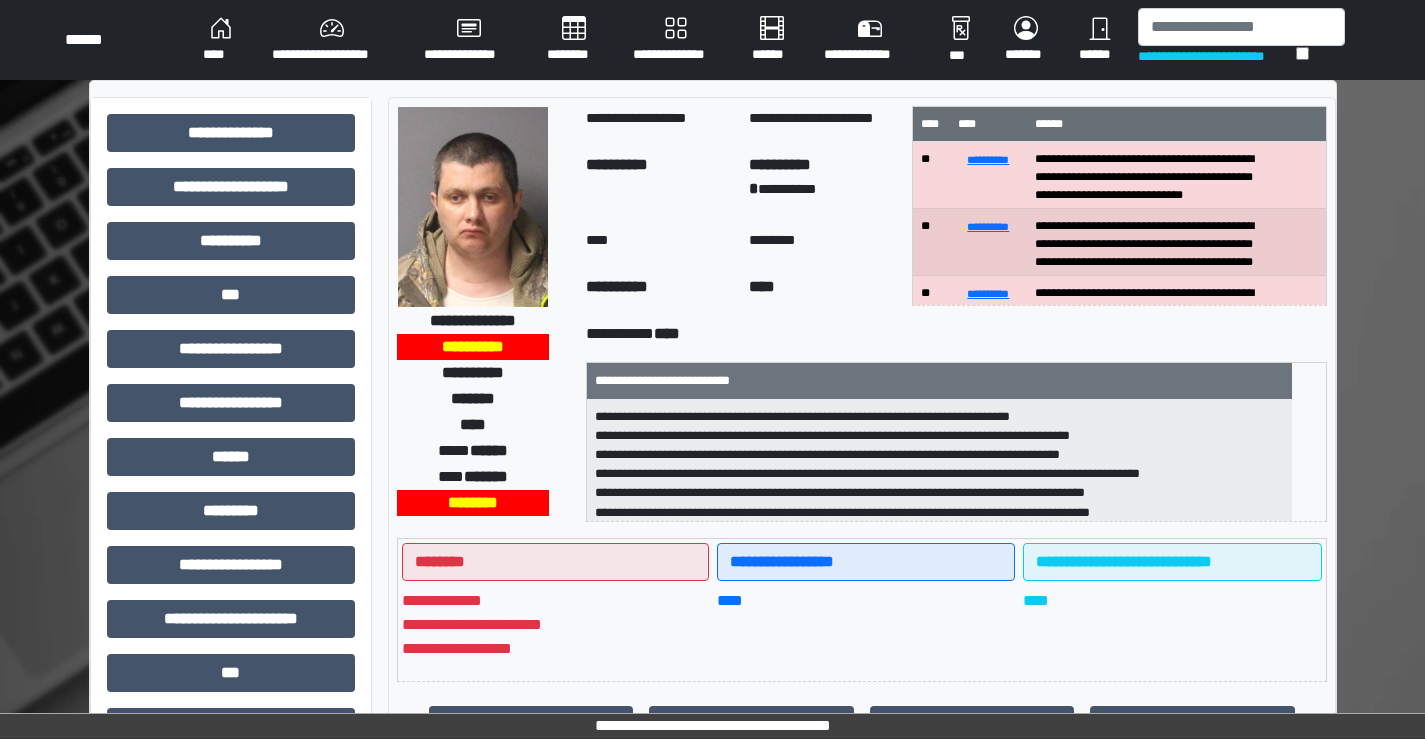 scroll, scrollTop: 0, scrollLeft: 0, axis: both 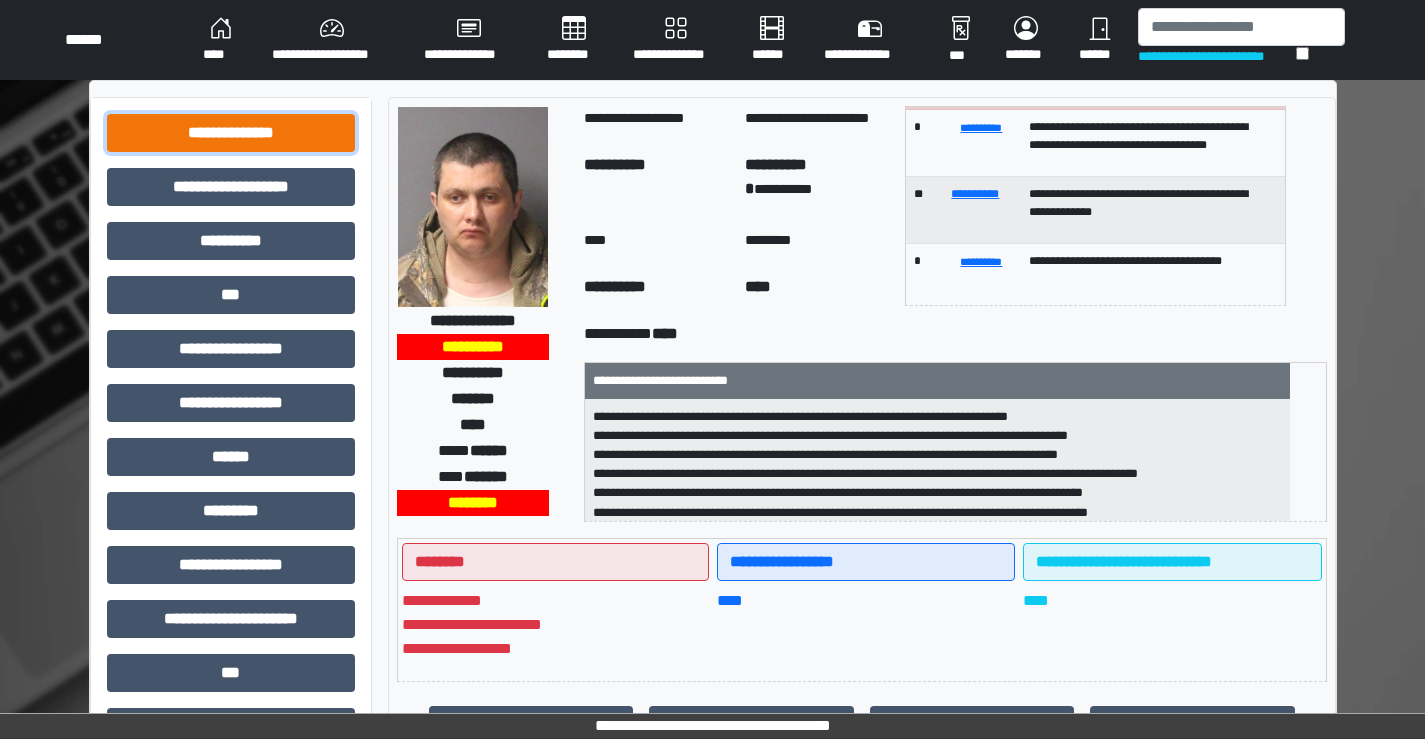 click on "**********" at bounding box center (231, 133) 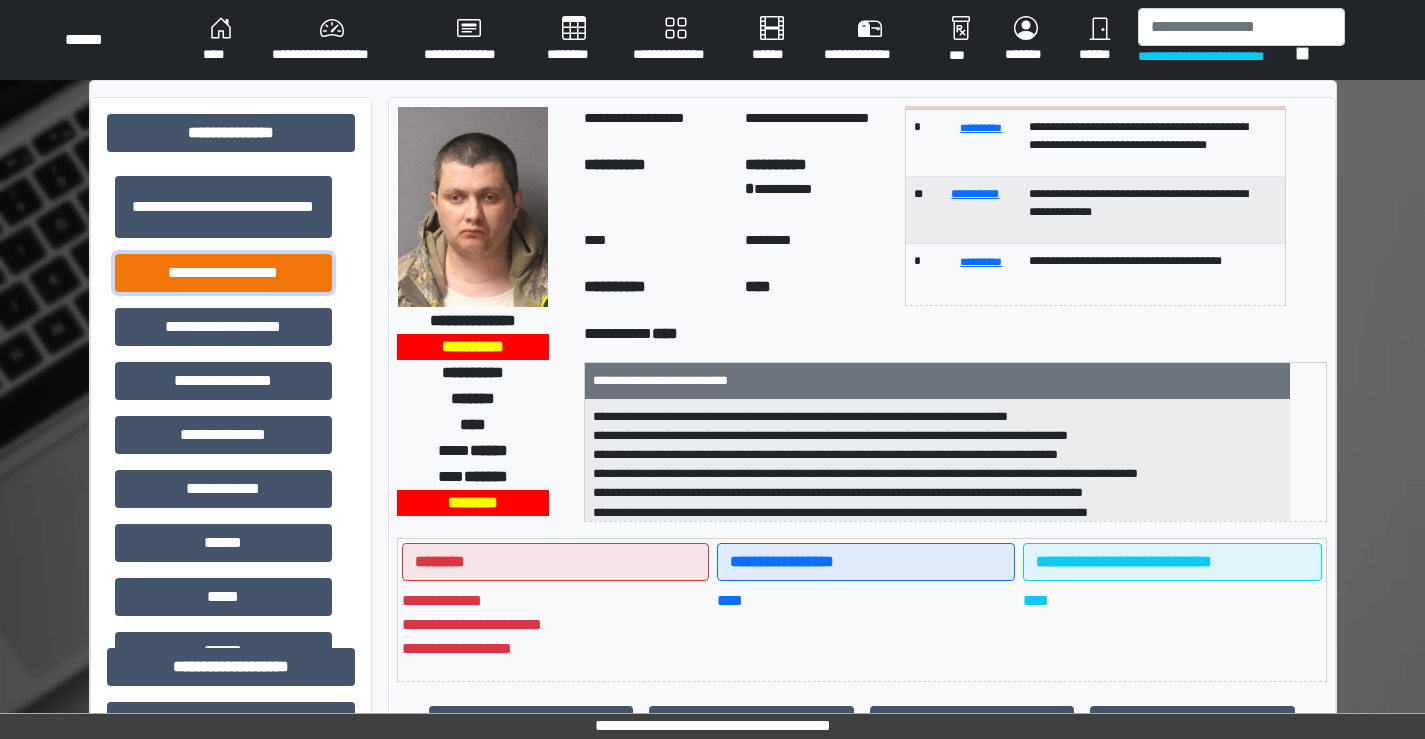 click on "**********" at bounding box center [223, 273] 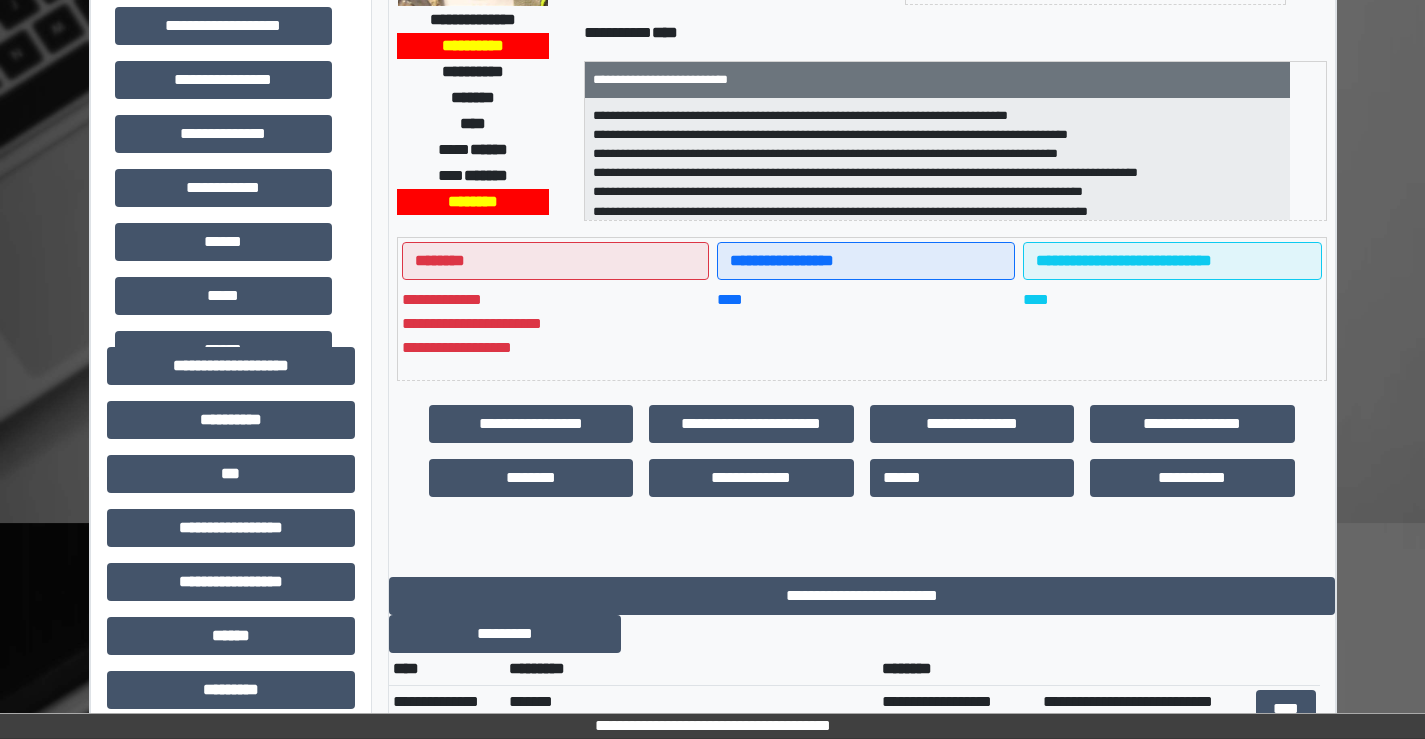 scroll, scrollTop: 0, scrollLeft: 0, axis: both 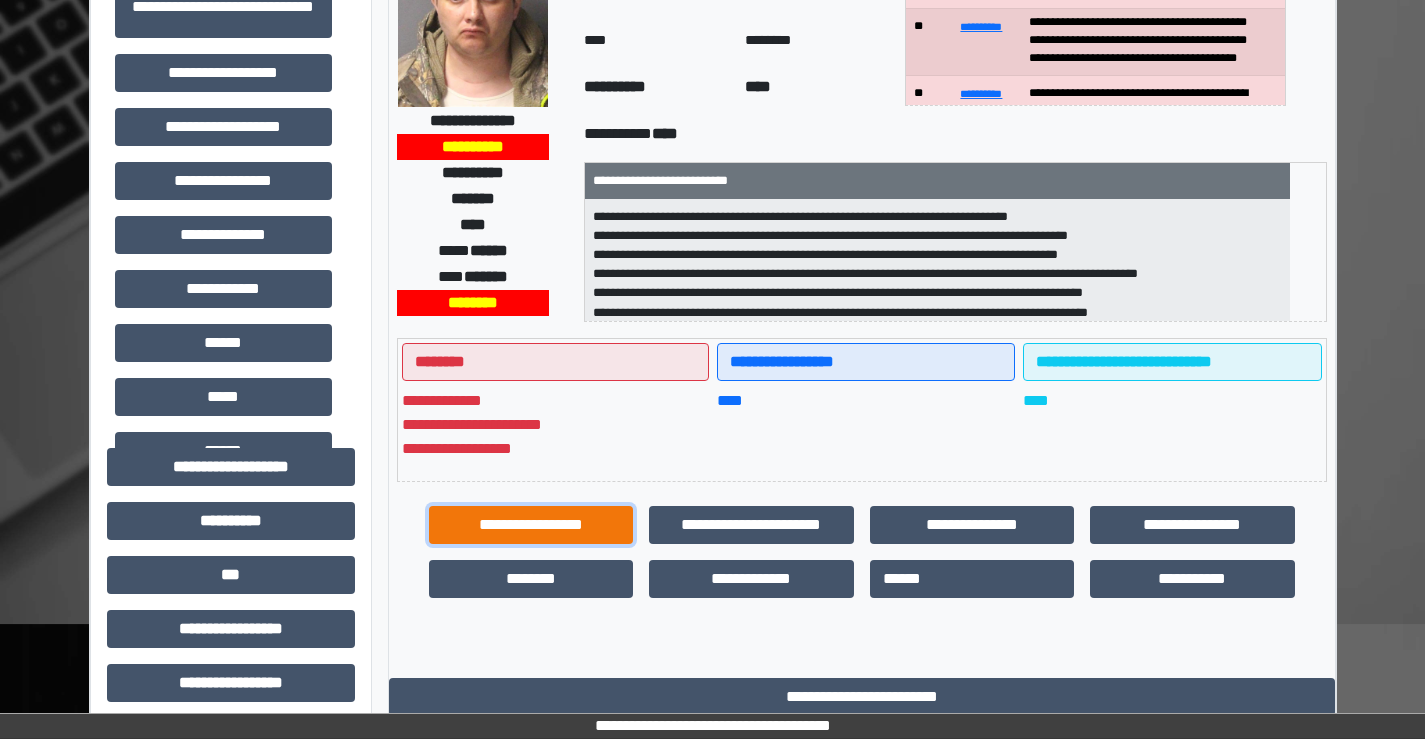 click on "**********" at bounding box center (531, 525) 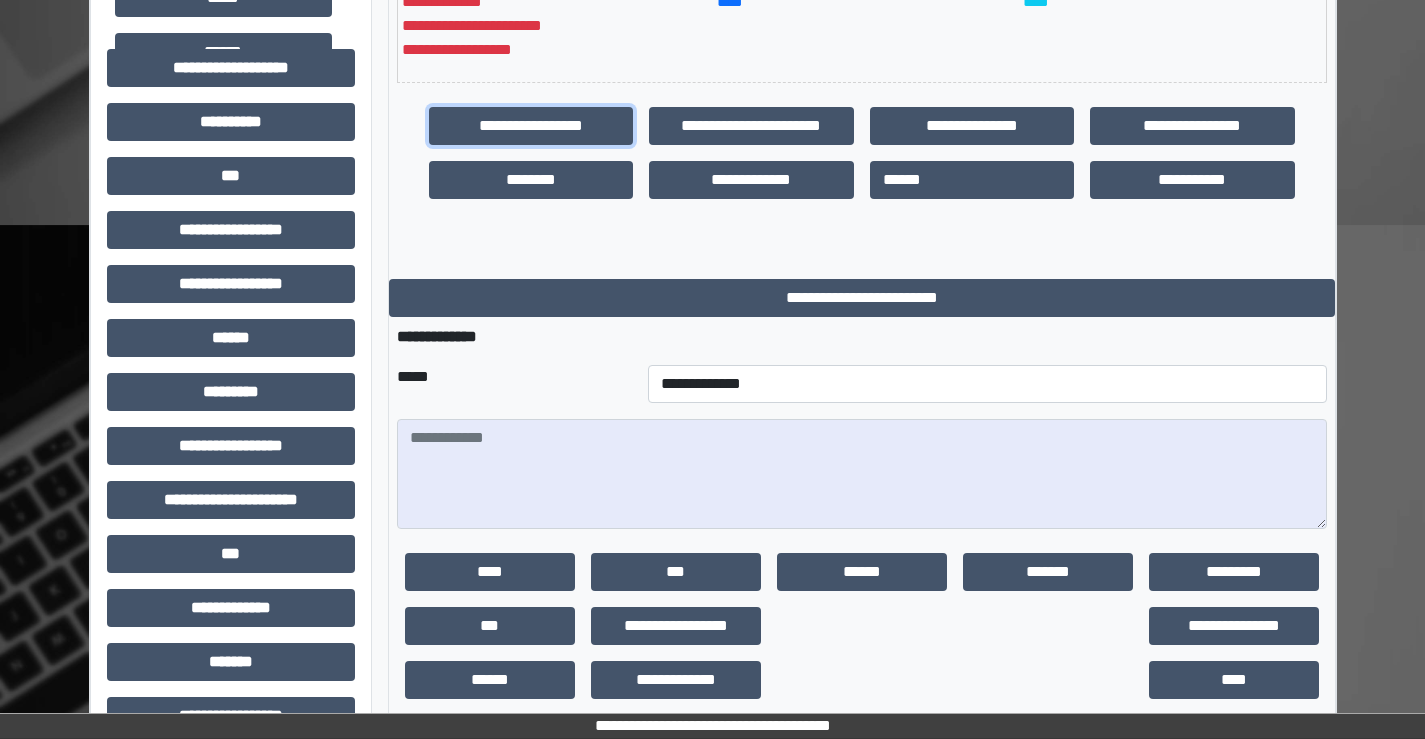 scroll, scrollTop: 600, scrollLeft: 0, axis: vertical 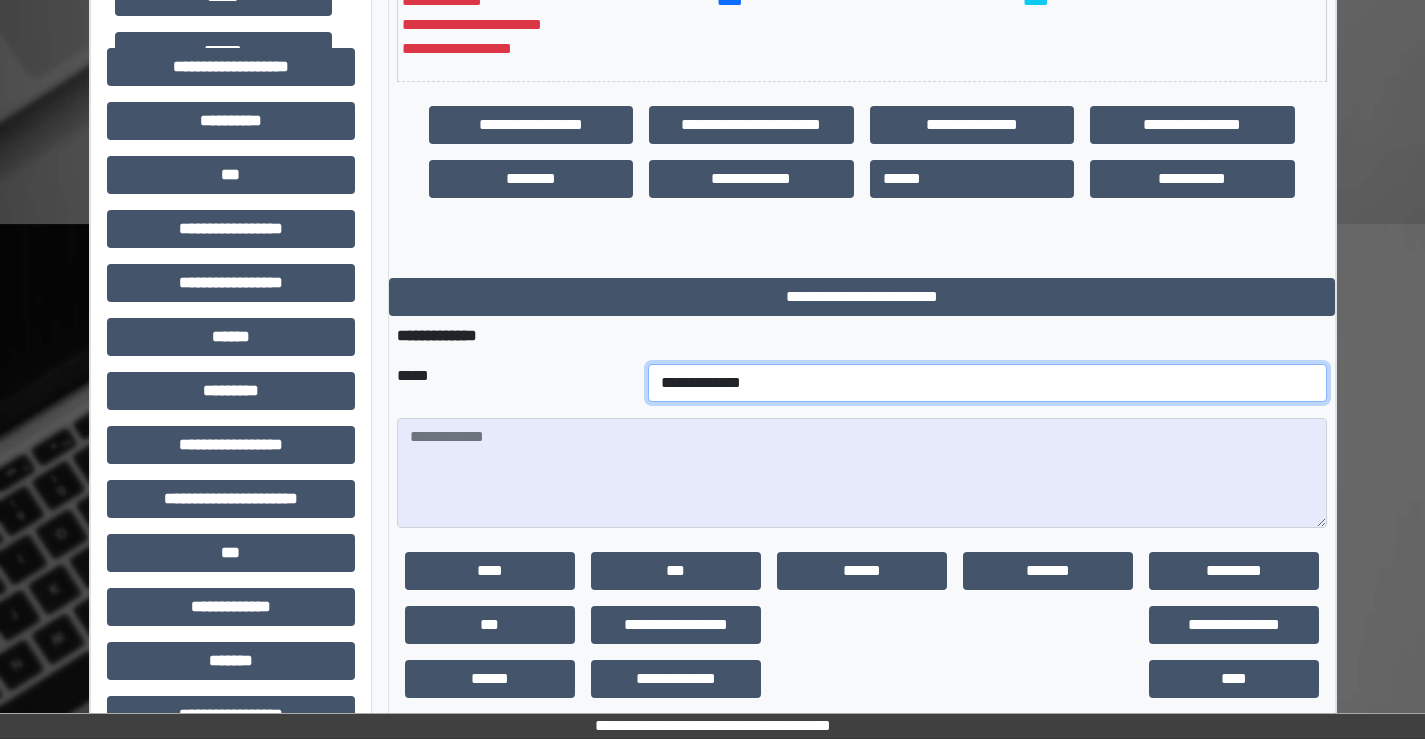 click on "**********" at bounding box center [987, 383] 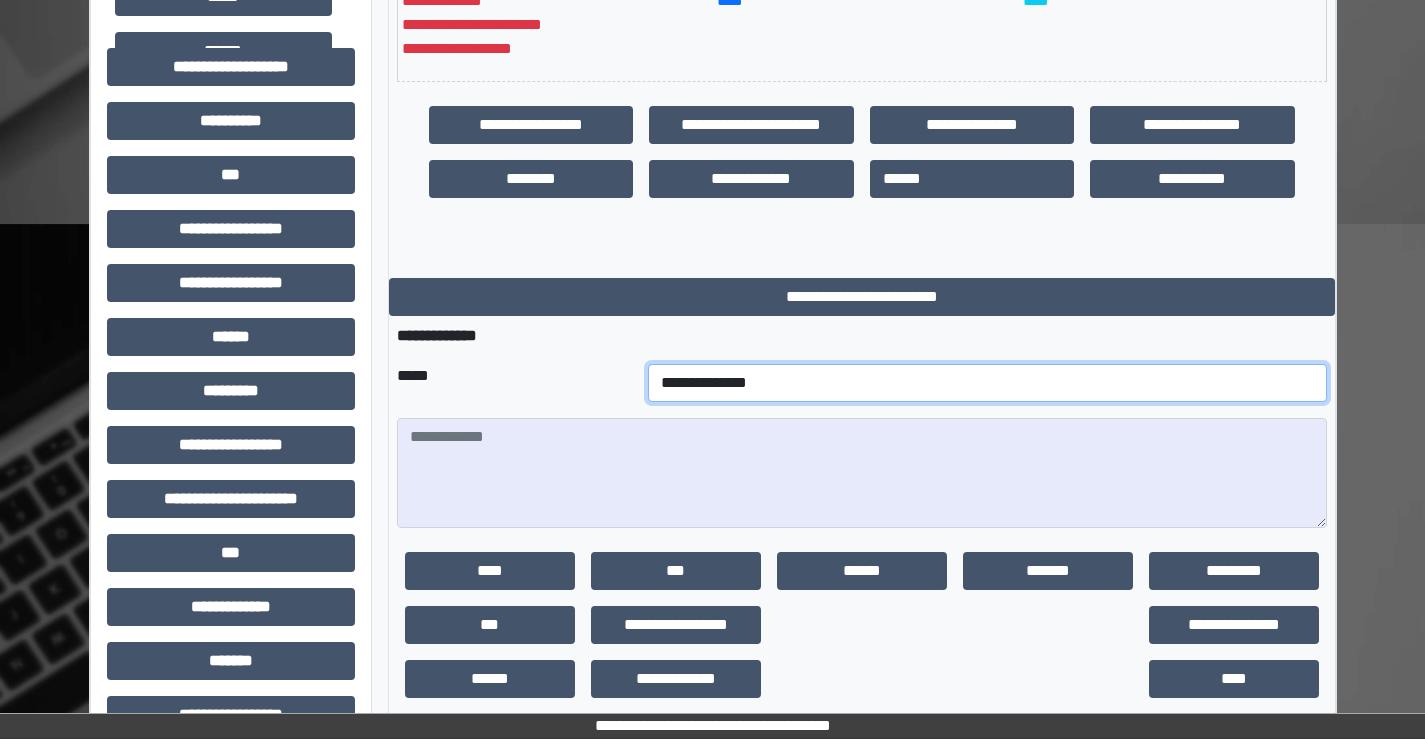 click on "**********" at bounding box center (987, 383) 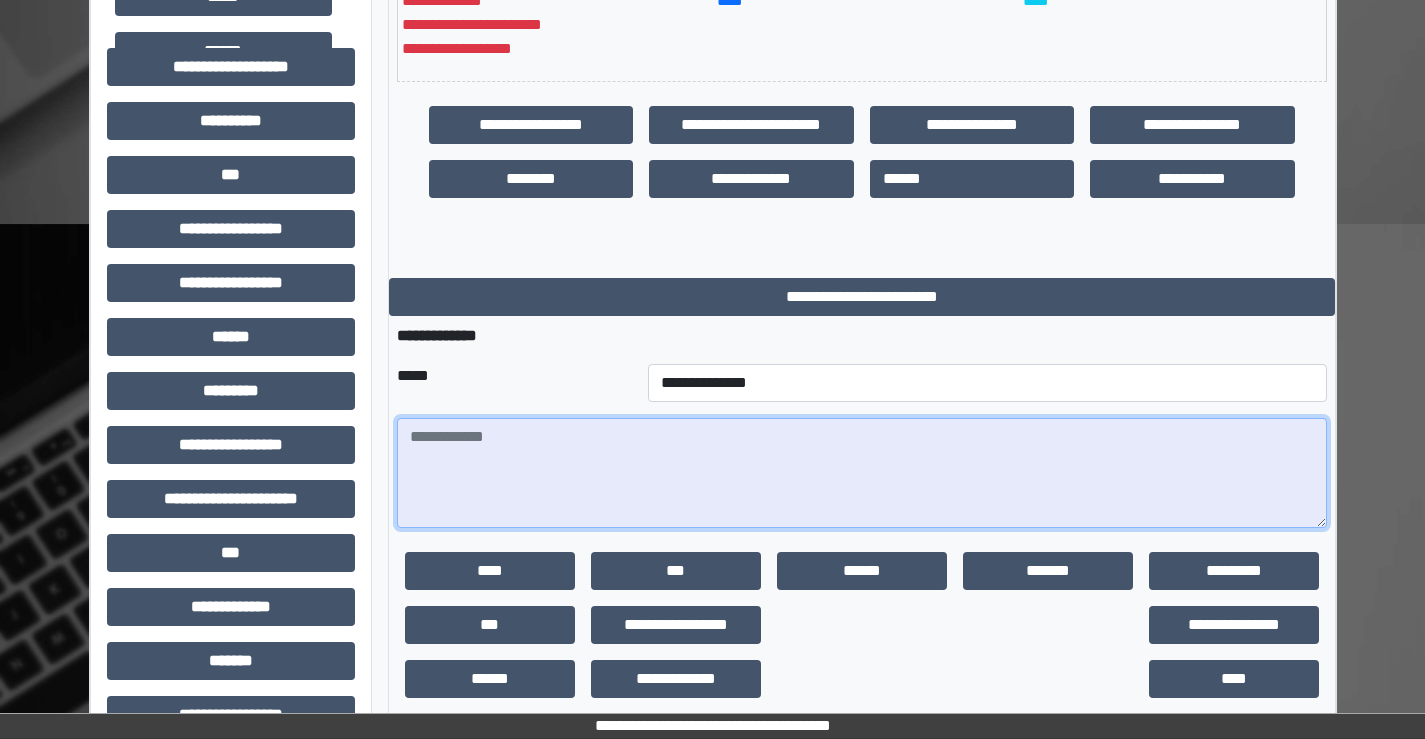 click at bounding box center (862, 473) 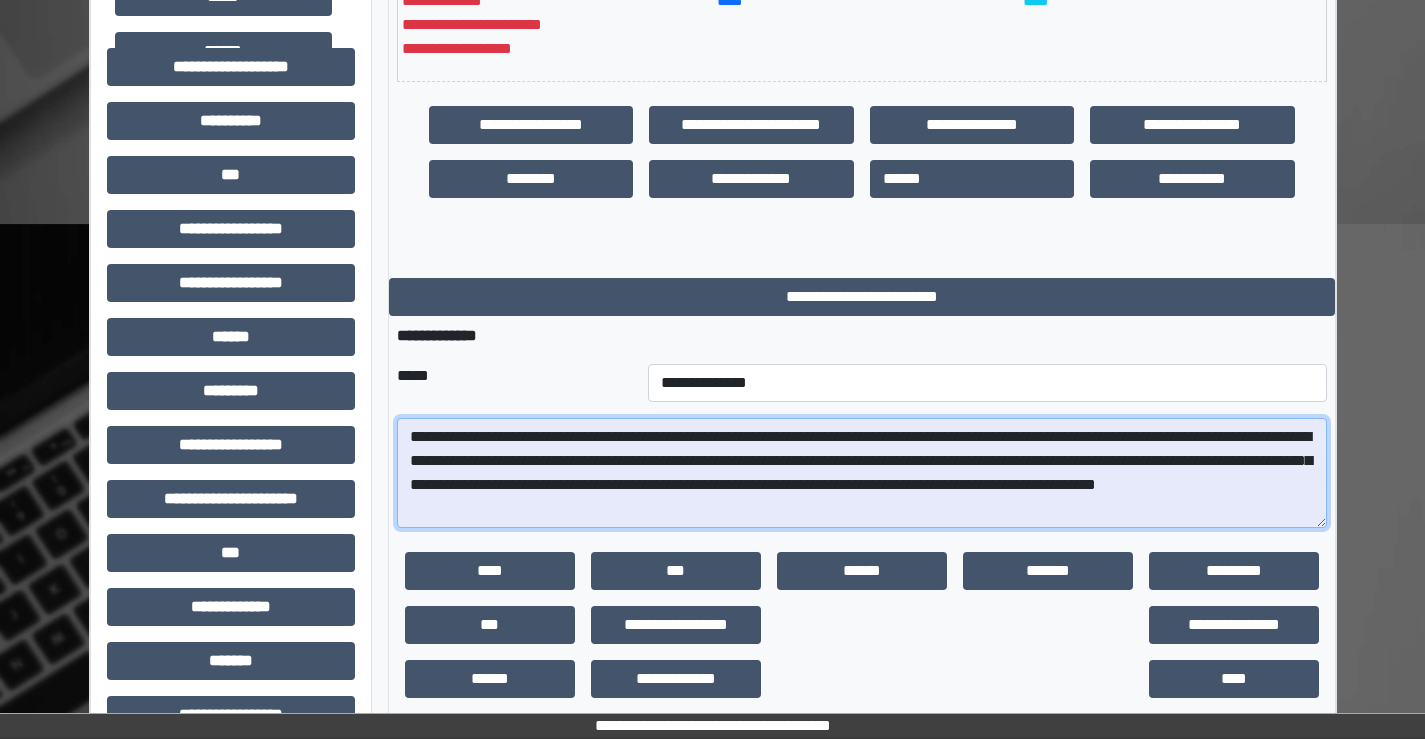 click on "**********" at bounding box center (862, 473) 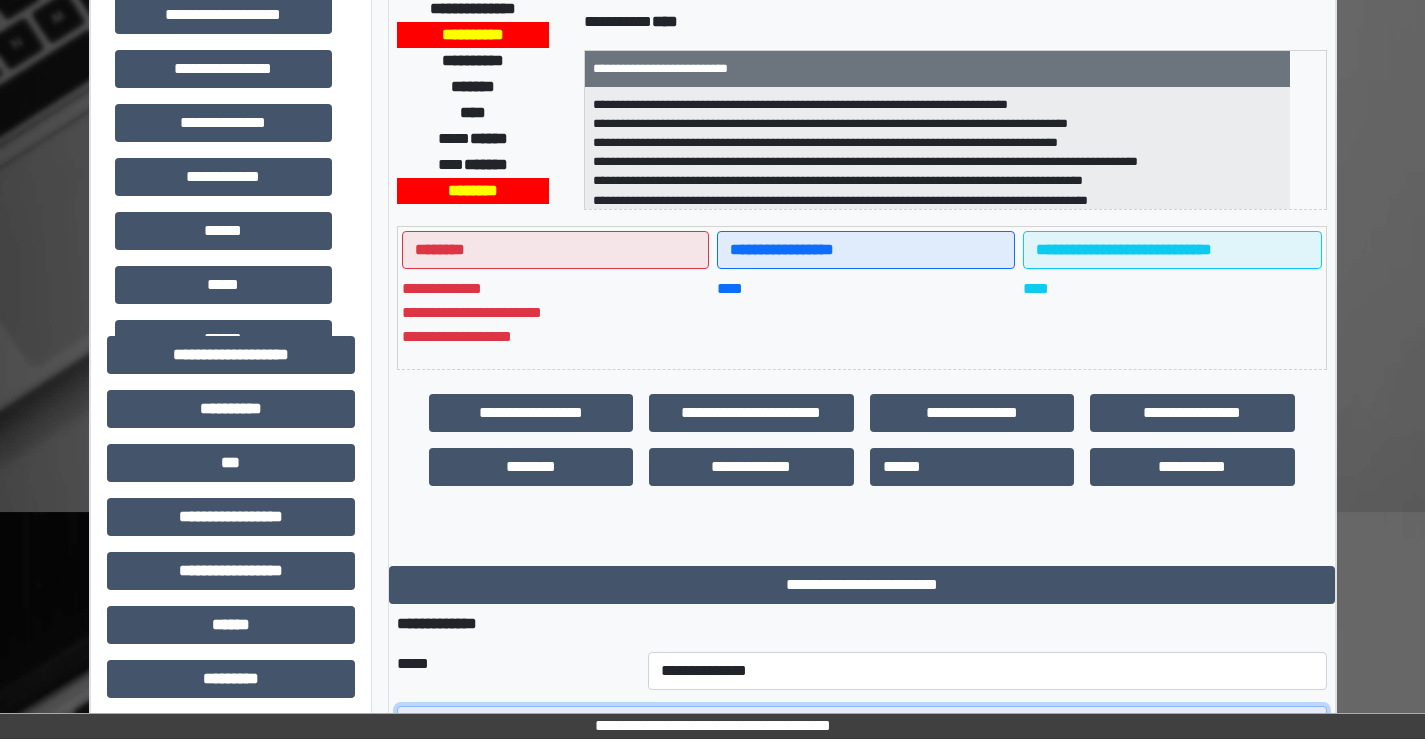 scroll, scrollTop: 300, scrollLeft: 0, axis: vertical 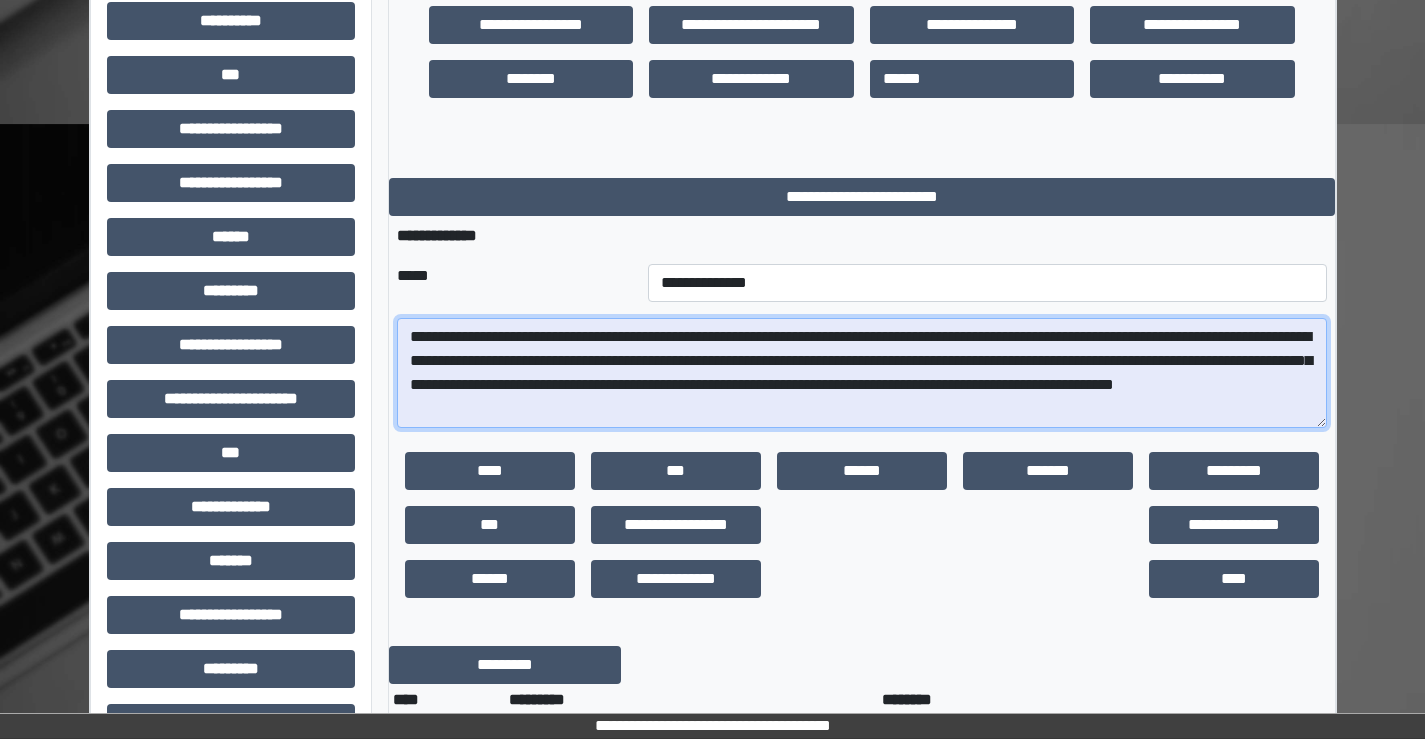 drag, startPoint x: 427, startPoint y: 337, endPoint x: 472, endPoint y: 341, distance: 45.17743 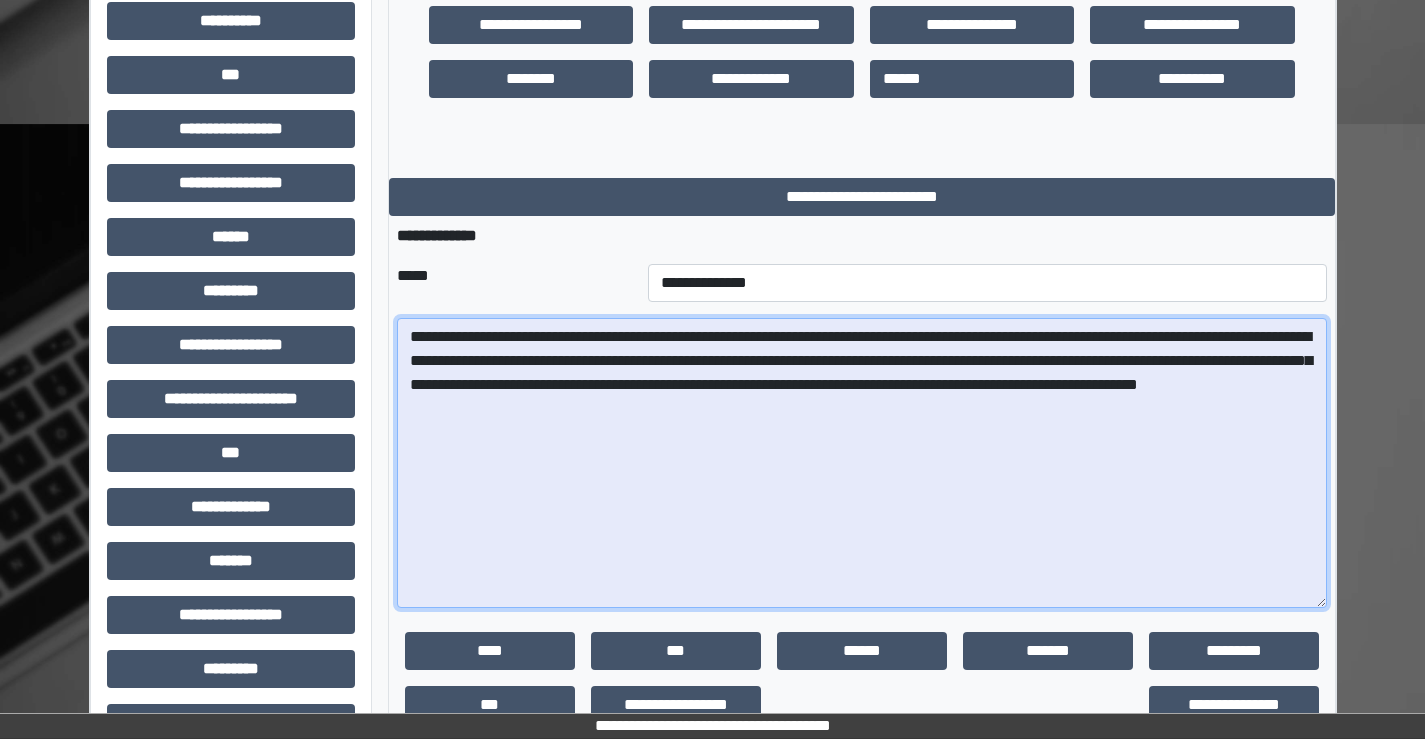 drag, startPoint x: 1323, startPoint y: 422, endPoint x: 1220, endPoint y: 610, distance: 214.36652 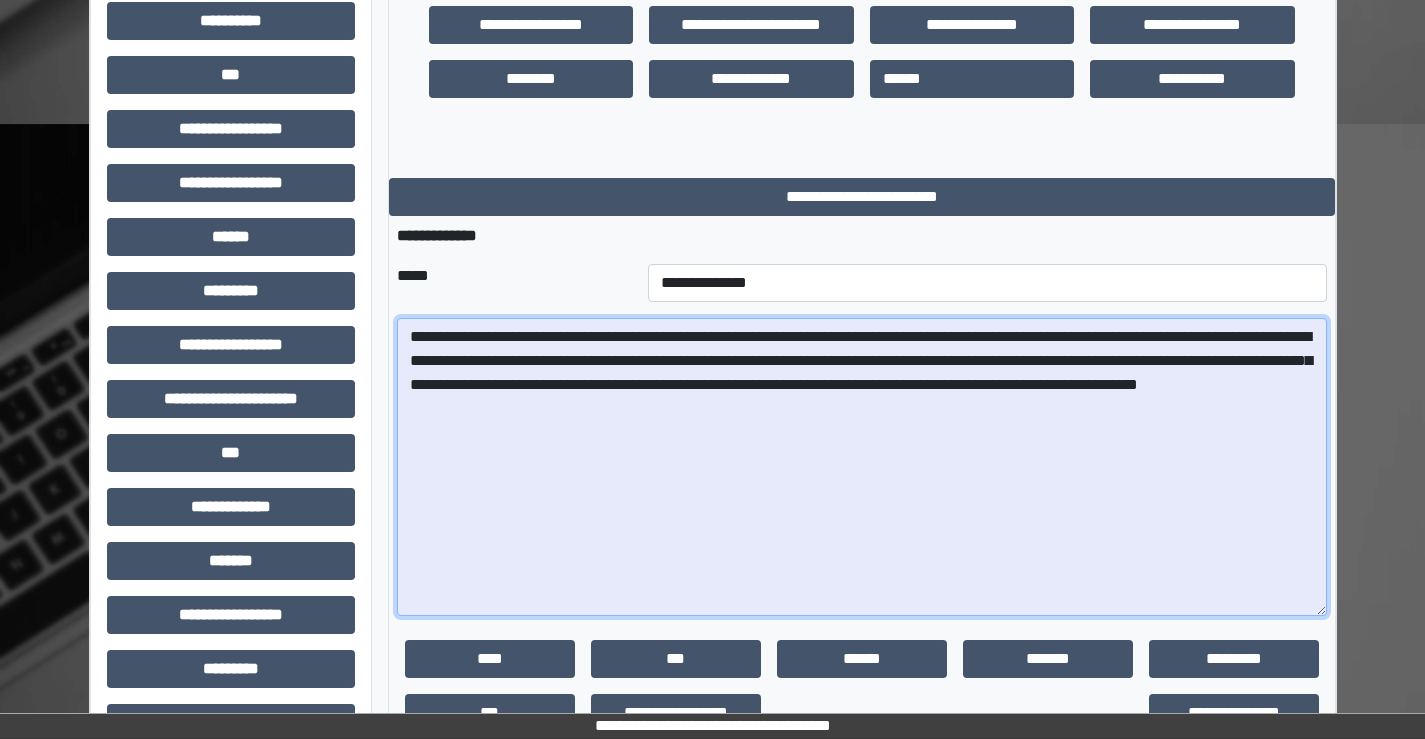 click on "**********" at bounding box center (862, 467) 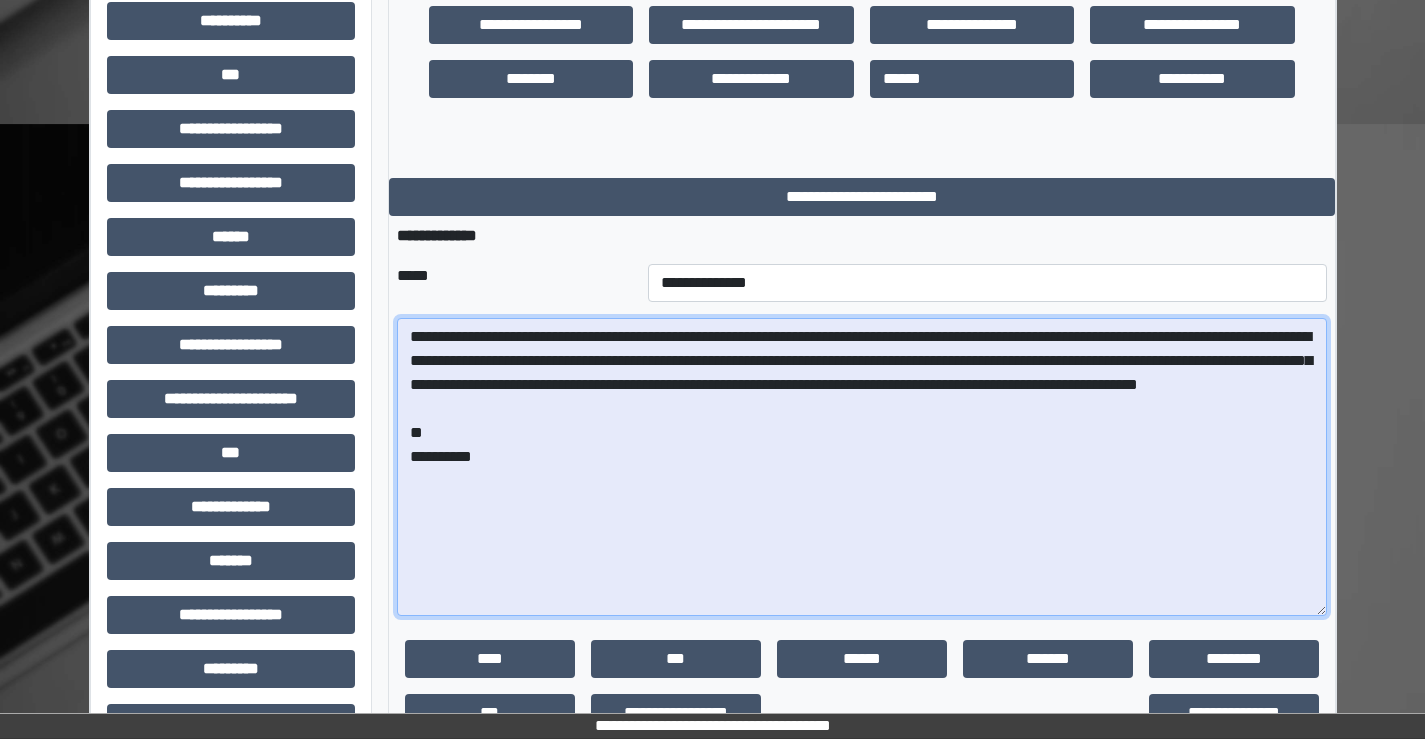 click on "**********" at bounding box center (862, 467) 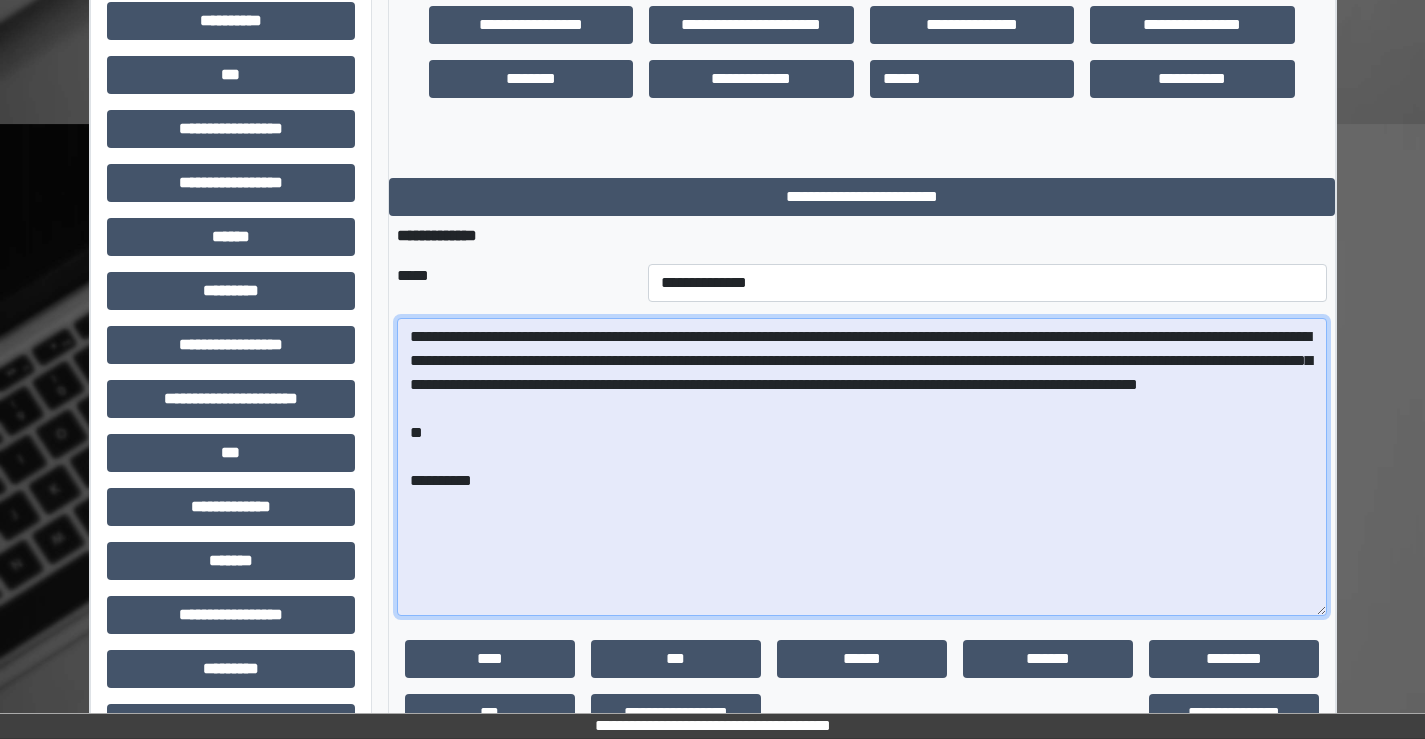 paste on "**********" 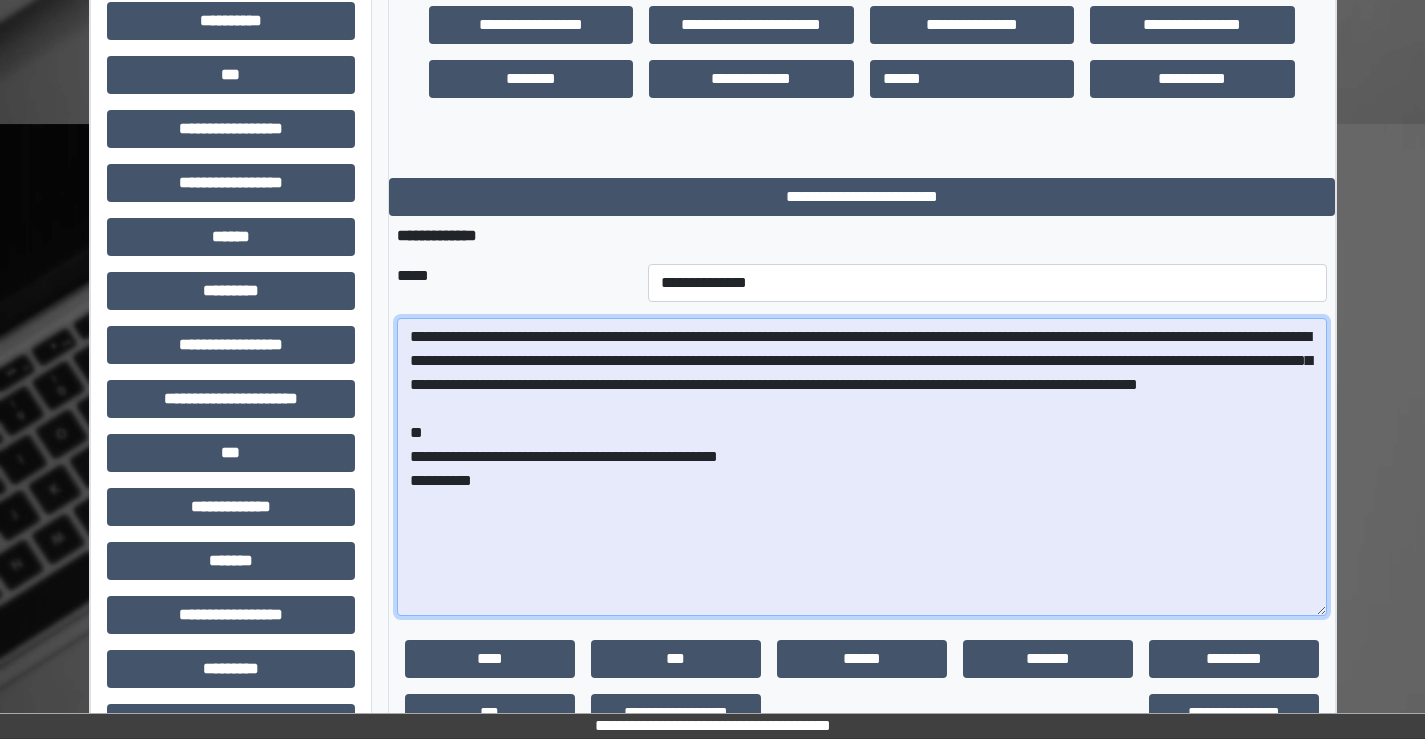 click on "**********" at bounding box center [862, 467] 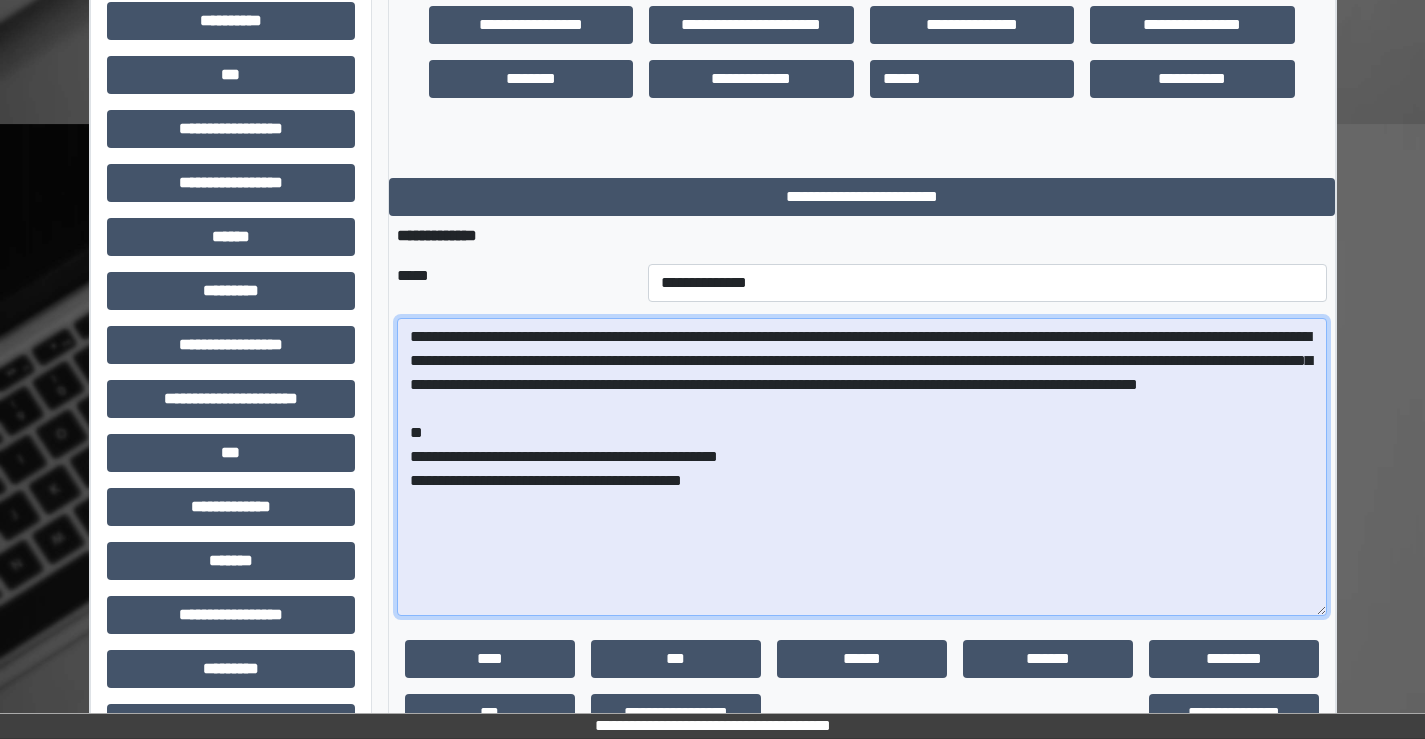 click on "**********" at bounding box center (862, 467) 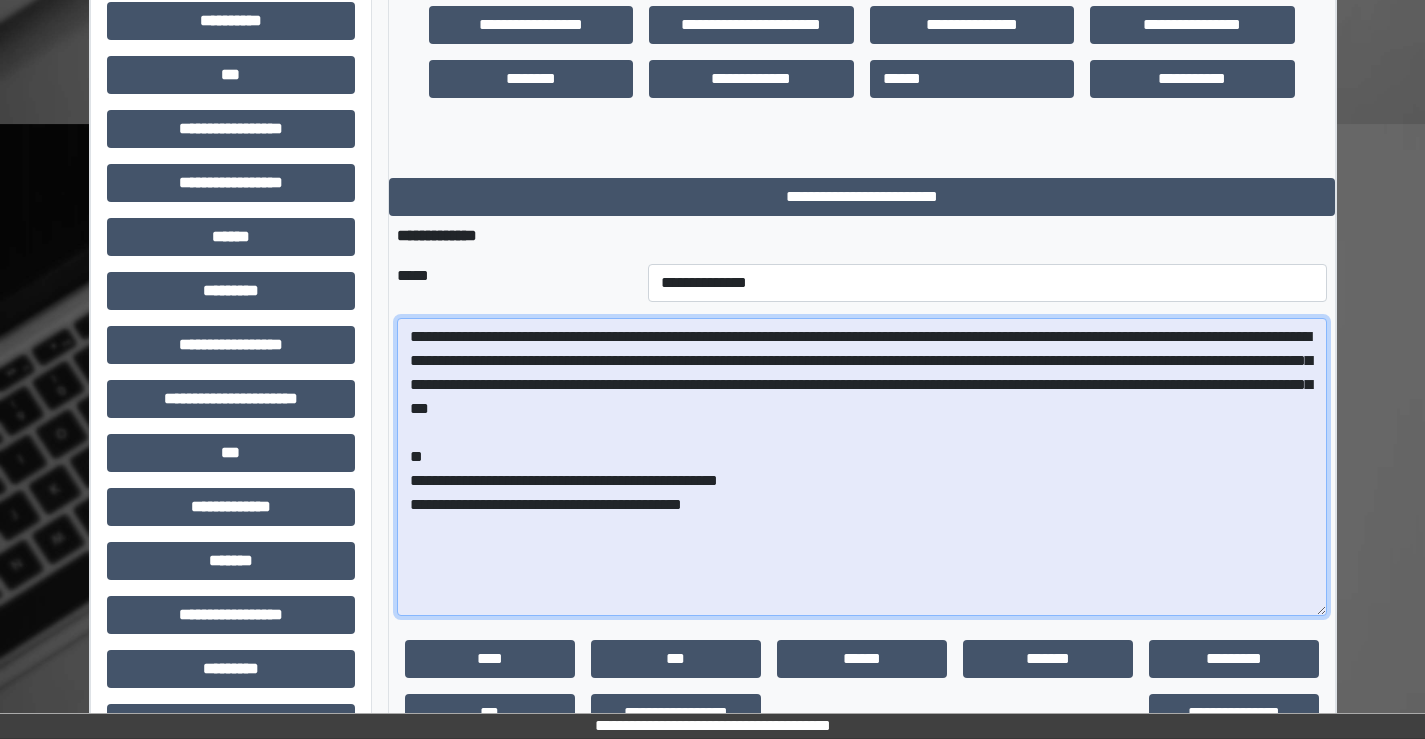 click on "**********" at bounding box center (862, 467) 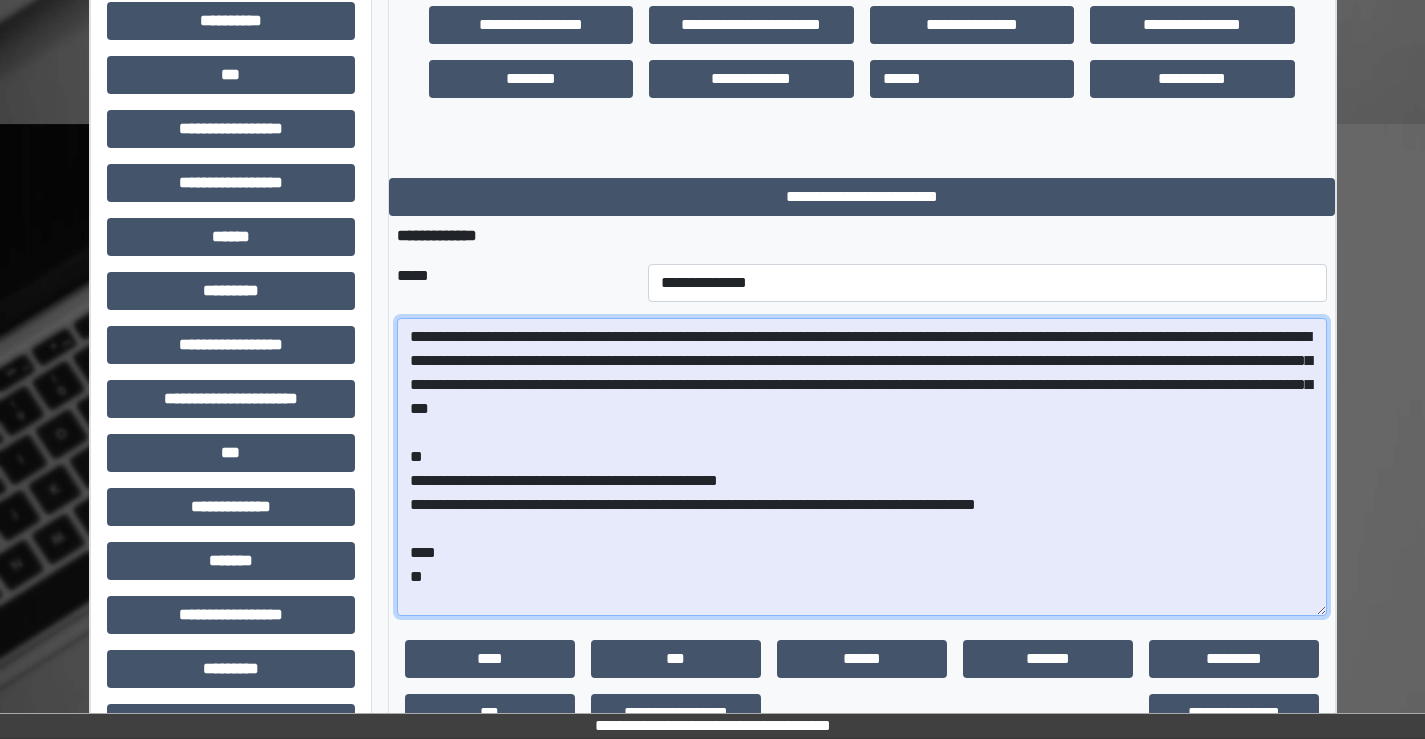 paste on "**********" 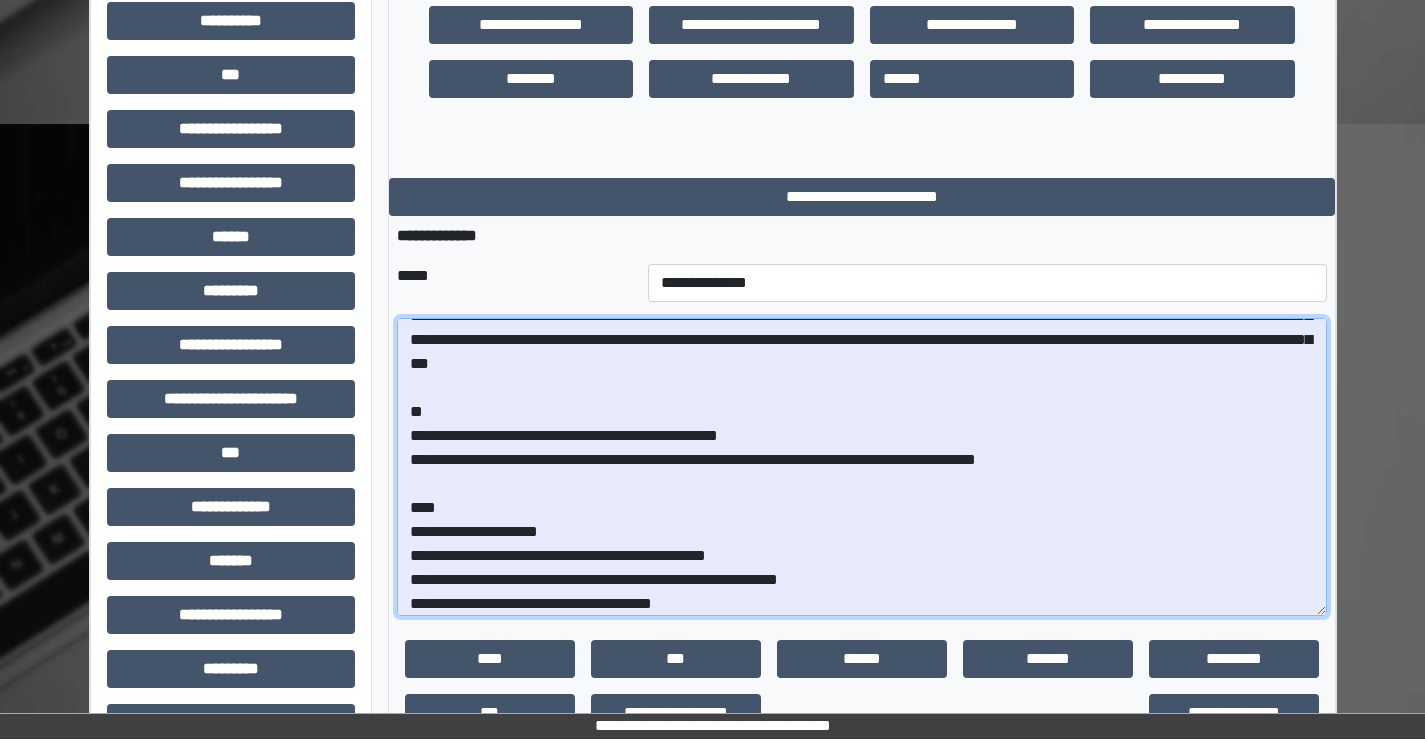 scroll, scrollTop: 69, scrollLeft: 0, axis: vertical 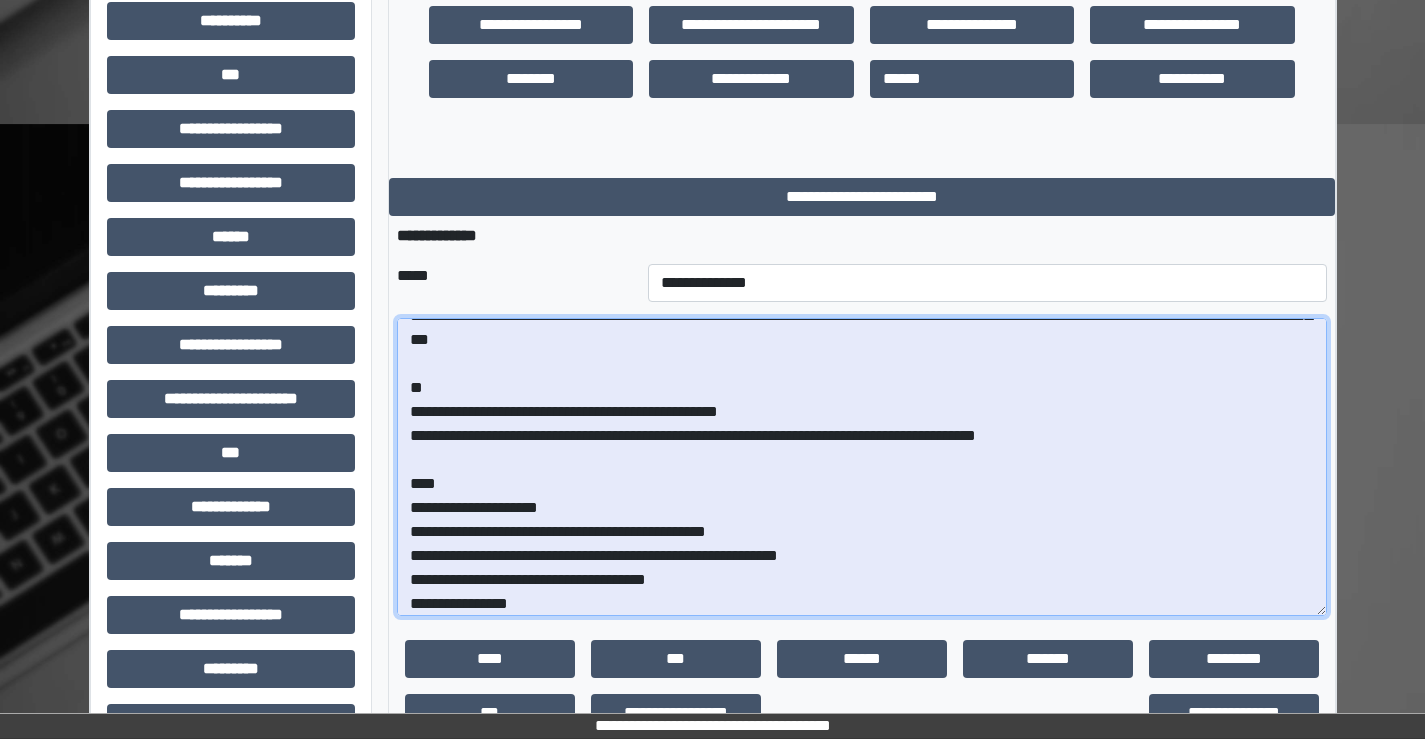 click on "**********" at bounding box center (862, 467) 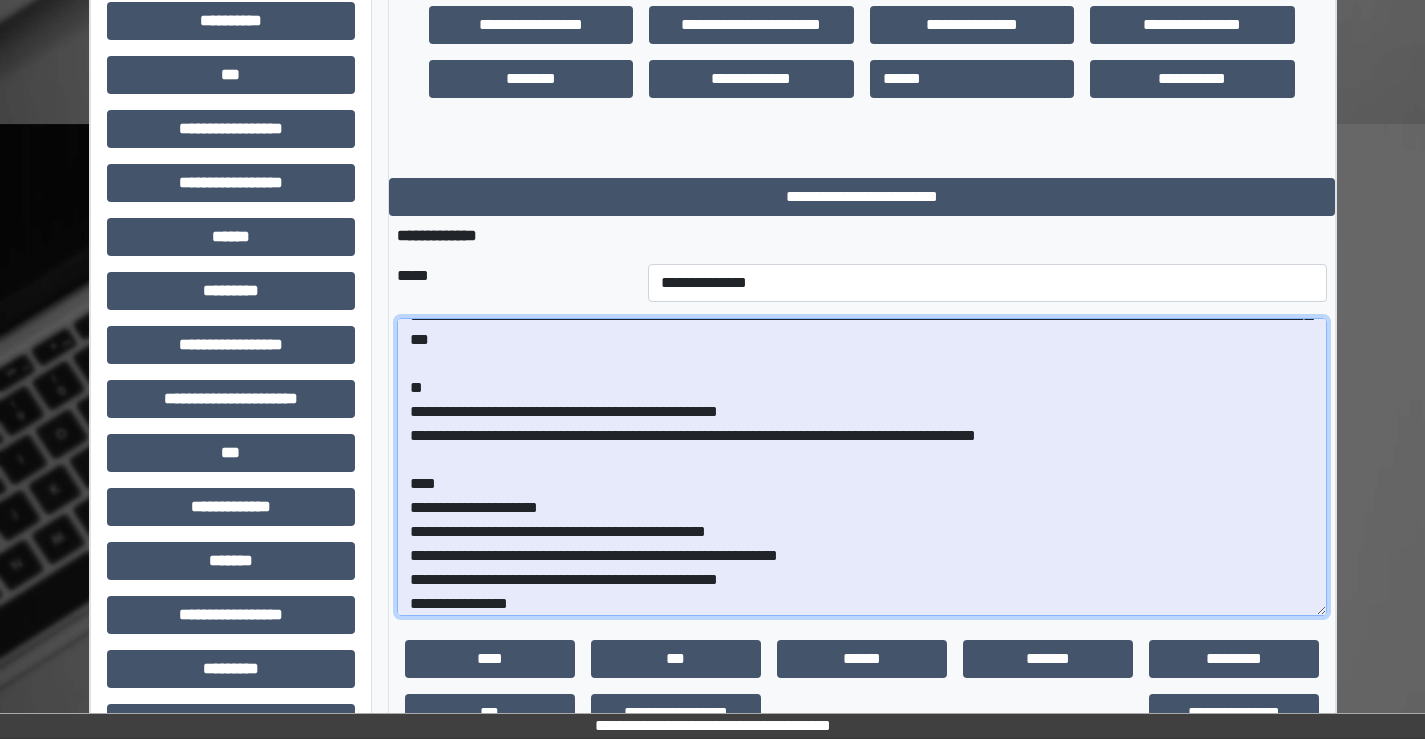 click on "**********" at bounding box center [862, 467] 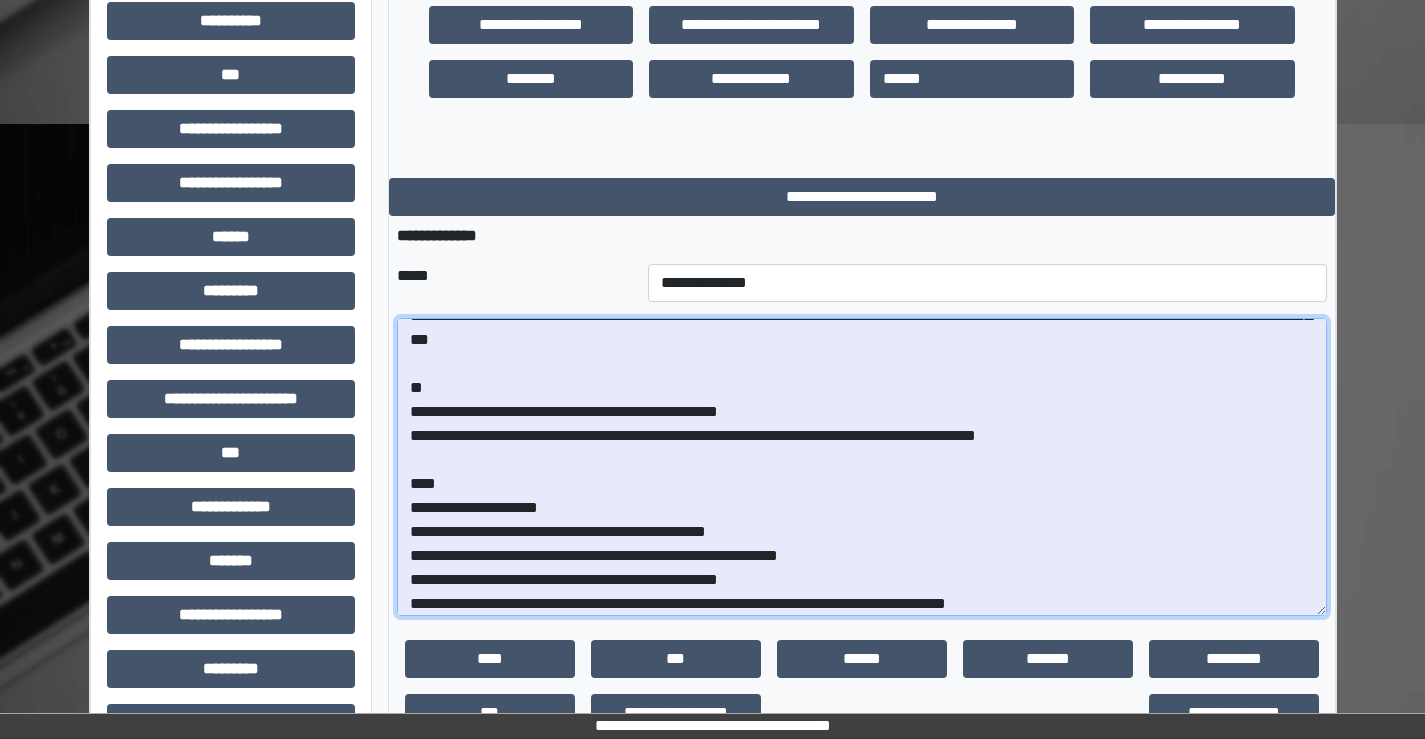click on "**********" at bounding box center (862, 467) 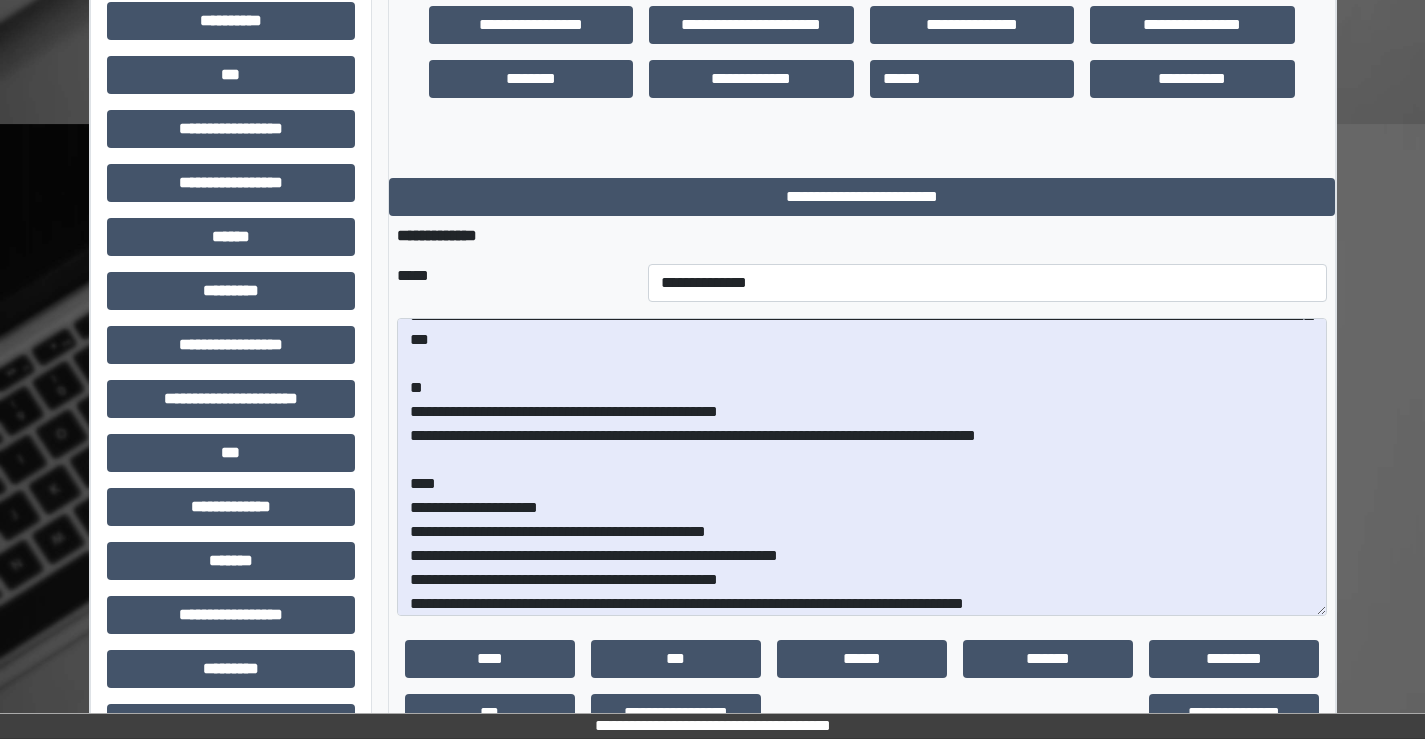click on "**********" at bounding box center (862, 467) 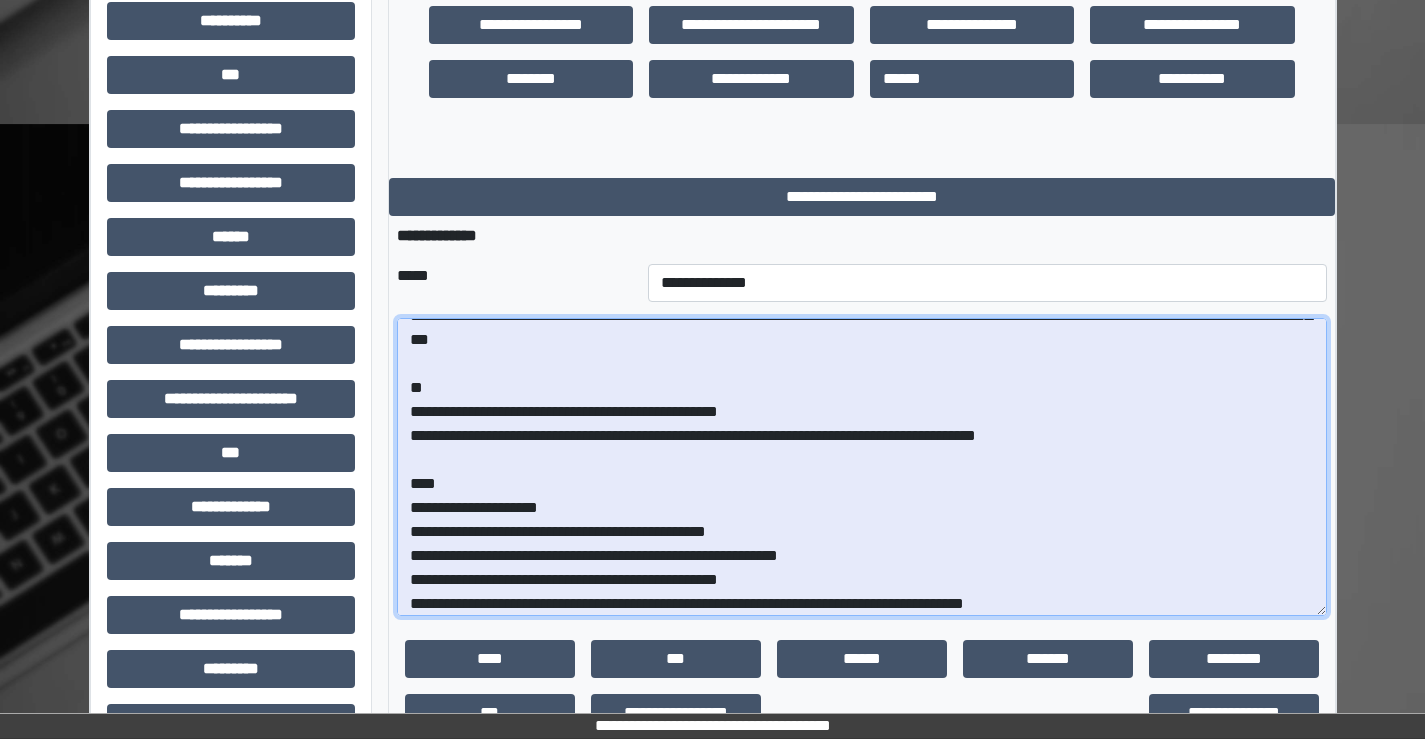 click on "**********" at bounding box center [862, 467] 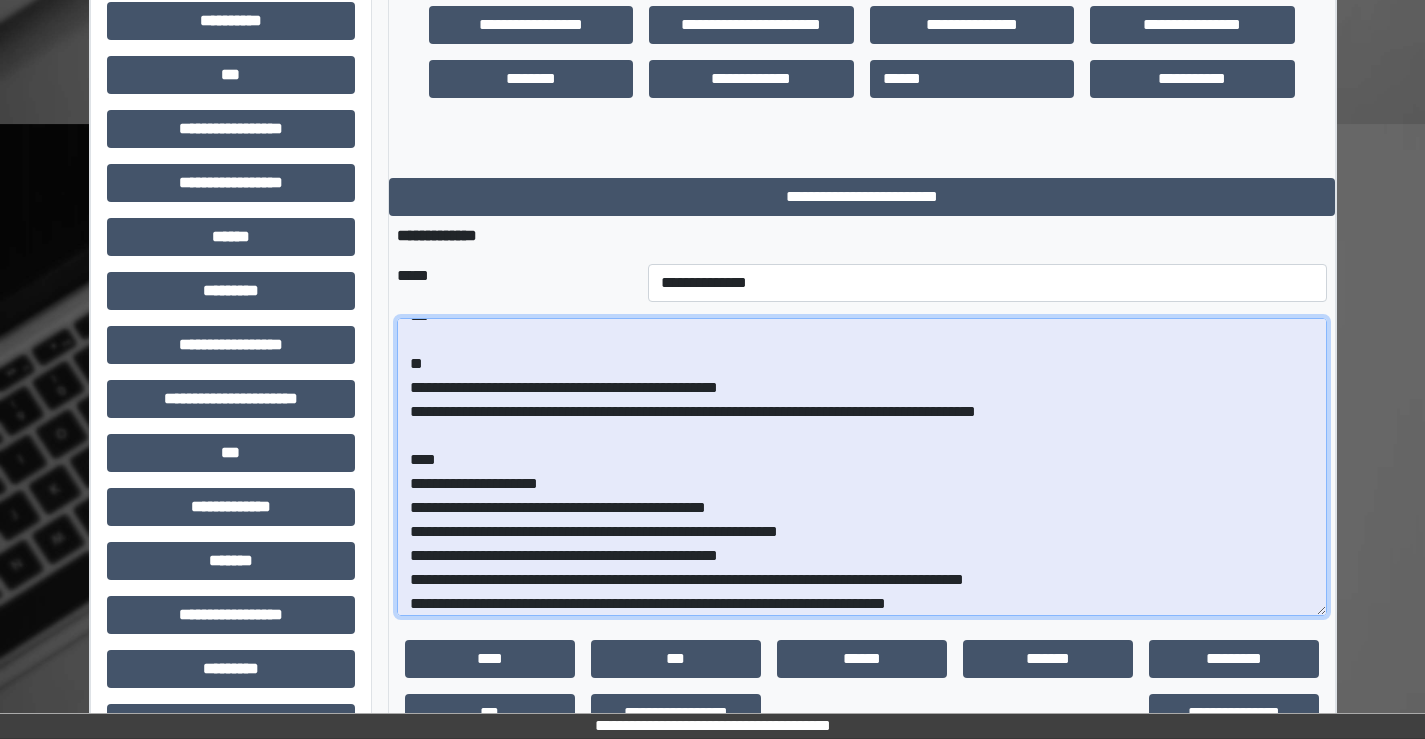 scroll, scrollTop: 117, scrollLeft: 0, axis: vertical 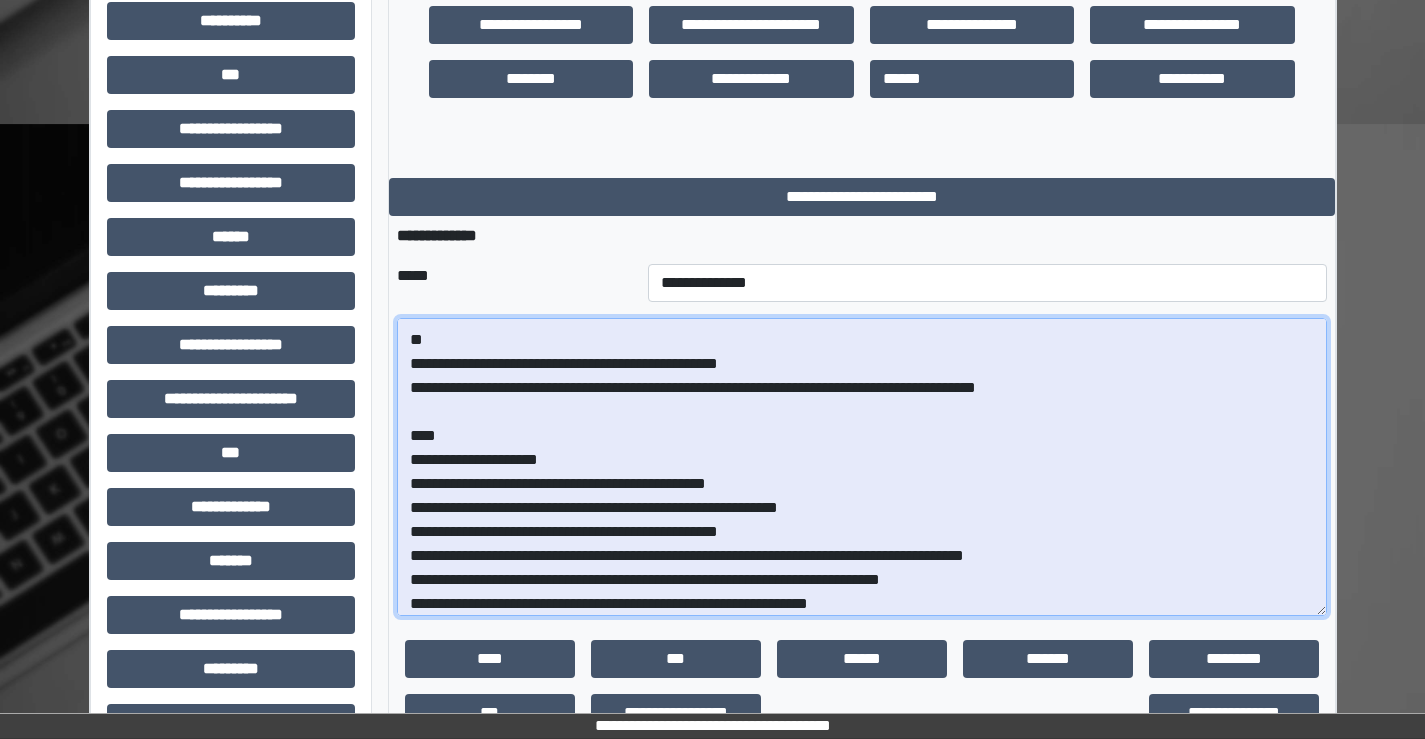 drag, startPoint x: 698, startPoint y: 596, endPoint x: 673, endPoint y: 600, distance: 25.317978 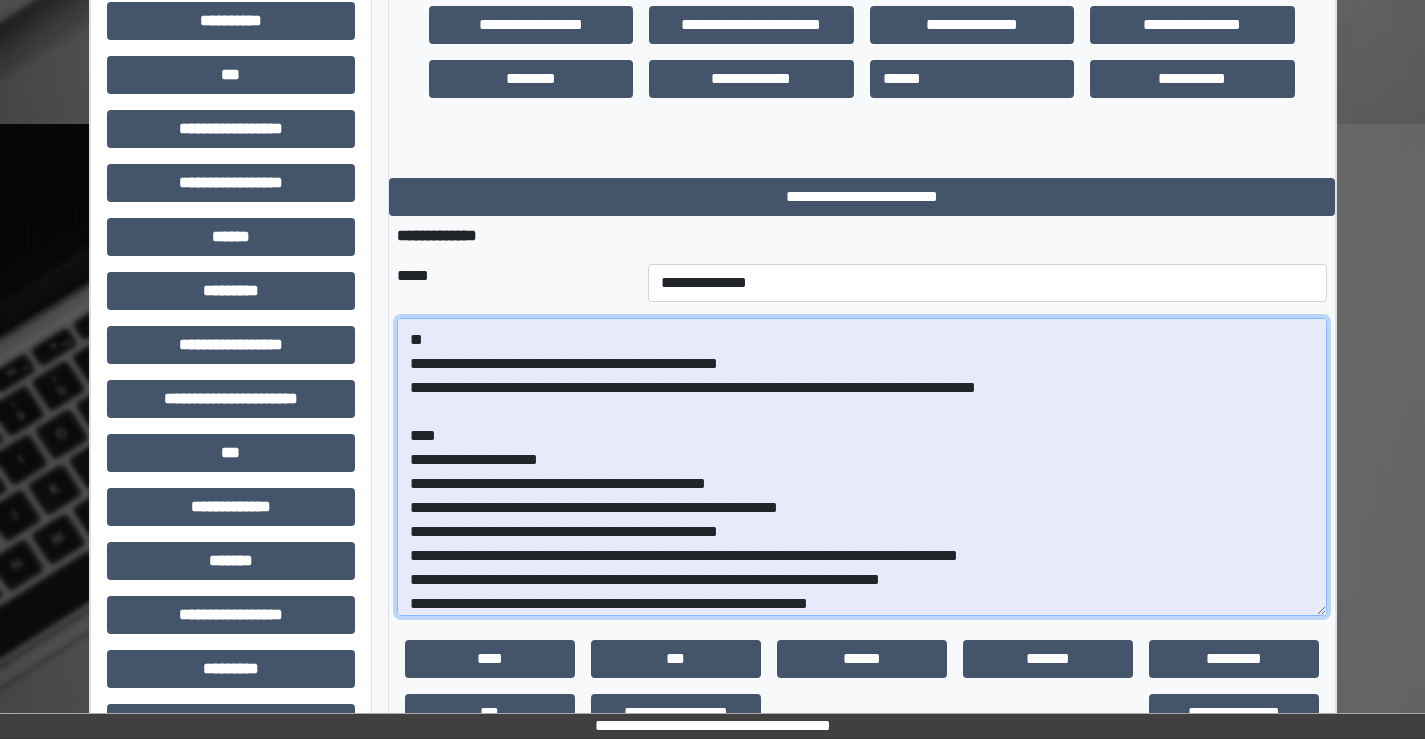 click at bounding box center (862, 467) 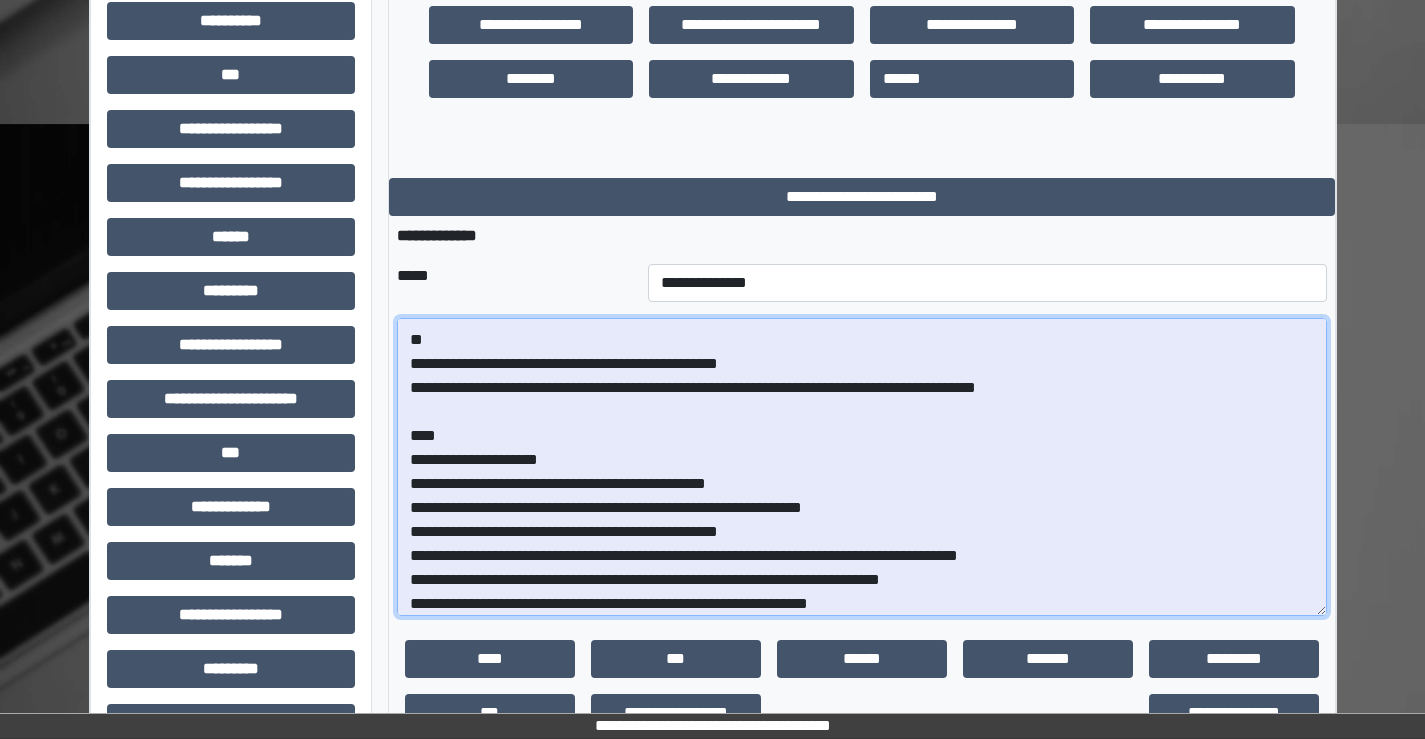 click at bounding box center [862, 467] 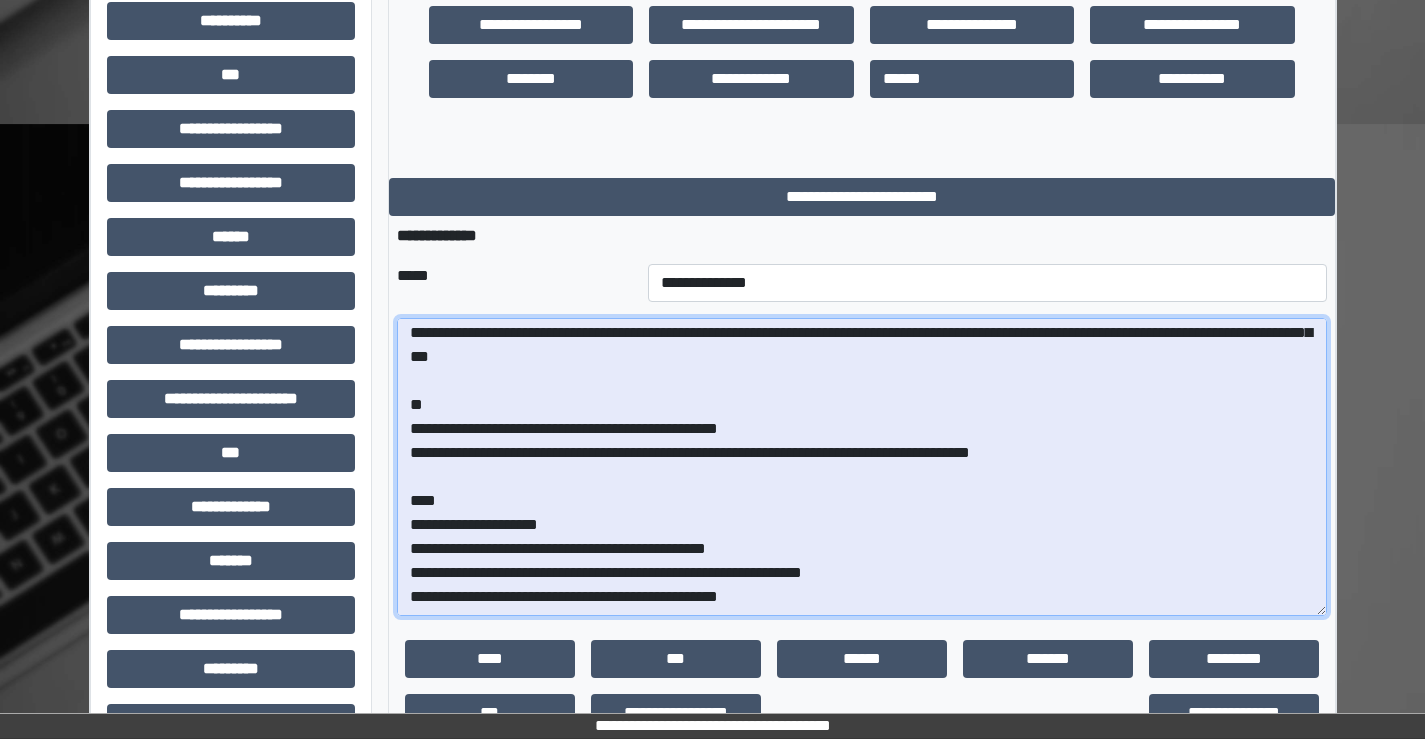 scroll, scrollTop: 17, scrollLeft: 0, axis: vertical 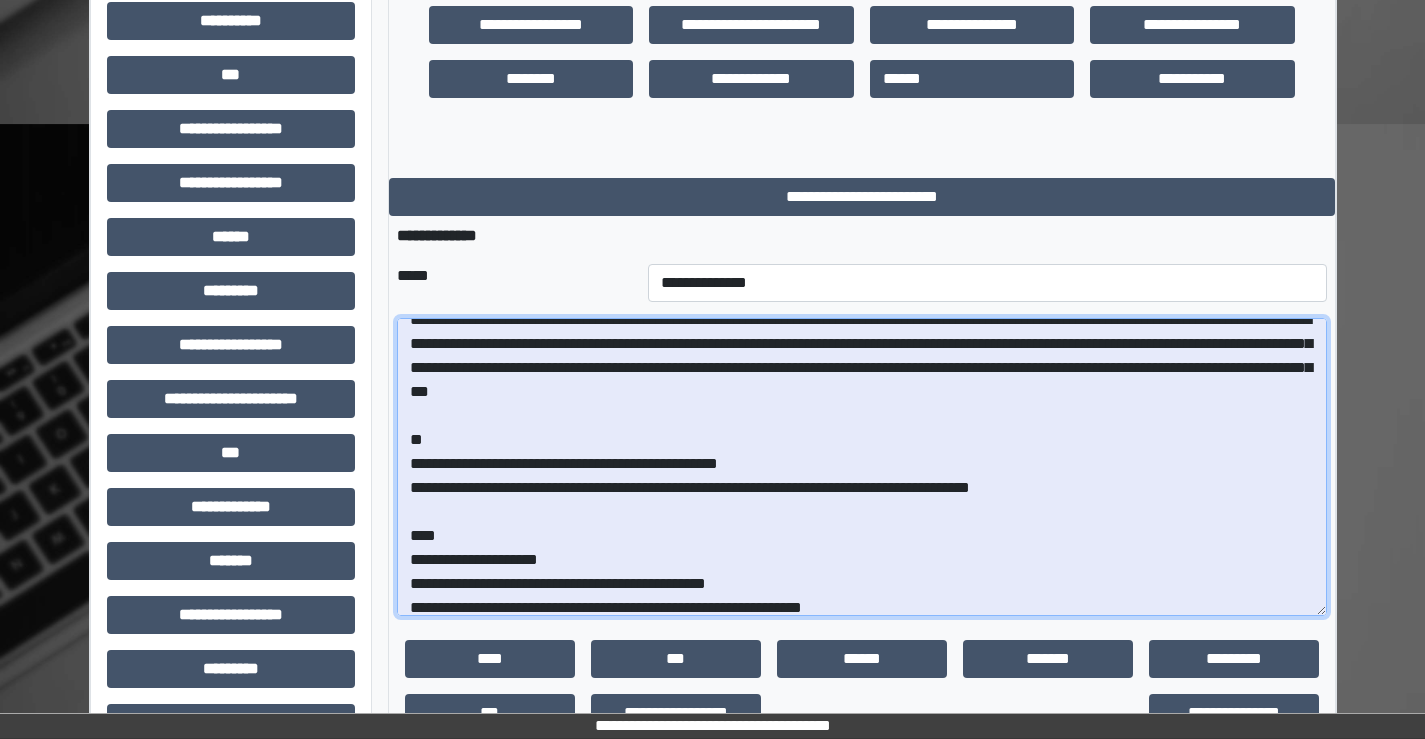 click at bounding box center [862, 467] 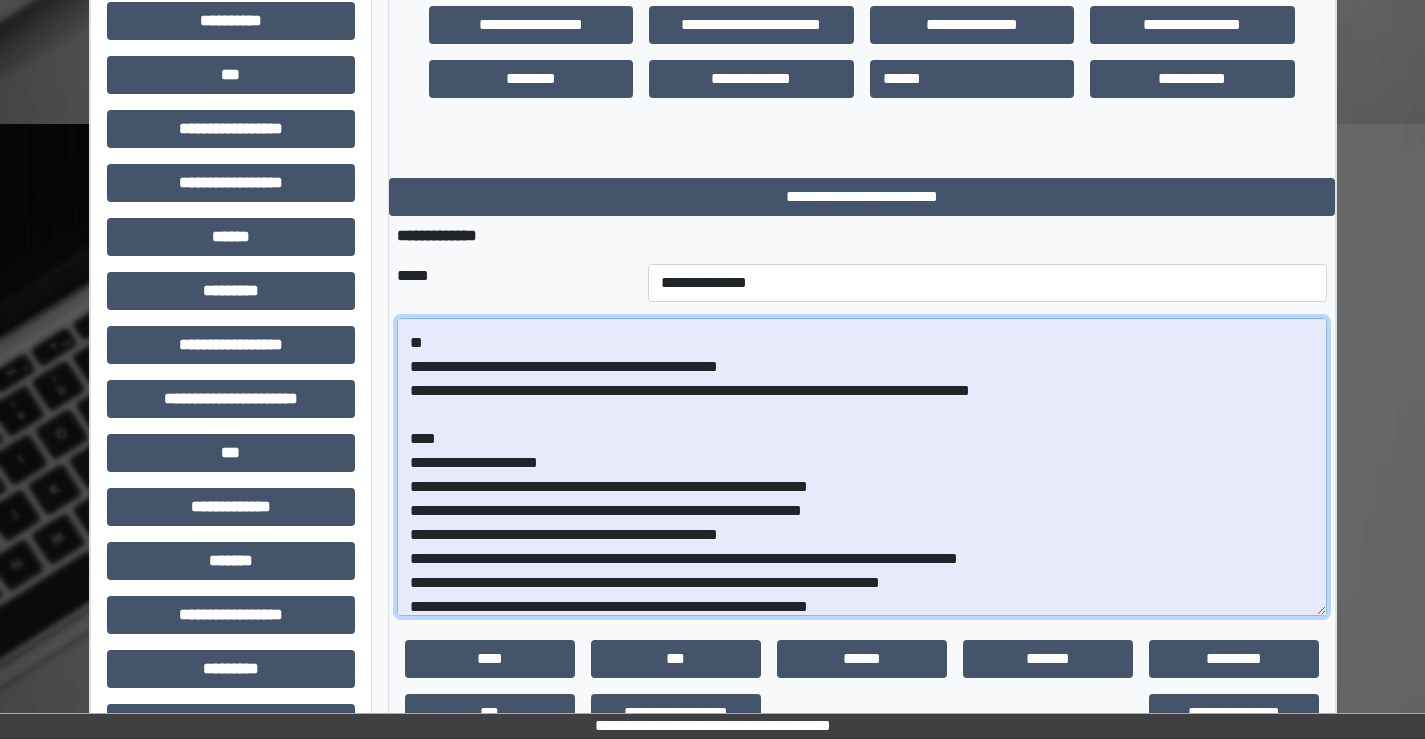 scroll, scrollTop: 124, scrollLeft: 0, axis: vertical 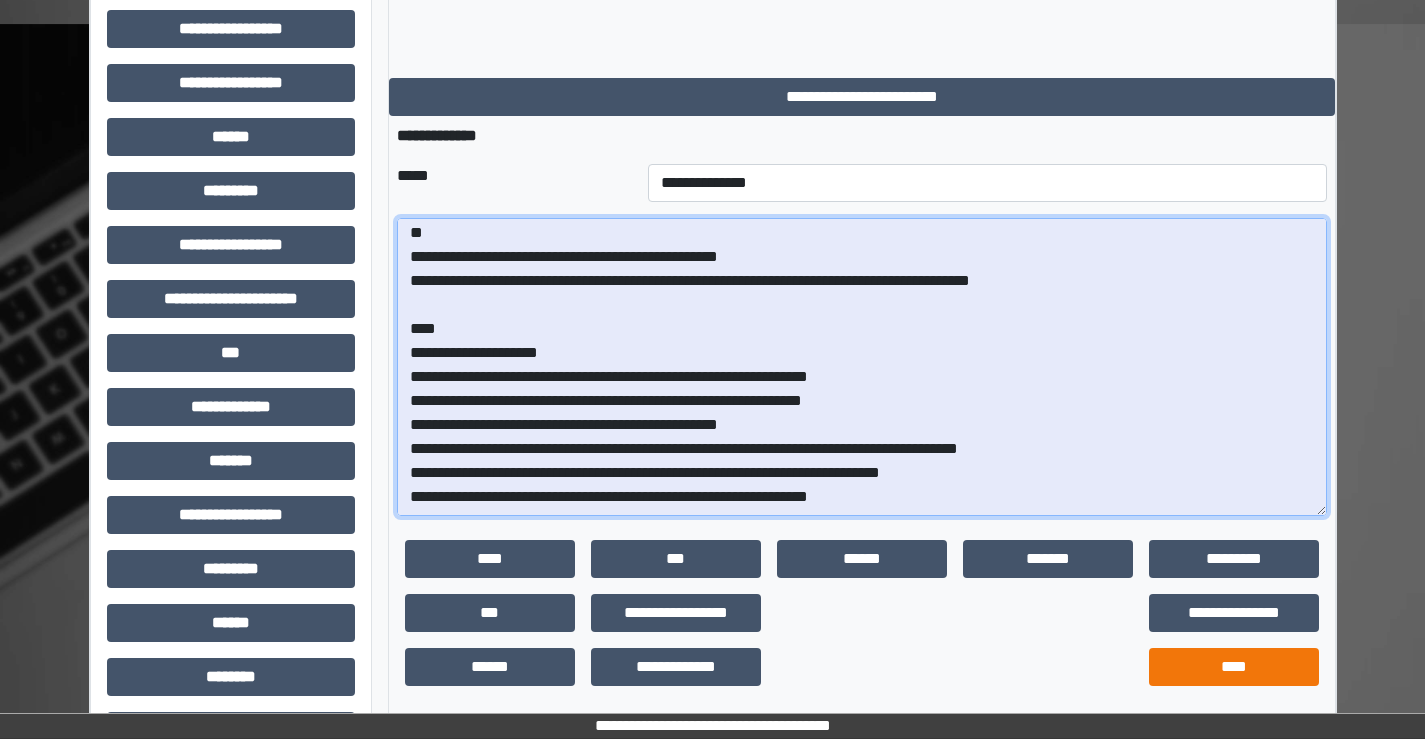 type on "**********" 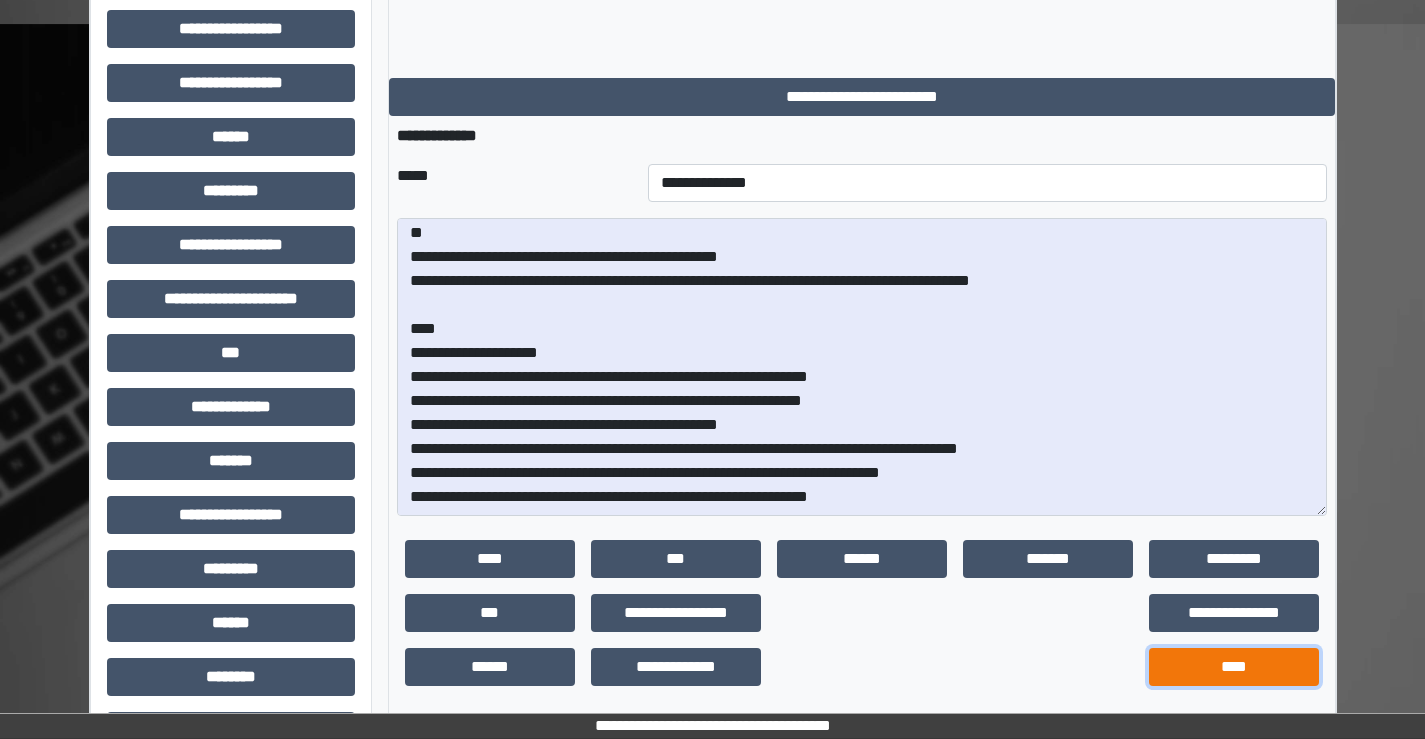 click on "****" at bounding box center (1234, 667) 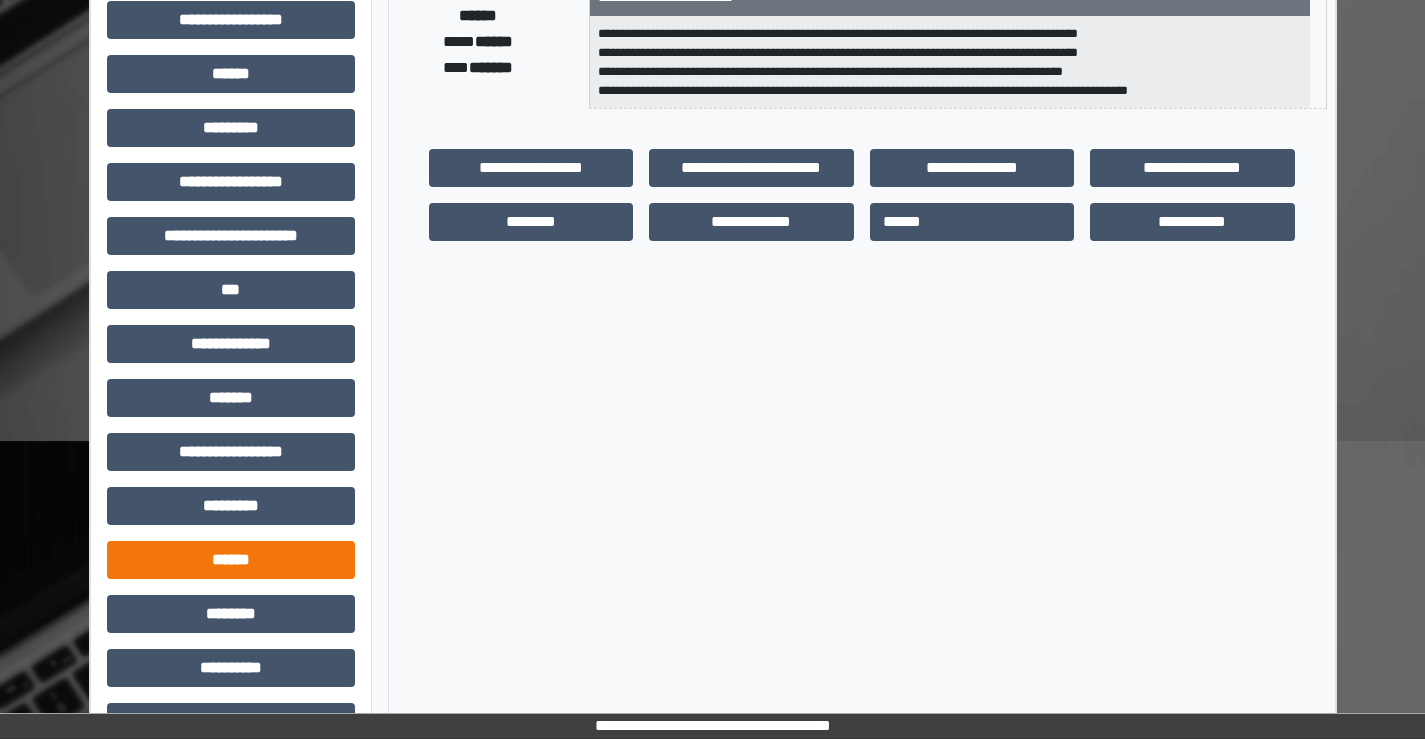 scroll, scrollTop: 435, scrollLeft: 0, axis: vertical 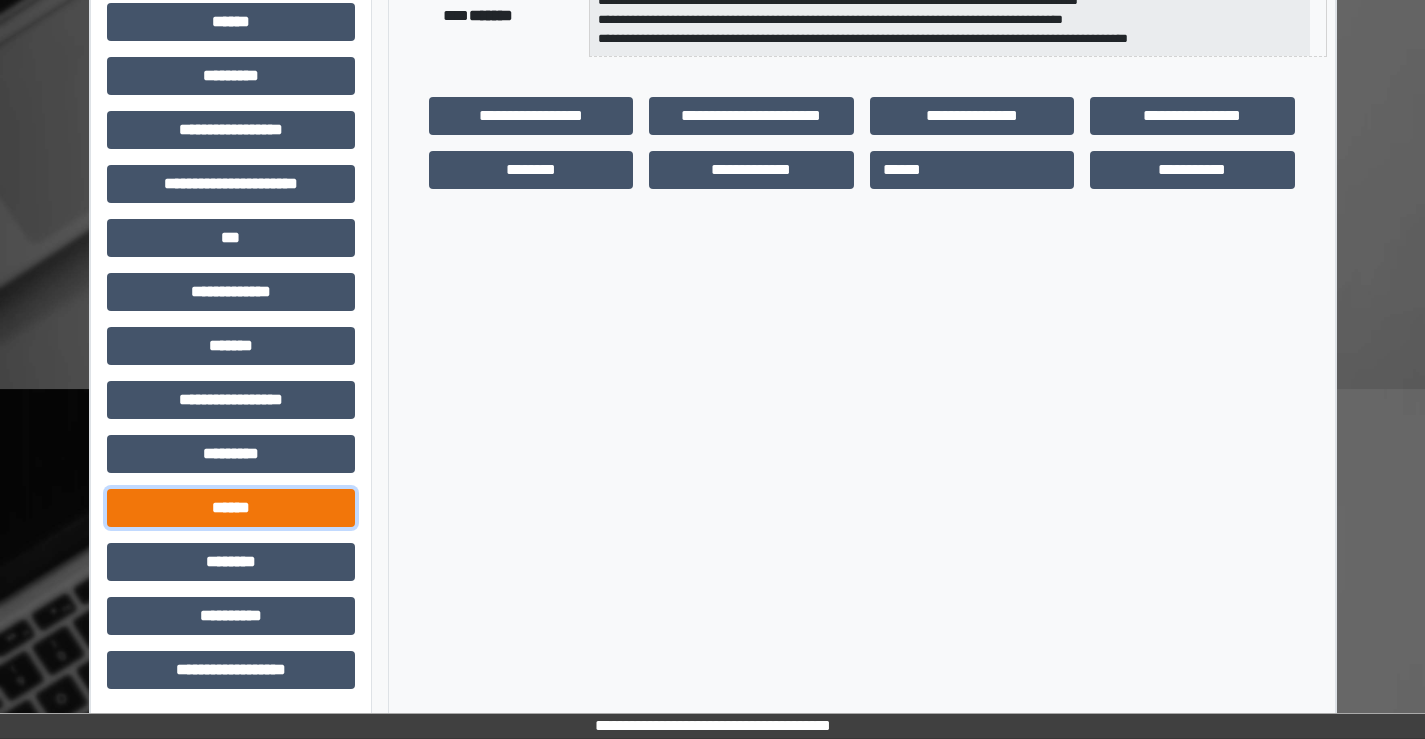 click on "******" at bounding box center [231, 508] 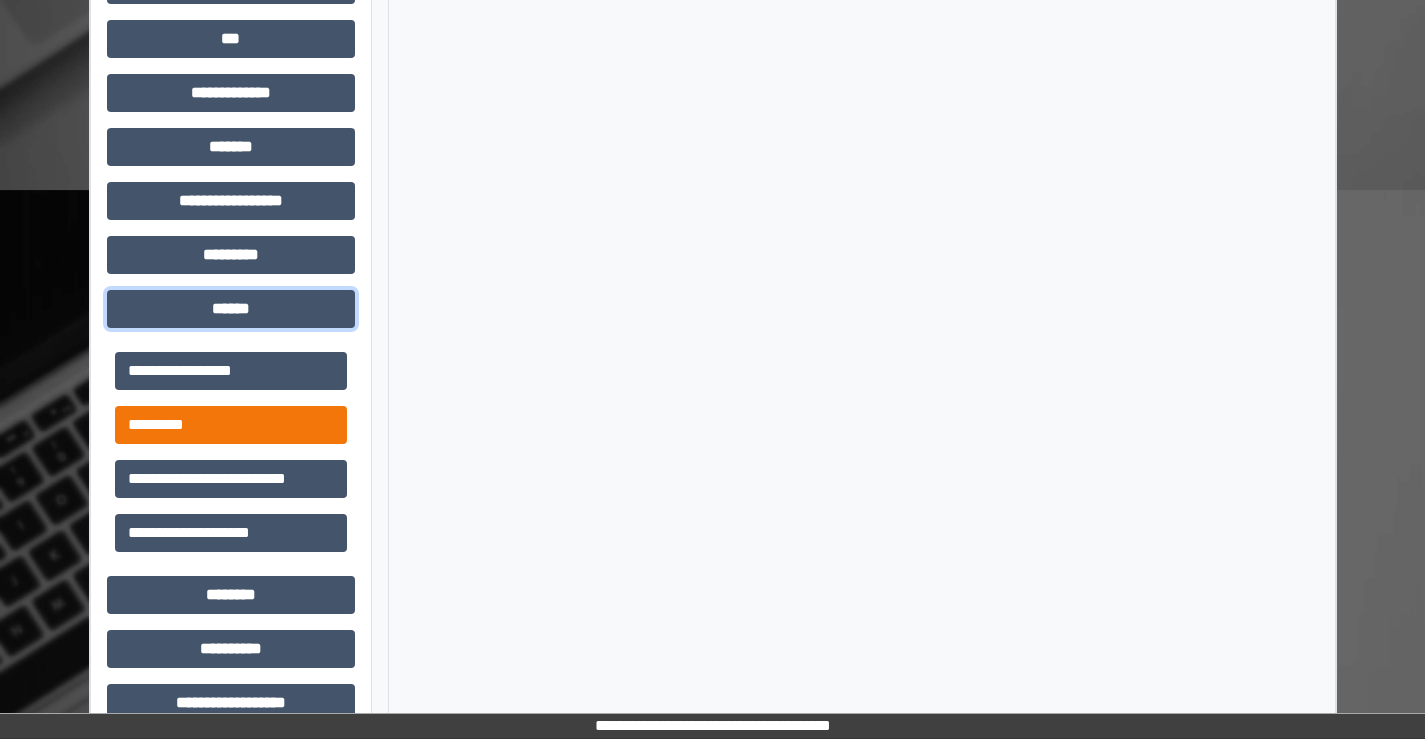 scroll, scrollTop: 635, scrollLeft: 0, axis: vertical 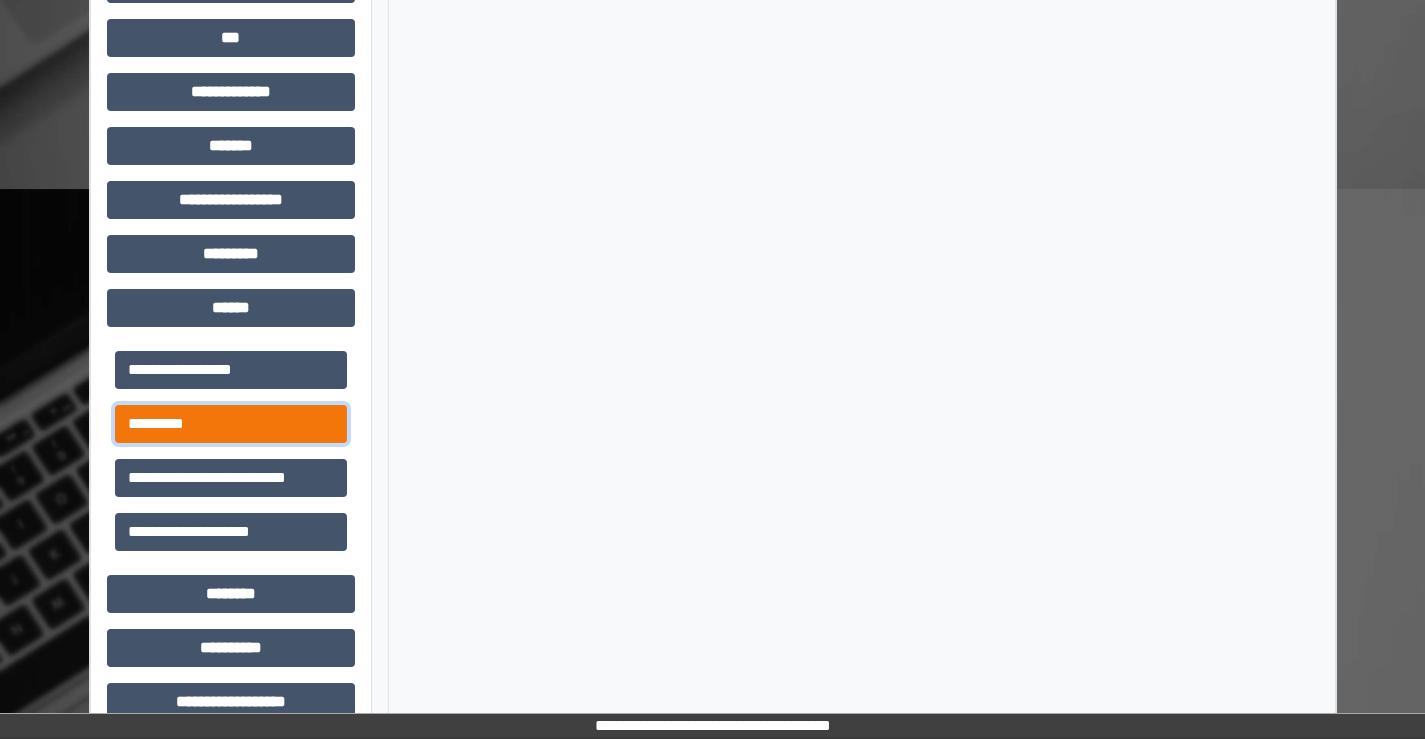 click on "*********" at bounding box center (231, 424) 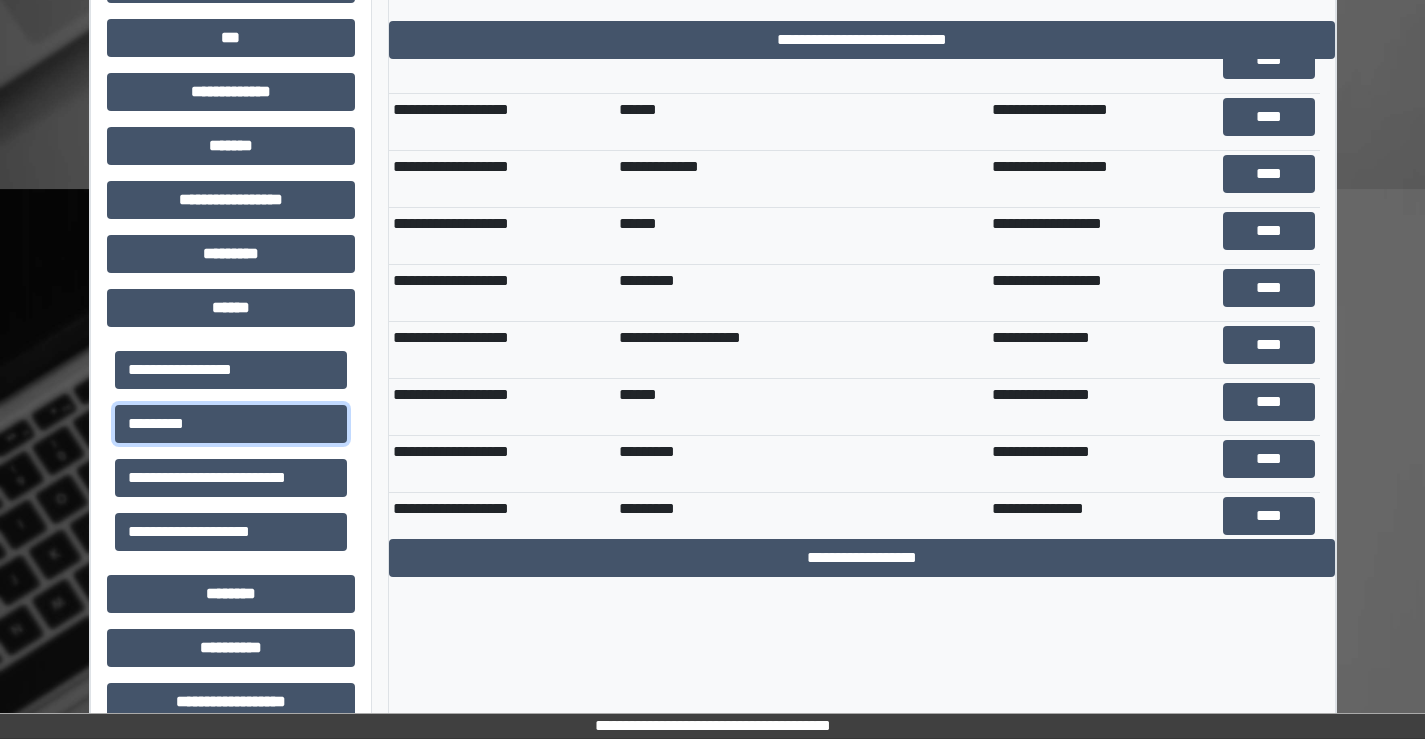 scroll, scrollTop: 481, scrollLeft: 0, axis: vertical 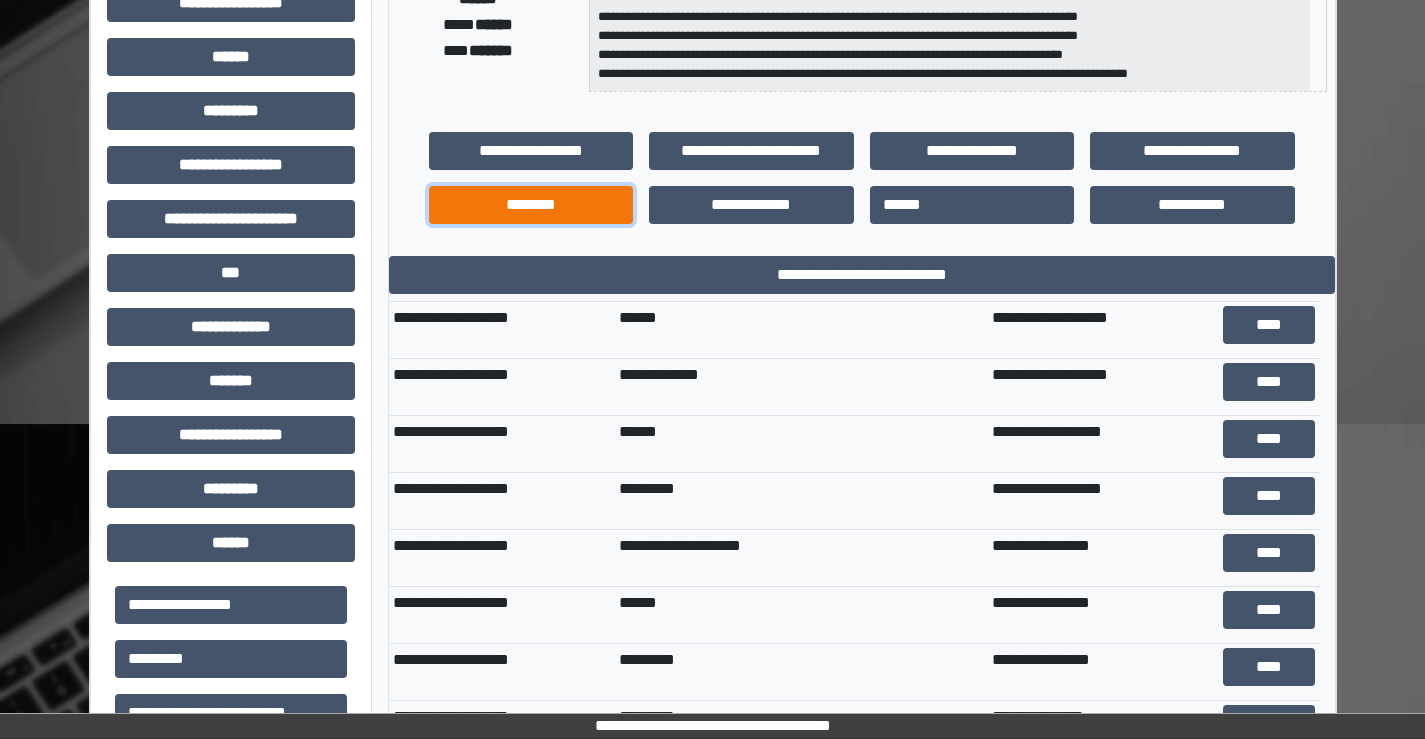 click on "********" at bounding box center [531, 205] 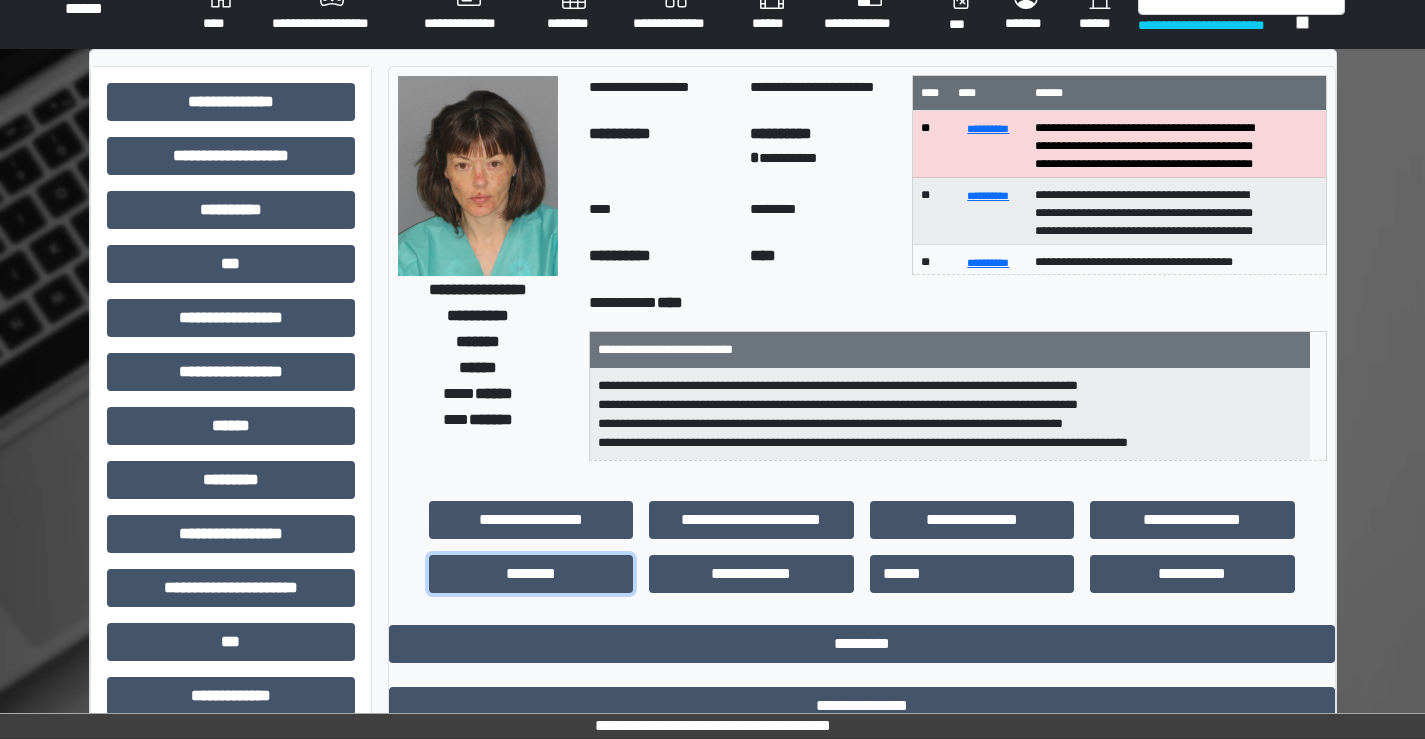 scroll, scrollTop: 0, scrollLeft: 0, axis: both 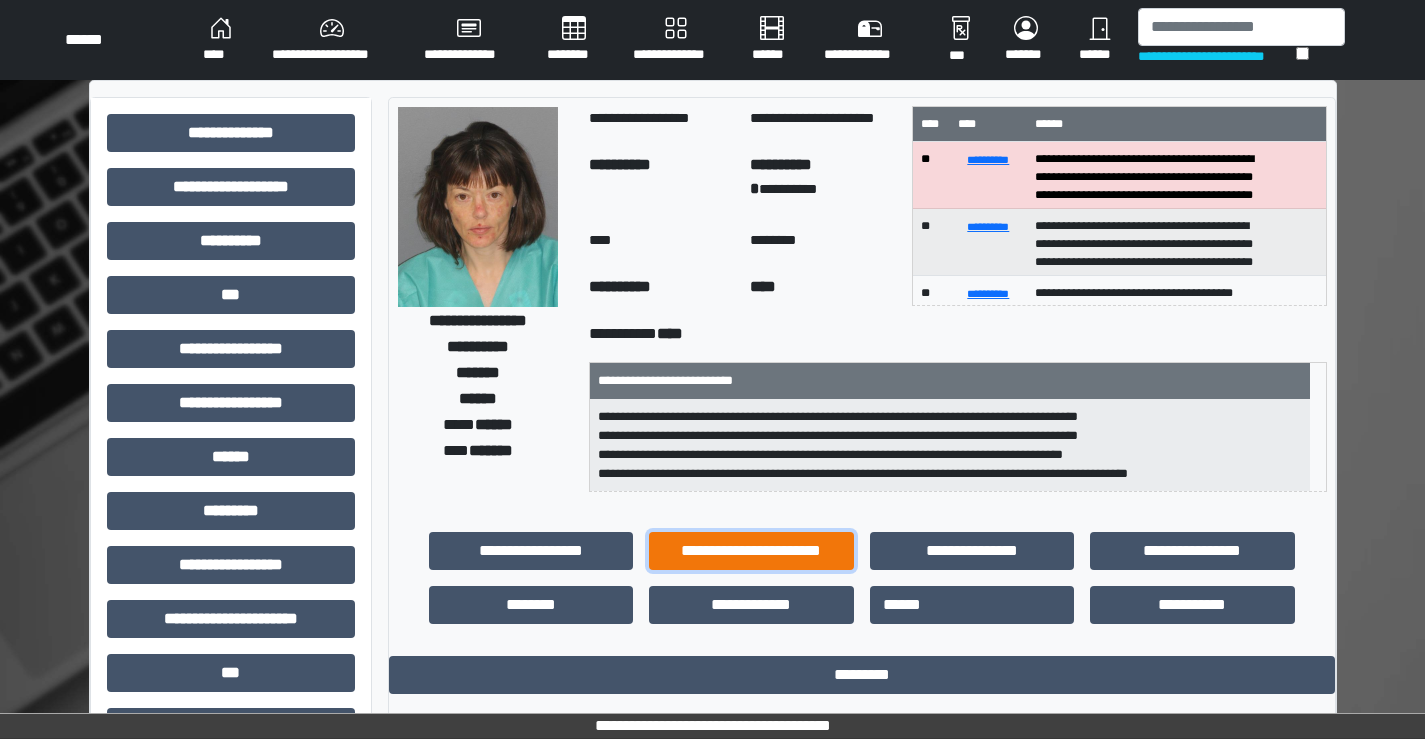 click on "**********" at bounding box center [751, 551] 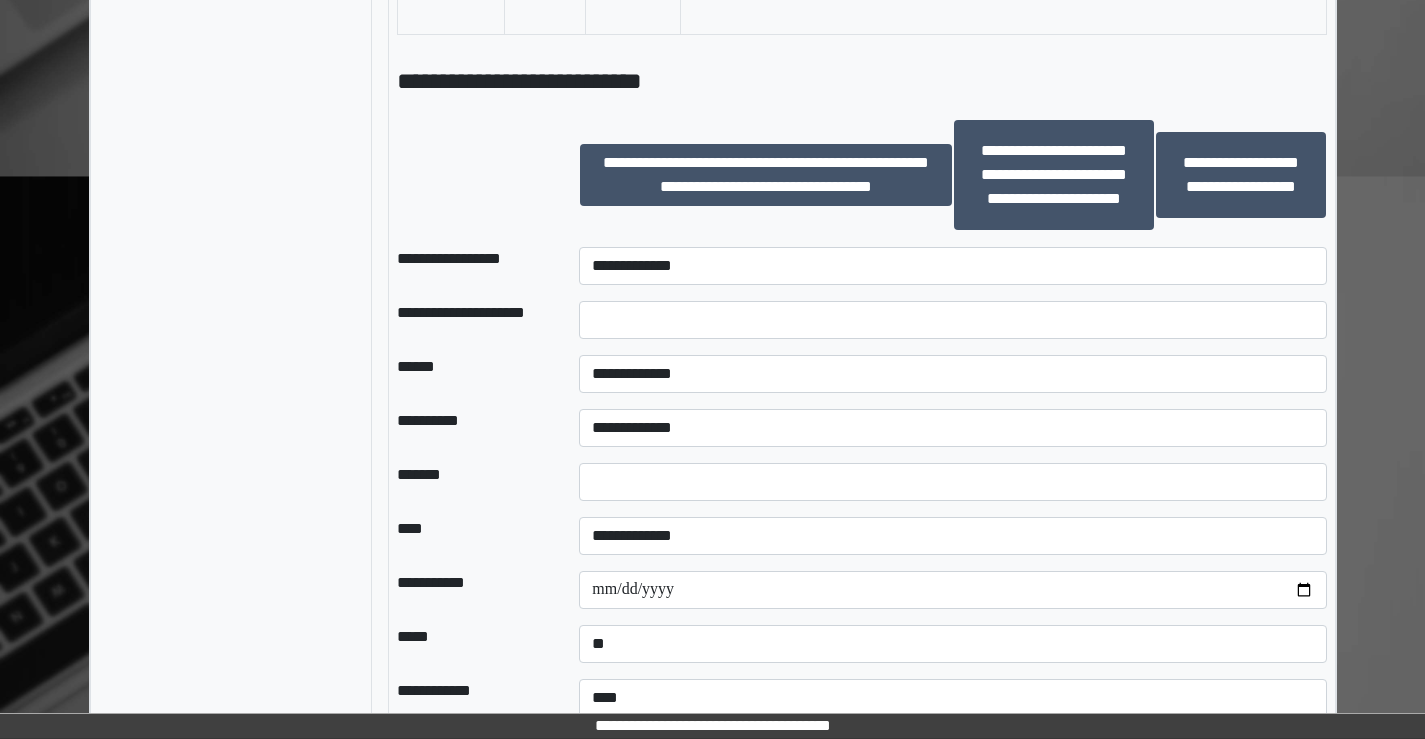 scroll, scrollTop: 1600, scrollLeft: 0, axis: vertical 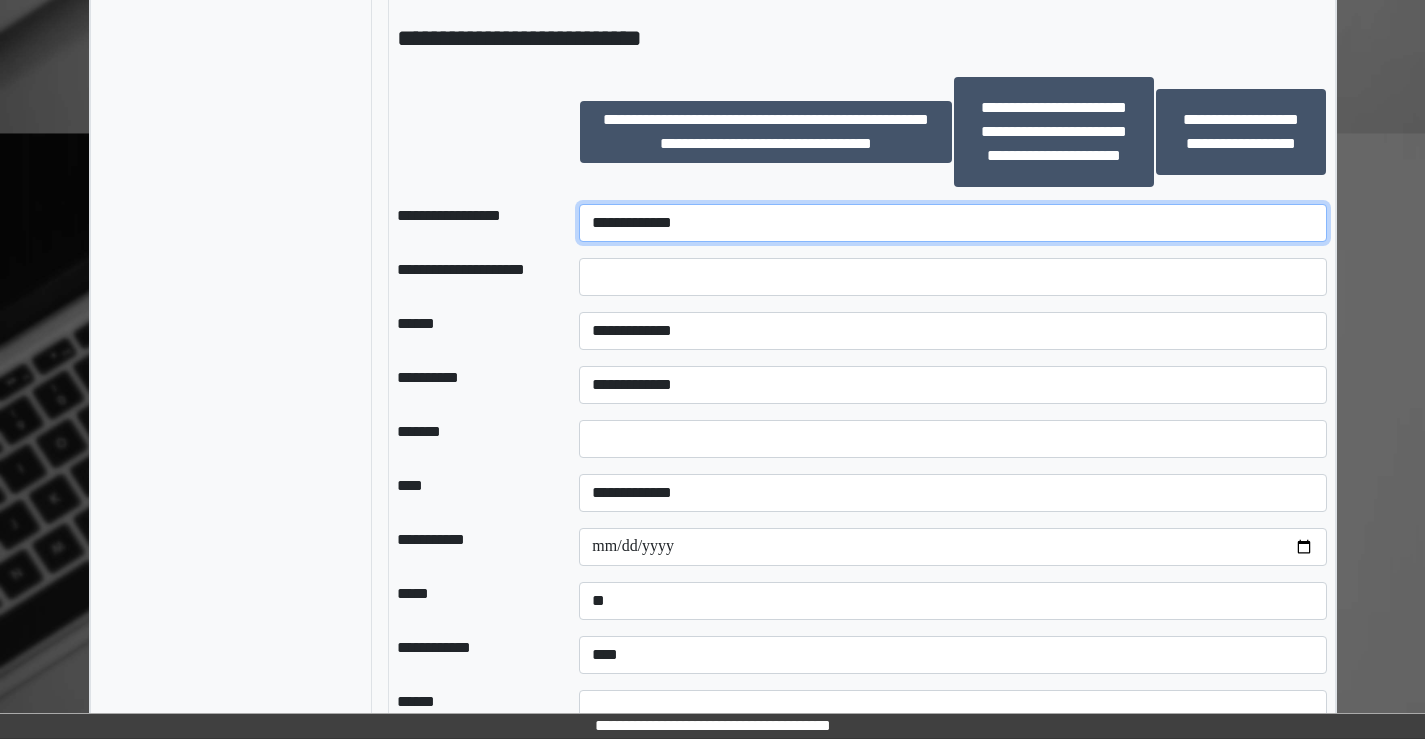 click on "**********" at bounding box center [952, 223] 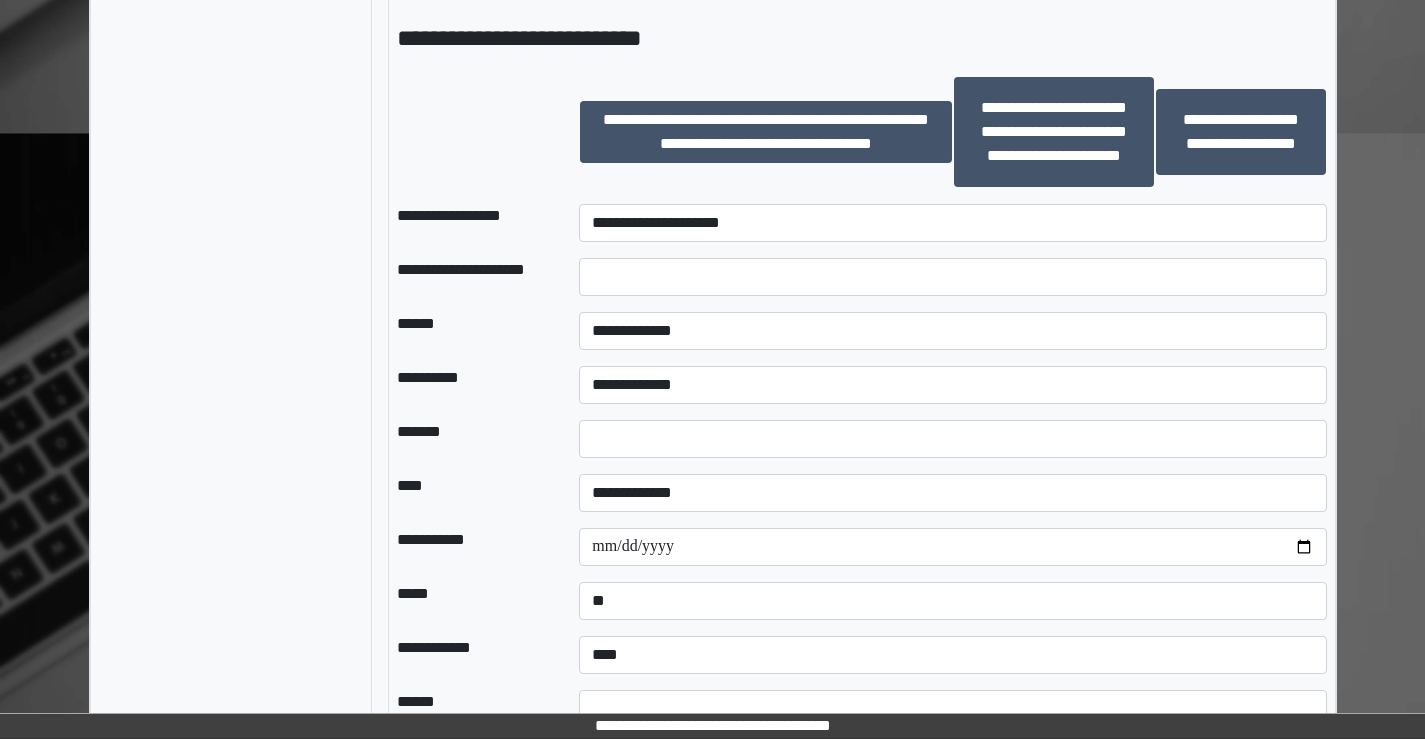 click on "**********" at bounding box center (766, 132) 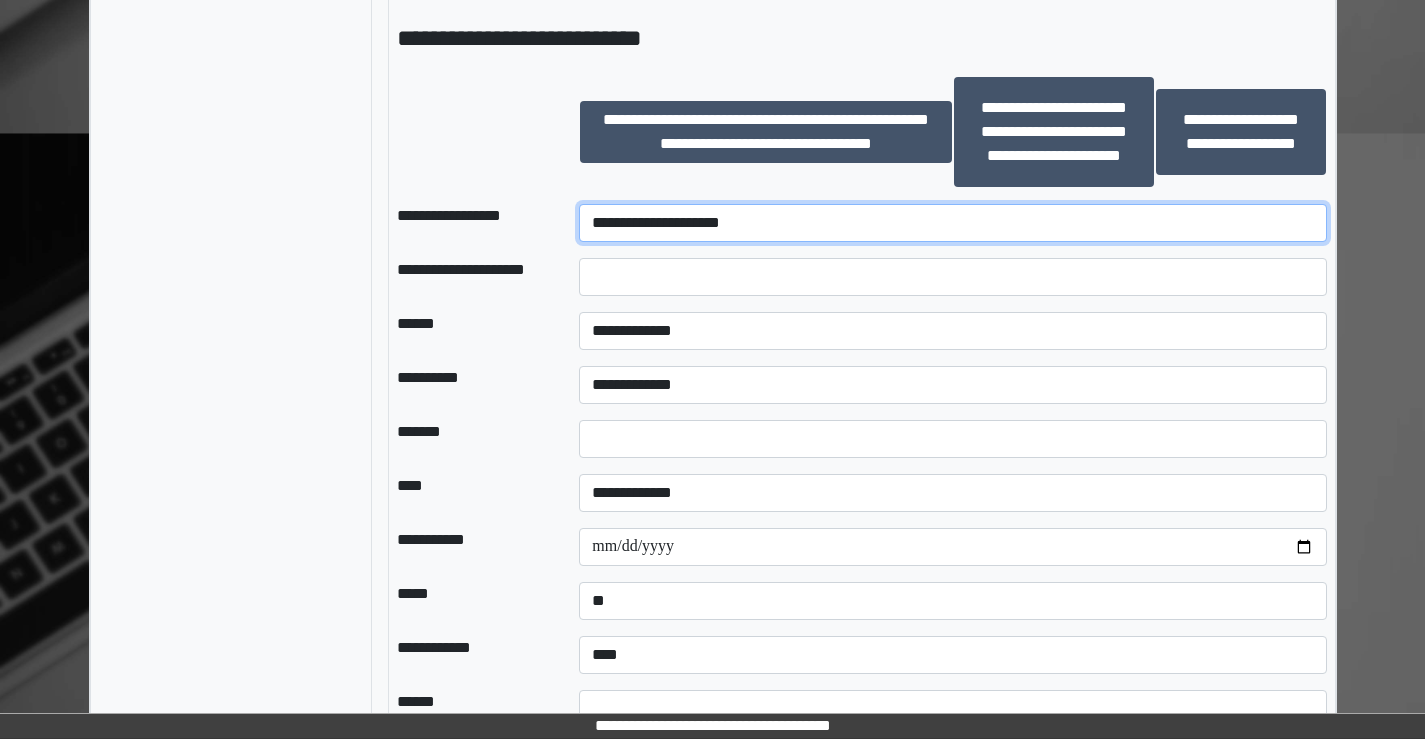 click on "**********" at bounding box center (952, 223) 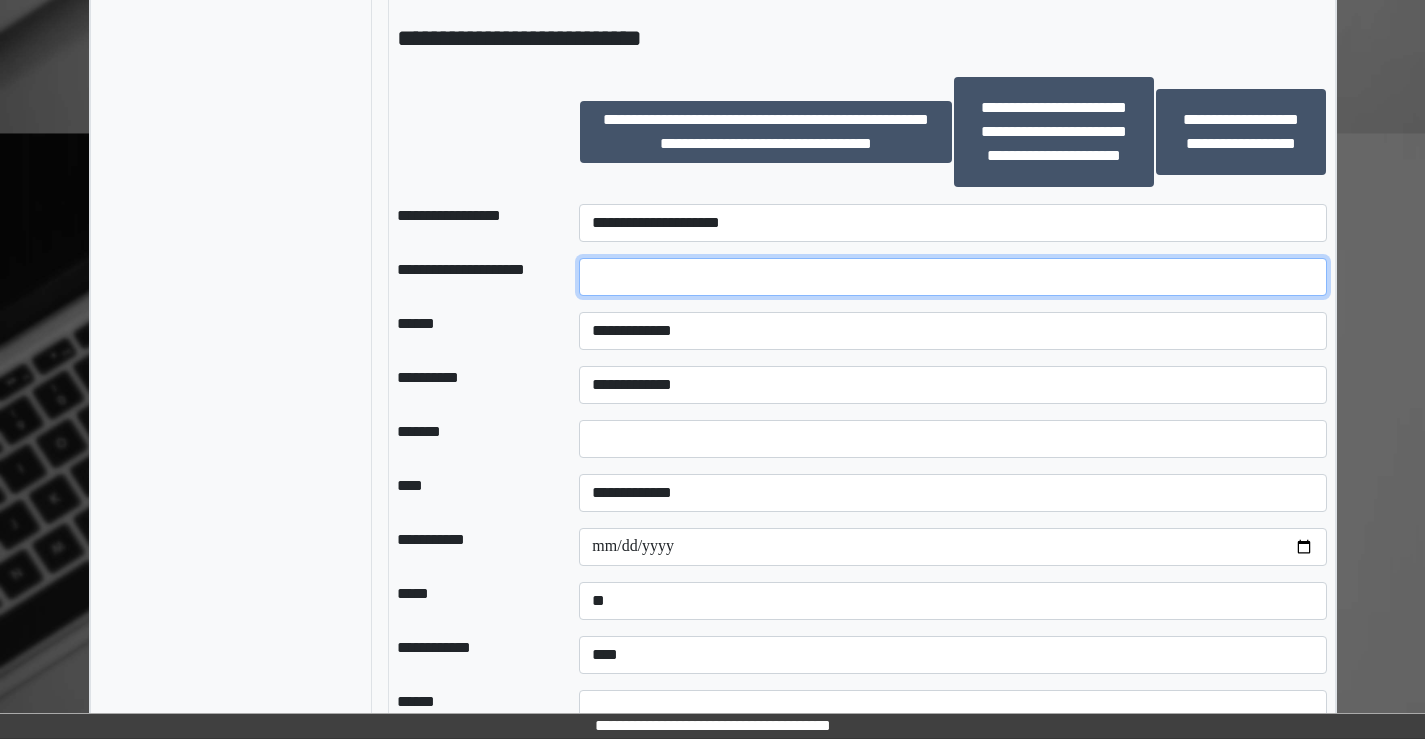 click at bounding box center (952, 277) 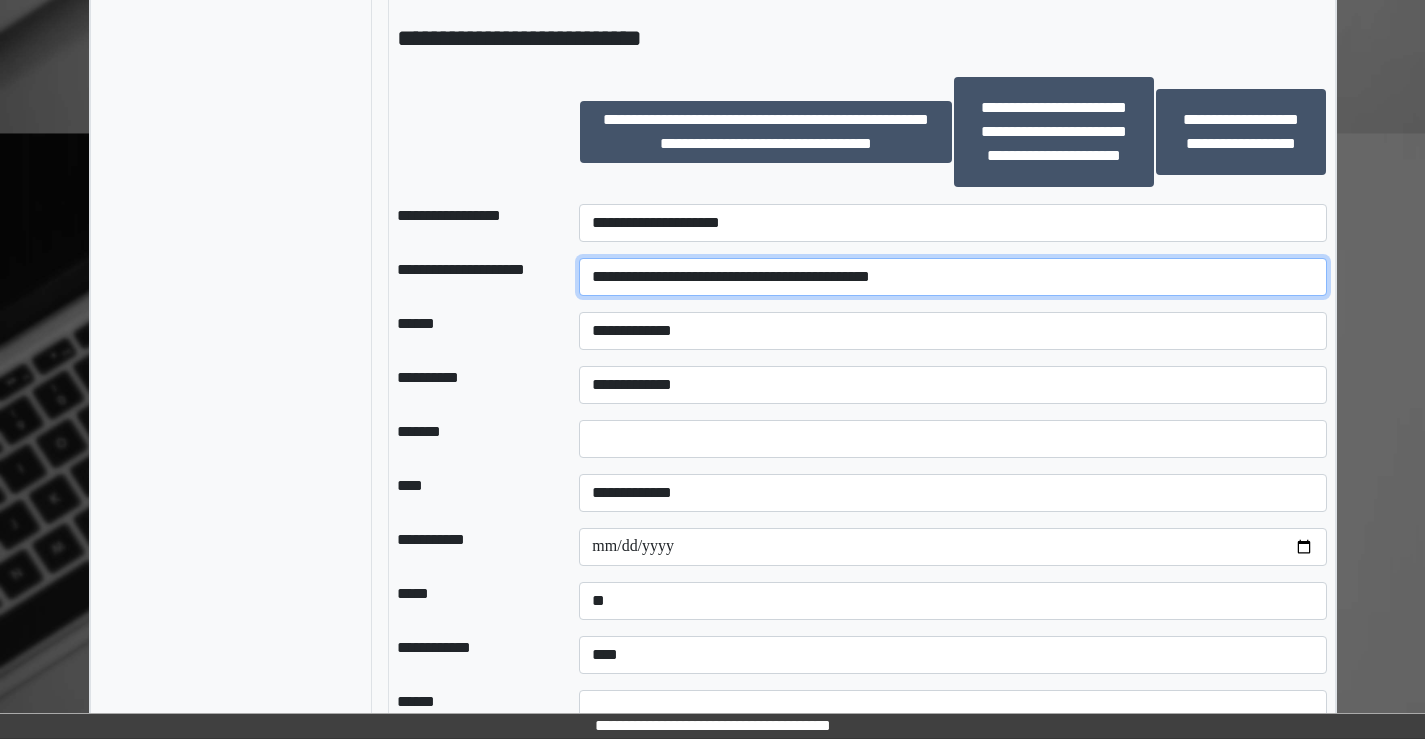 click on "**********" at bounding box center (952, 277) 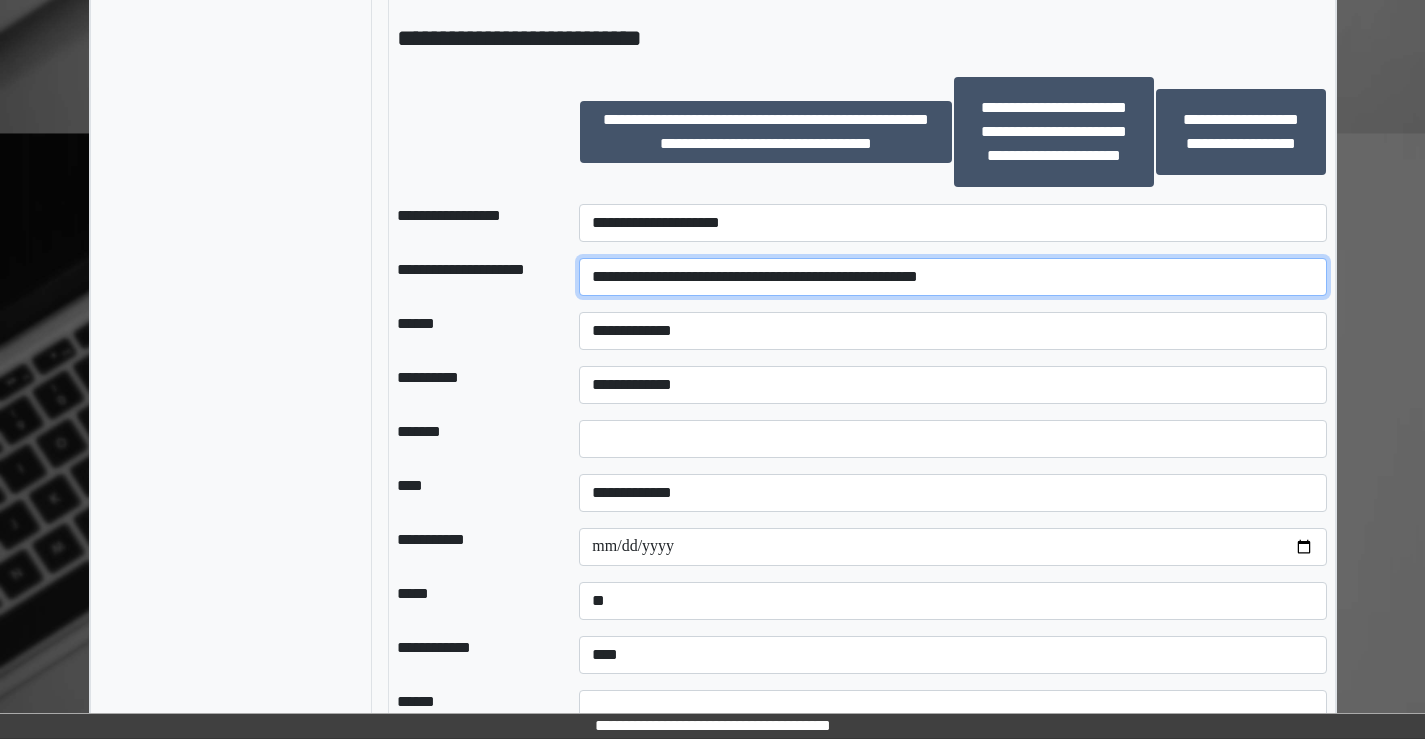 drag, startPoint x: 897, startPoint y: 275, endPoint x: 831, endPoint y: 277, distance: 66.0303 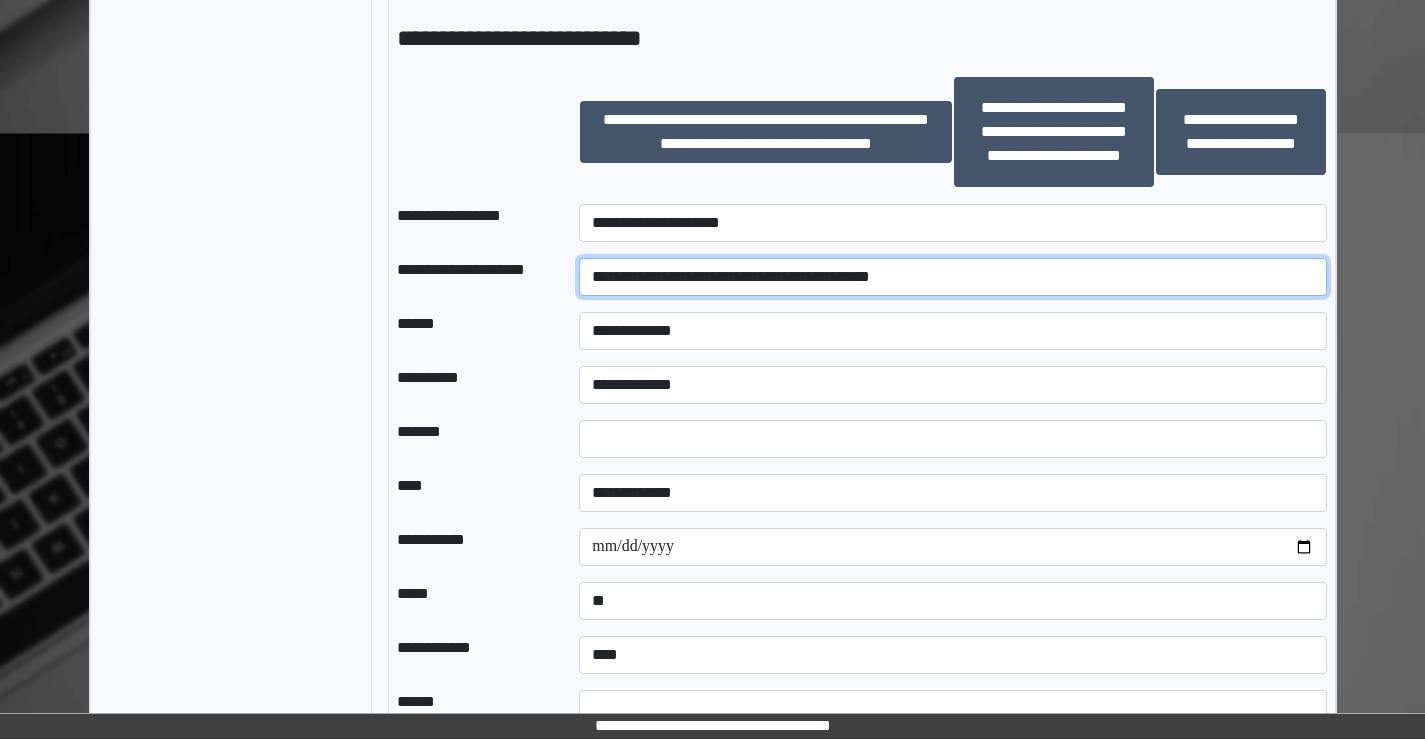 type on "**********" 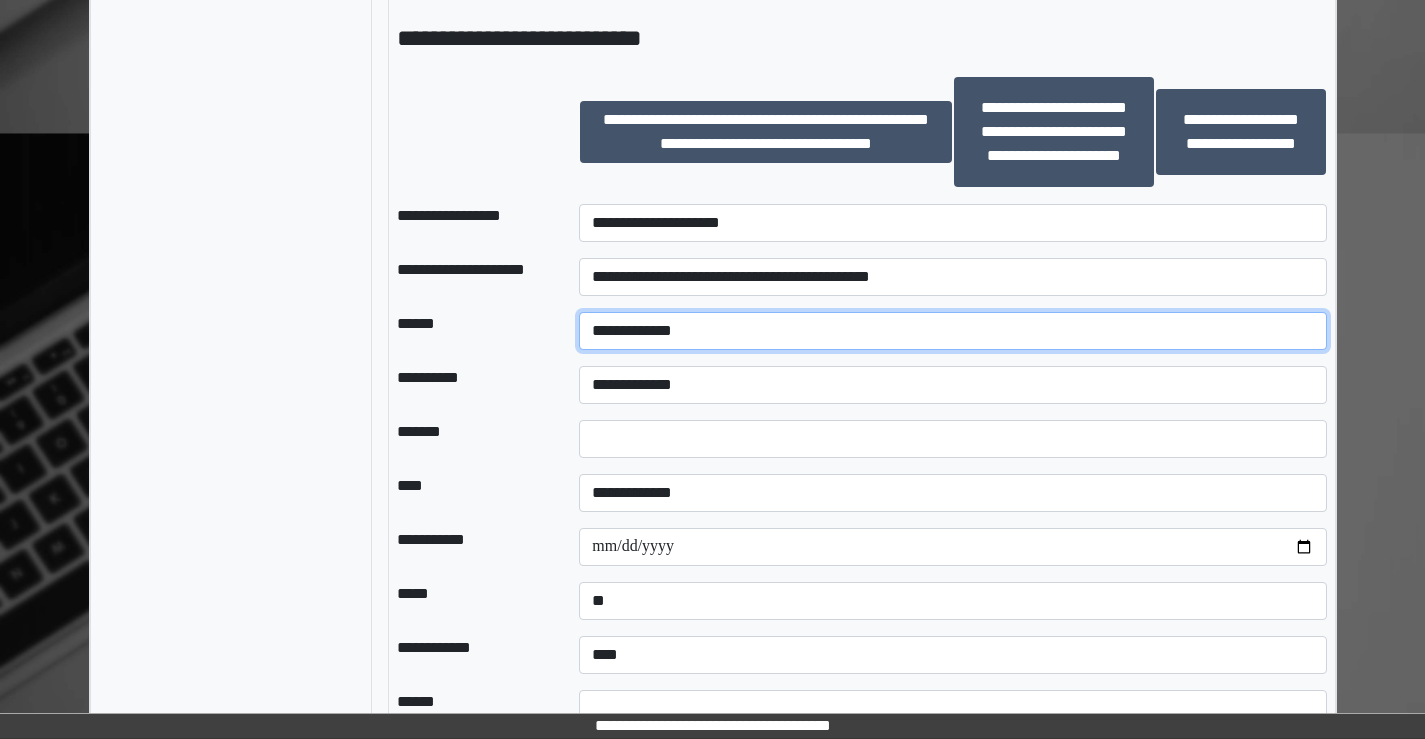 click on "**********" at bounding box center [952, 331] 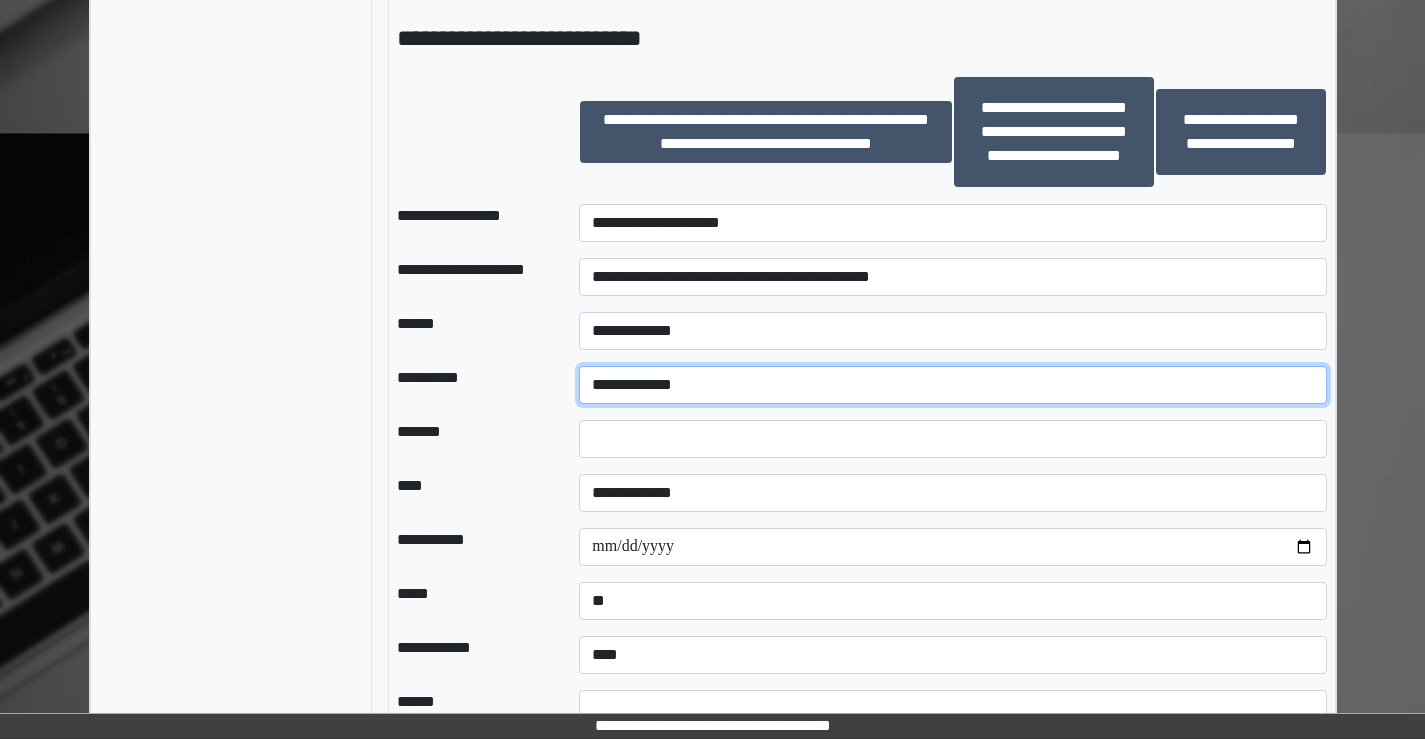 click on "**********" at bounding box center [952, 385] 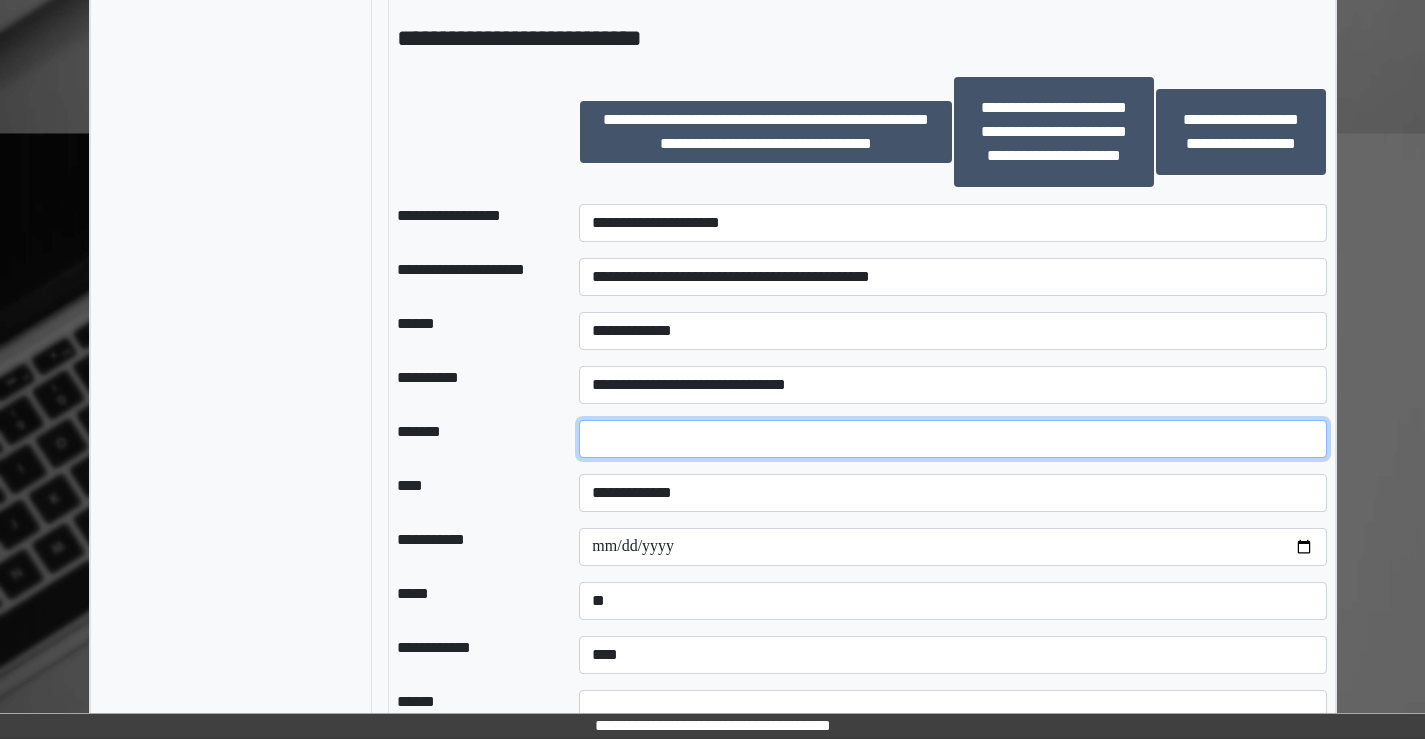 click at bounding box center (952, 439) 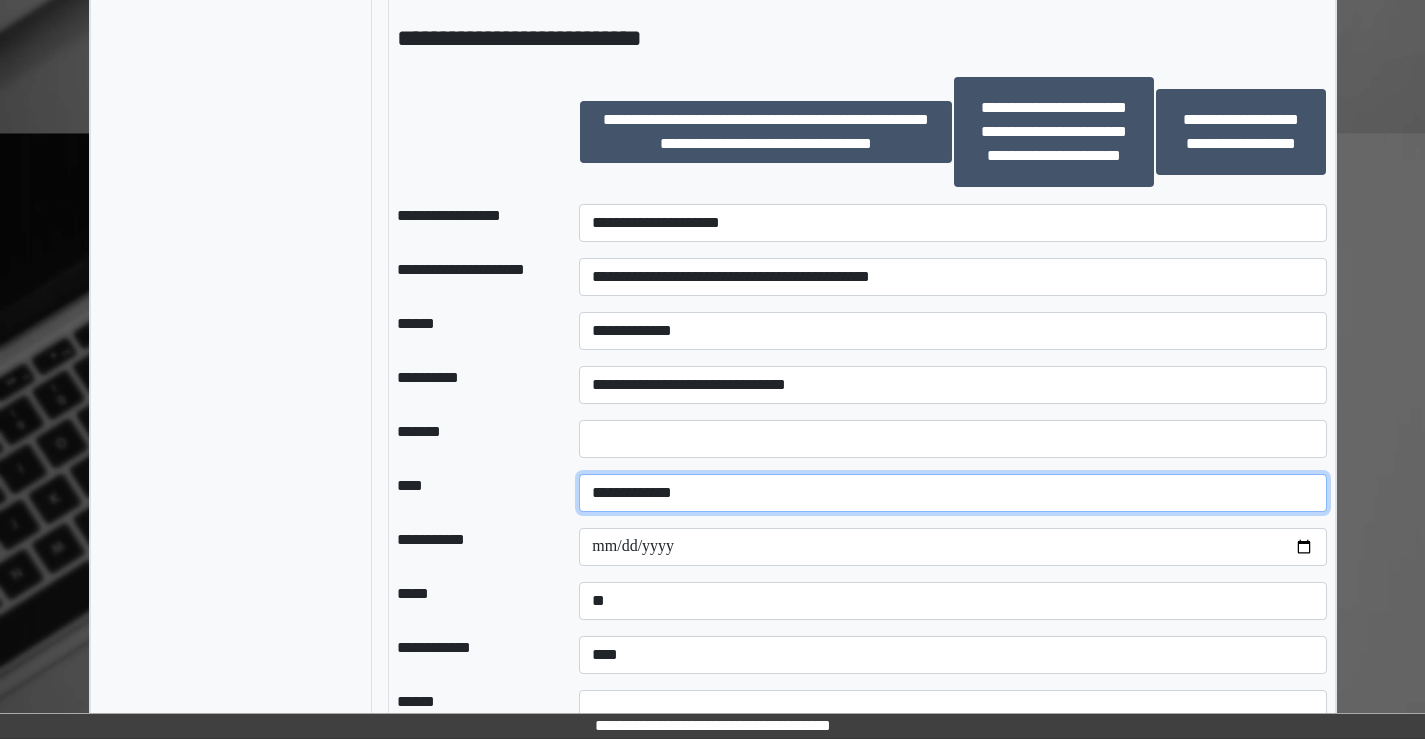 click on "**********" at bounding box center [952, 493] 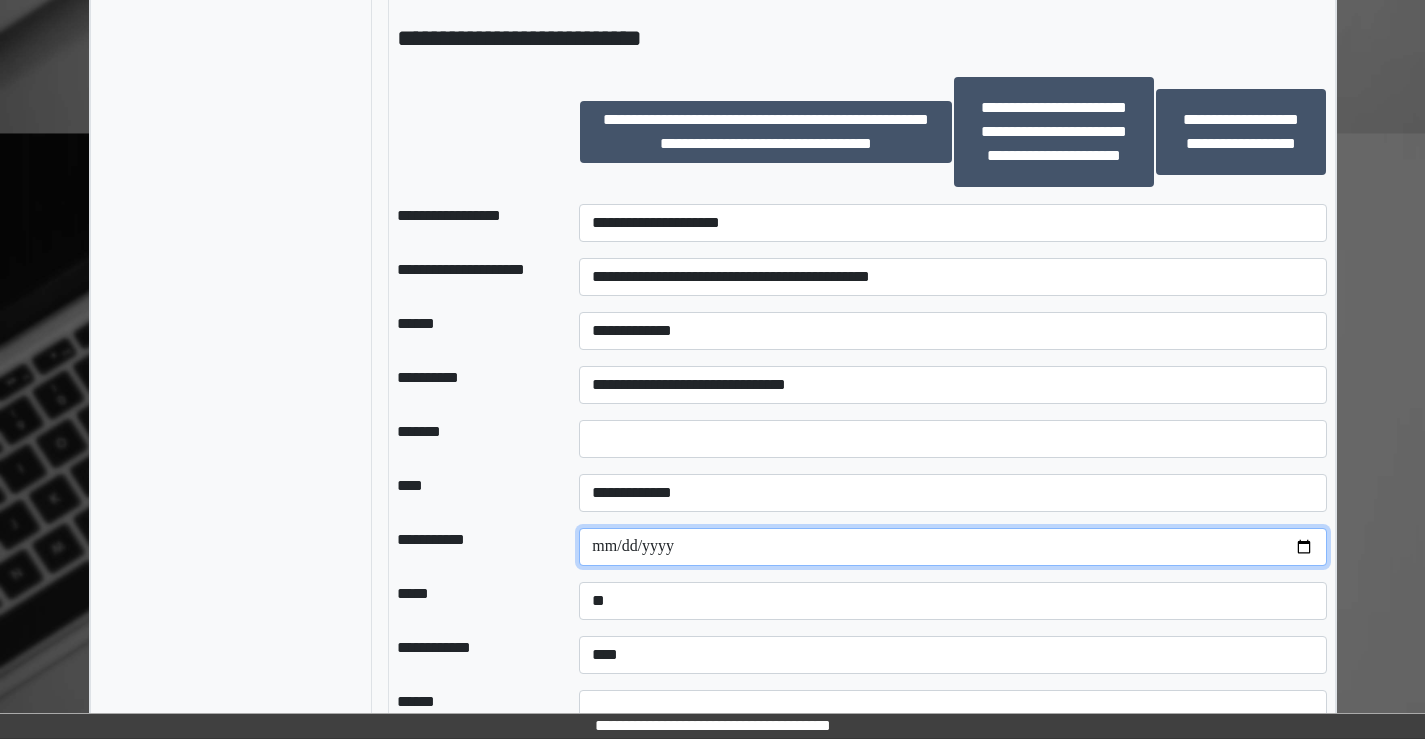 click at bounding box center (952, 547) 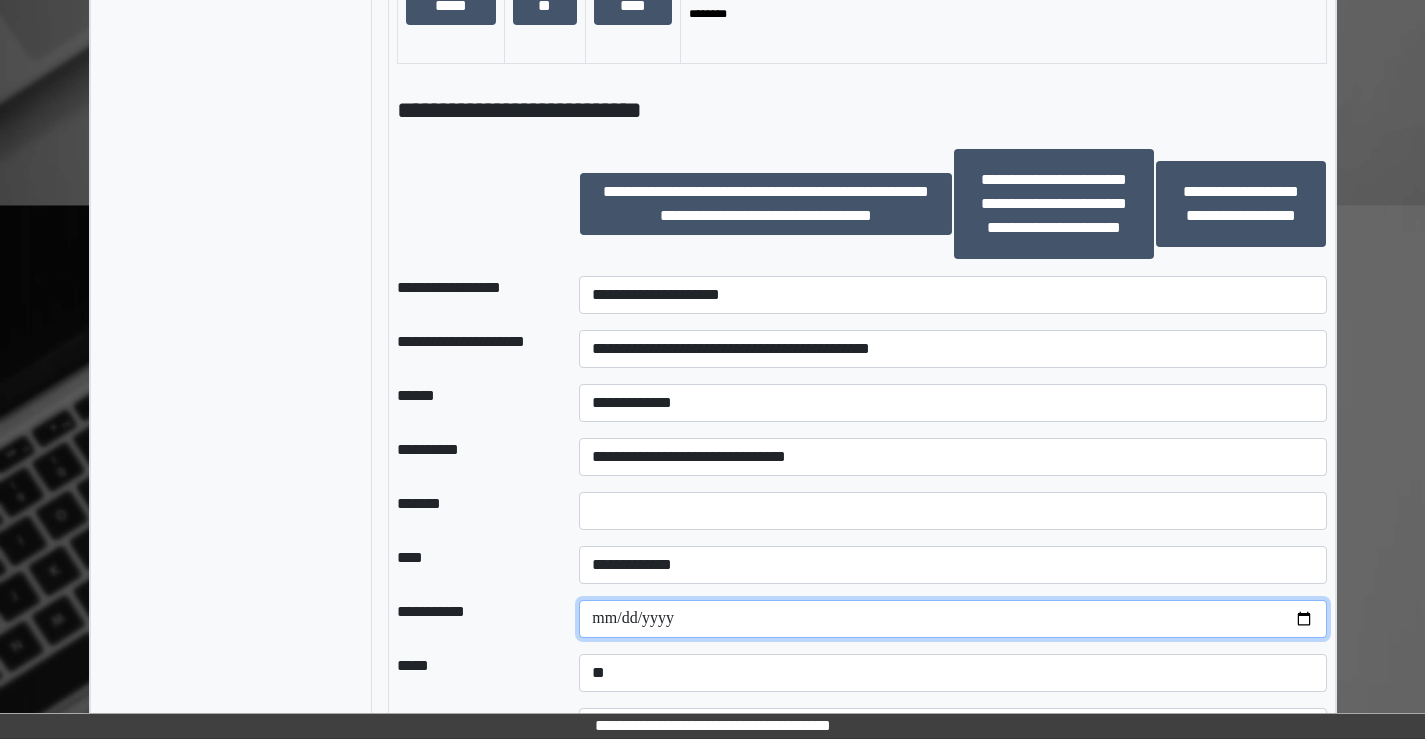 scroll, scrollTop: 1600, scrollLeft: 0, axis: vertical 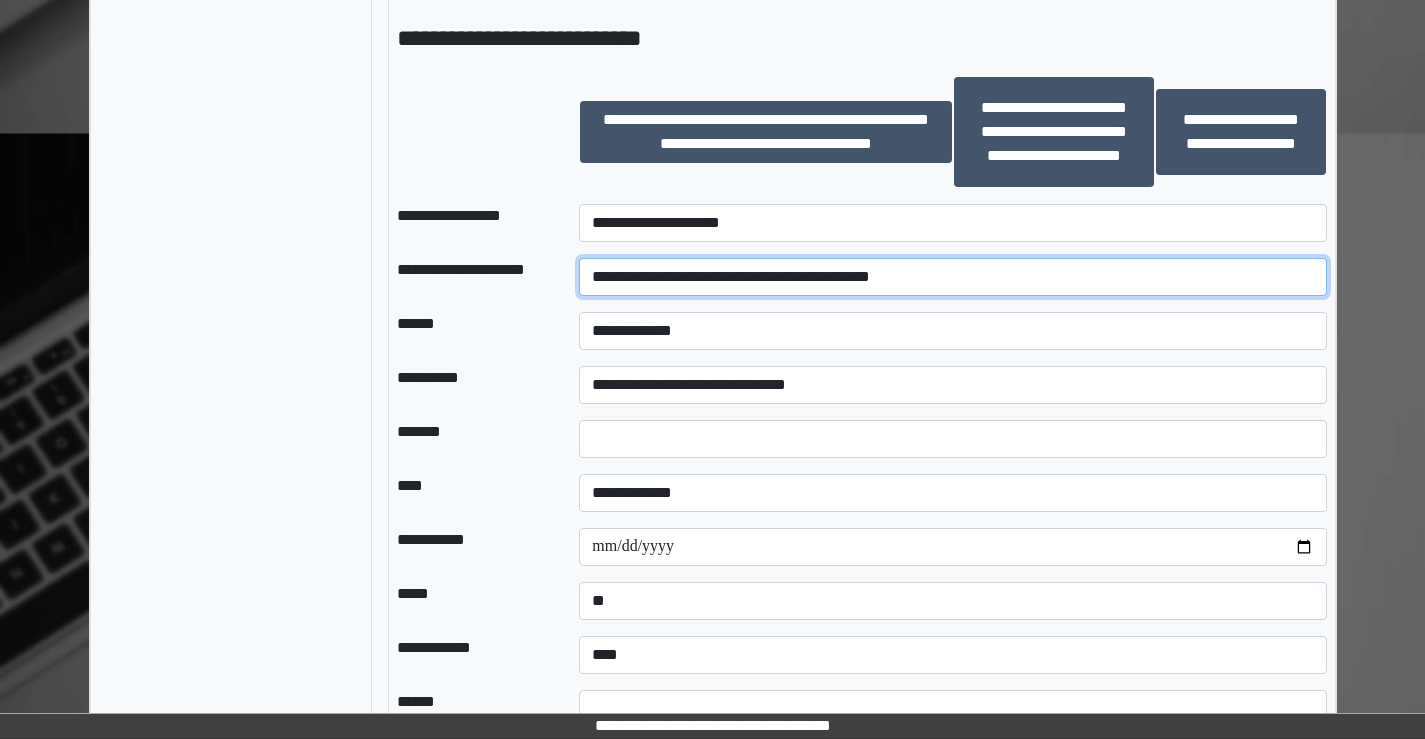 click on "**********" at bounding box center [952, 277] 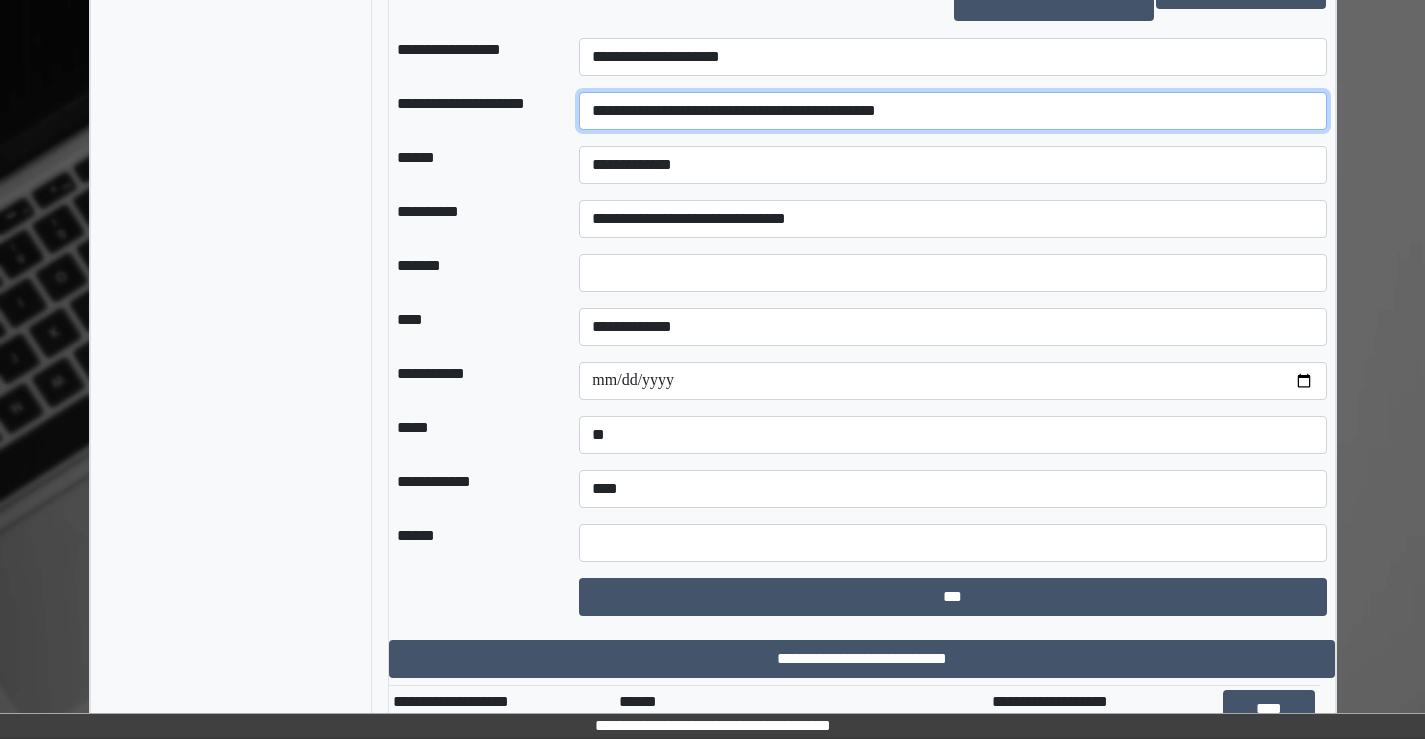 scroll, scrollTop: 1800, scrollLeft: 0, axis: vertical 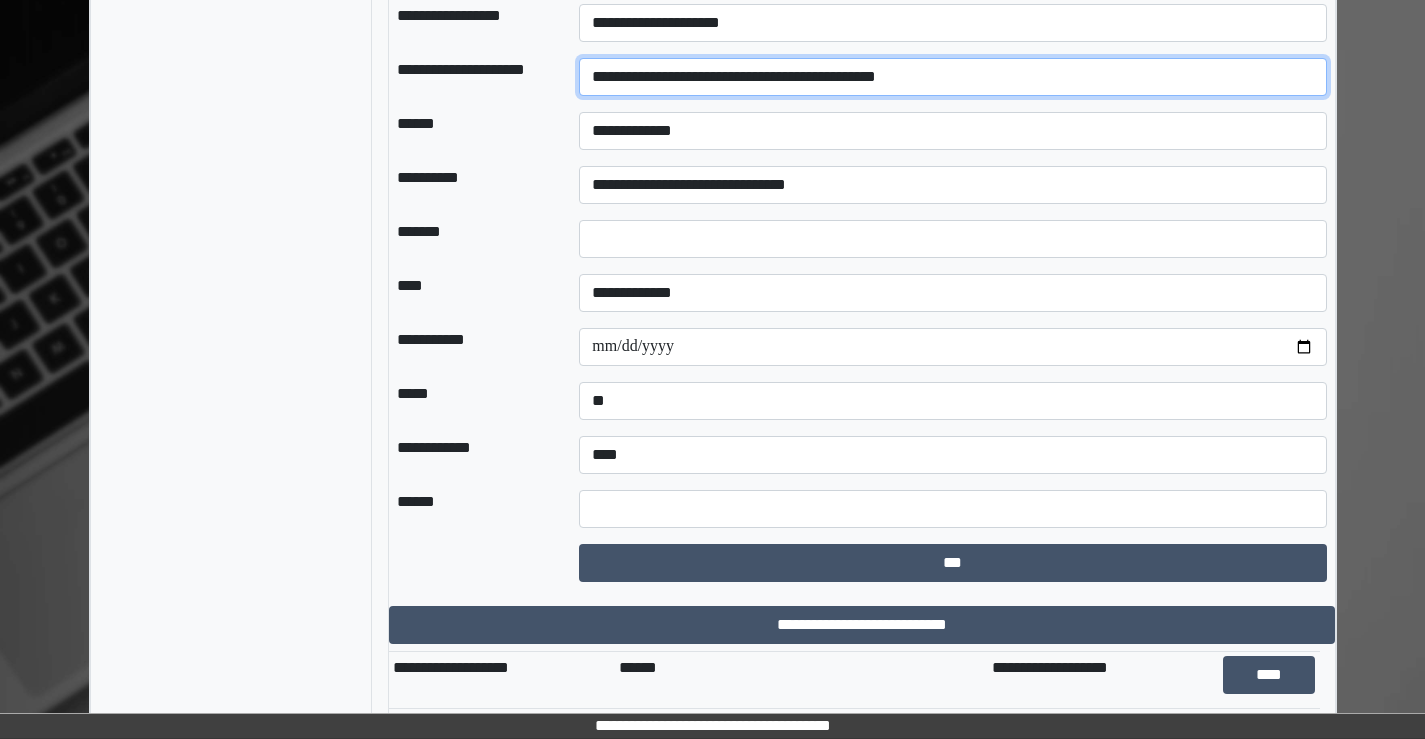drag, startPoint x: 913, startPoint y: 88, endPoint x: 350, endPoint y: 69, distance: 563.3205 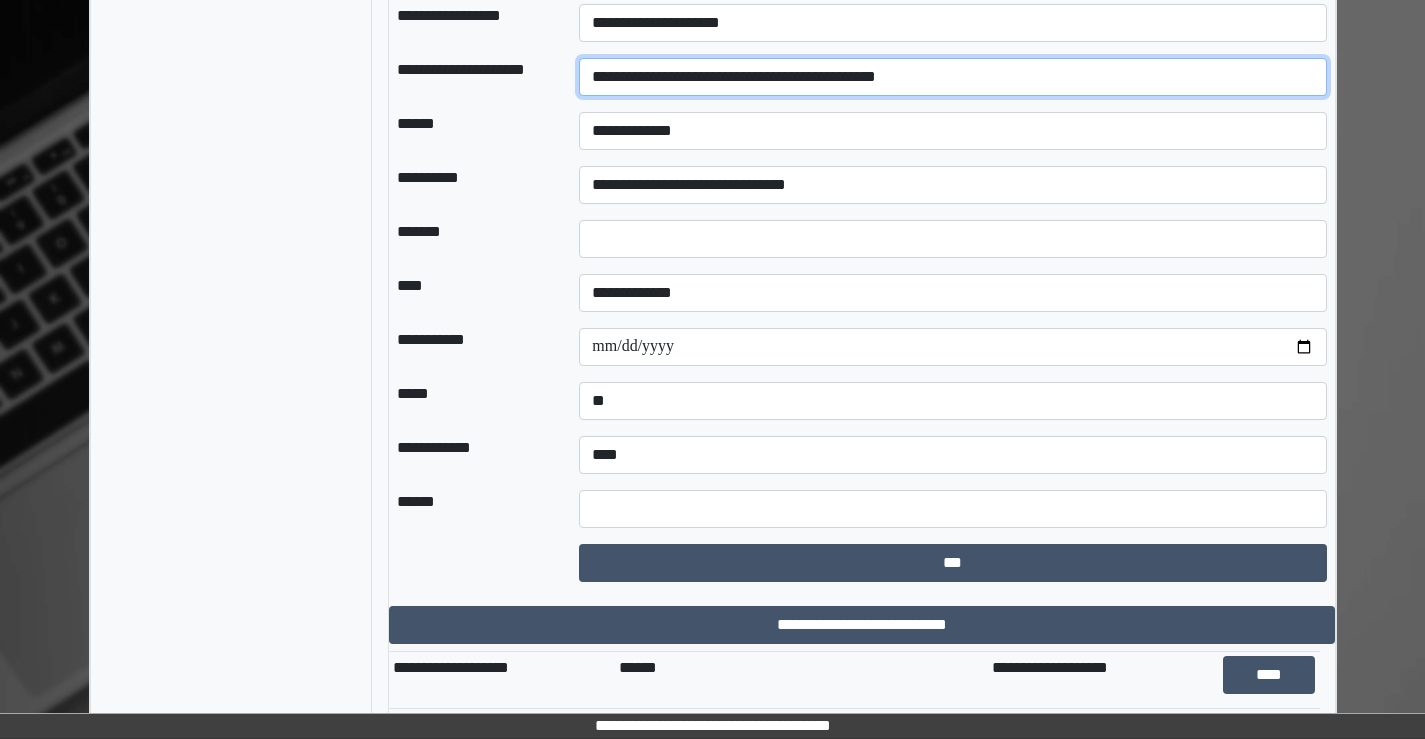 type on "**********" 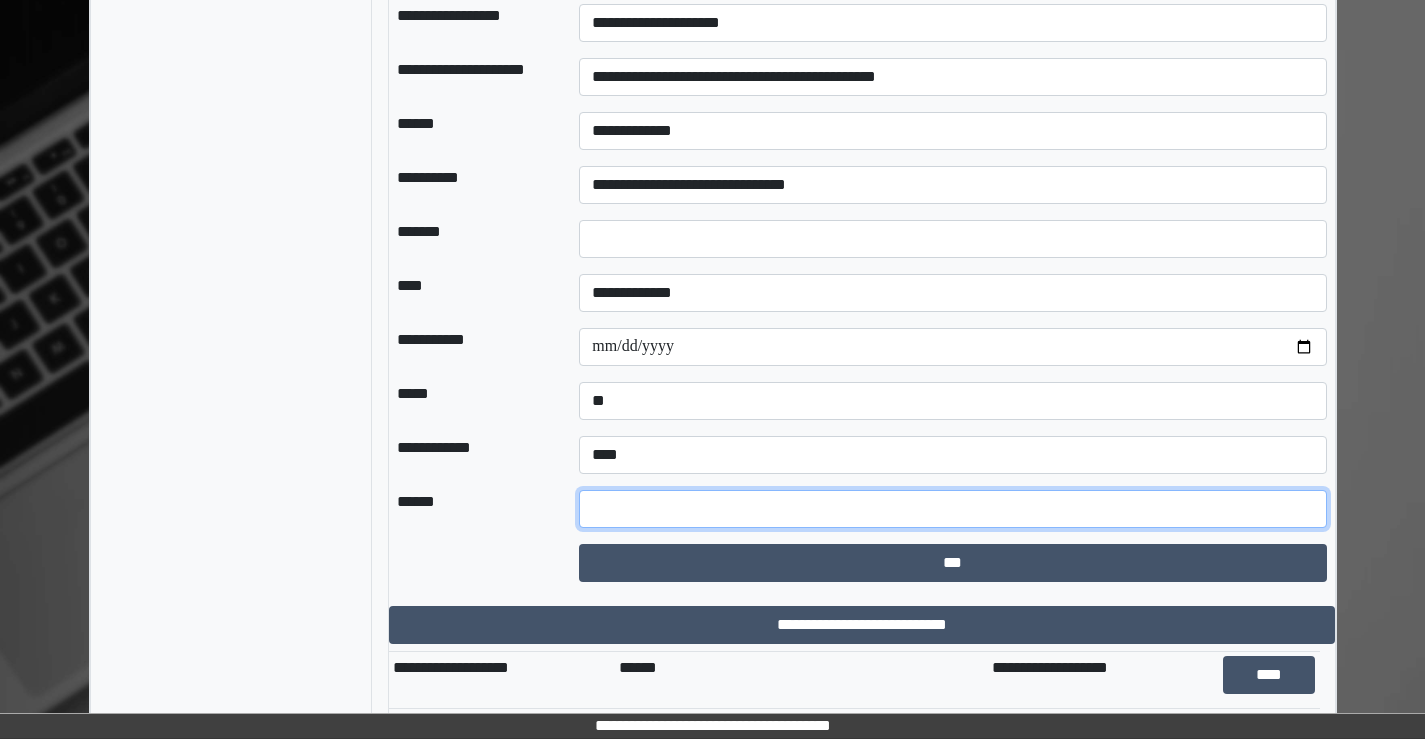click at bounding box center [952, 509] 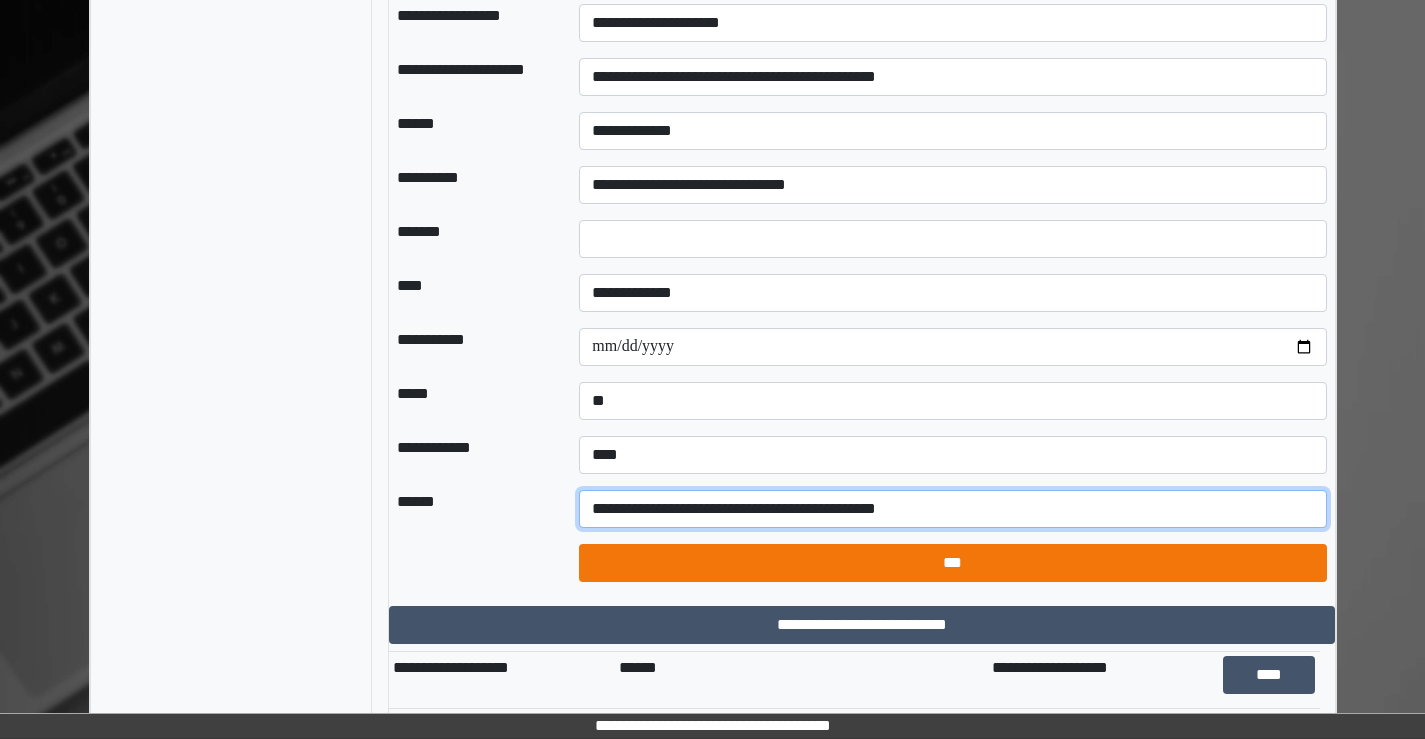 type on "**********" 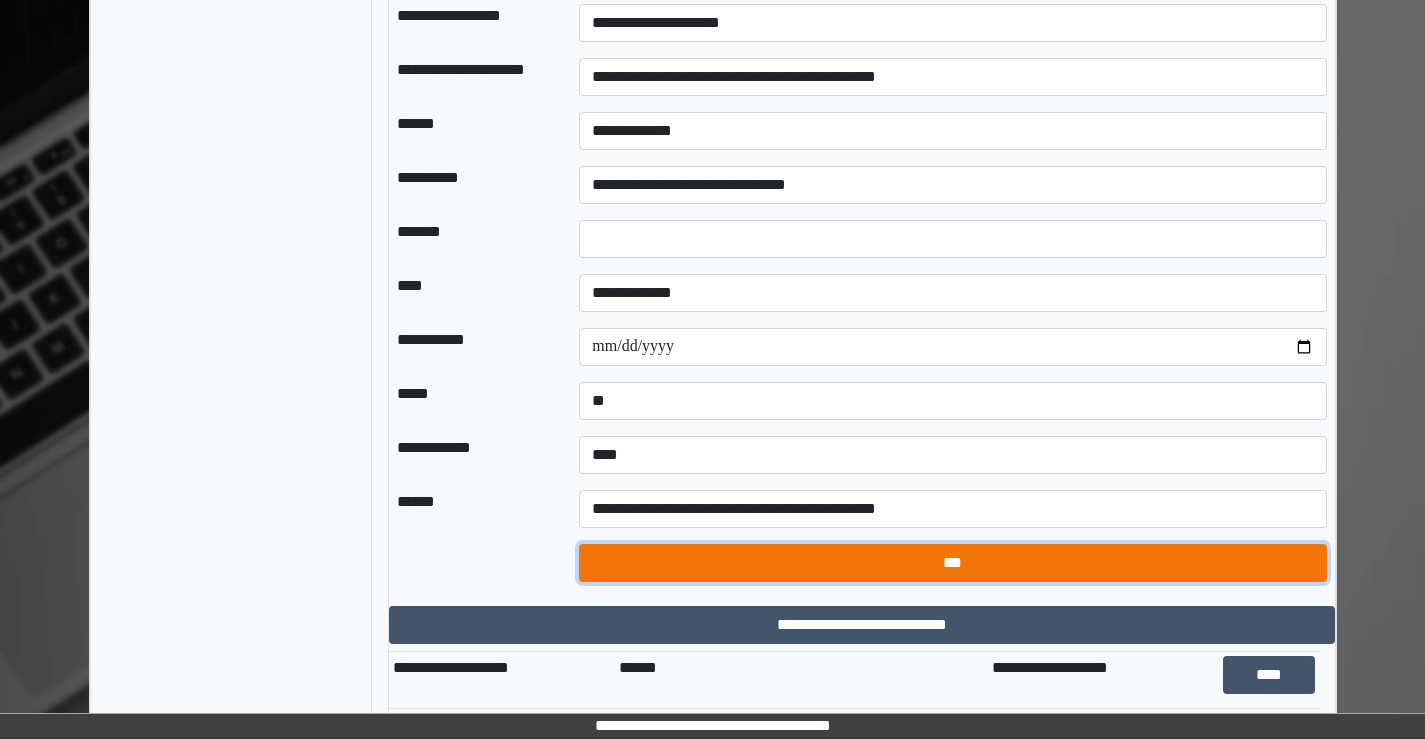 click on "***" at bounding box center [952, 563] 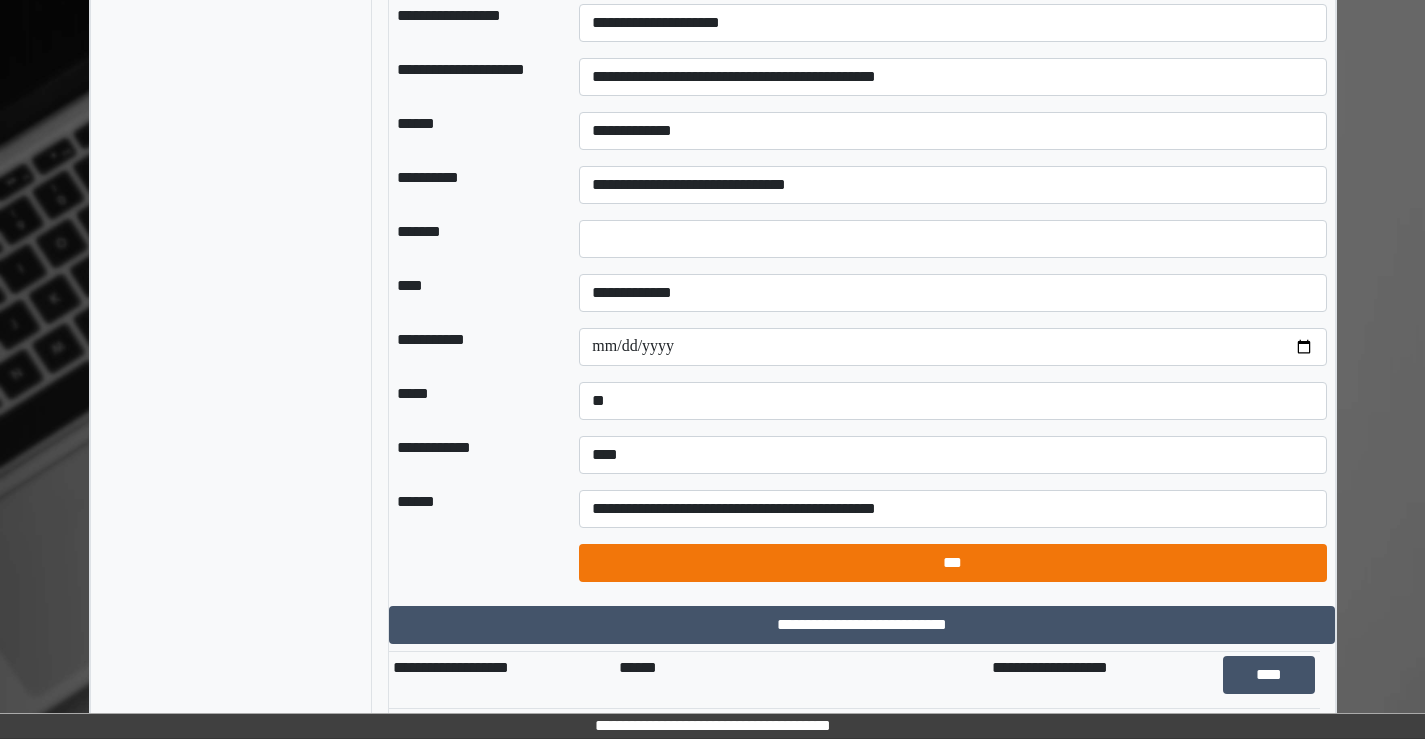 select on "*" 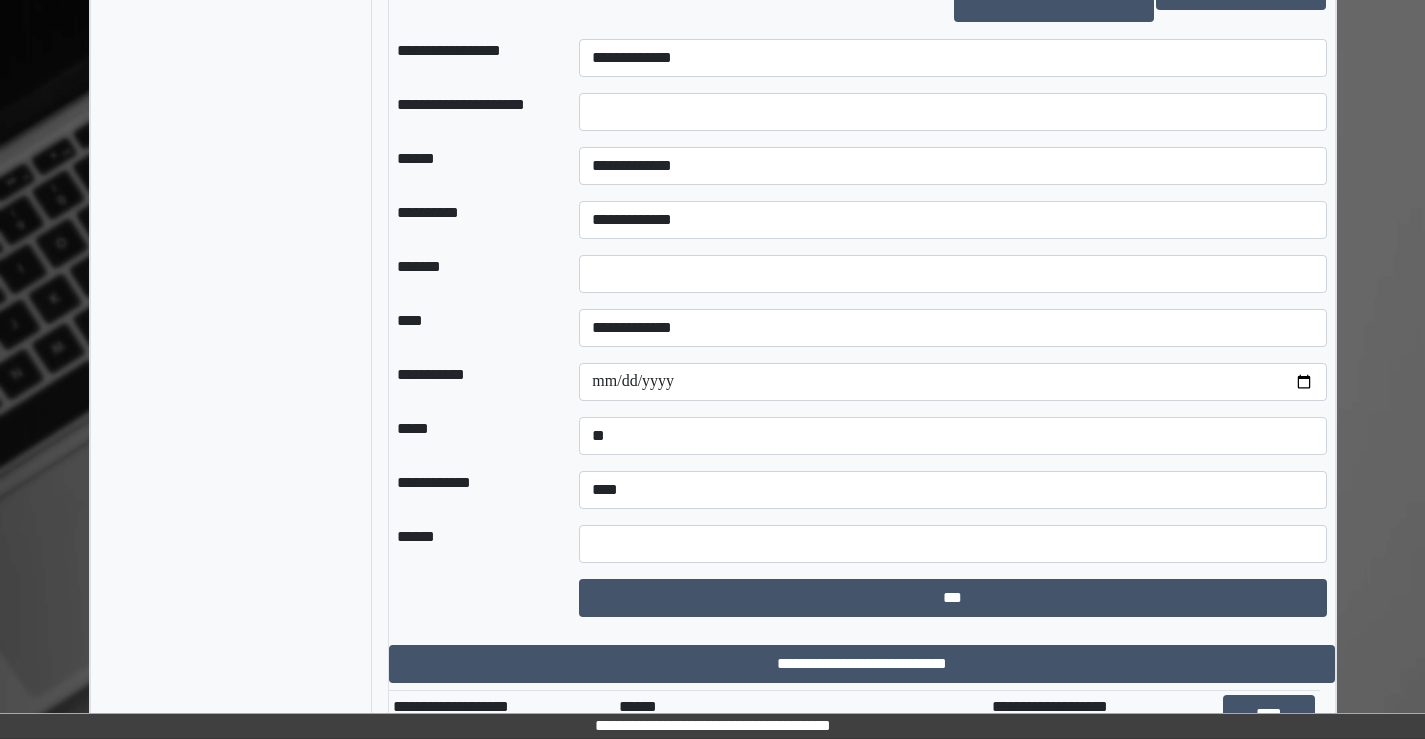 scroll, scrollTop: 2296, scrollLeft: 0, axis: vertical 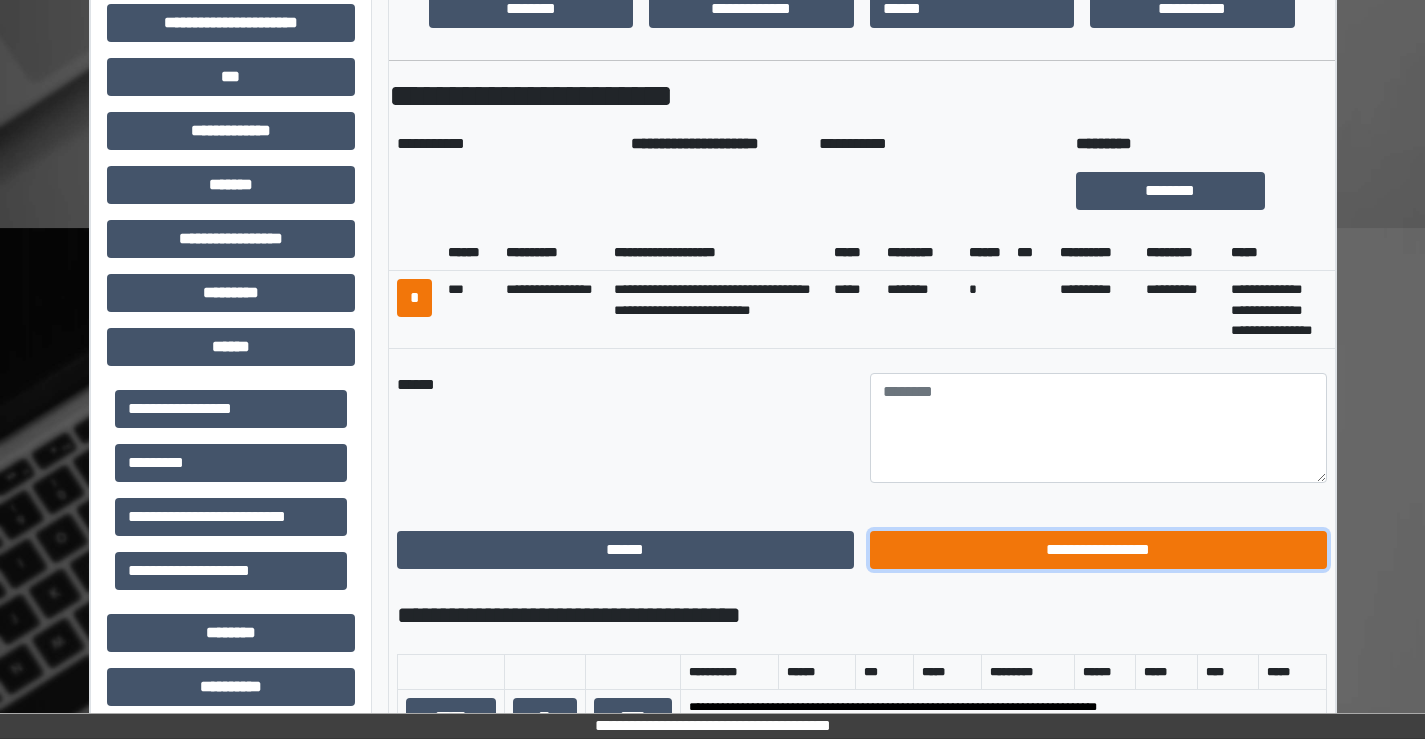 click on "**********" at bounding box center [1098, 550] 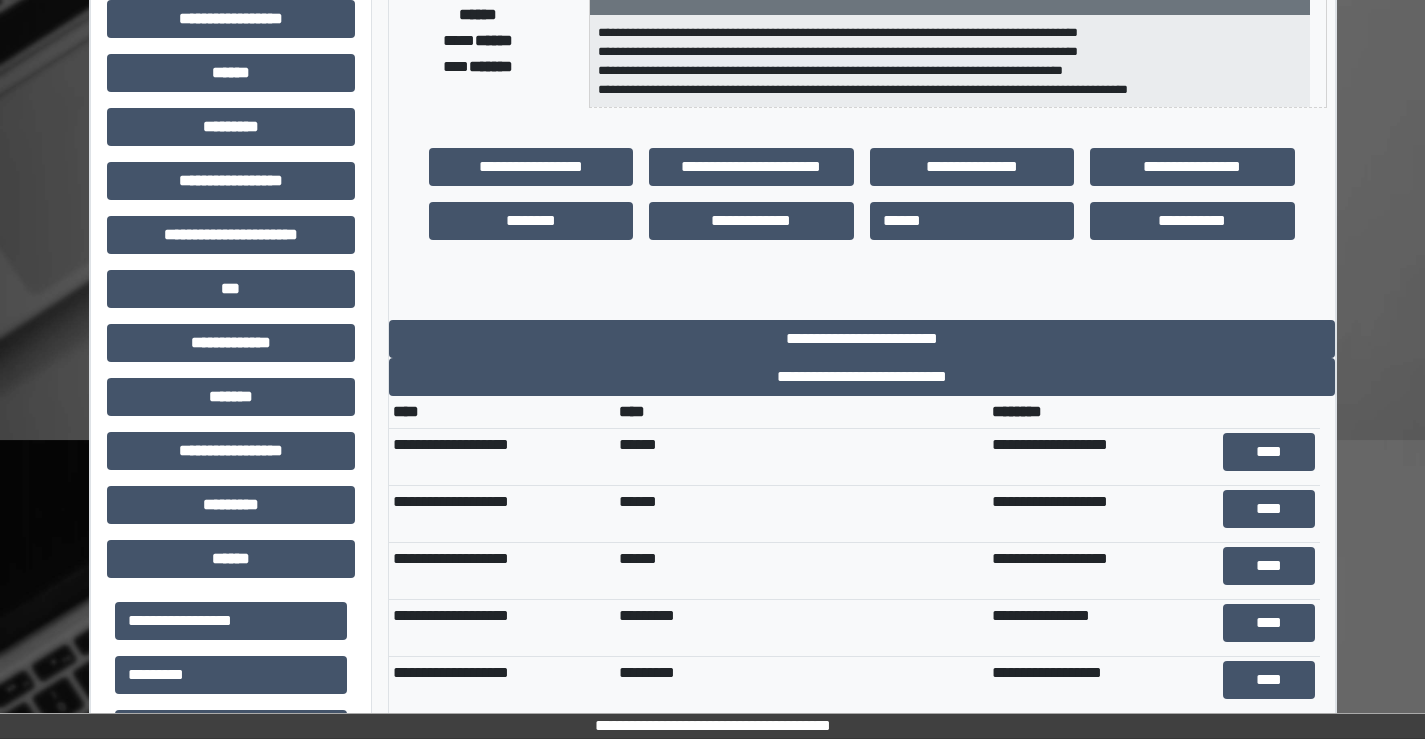 scroll, scrollTop: 400, scrollLeft: 0, axis: vertical 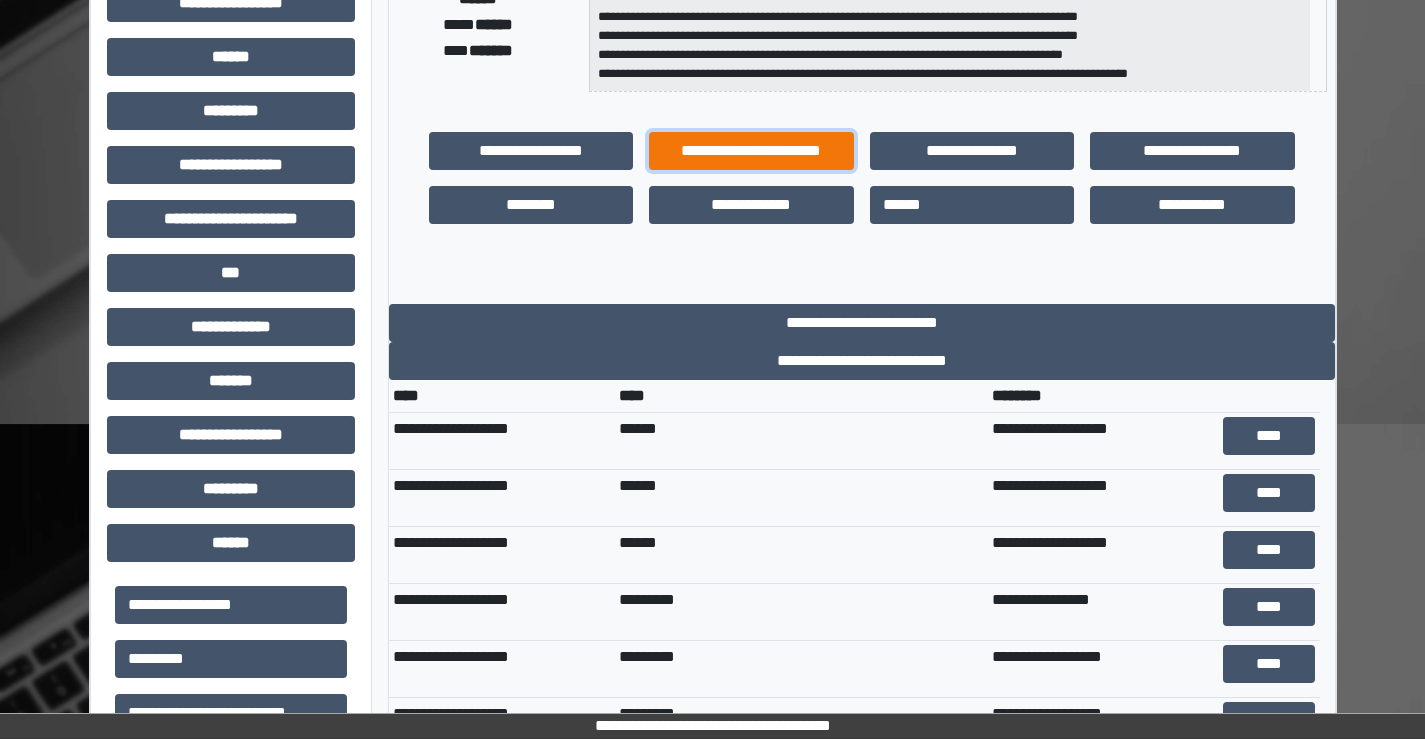 click on "**********" at bounding box center [751, 151] 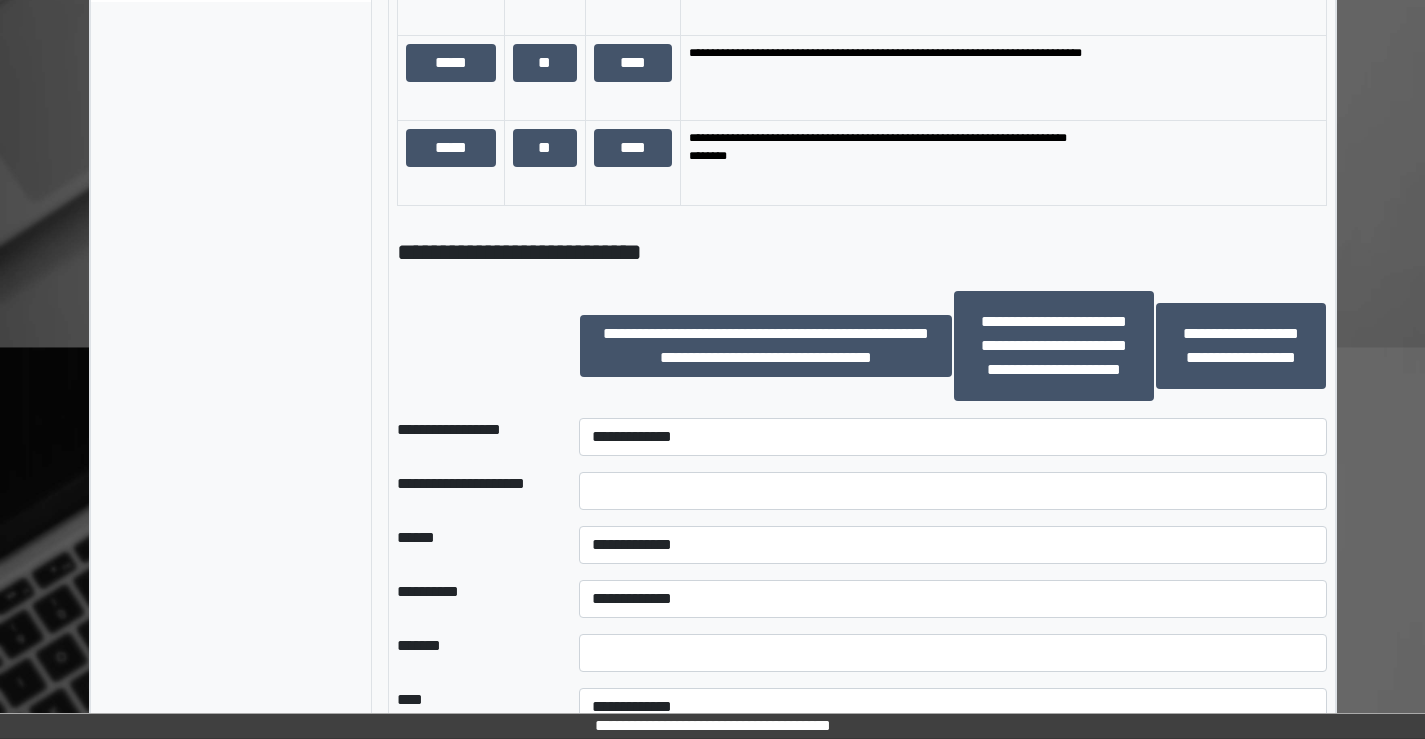 scroll, scrollTop: 1500, scrollLeft: 0, axis: vertical 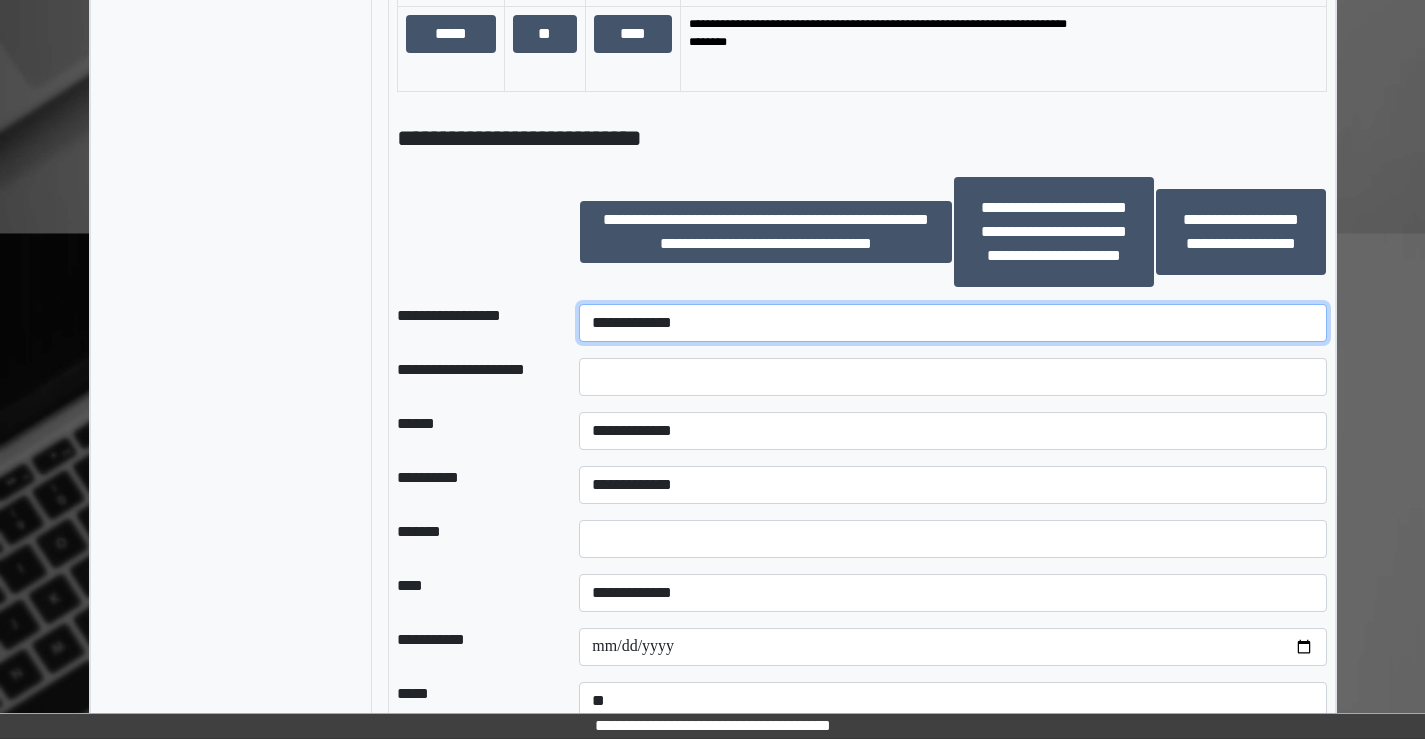click on "**********" at bounding box center (952, 323) 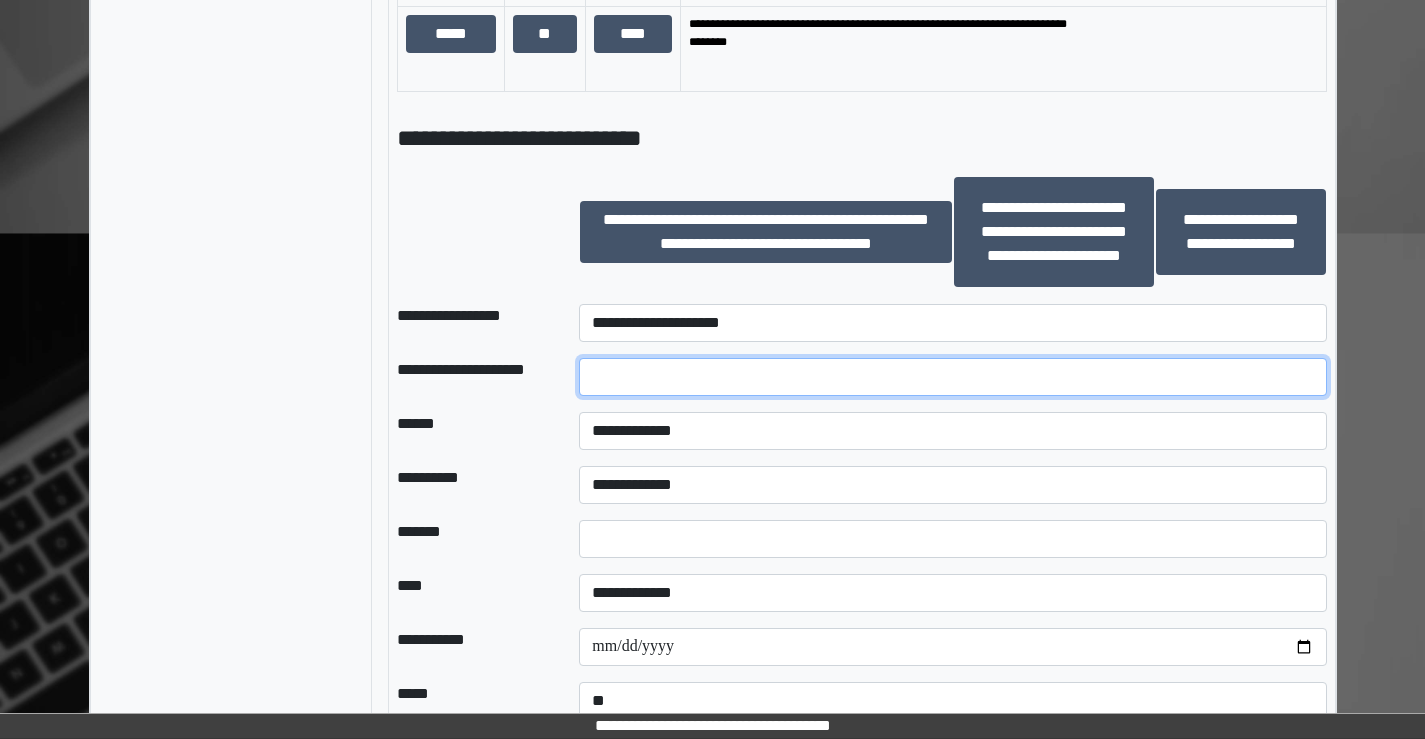 click at bounding box center (952, 377) 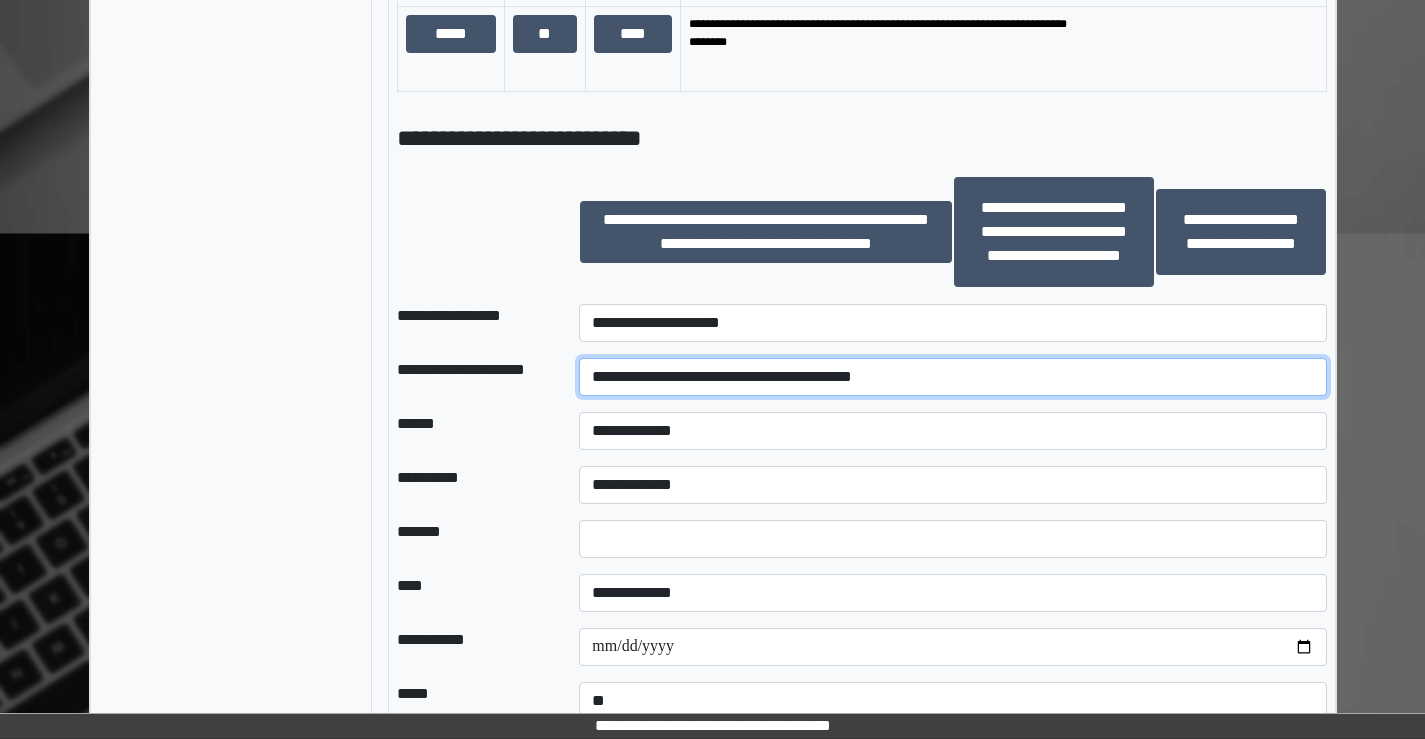type on "**********" 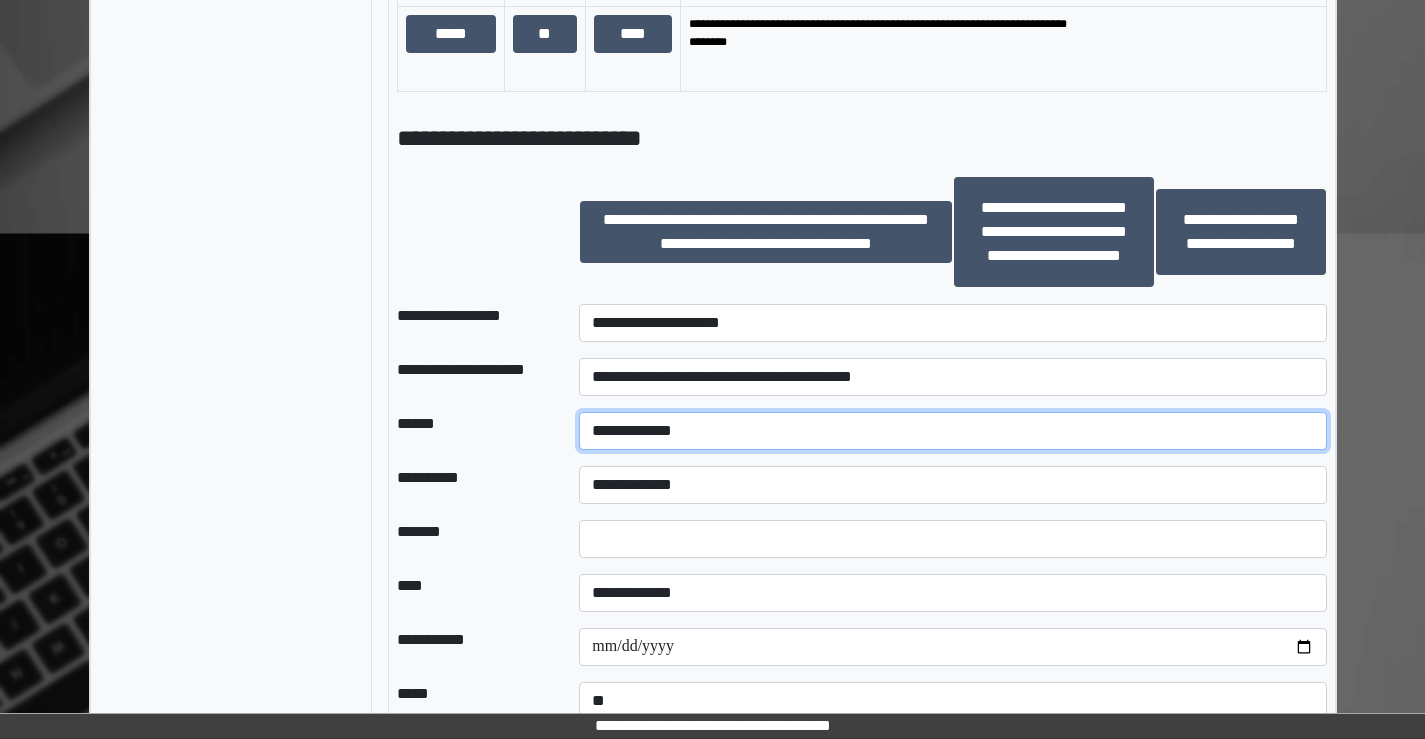 click on "**********" at bounding box center (952, 431) 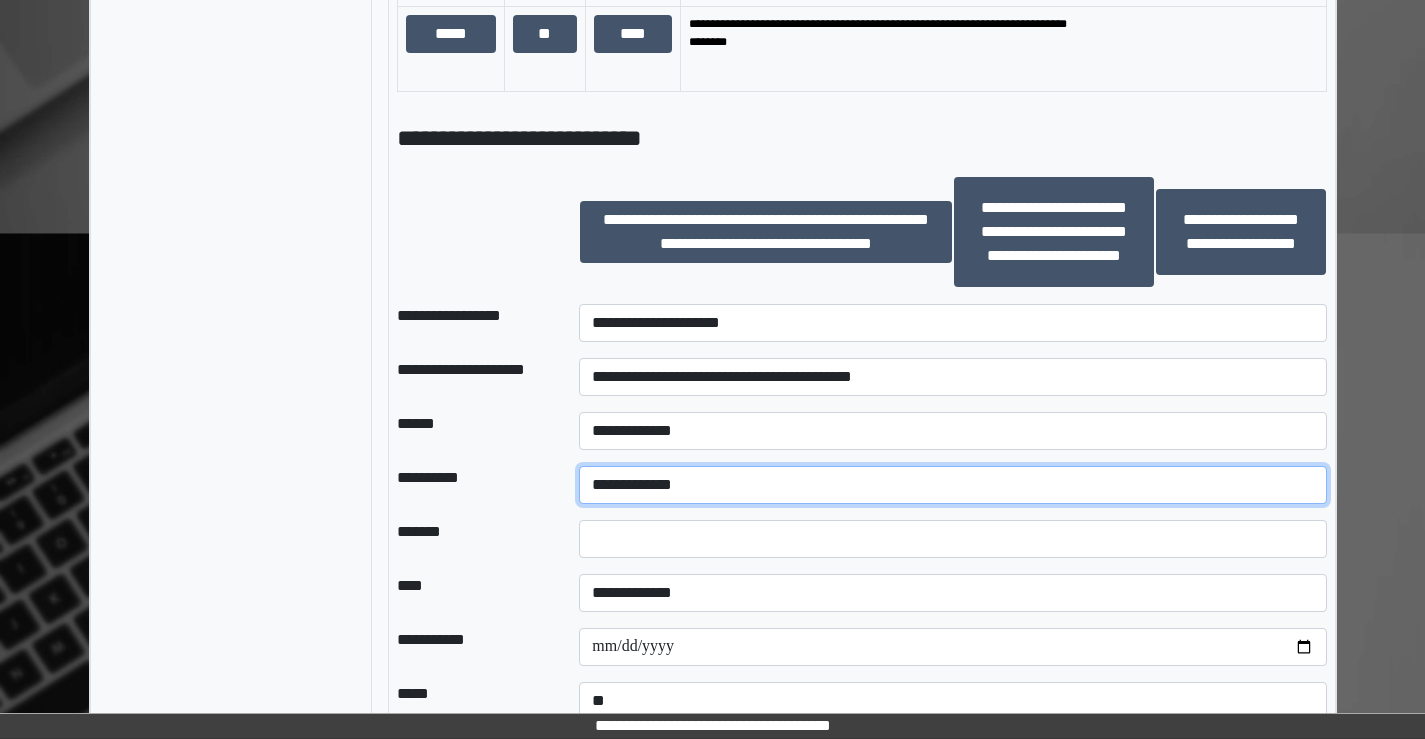 click on "**********" at bounding box center [952, 485] 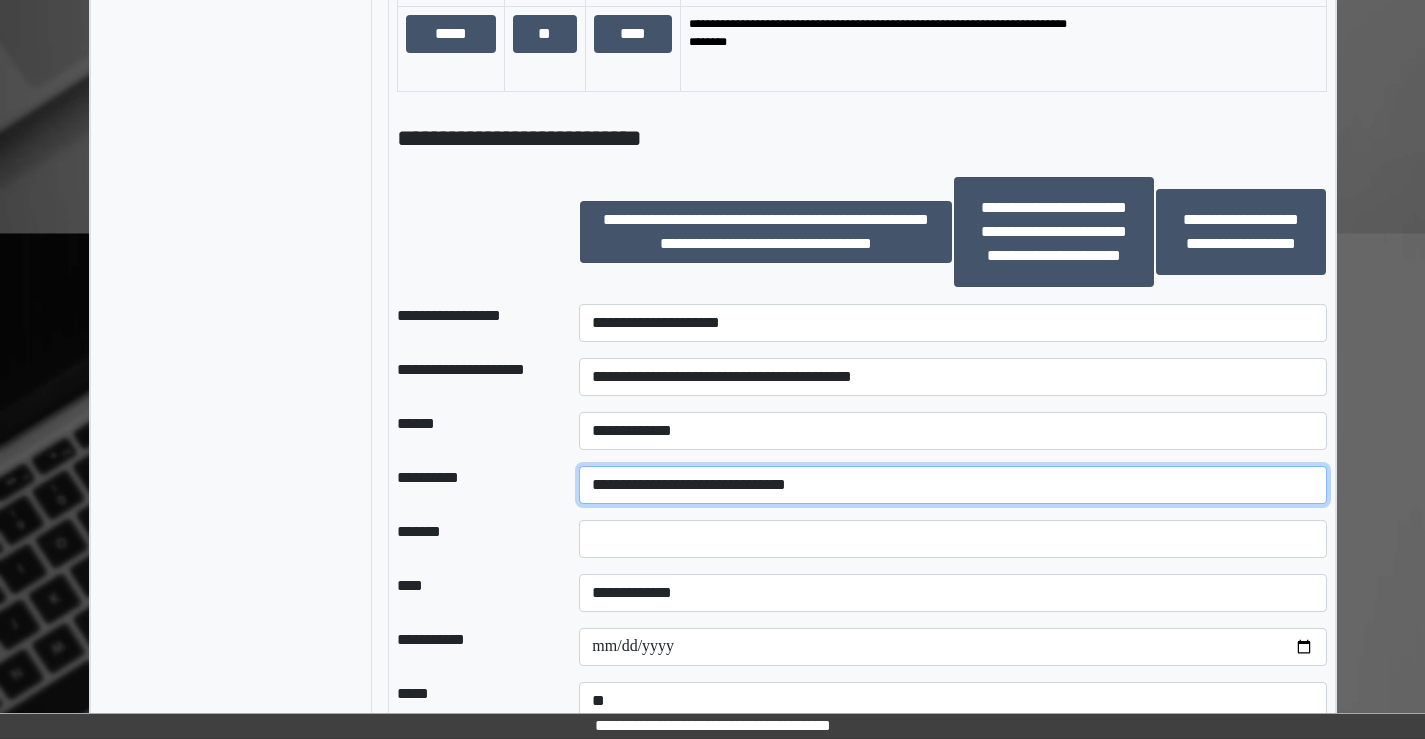 click on "**********" at bounding box center (952, 485) 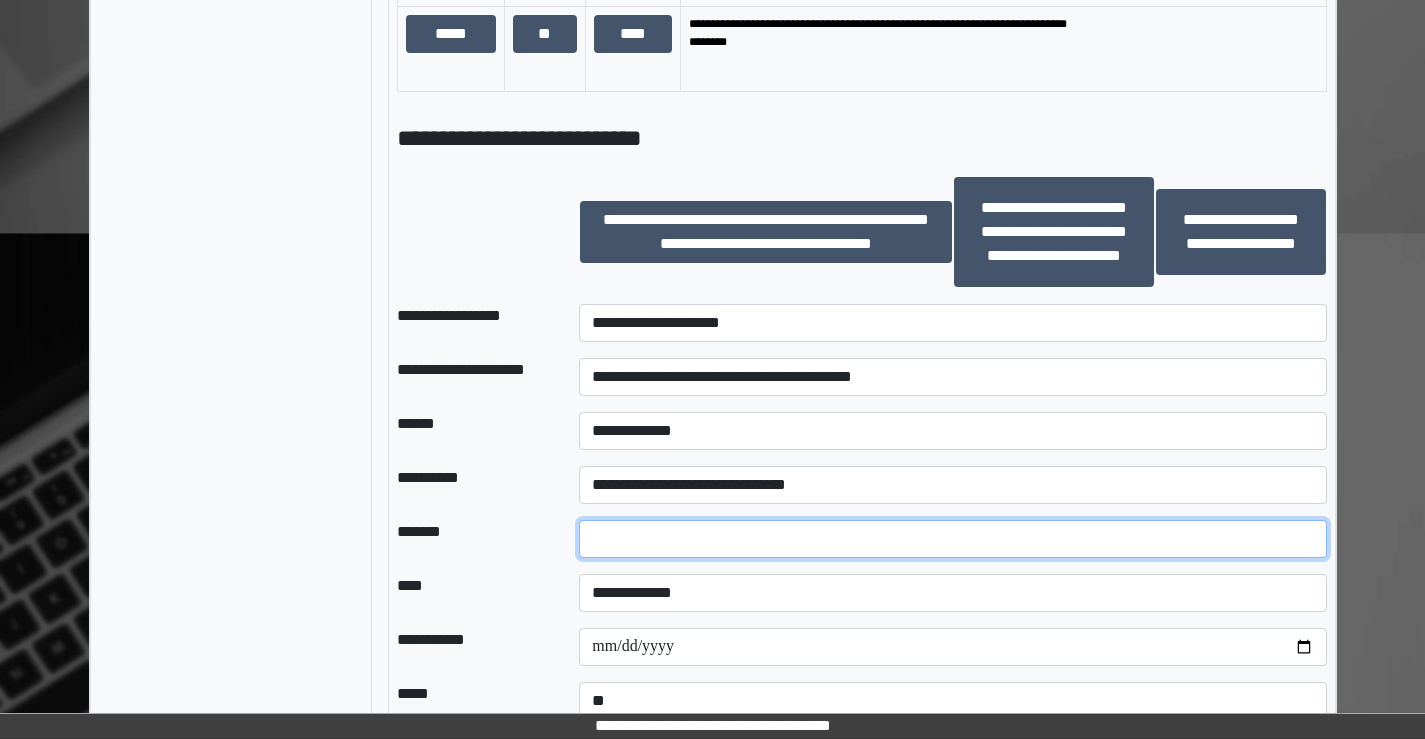 click at bounding box center [952, 539] 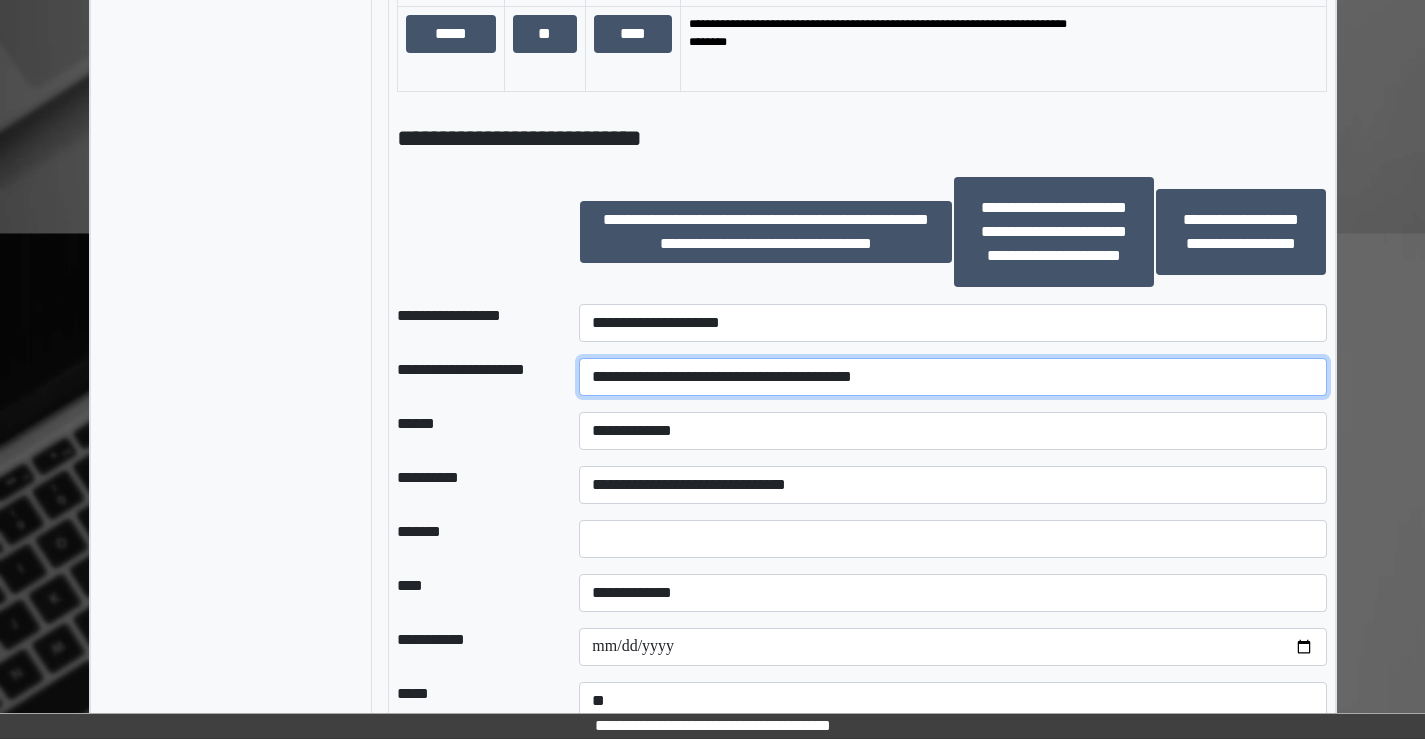 click on "**********" at bounding box center [952, 377] 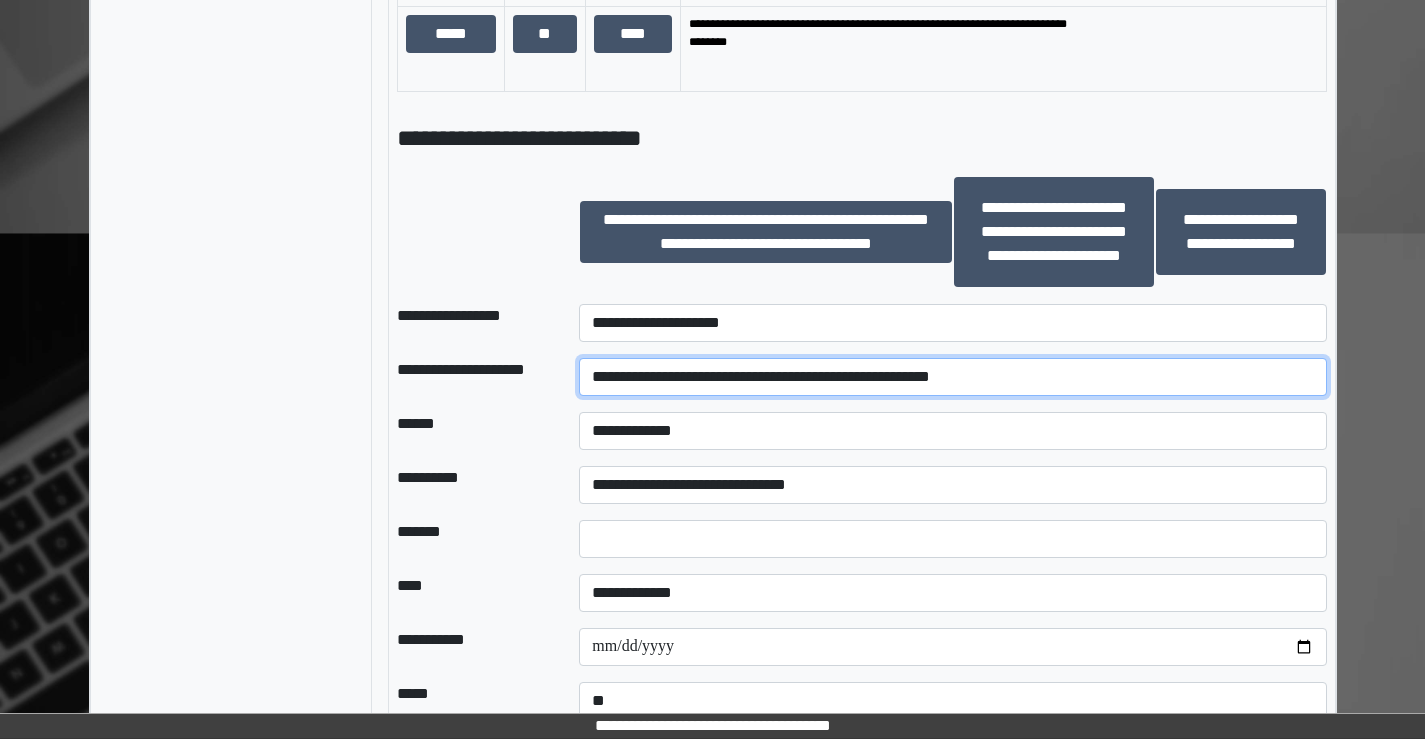 drag, startPoint x: 1066, startPoint y: 387, endPoint x: 542, endPoint y: 393, distance: 524.03436 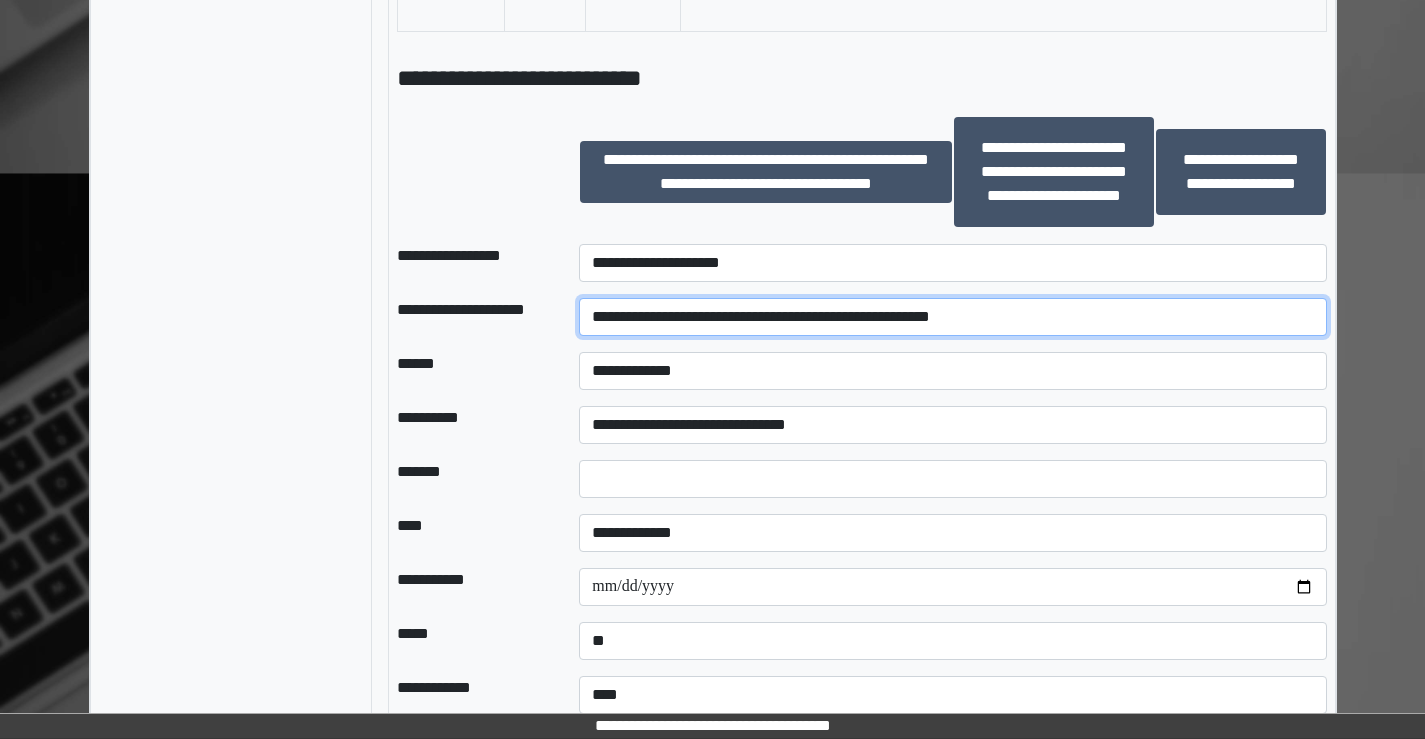 scroll, scrollTop: 1900, scrollLeft: 0, axis: vertical 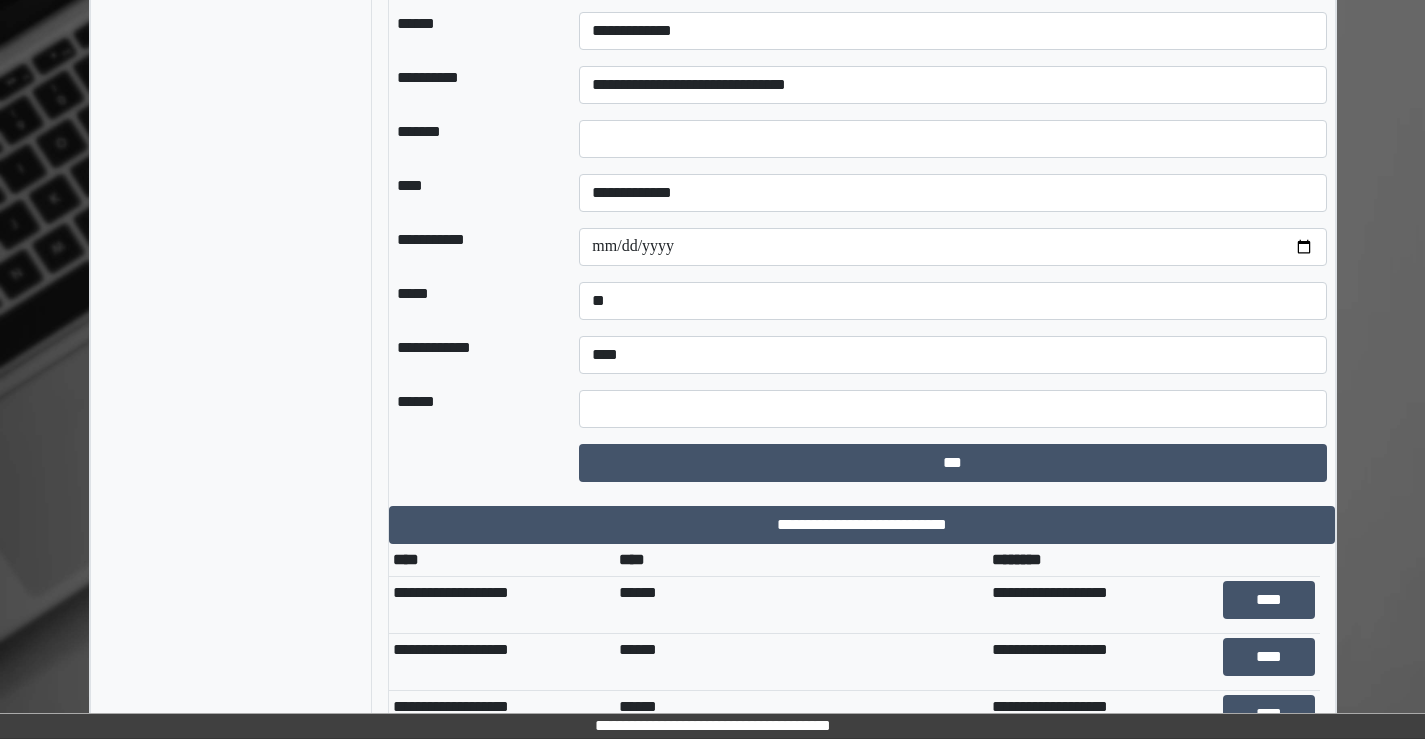 type on "**********" 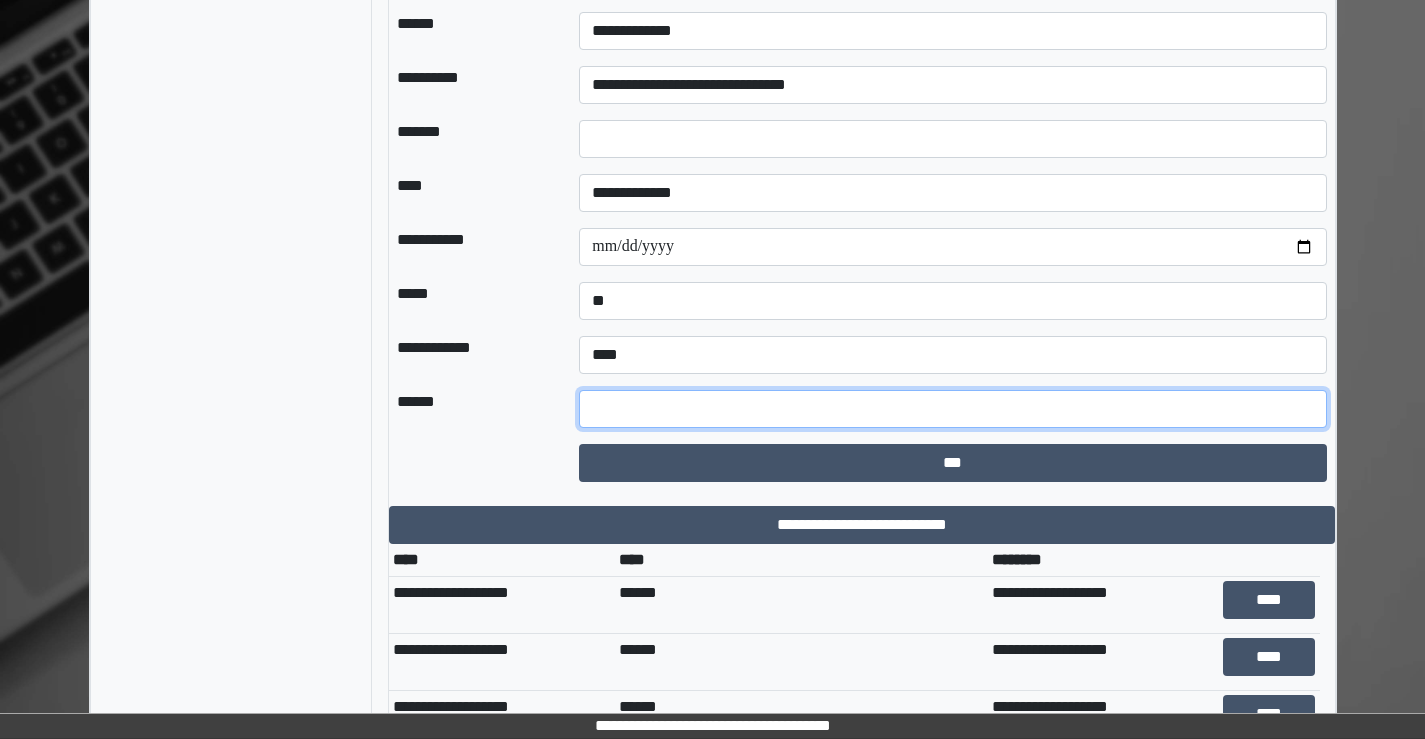 click at bounding box center (952, 409) 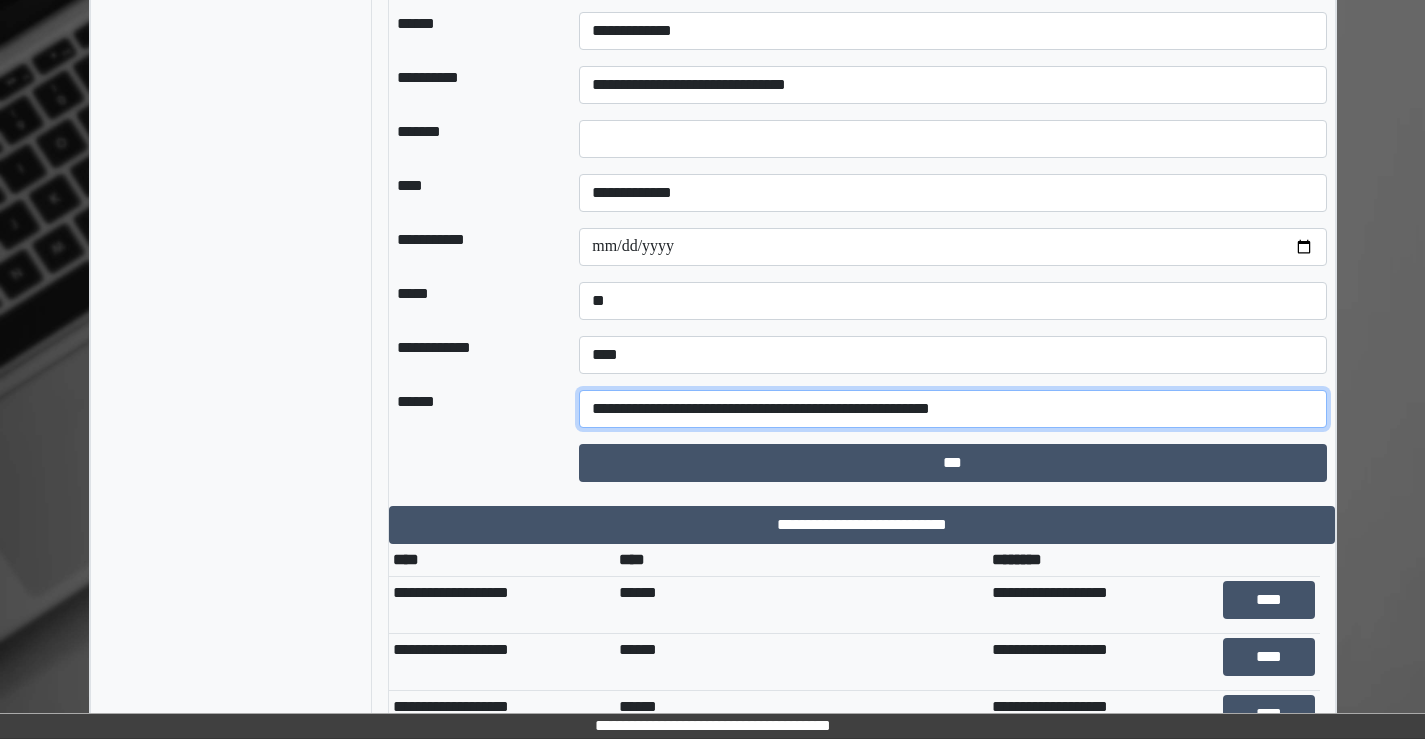 type on "**********" 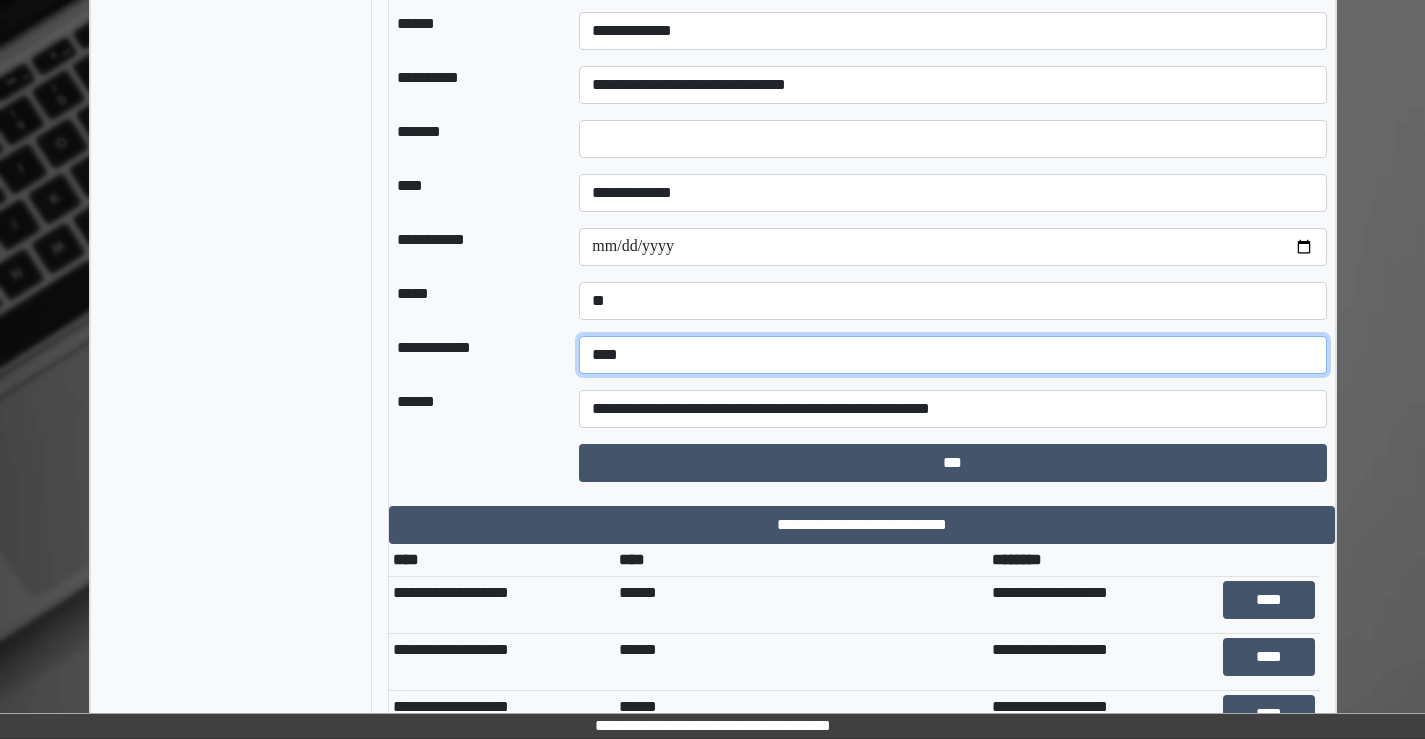 click on "**********" at bounding box center [952, 355] 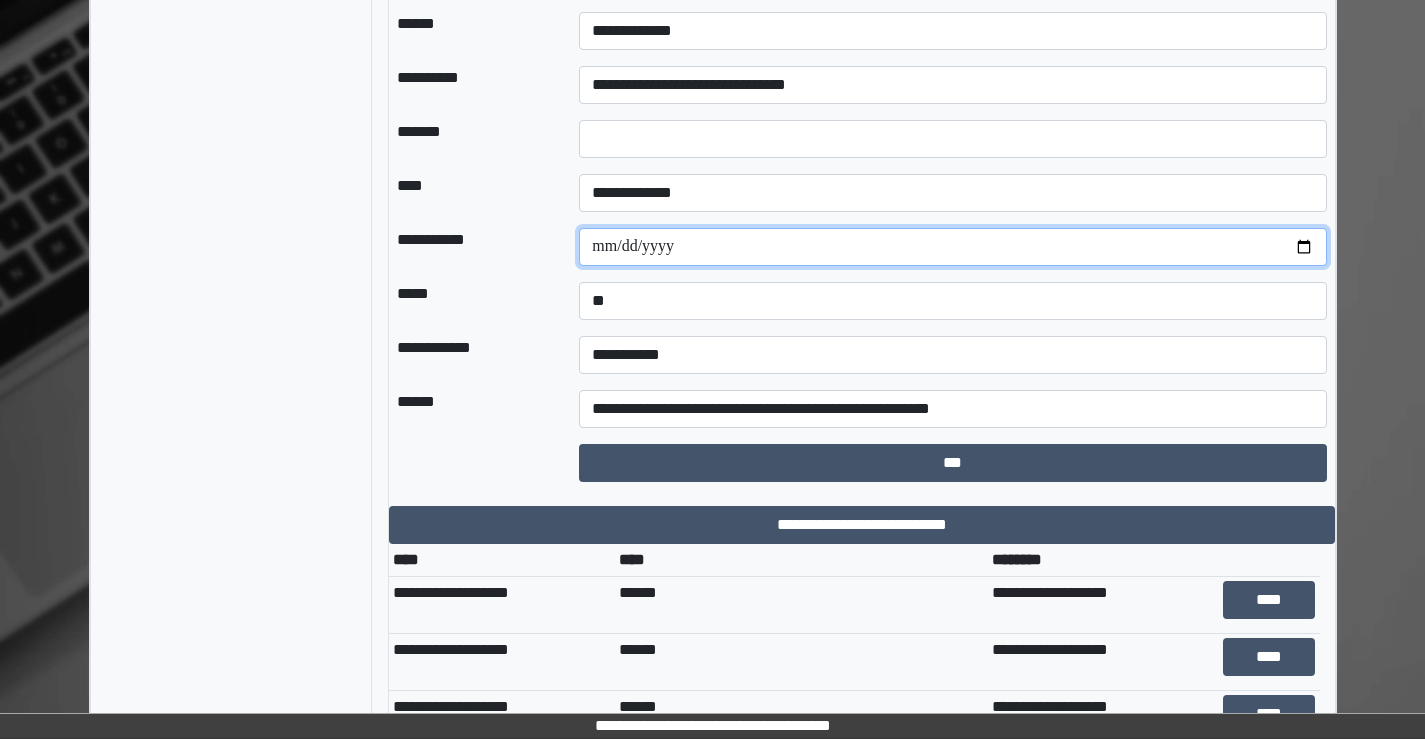 click at bounding box center (952, 247) 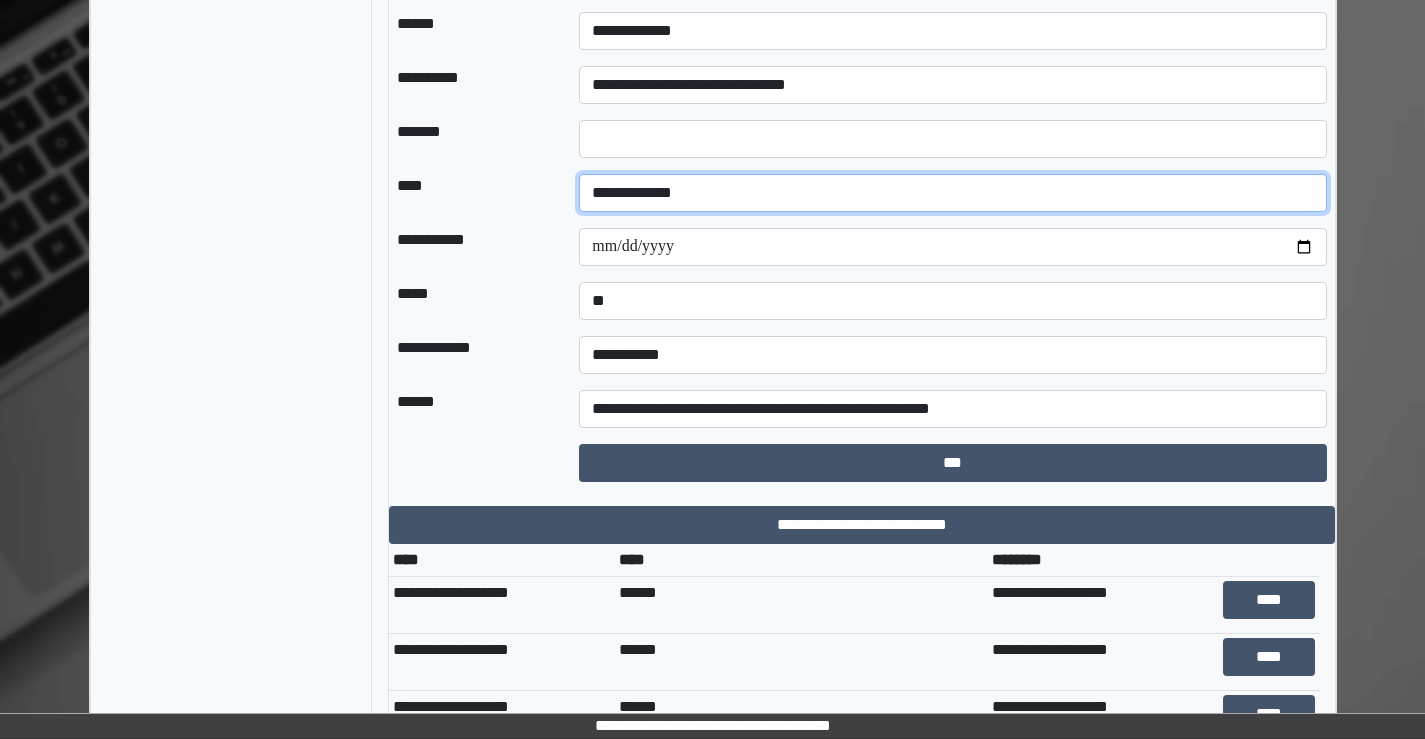 click on "**********" at bounding box center [952, 193] 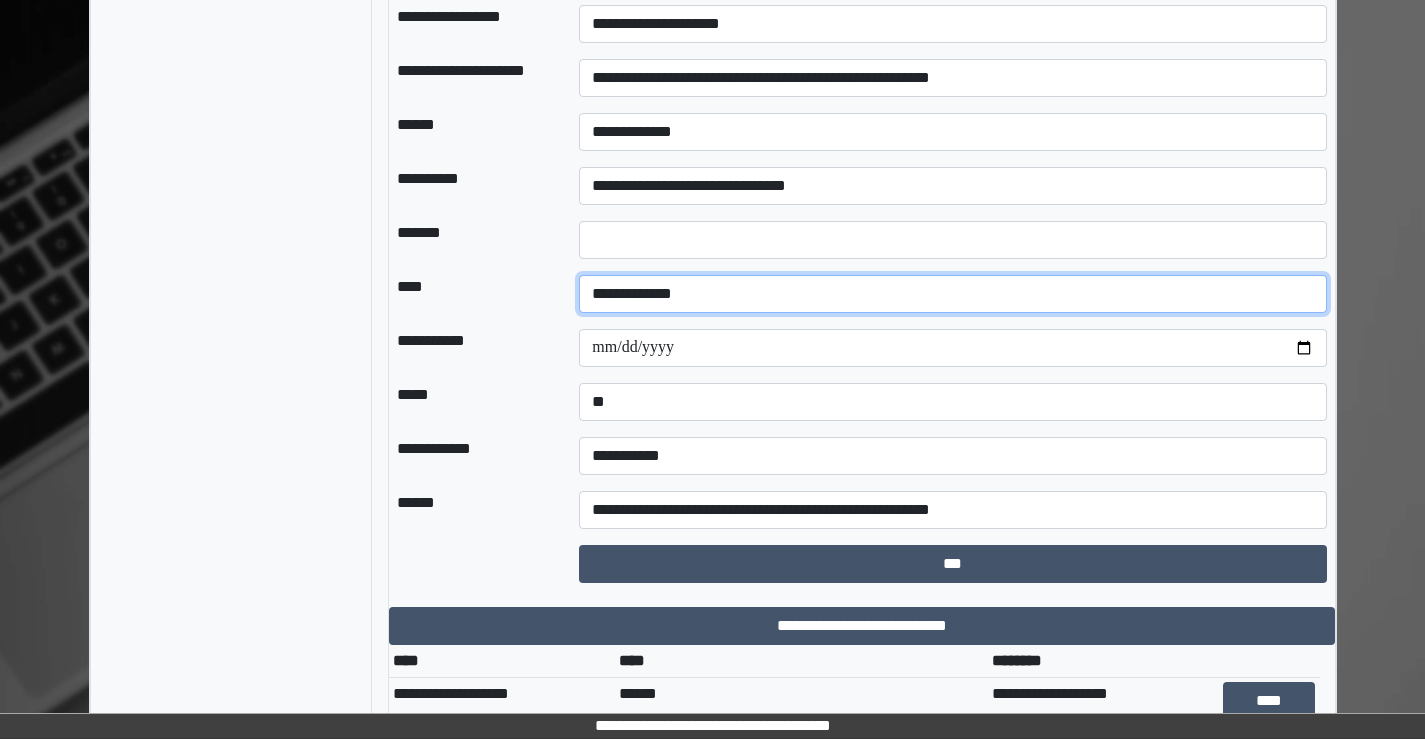 scroll, scrollTop: 1800, scrollLeft: 0, axis: vertical 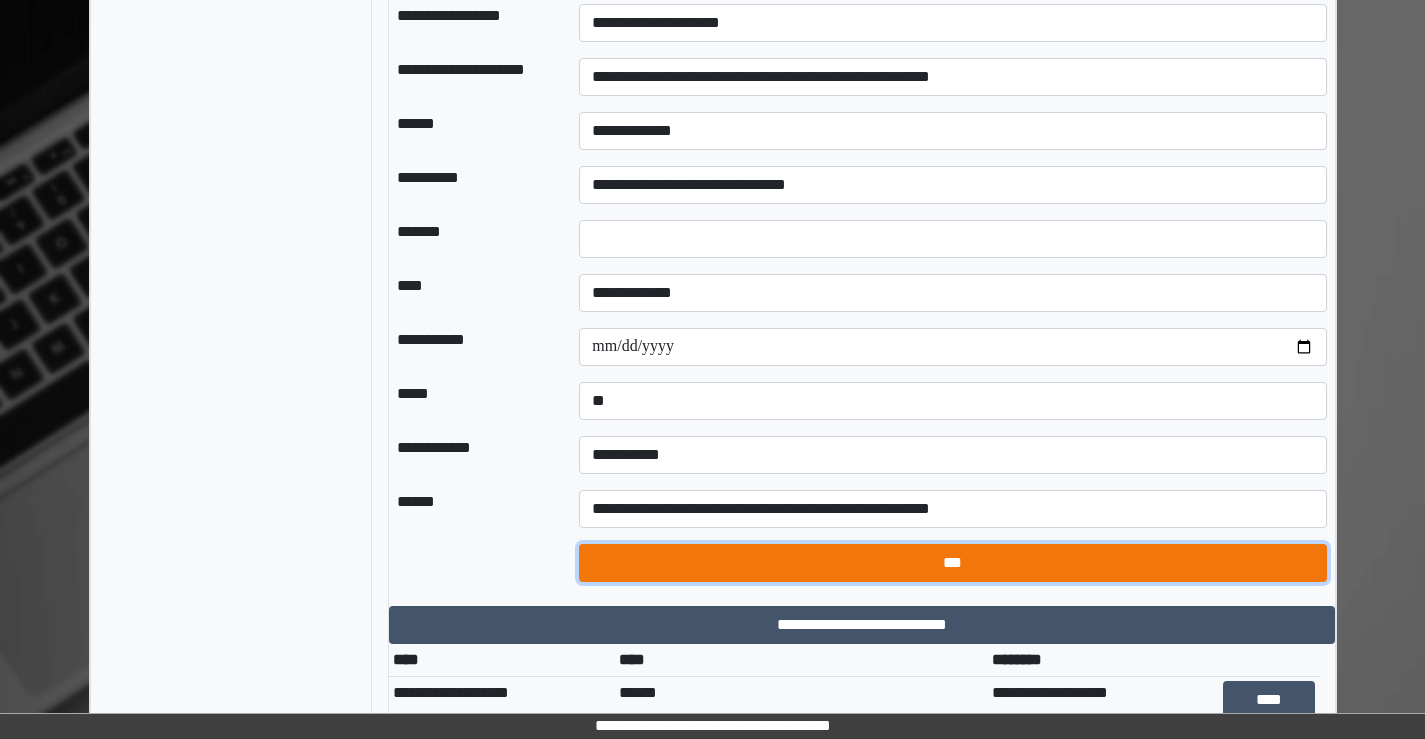 click on "***" at bounding box center [952, 563] 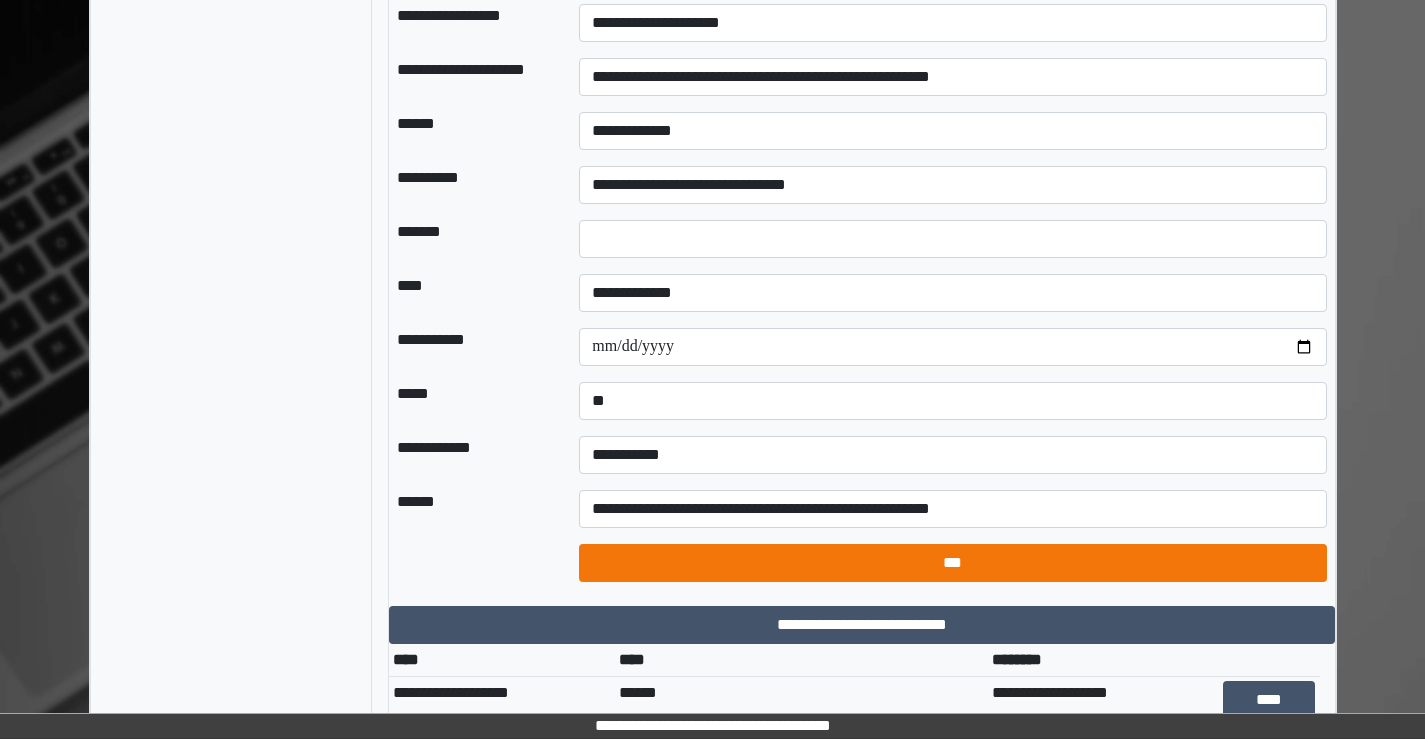 select on "*" 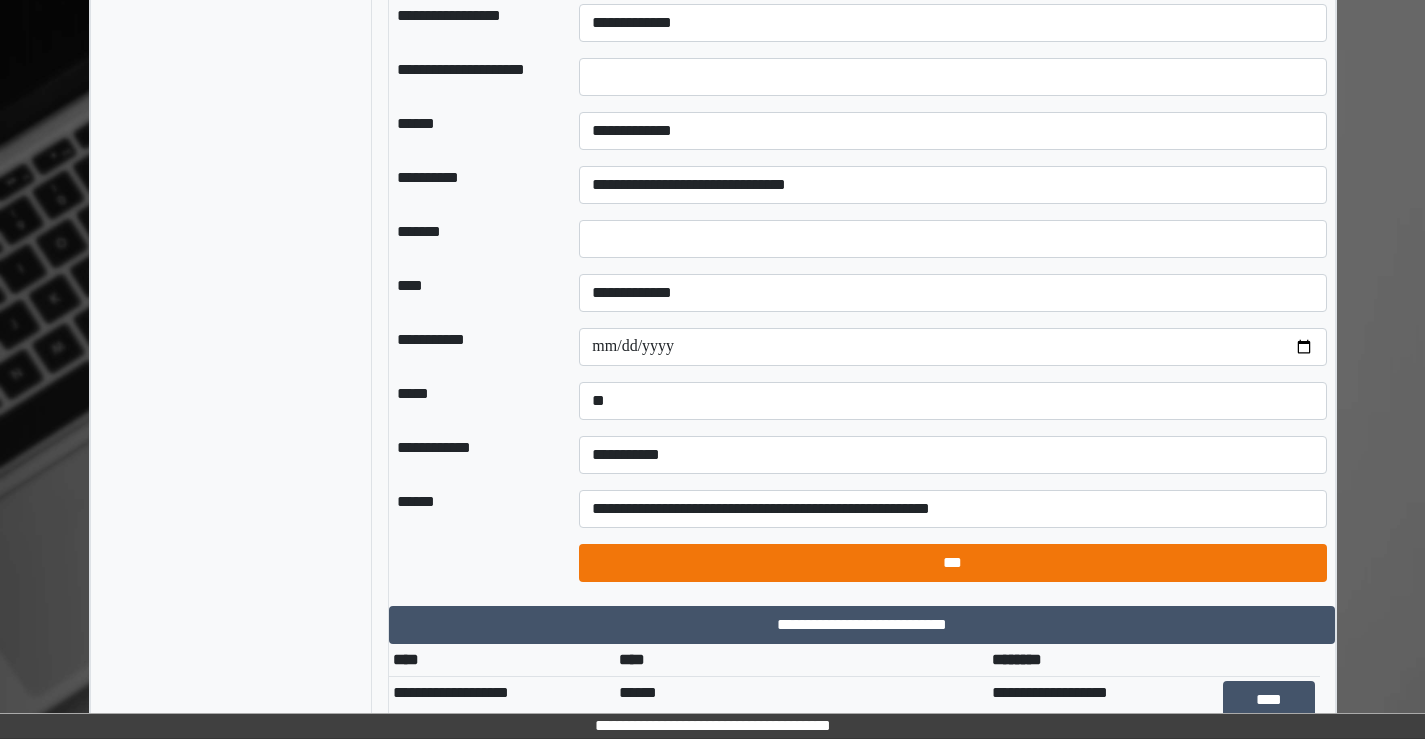 select on "*" 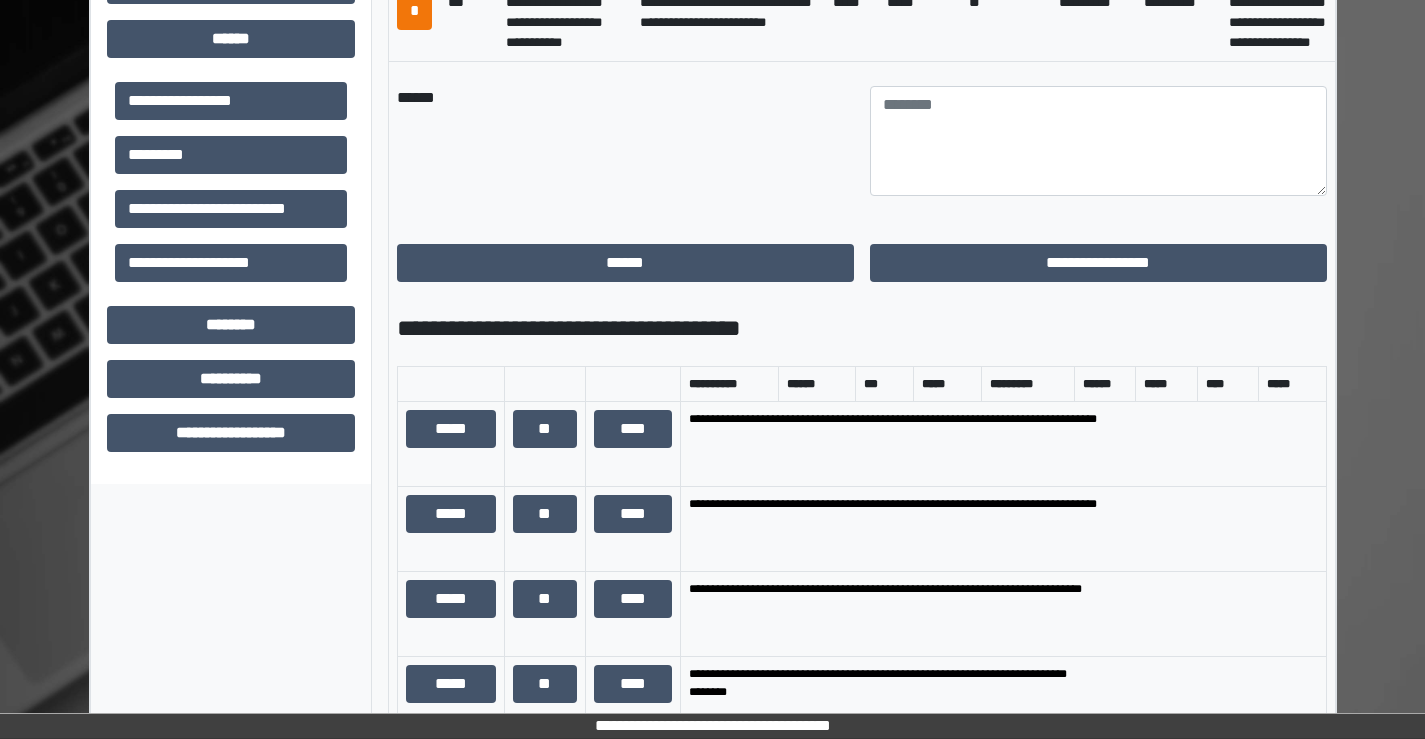 scroll, scrollTop: 800, scrollLeft: 0, axis: vertical 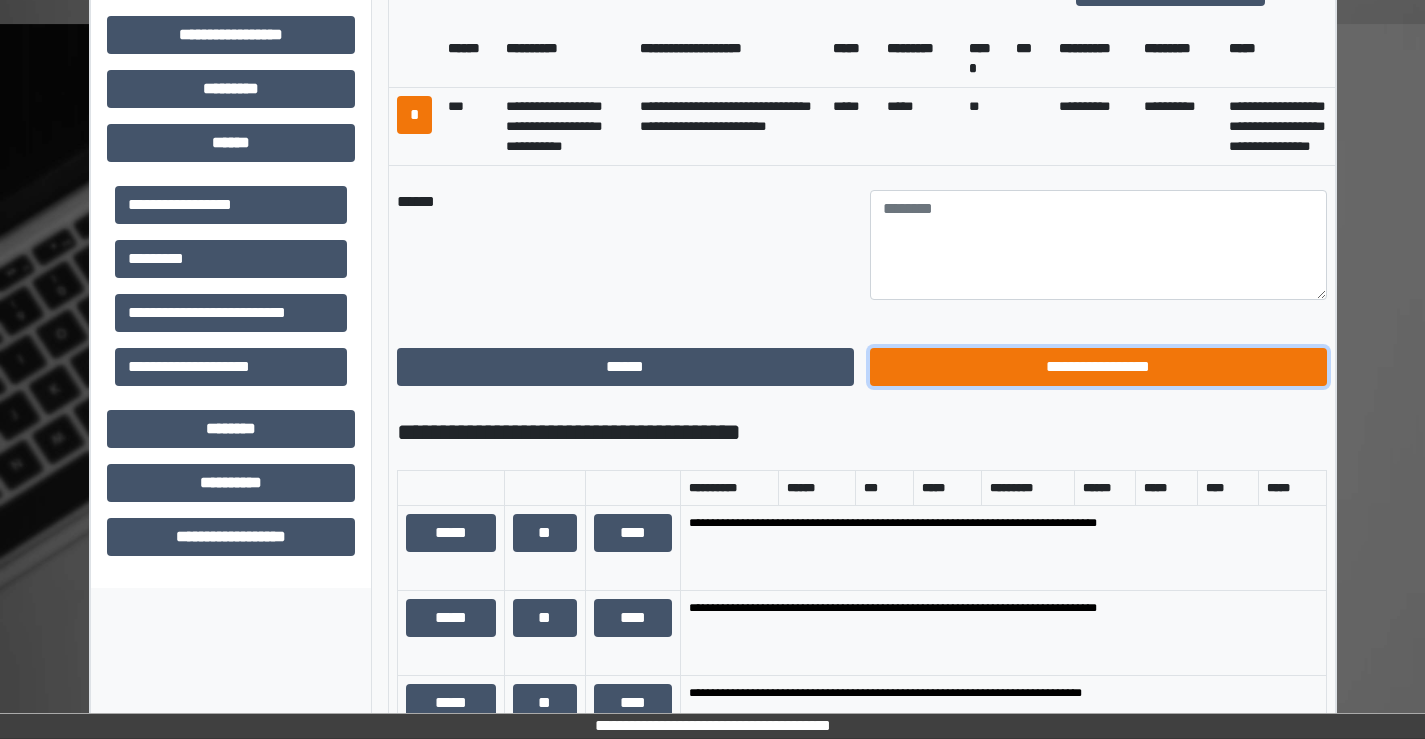 click on "**********" at bounding box center [1098, 367] 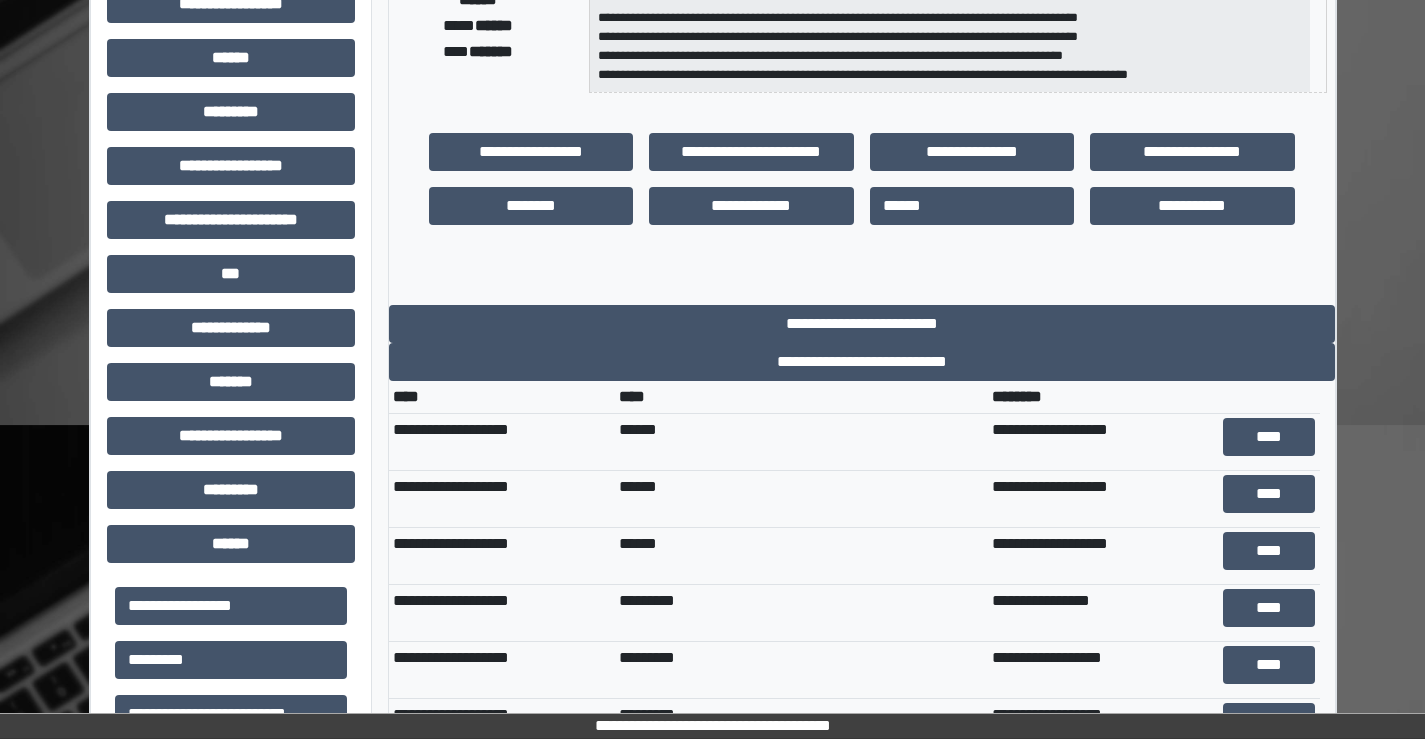scroll, scrollTop: 400, scrollLeft: 0, axis: vertical 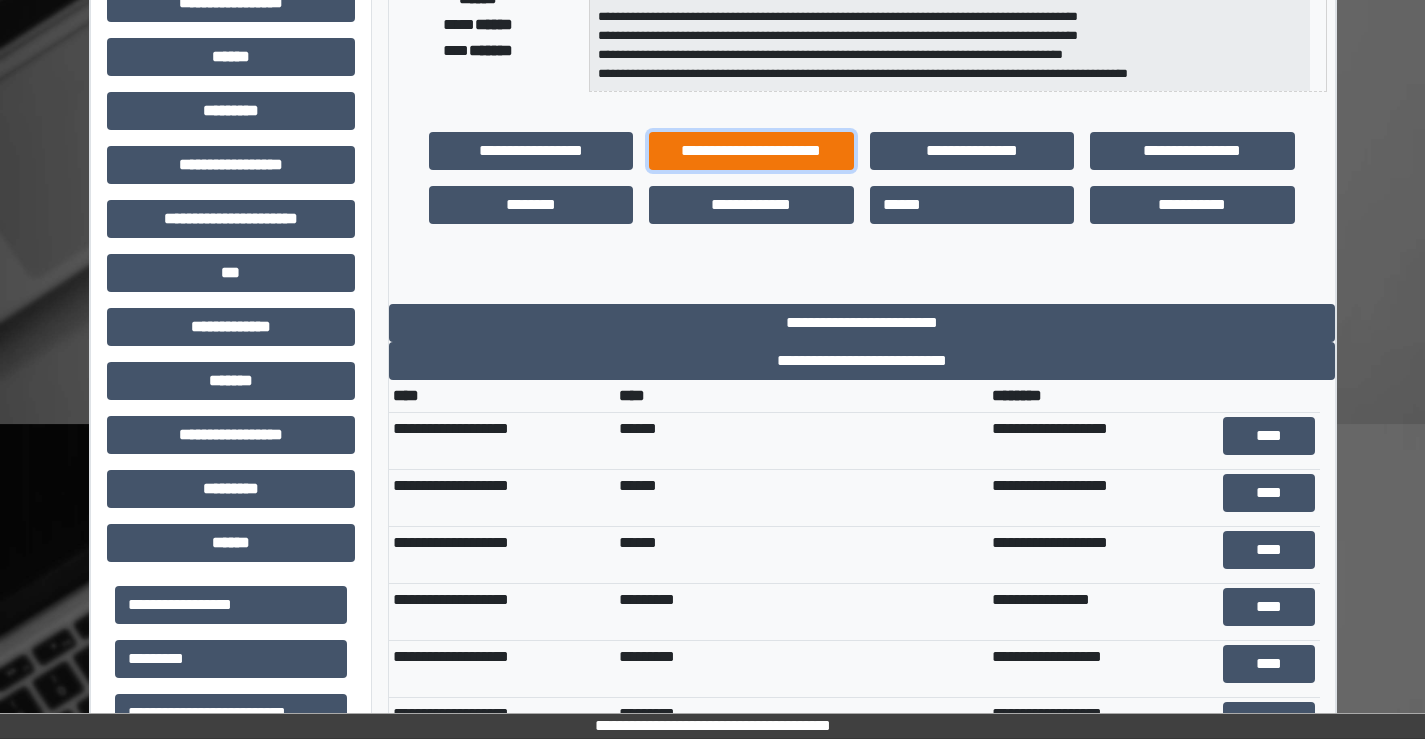 click on "**********" at bounding box center [751, 151] 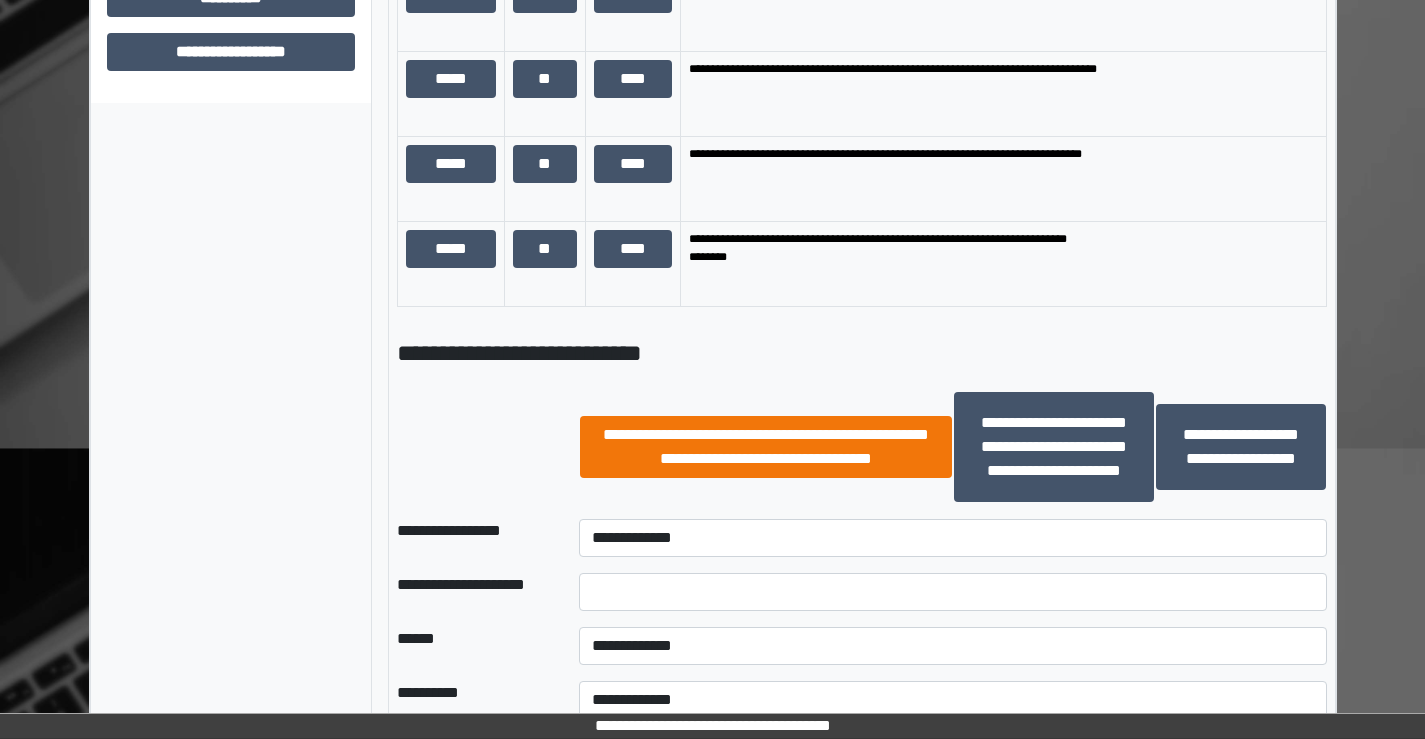 scroll, scrollTop: 1400, scrollLeft: 0, axis: vertical 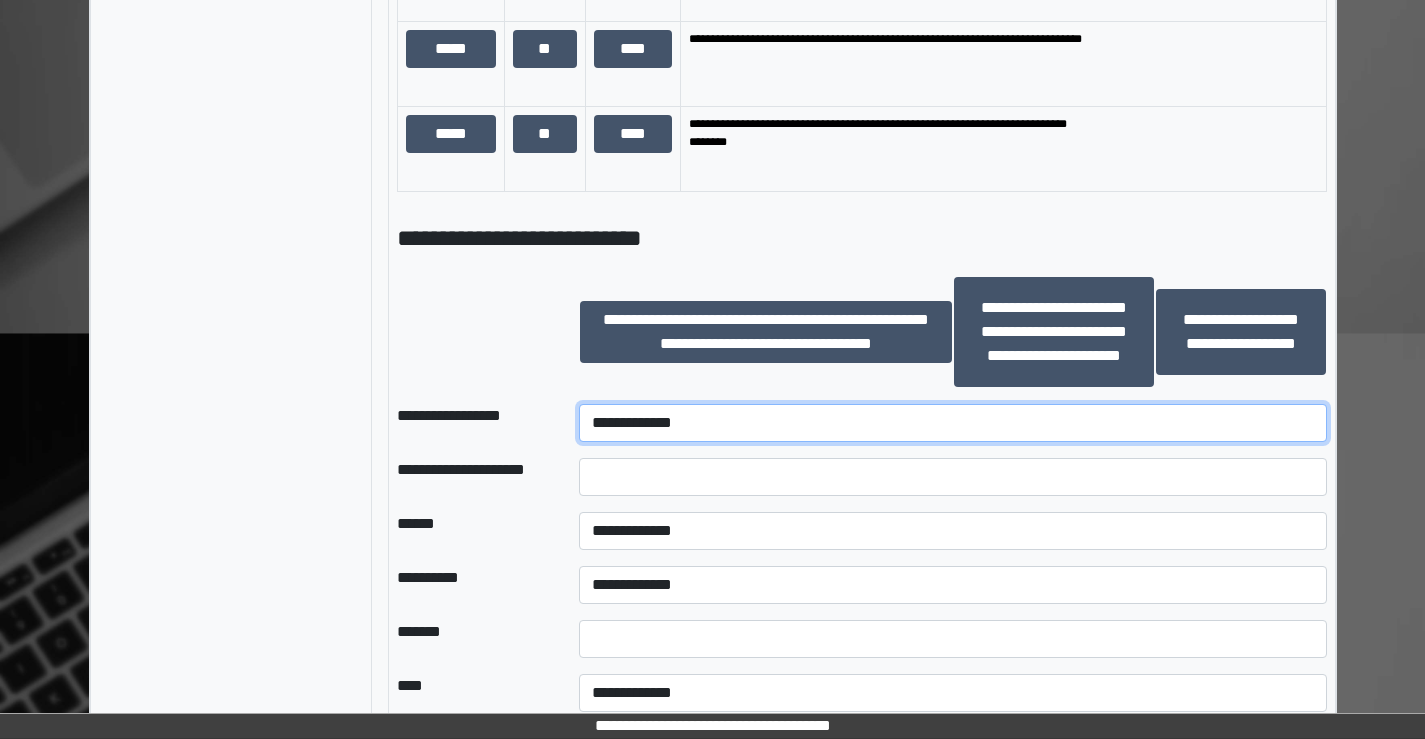 click on "**********" at bounding box center [952, 423] 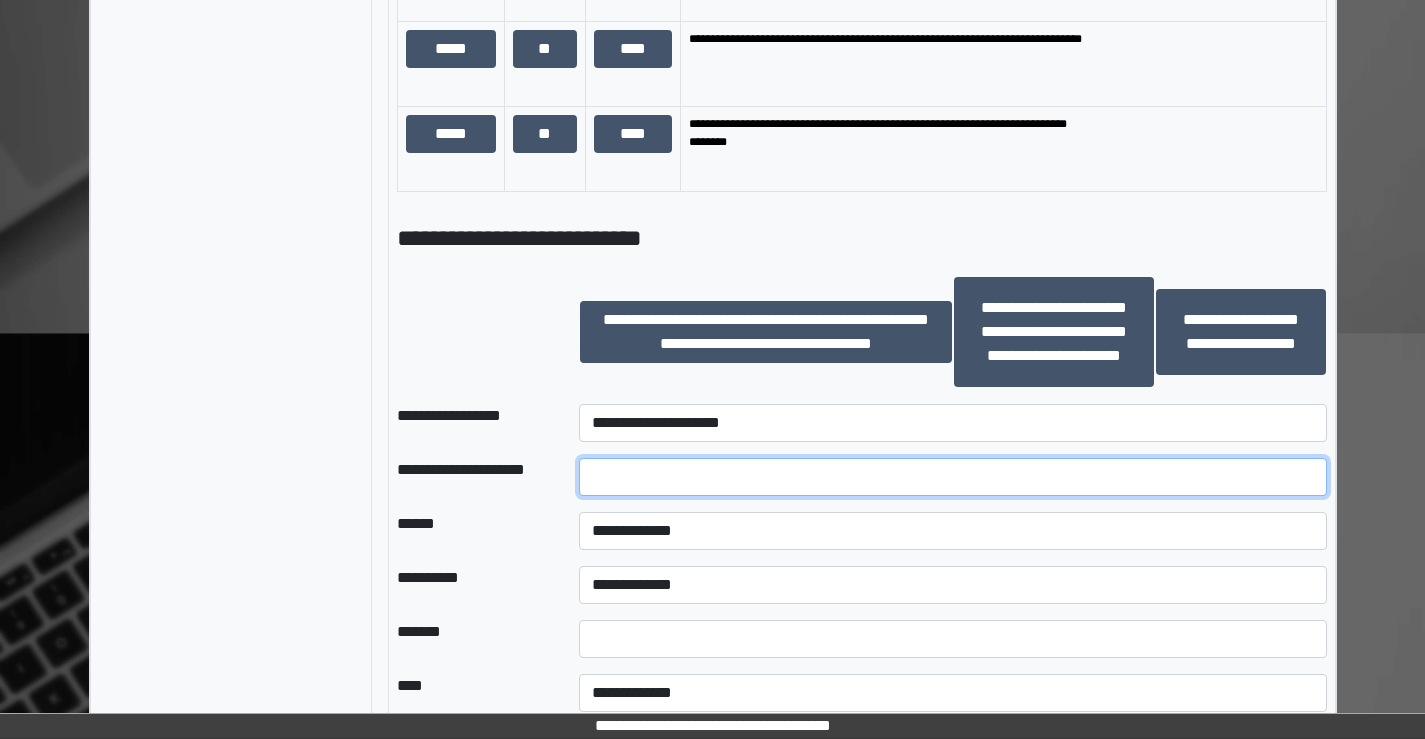 click at bounding box center (952, 477) 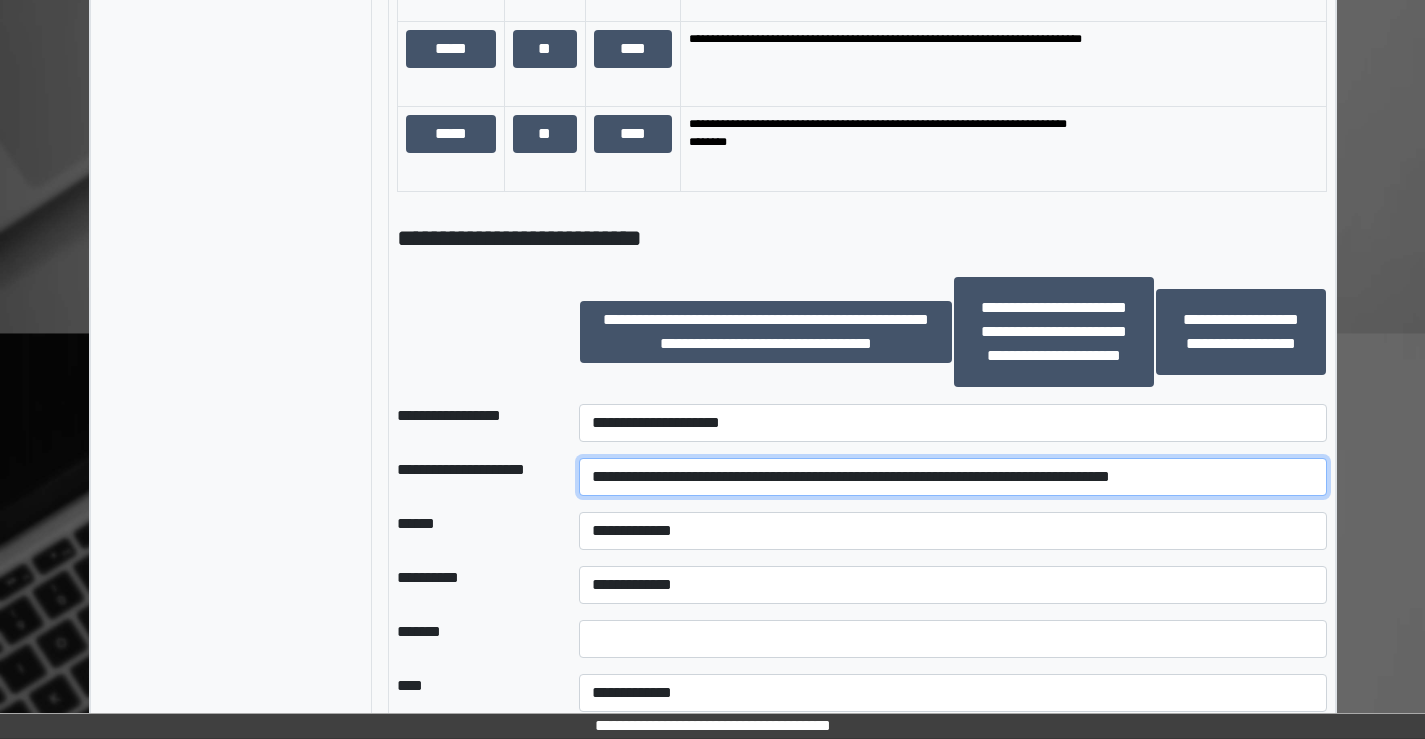 drag, startPoint x: 1312, startPoint y: 477, endPoint x: 355, endPoint y: 419, distance: 958.756 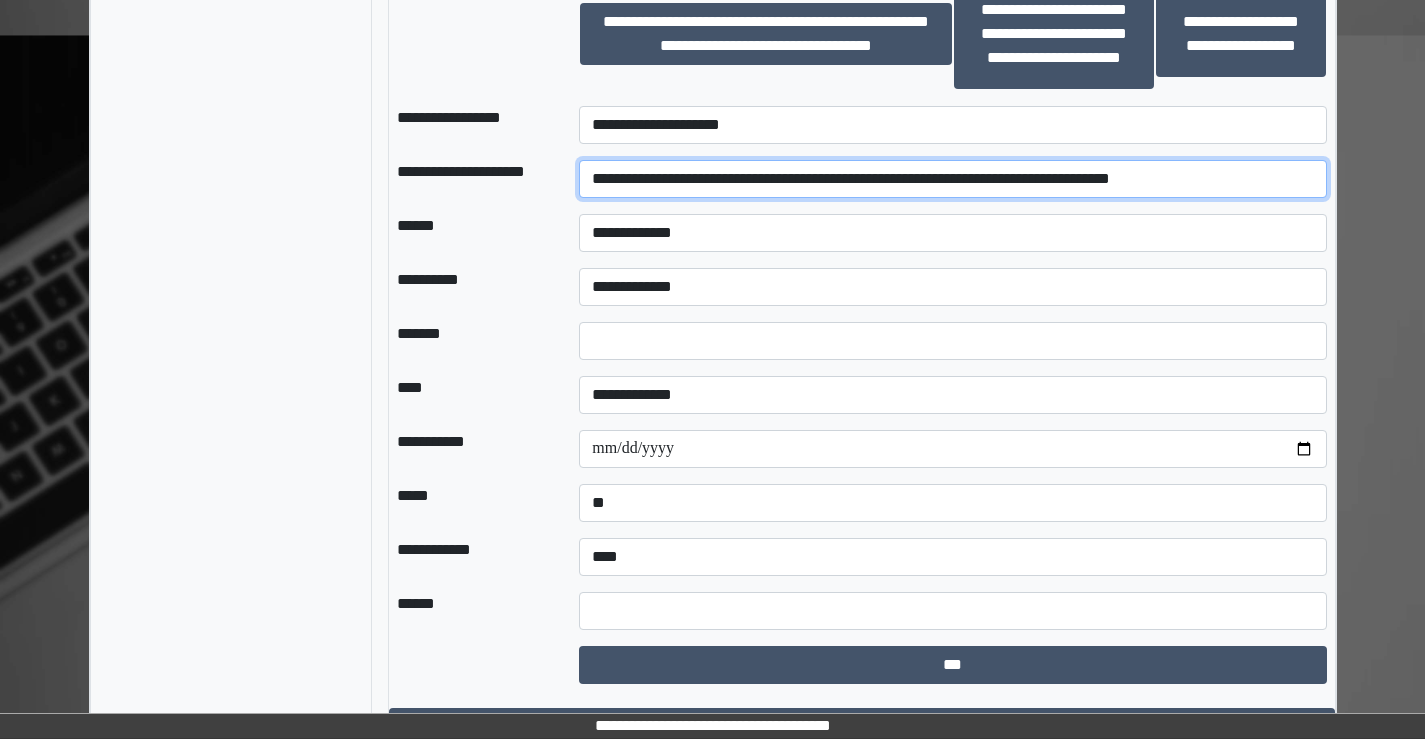 scroll, scrollTop: 1700, scrollLeft: 0, axis: vertical 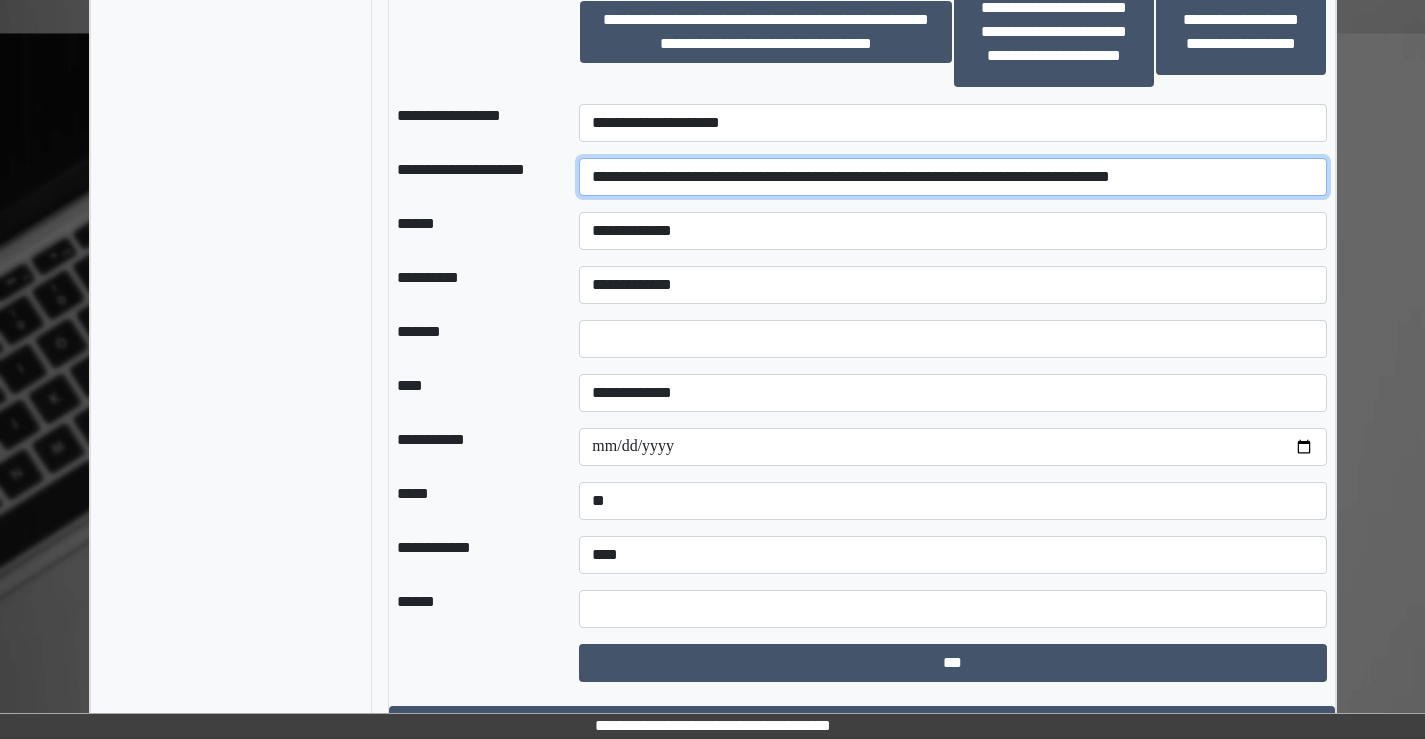 type on "**********" 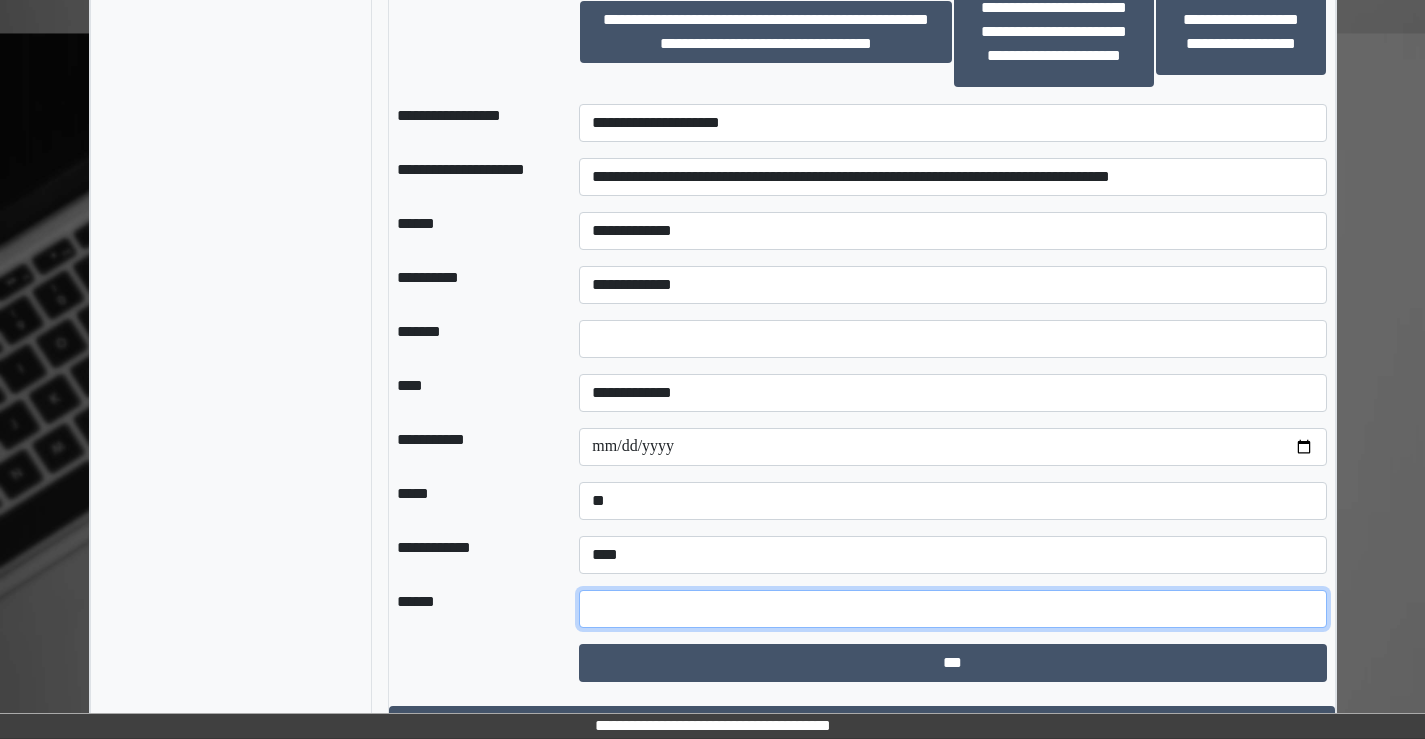click at bounding box center [952, 609] 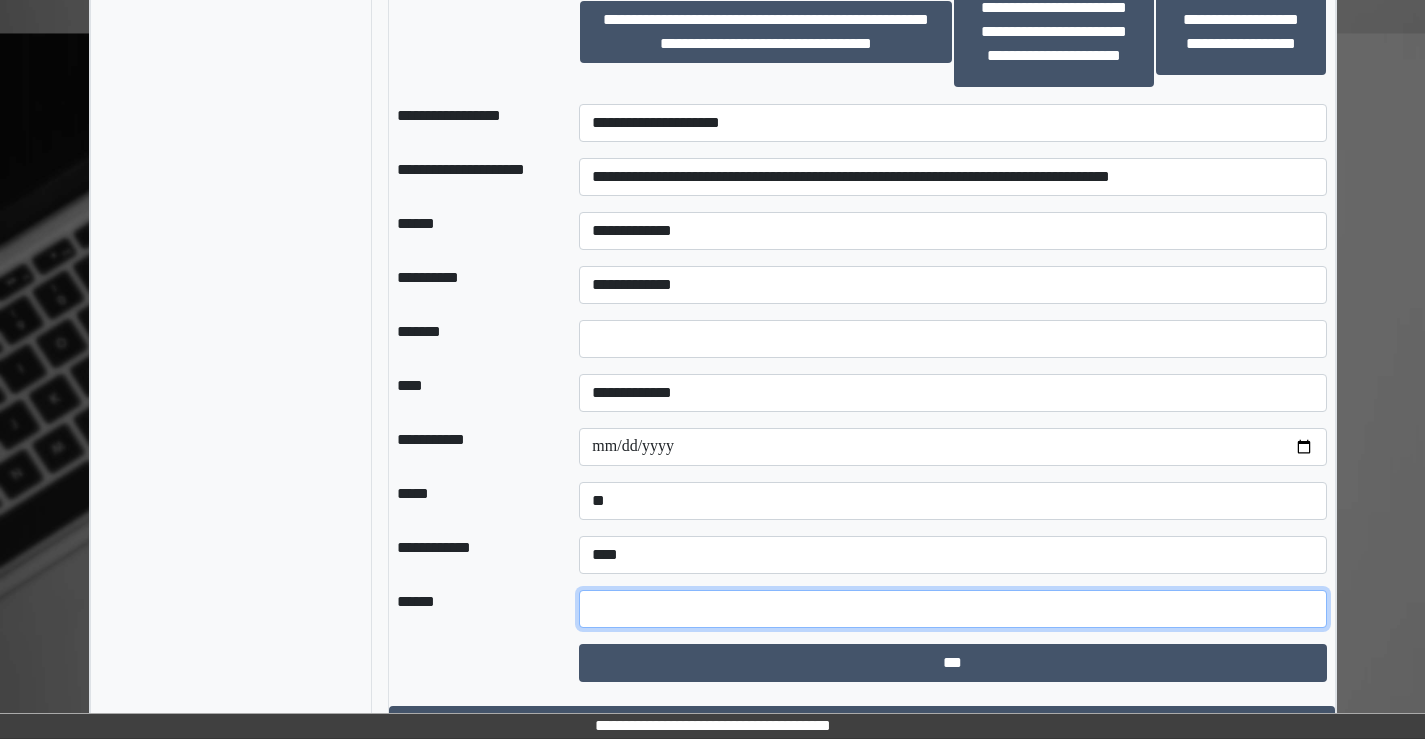 paste on "**********" 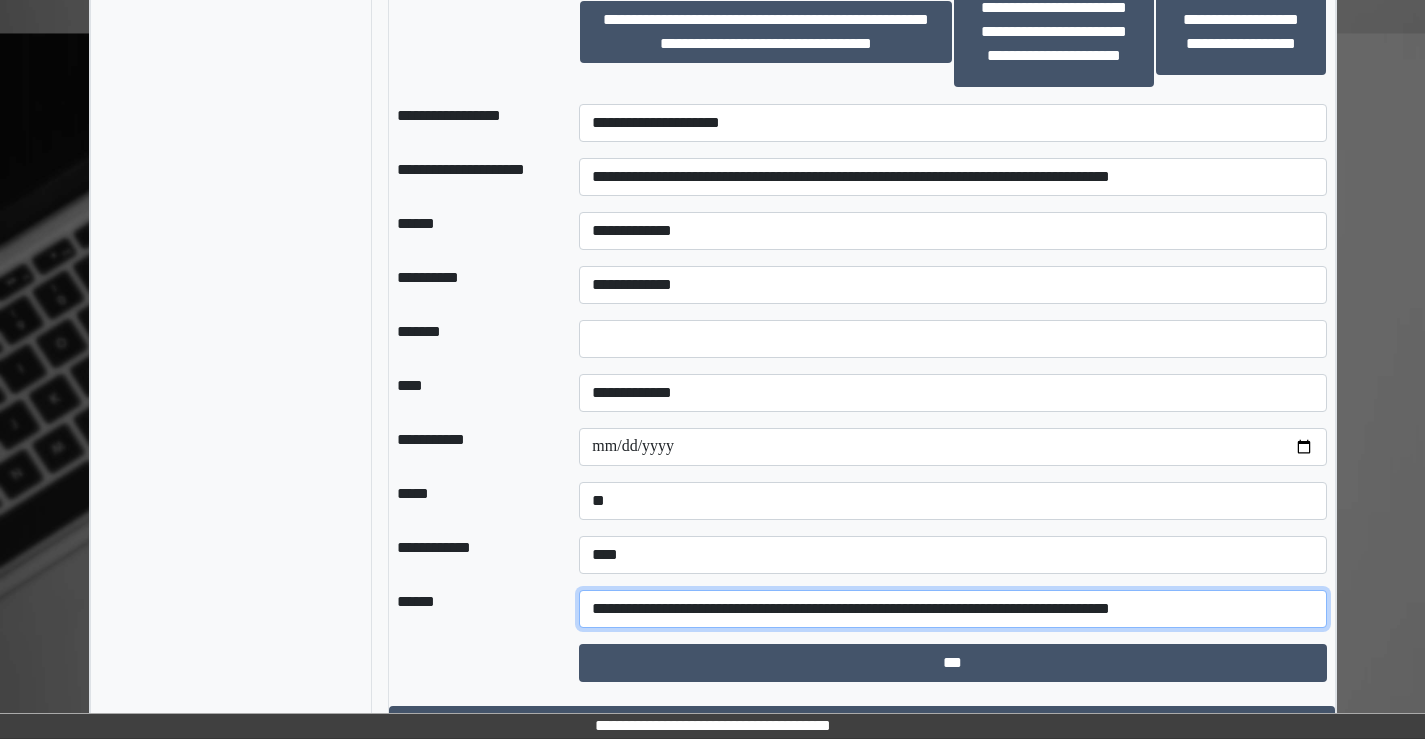 type on "**********" 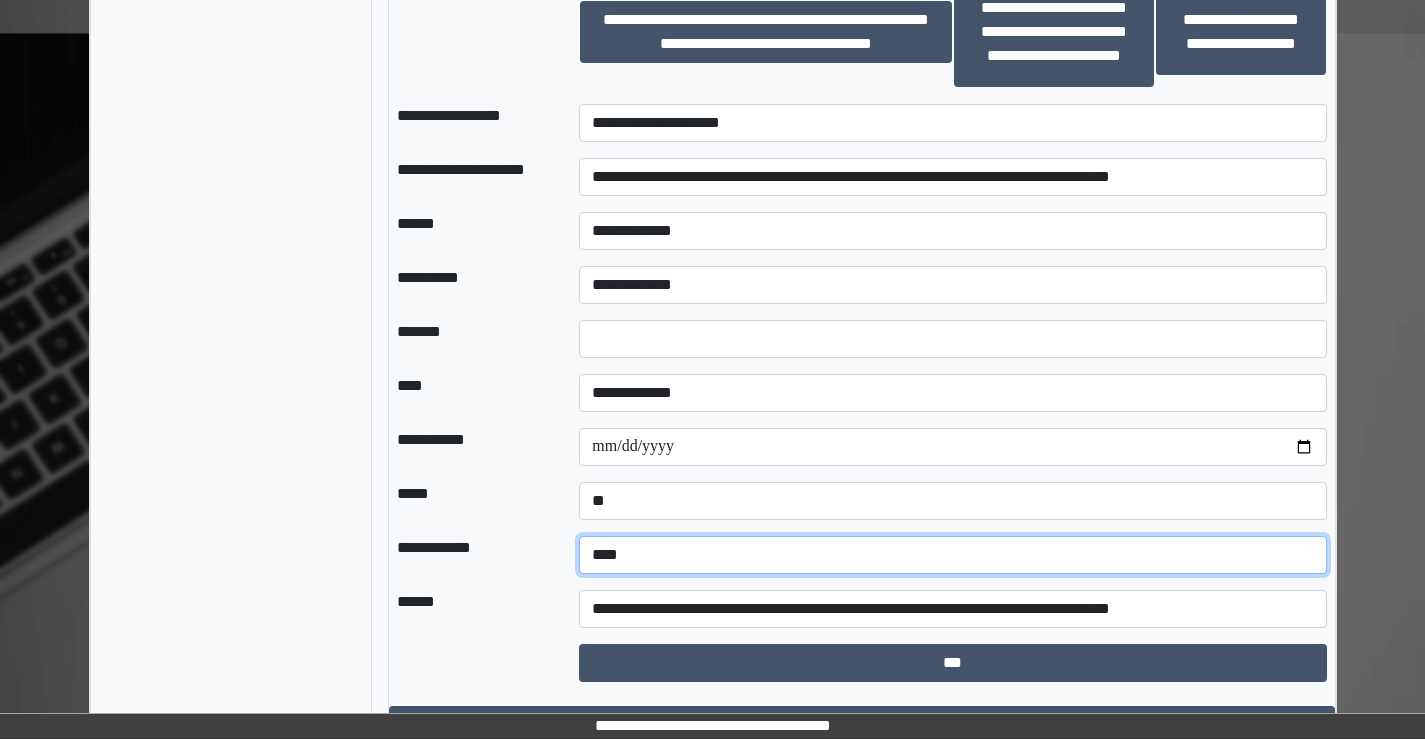 click on "**********" at bounding box center [952, 555] 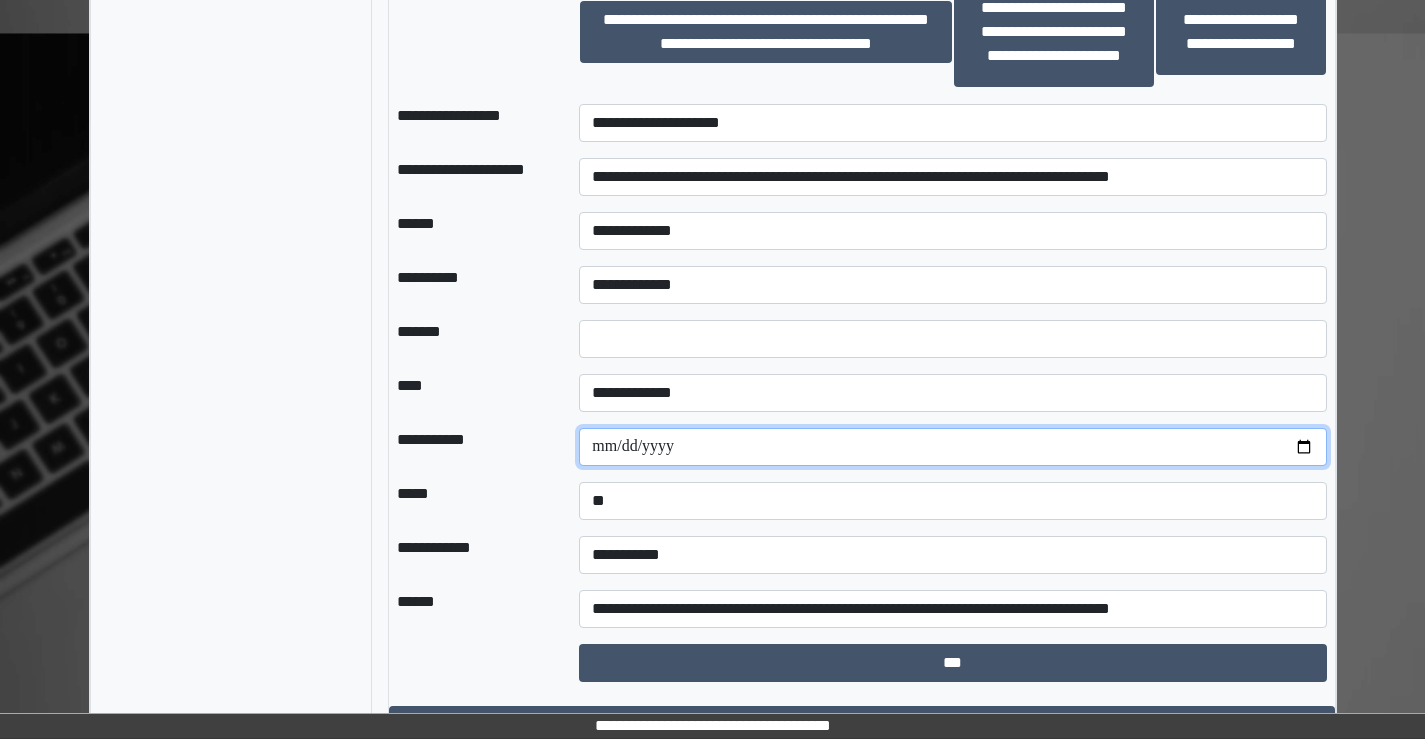 click at bounding box center [952, 447] 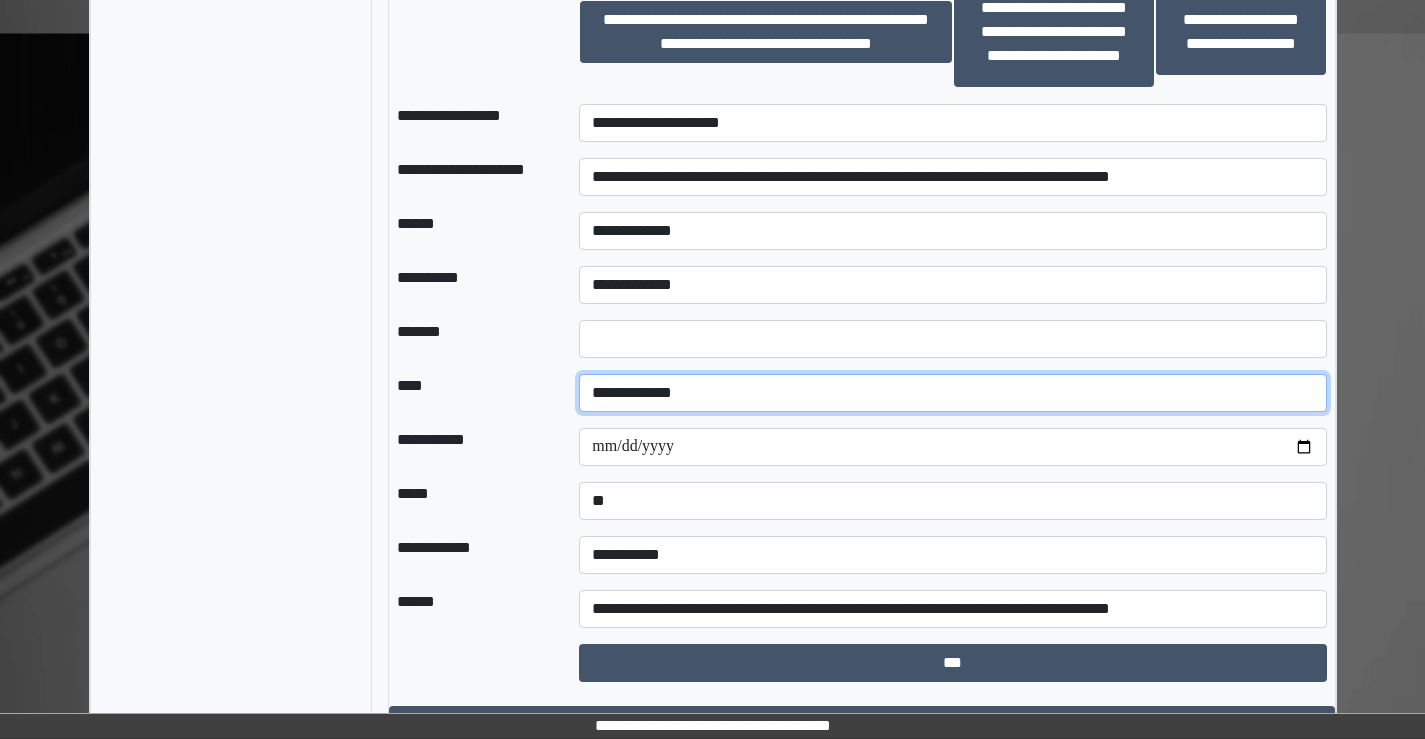 click on "**********" at bounding box center (952, 393) 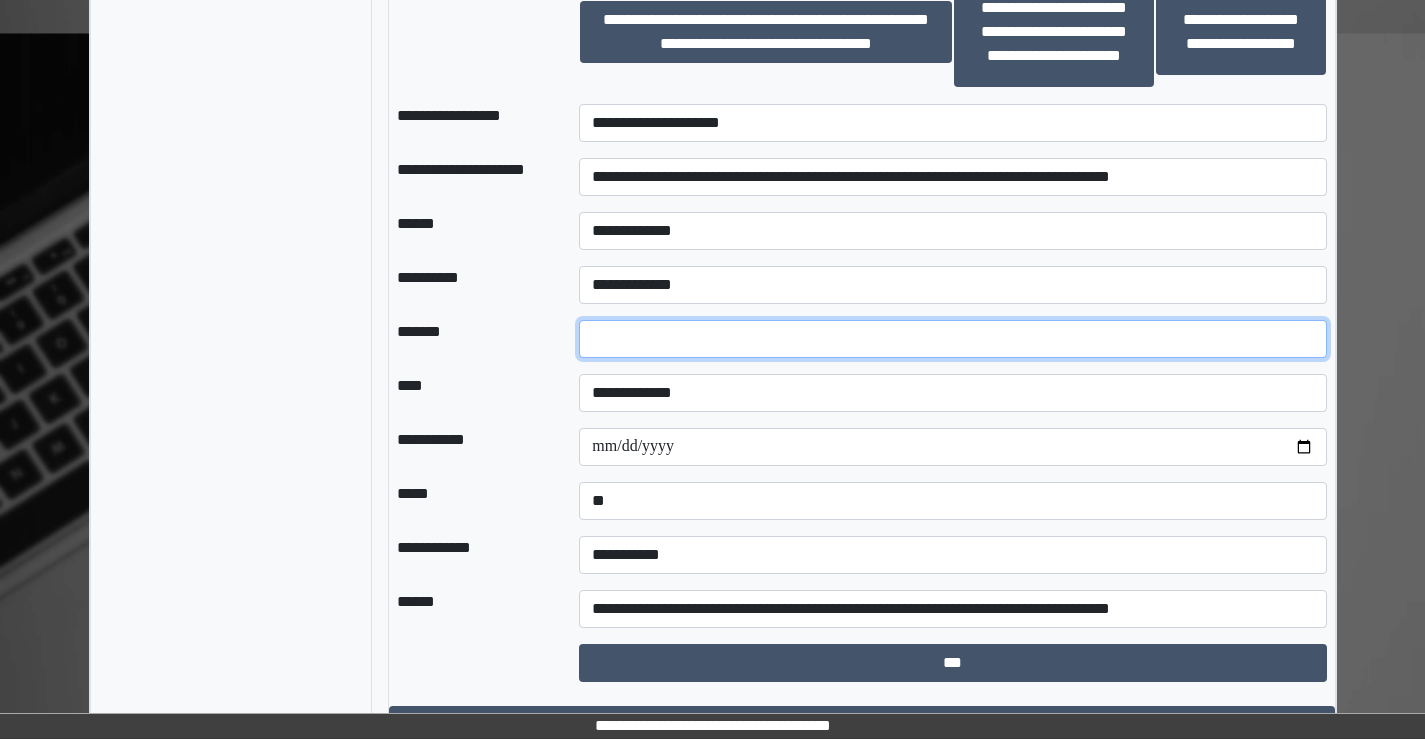 click at bounding box center (952, 339) 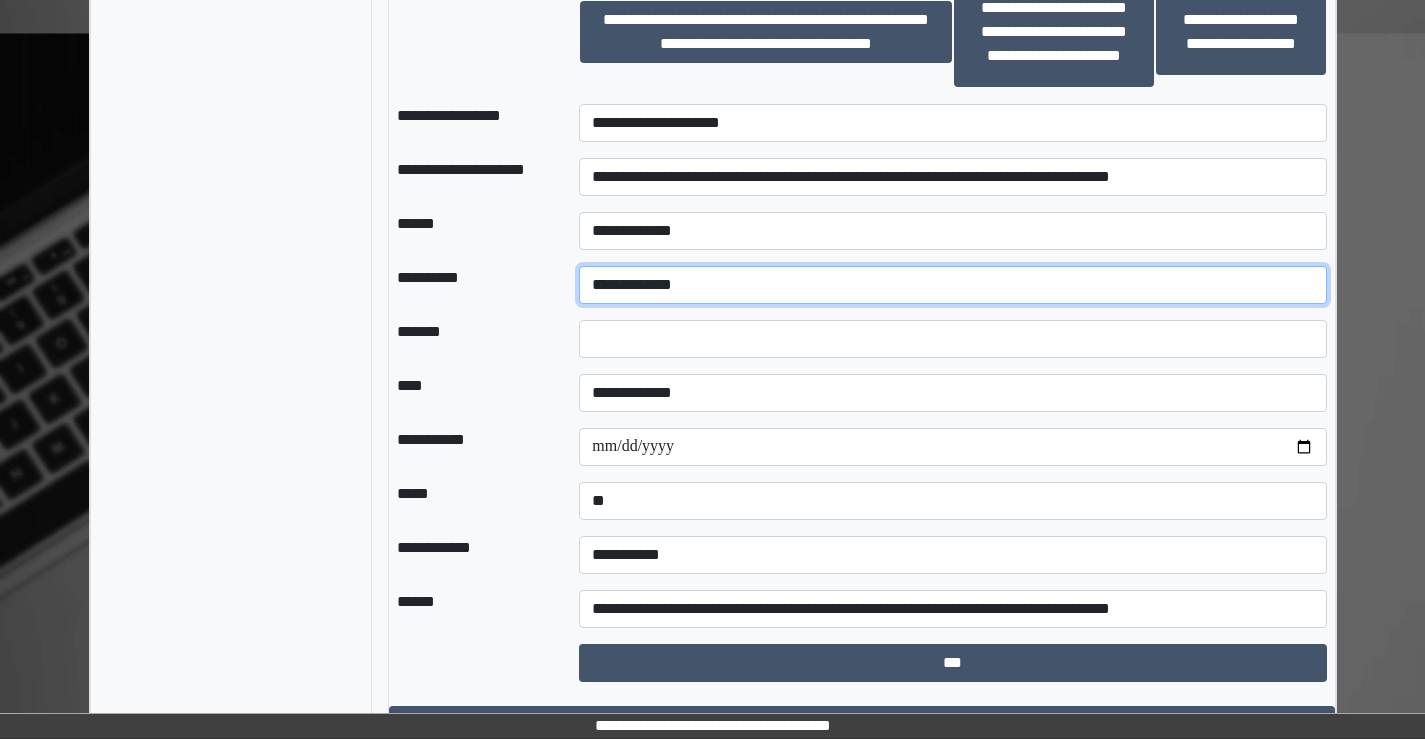 click on "**********" at bounding box center [952, 285] 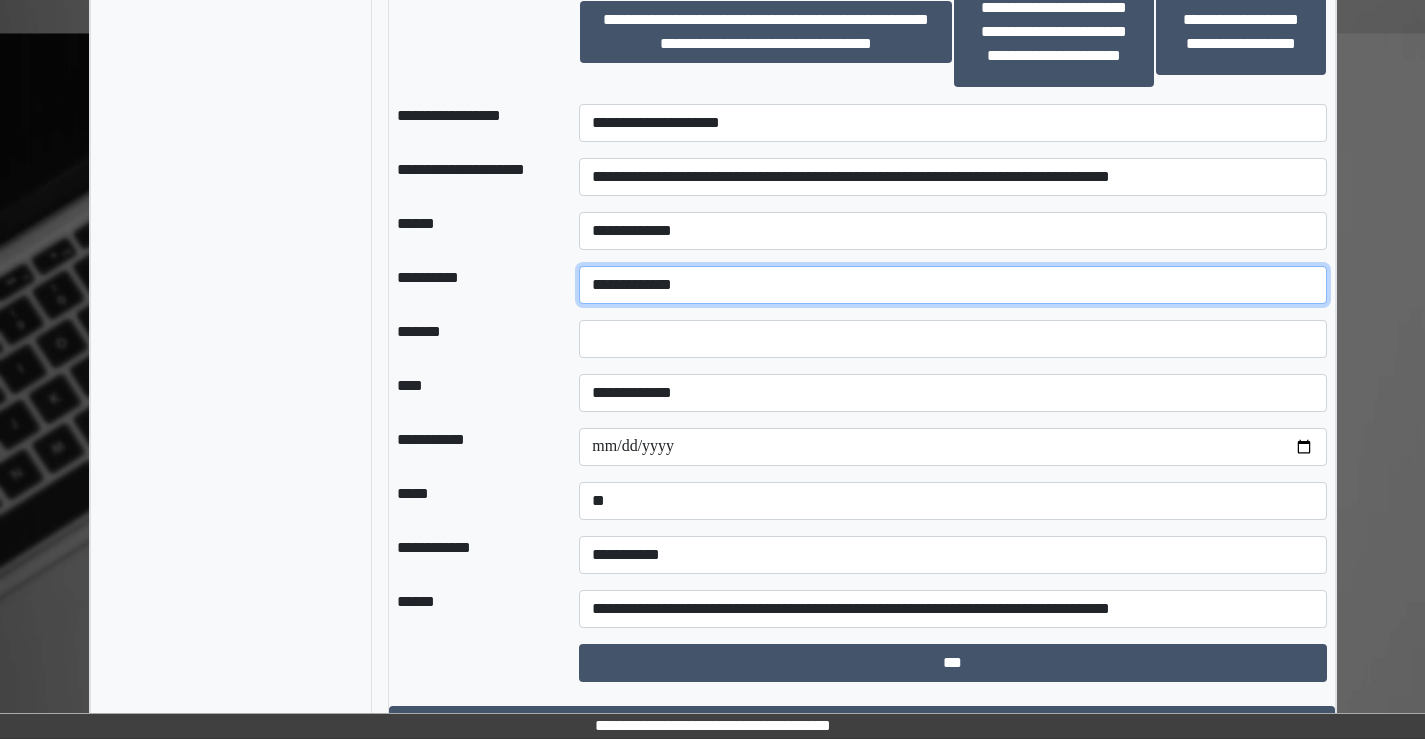 select on "**" 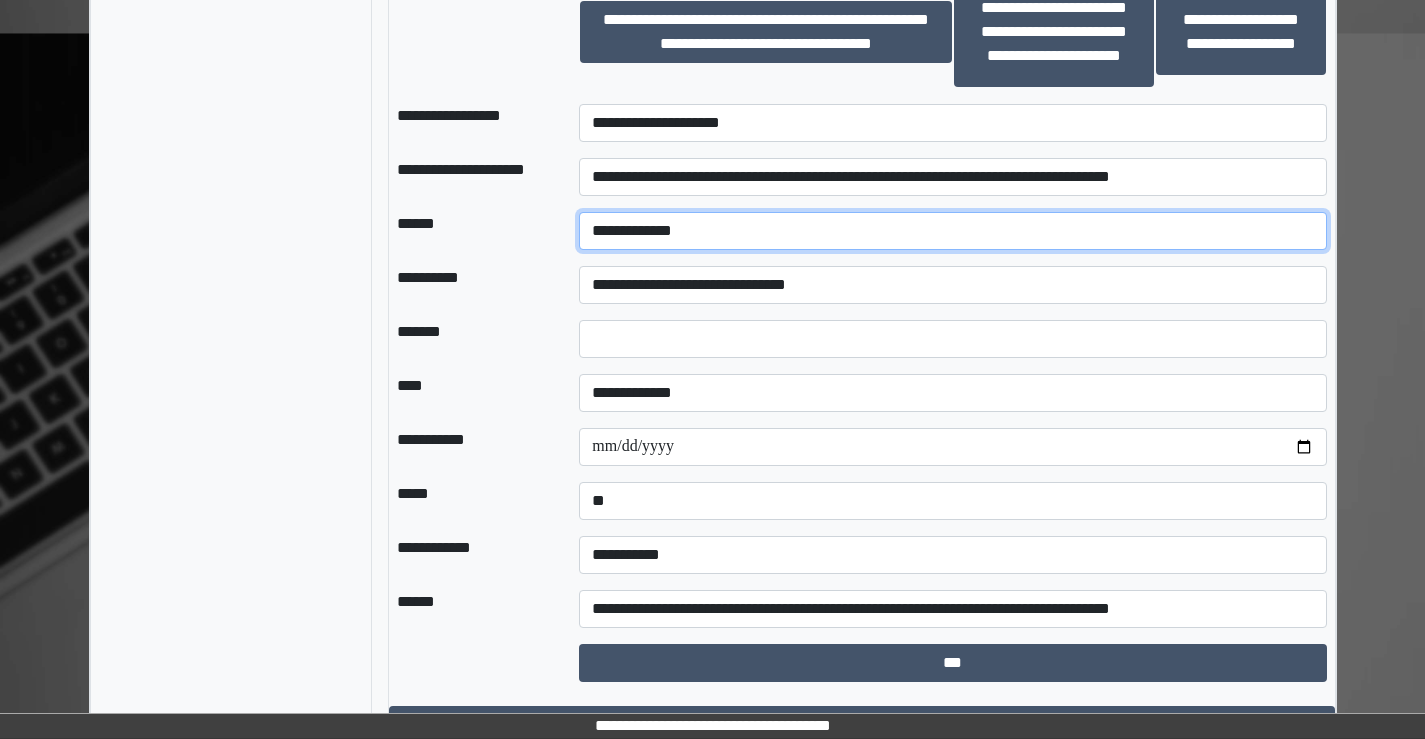 click on "**********" at bounding box center [952, 231] 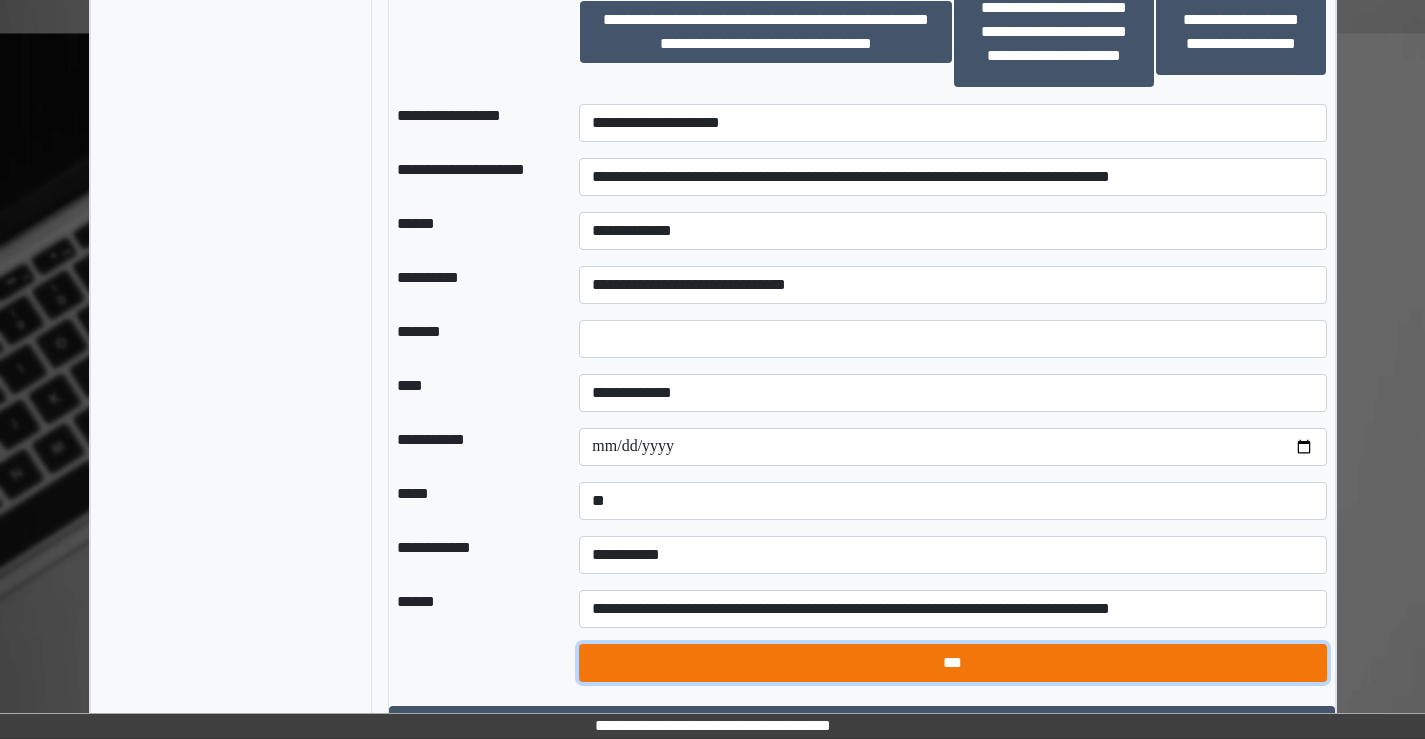 click on "***" at bounding box center (952, 663) 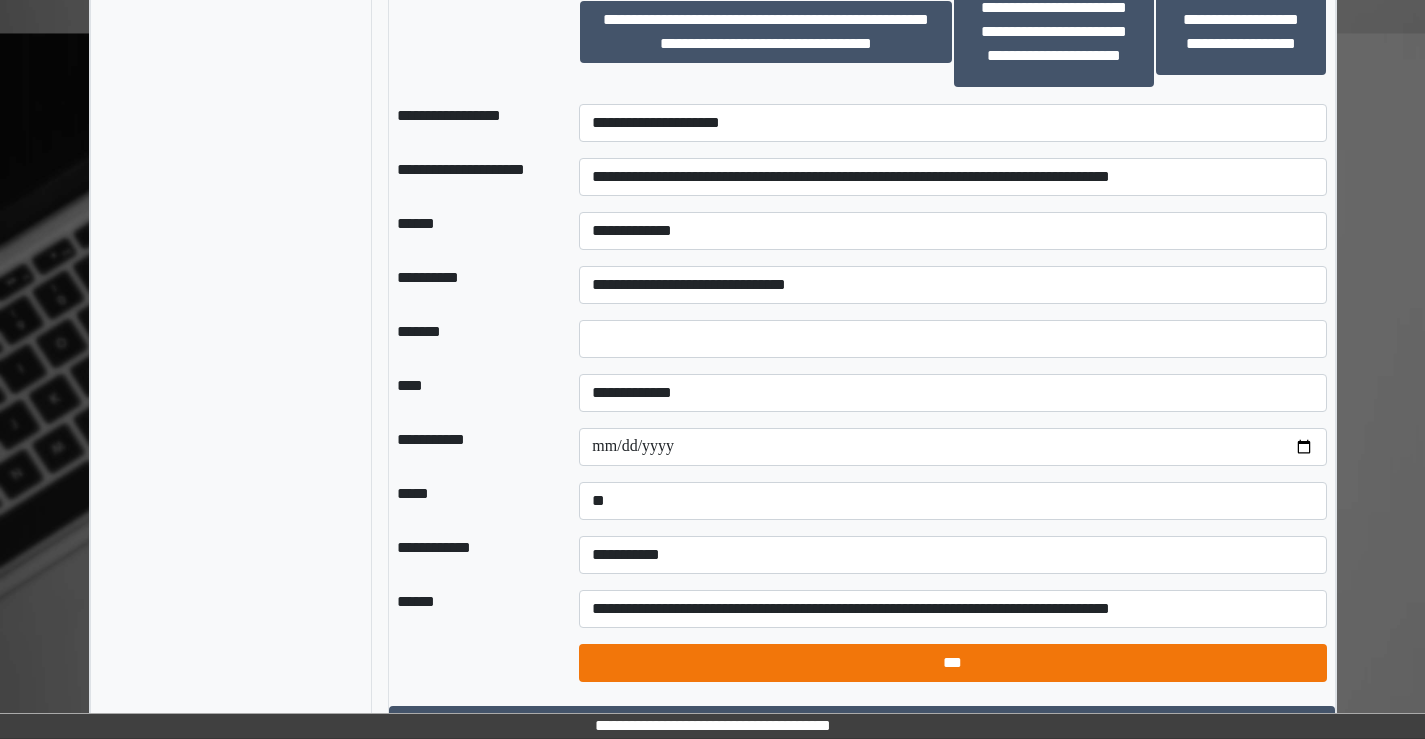 select on "*" 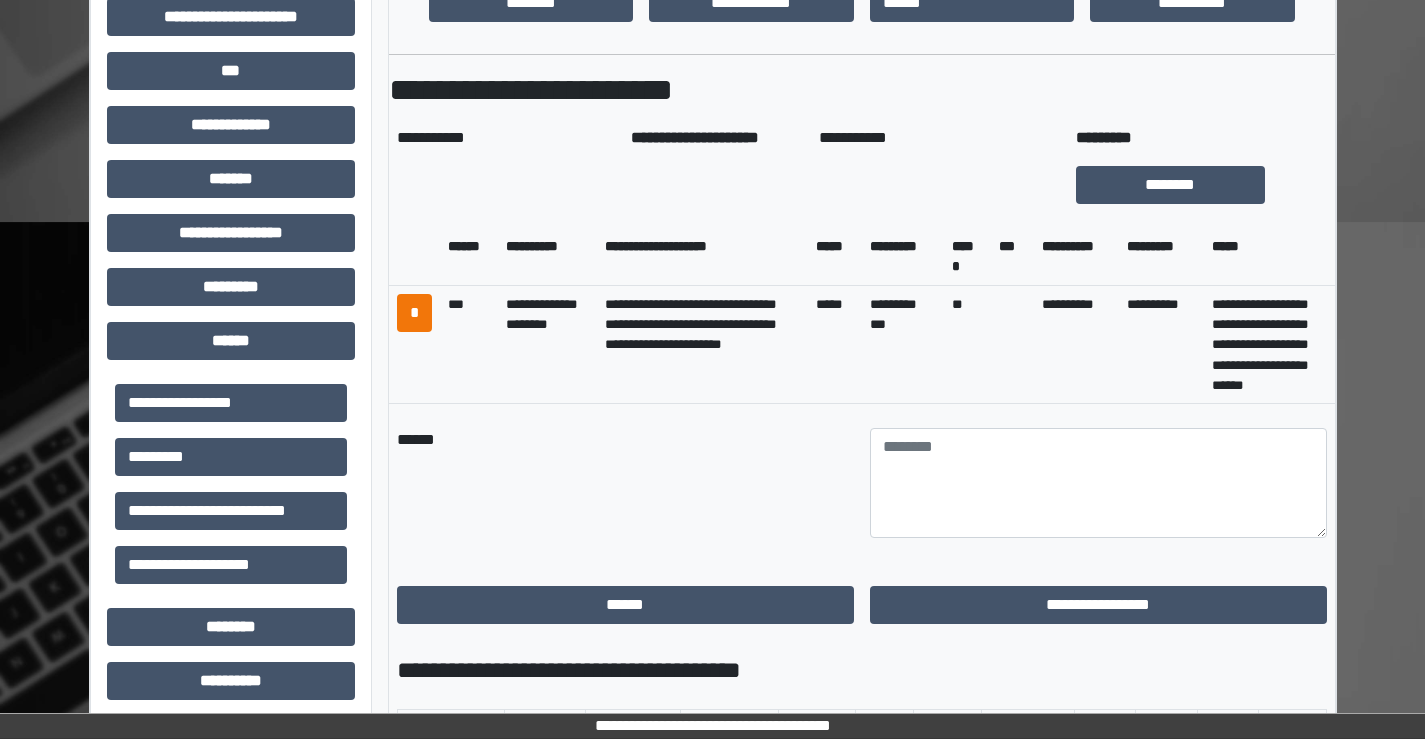 scroll, scrollTop: 600, scrollLeft: 0, axis: vertical 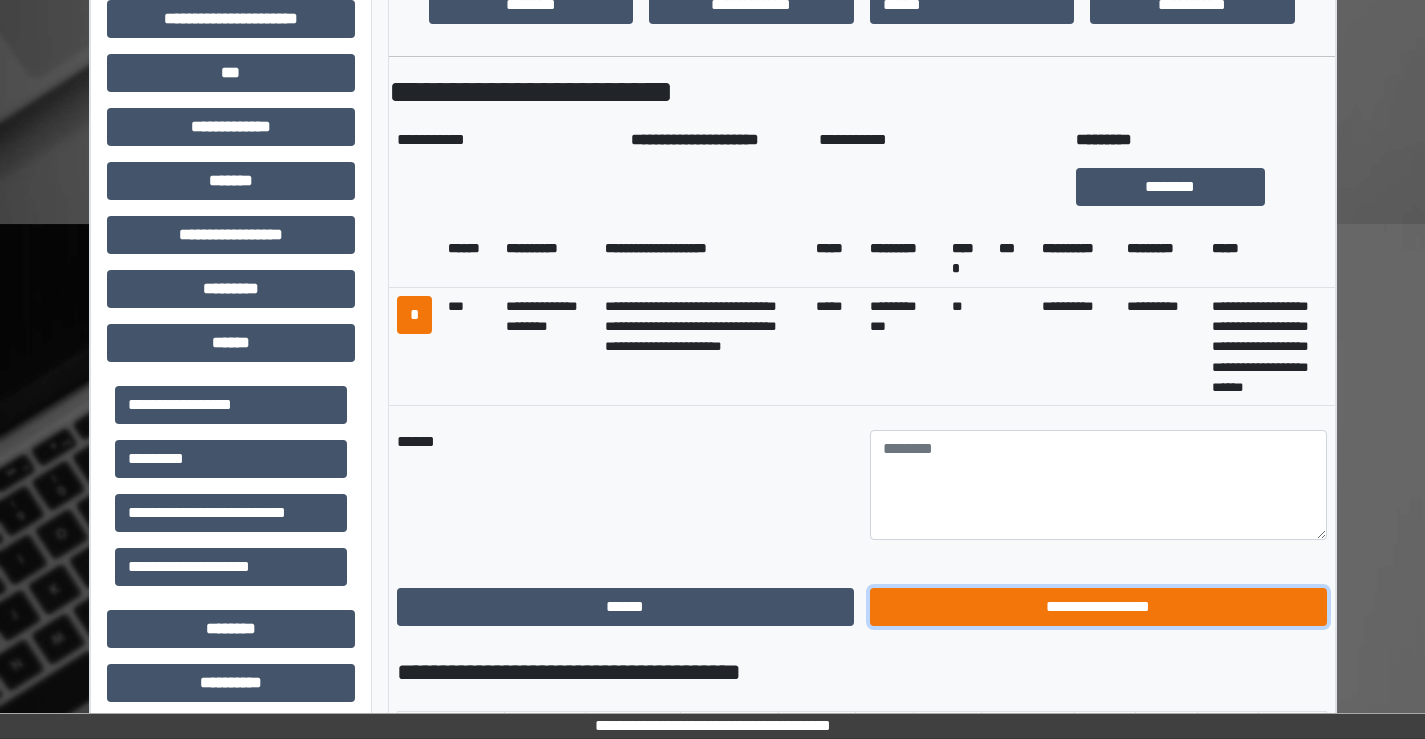 click on "**********" at bounding box center [1098, 607] 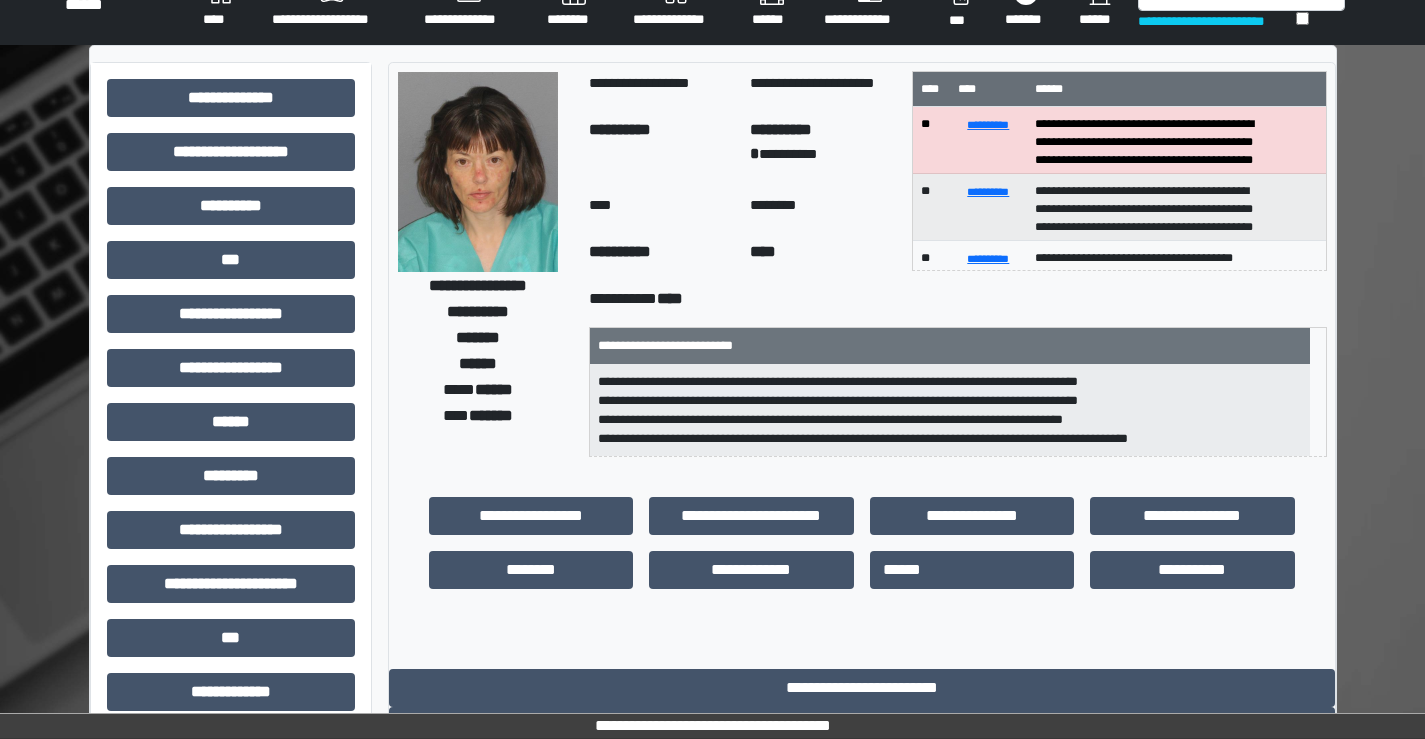 scroll, scrollTop: 0, scrollLeft: 0, axis: both 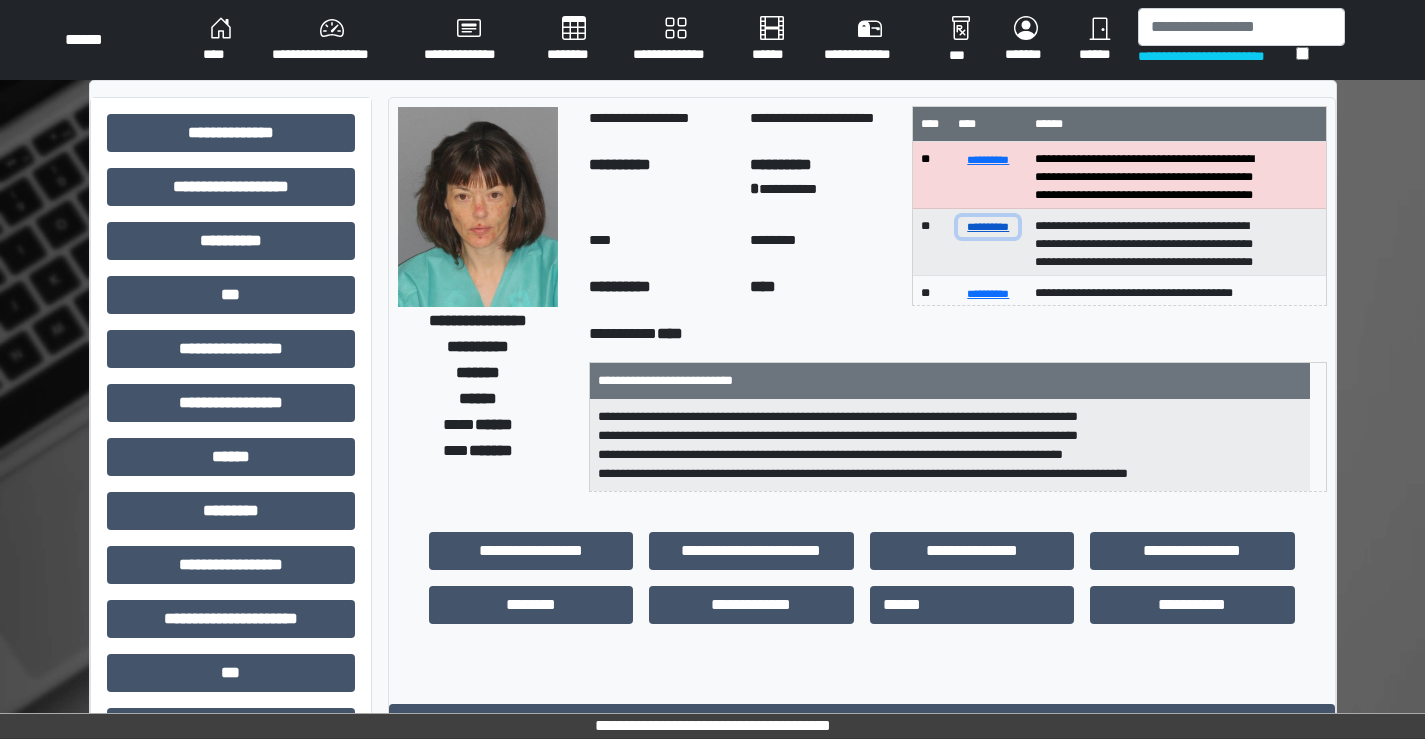click on "**********" at bounding box center [988, 226] 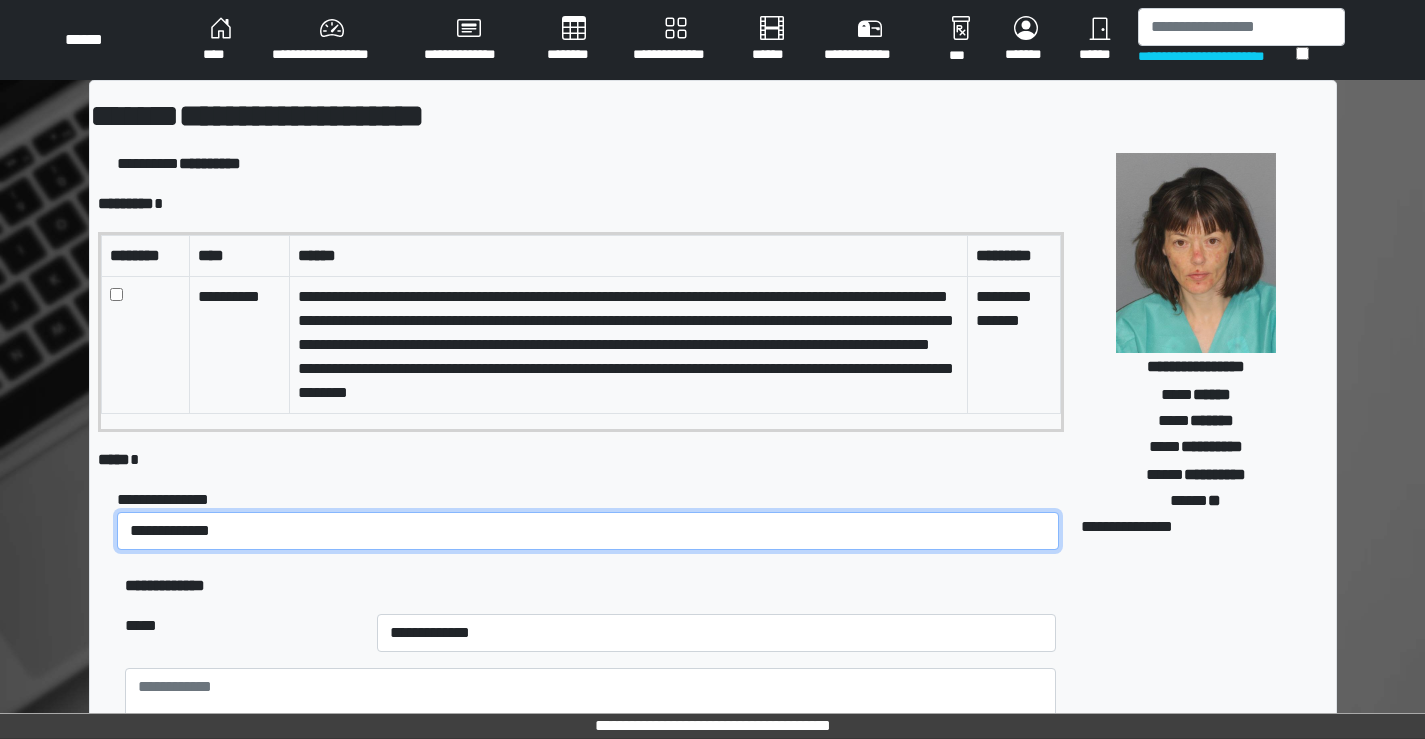 click on "**********" at bounding box center (588, 531) 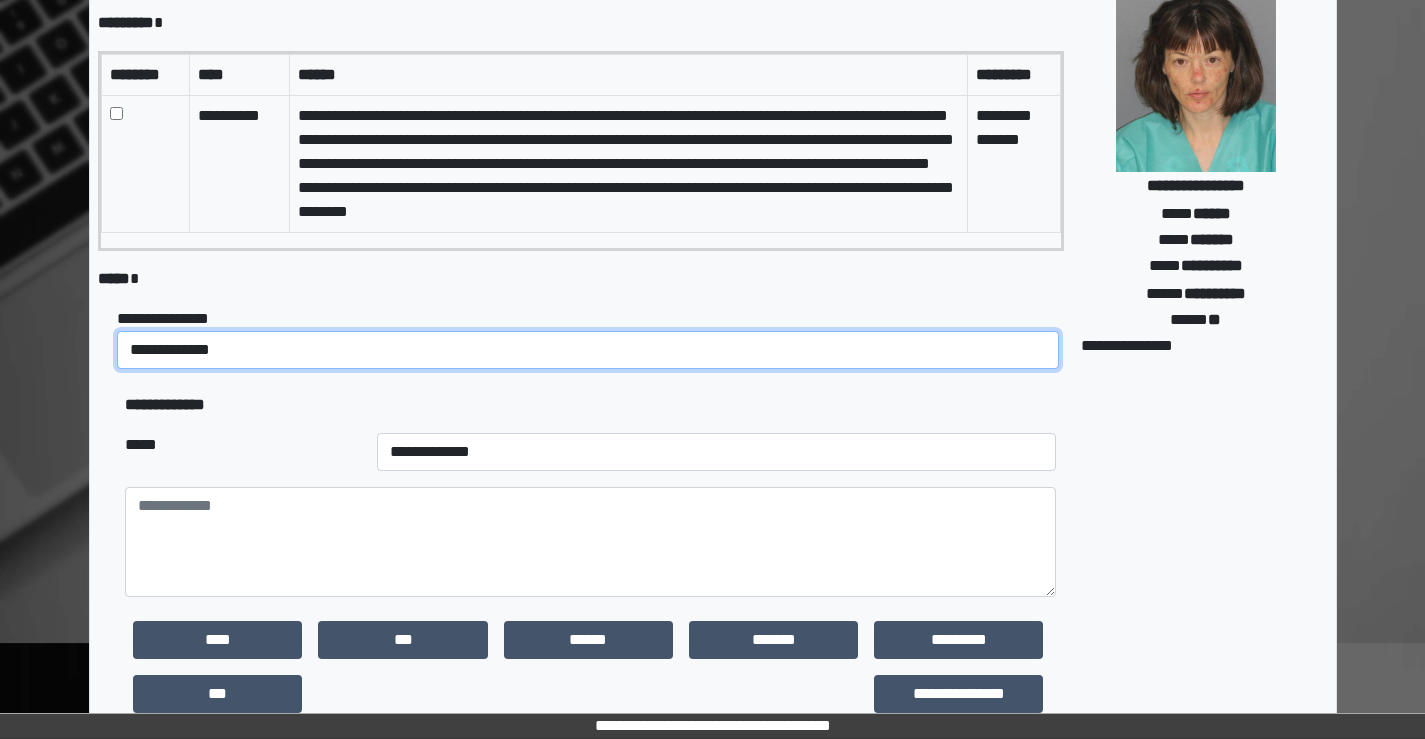 scroll, scrollTop: 200, scrollLeft: 0, axis: vertical 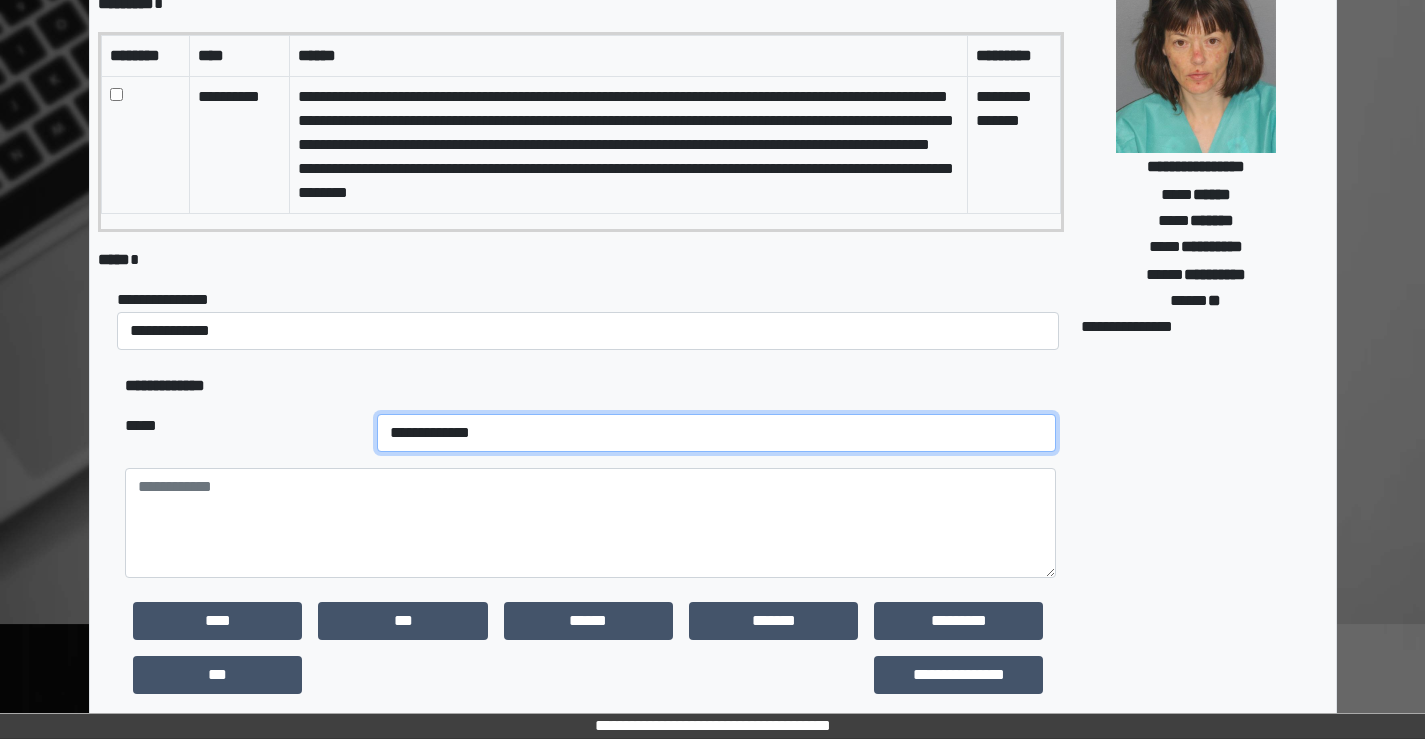 click on "**********" at bounding box center (717, 433) 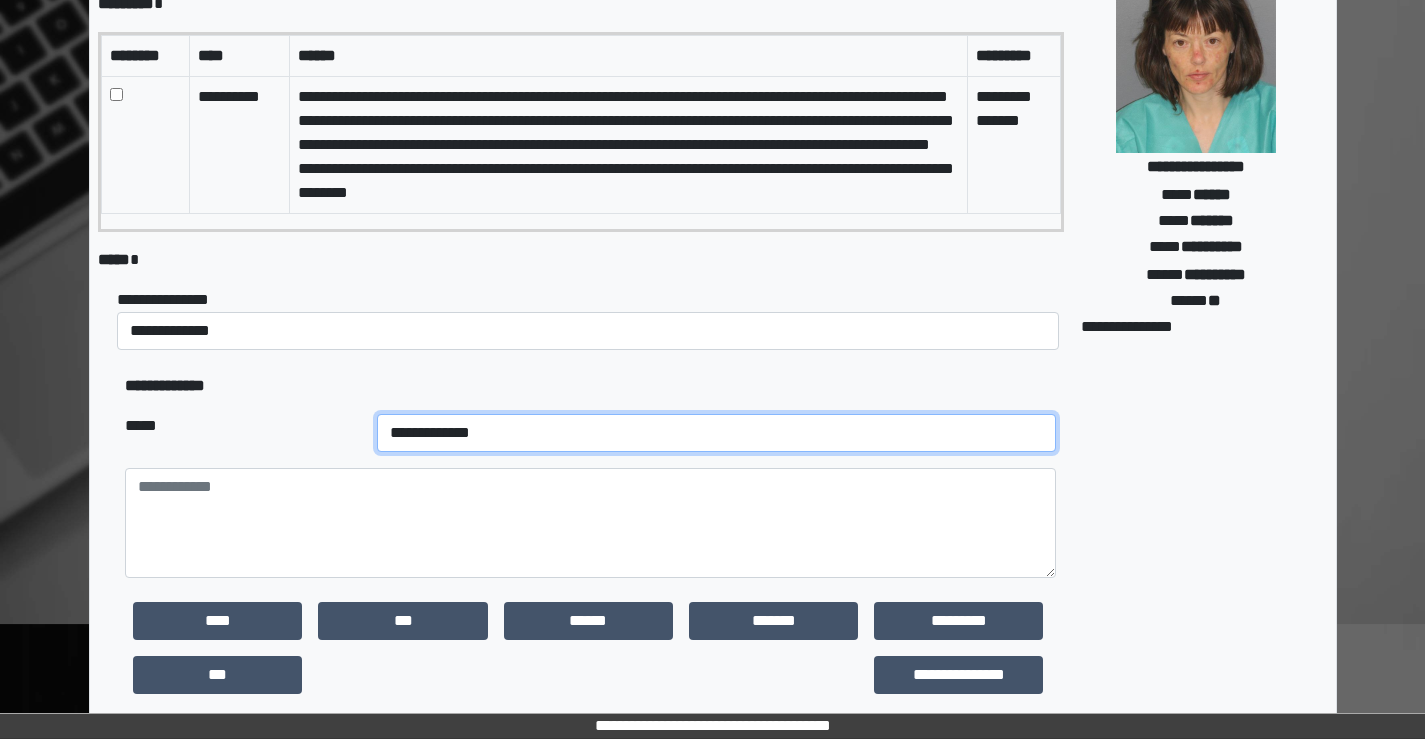 select on "*" 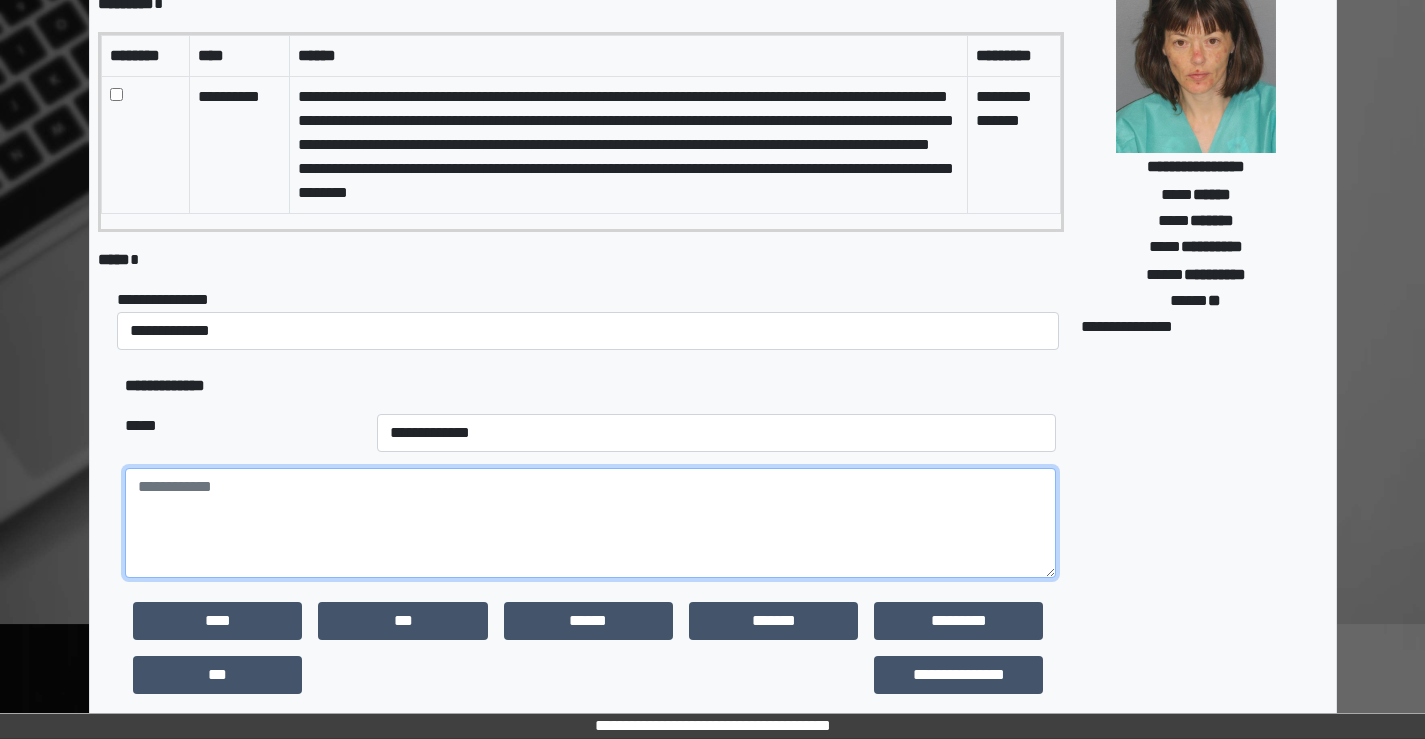 click at bounding box center [590, 523] 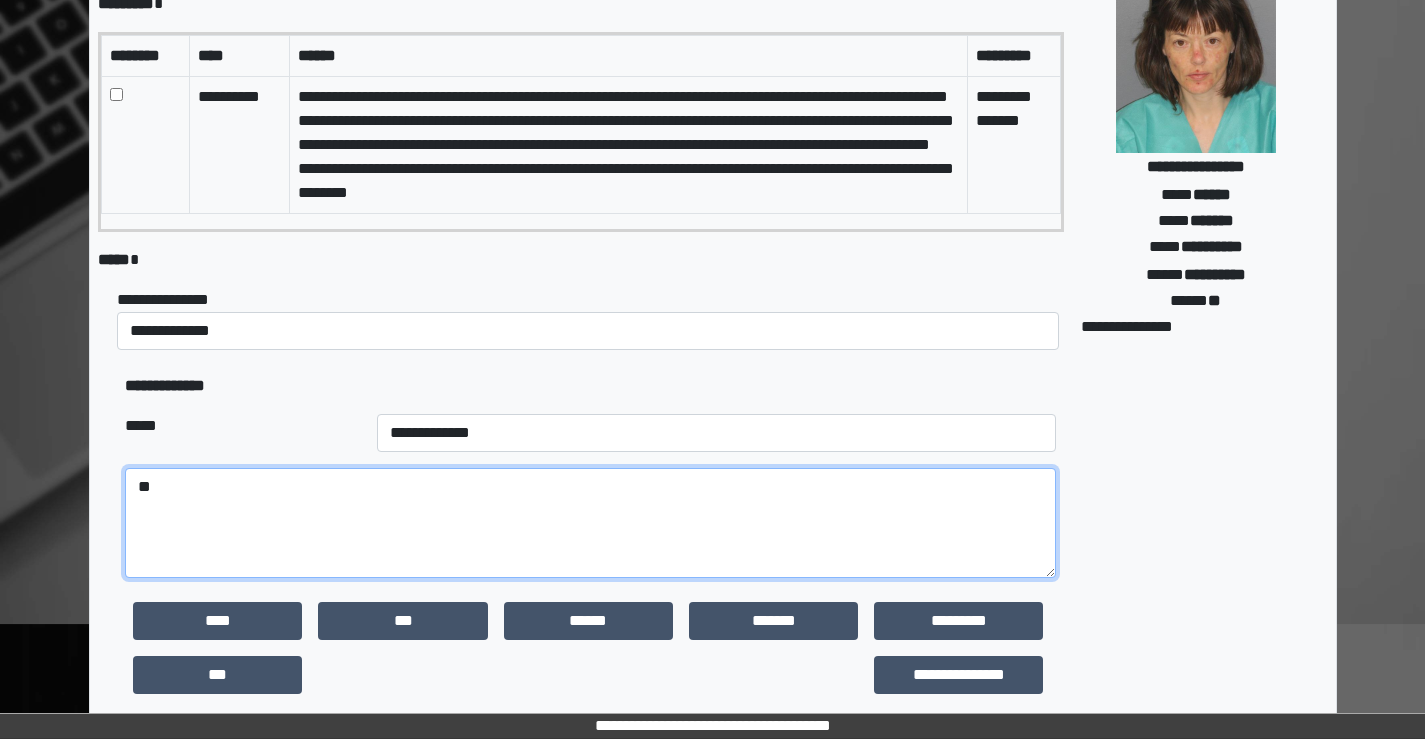 type on "*" 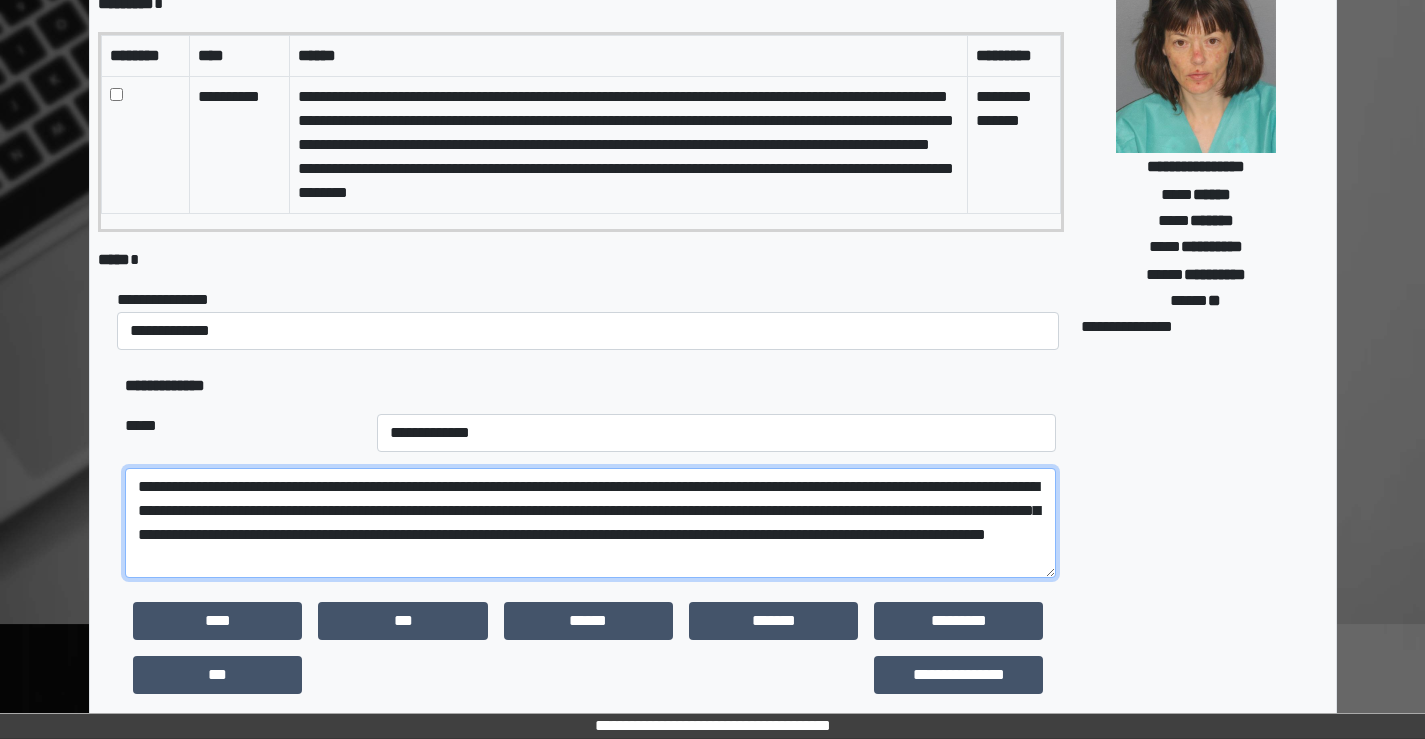 click on "**********" at bounding box center (590, 523) 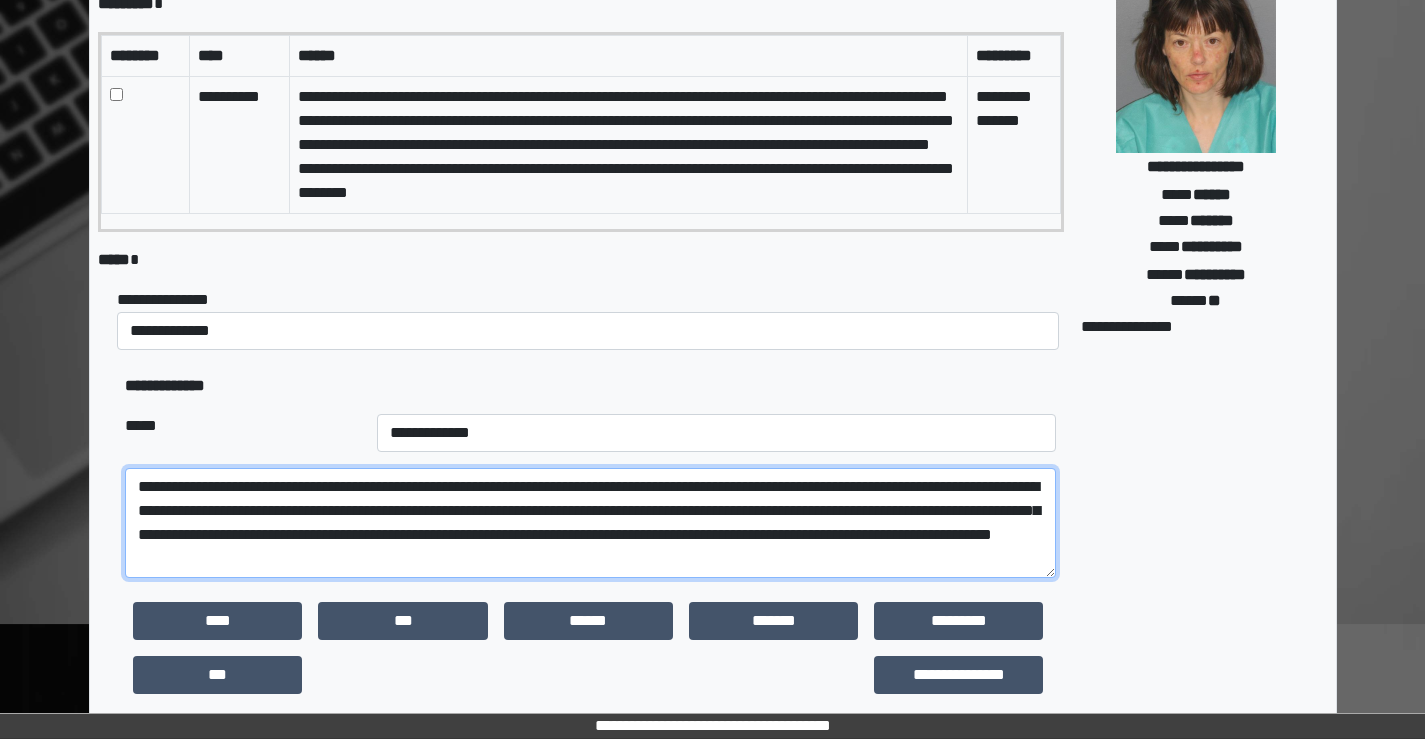 click on "**********" at bounding box center [590, 523] 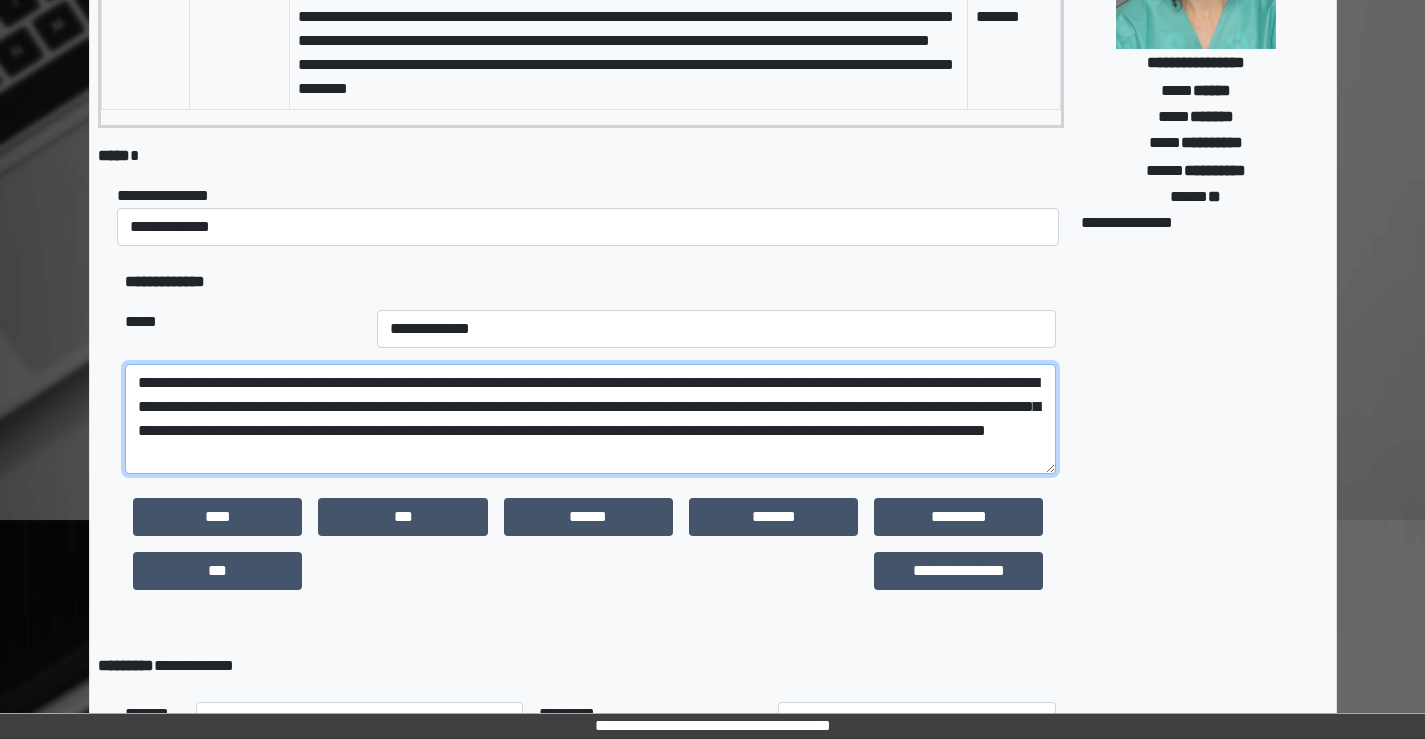 scroll, scrollTop: 400, scrollLeft: 0, axis: vertical 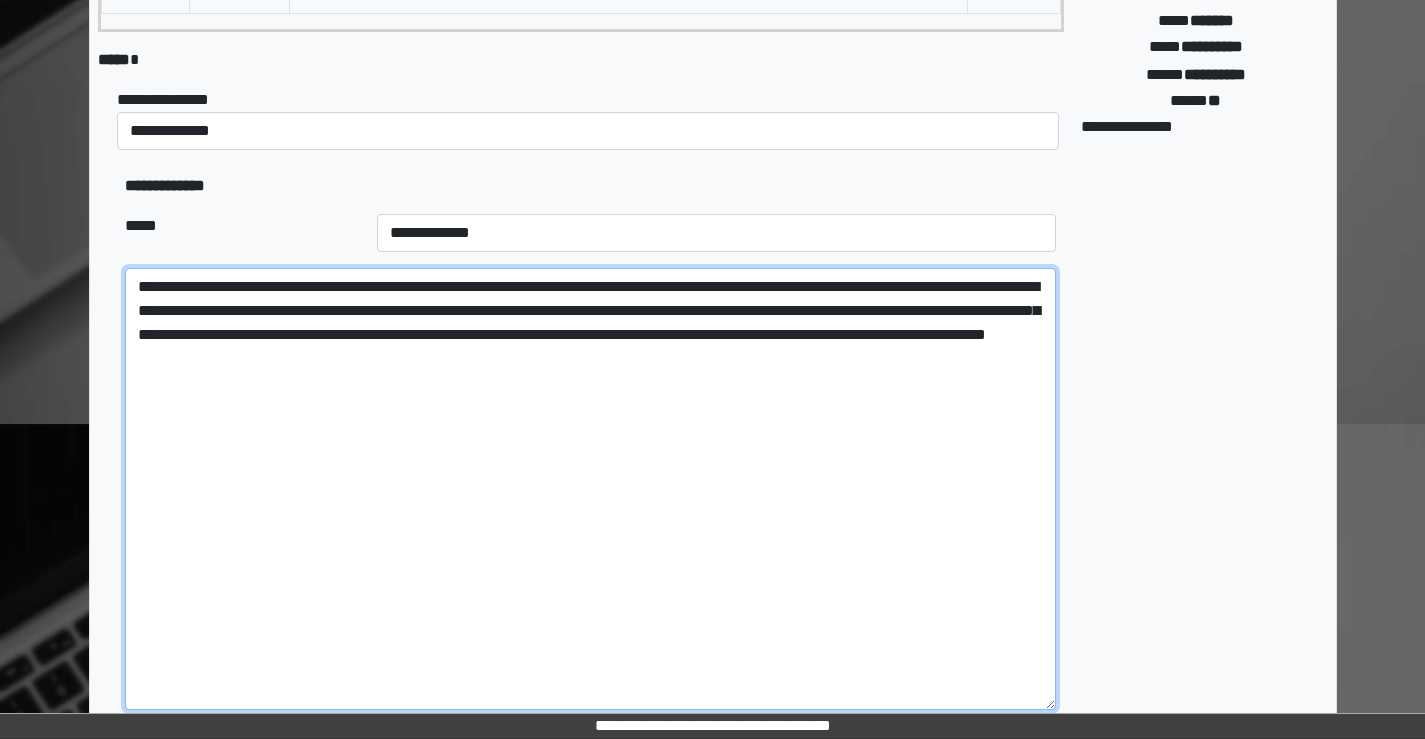 drag, startPoint x: 1054, startPoint y: 372, endPoint x: 1019, endPoint y: 692, distance: 321.9084 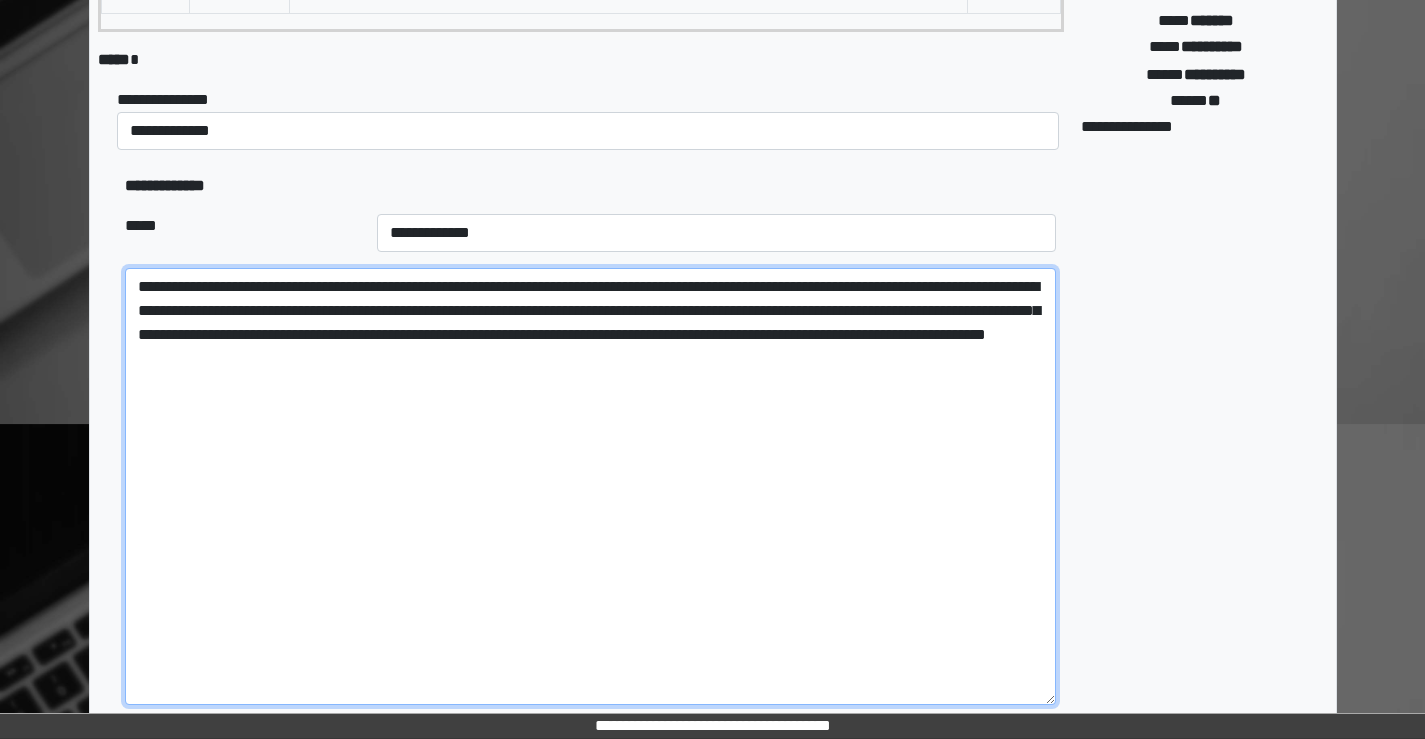 click on "**********" at bounding box center [590, 486] 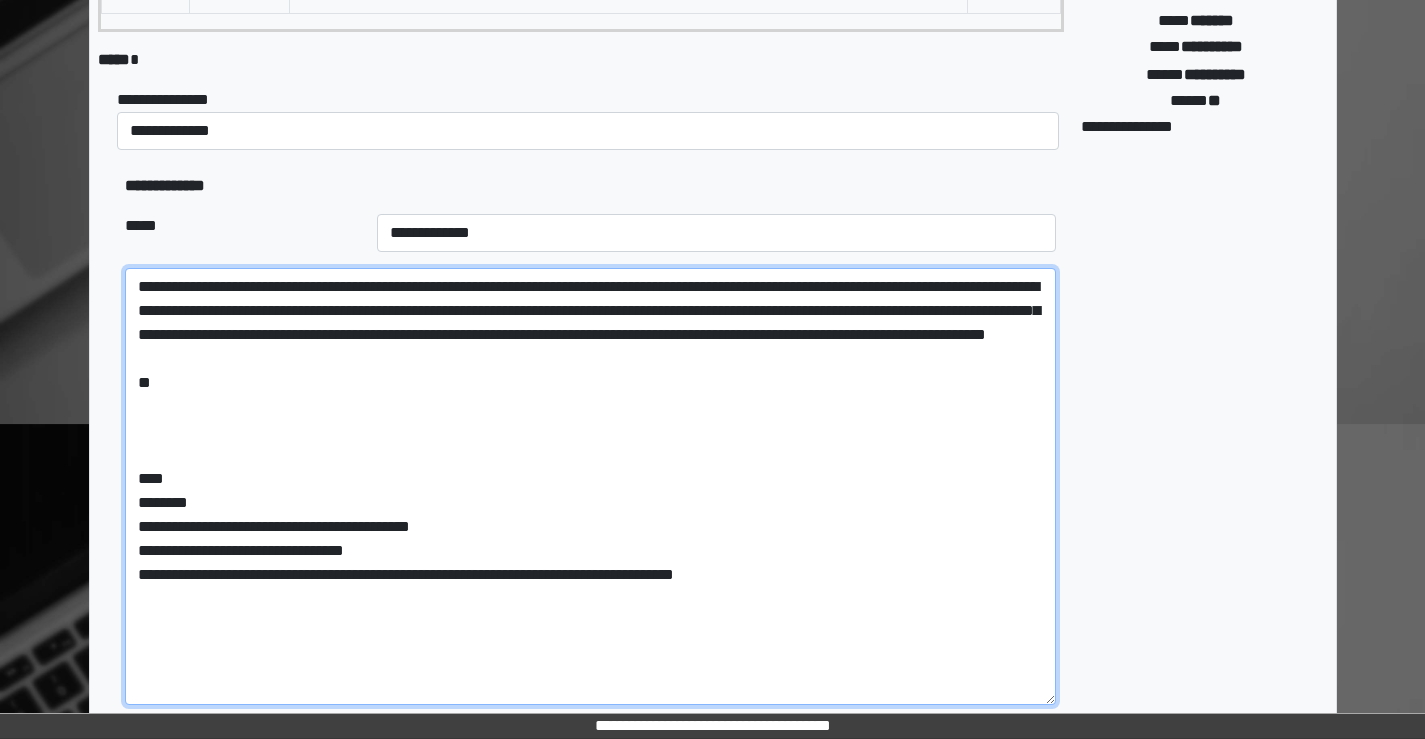 drag, startPoint x: 548, startPoint y: 604, endPoint x: 505, endPoint y: 610, distance: 43.416588 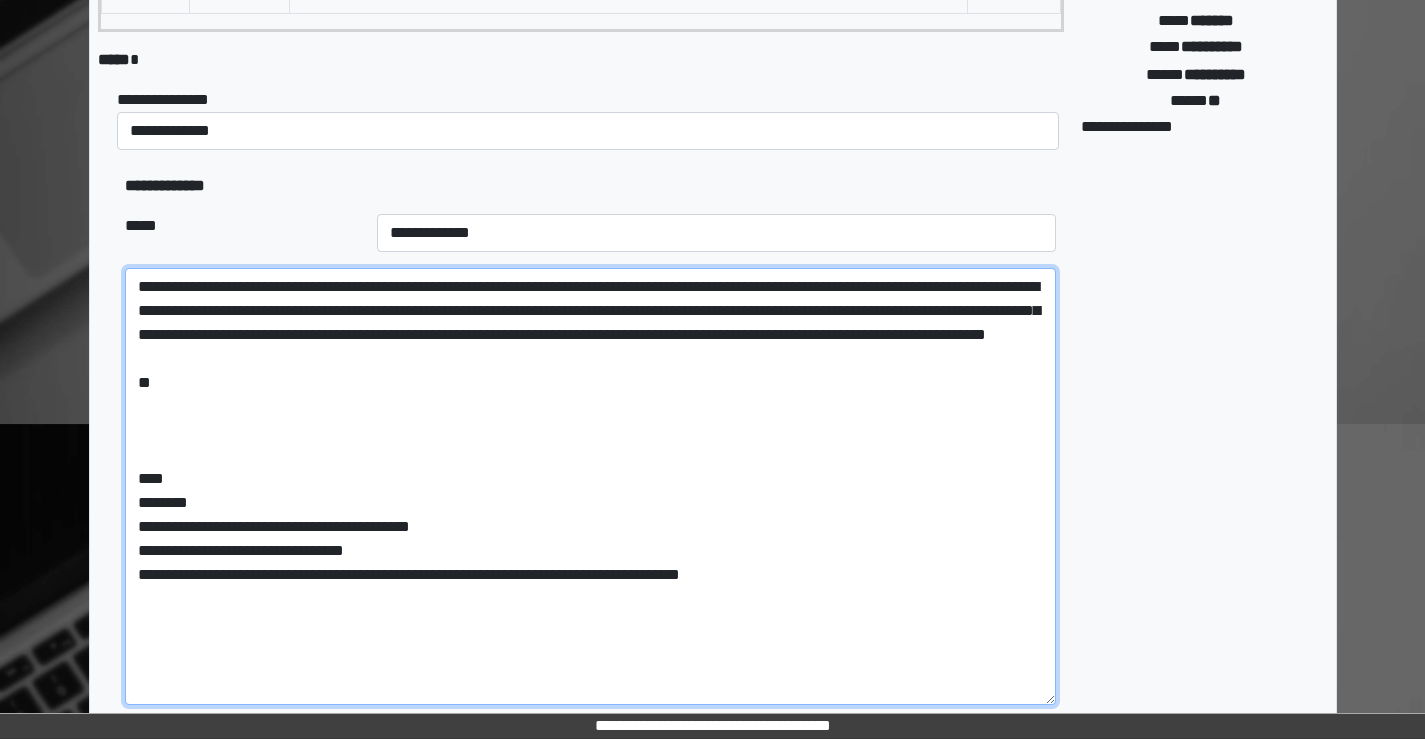 click on "**********" at bounding box center (590, 486) 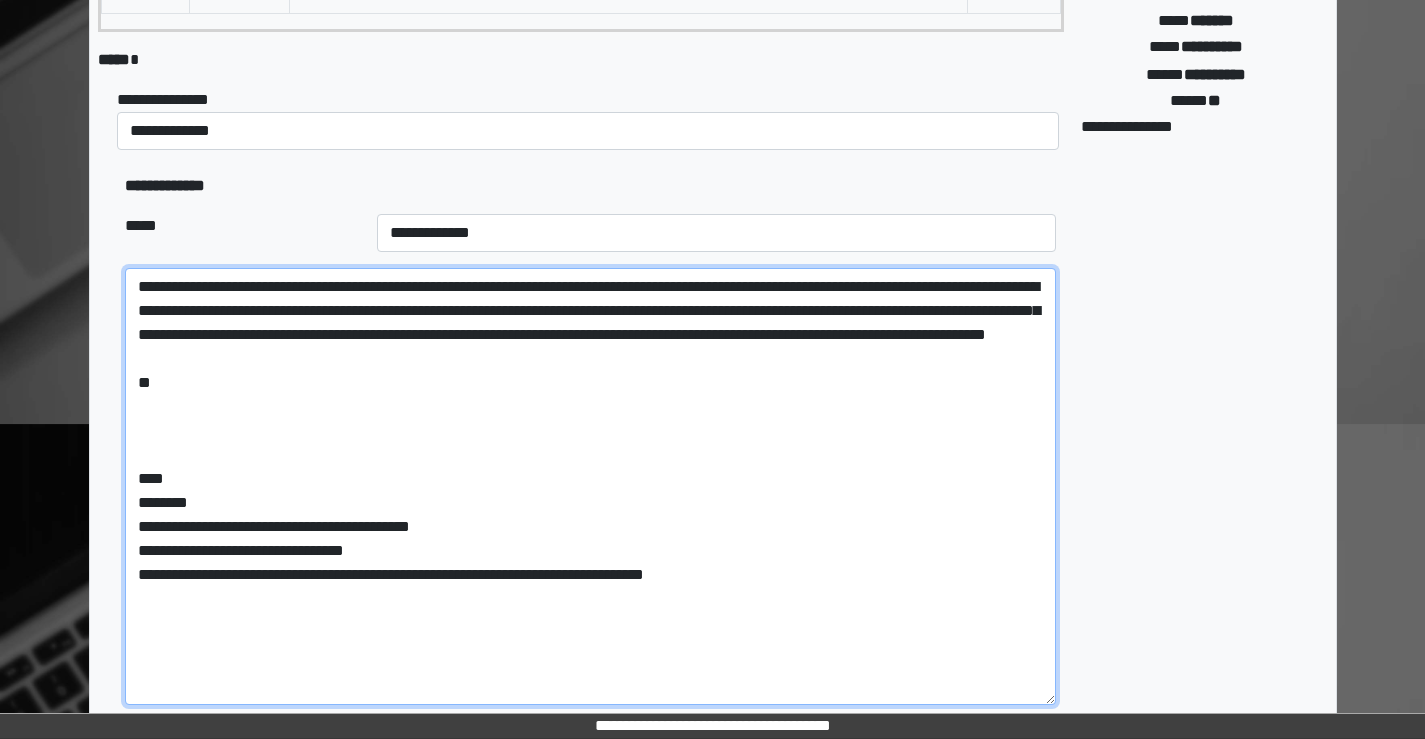 click on "**********" at bounding box center [590, 486] 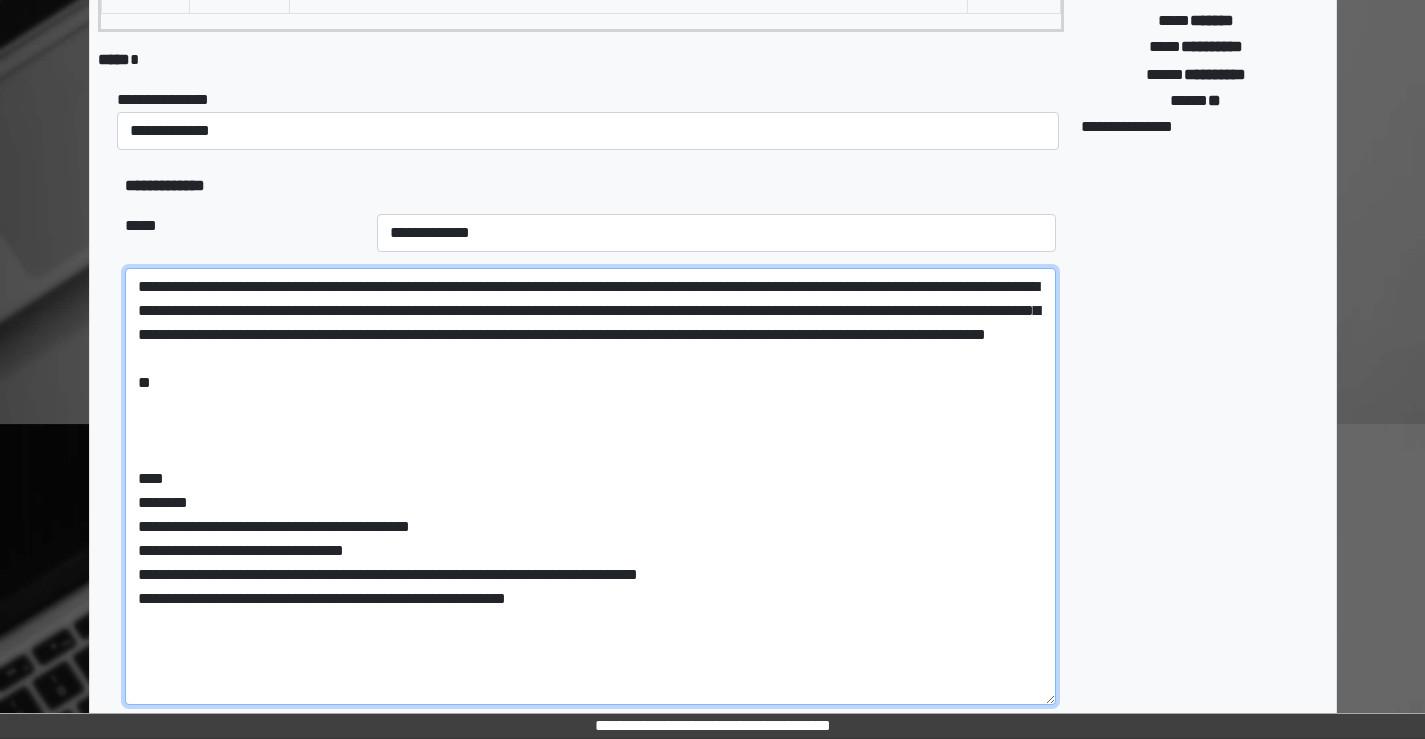 click on "**********" at bounding box center [590, 486] 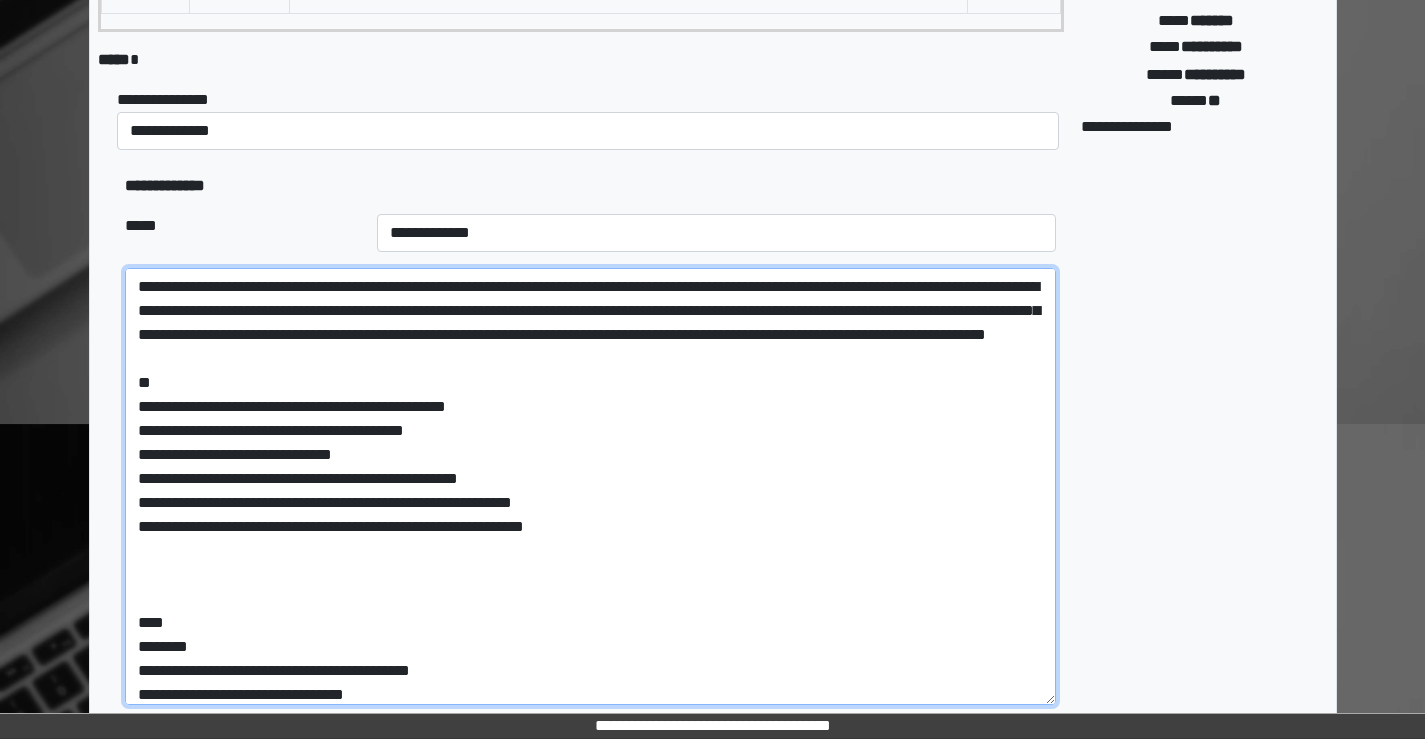 click on "**********" at bounding box center (590, 486) 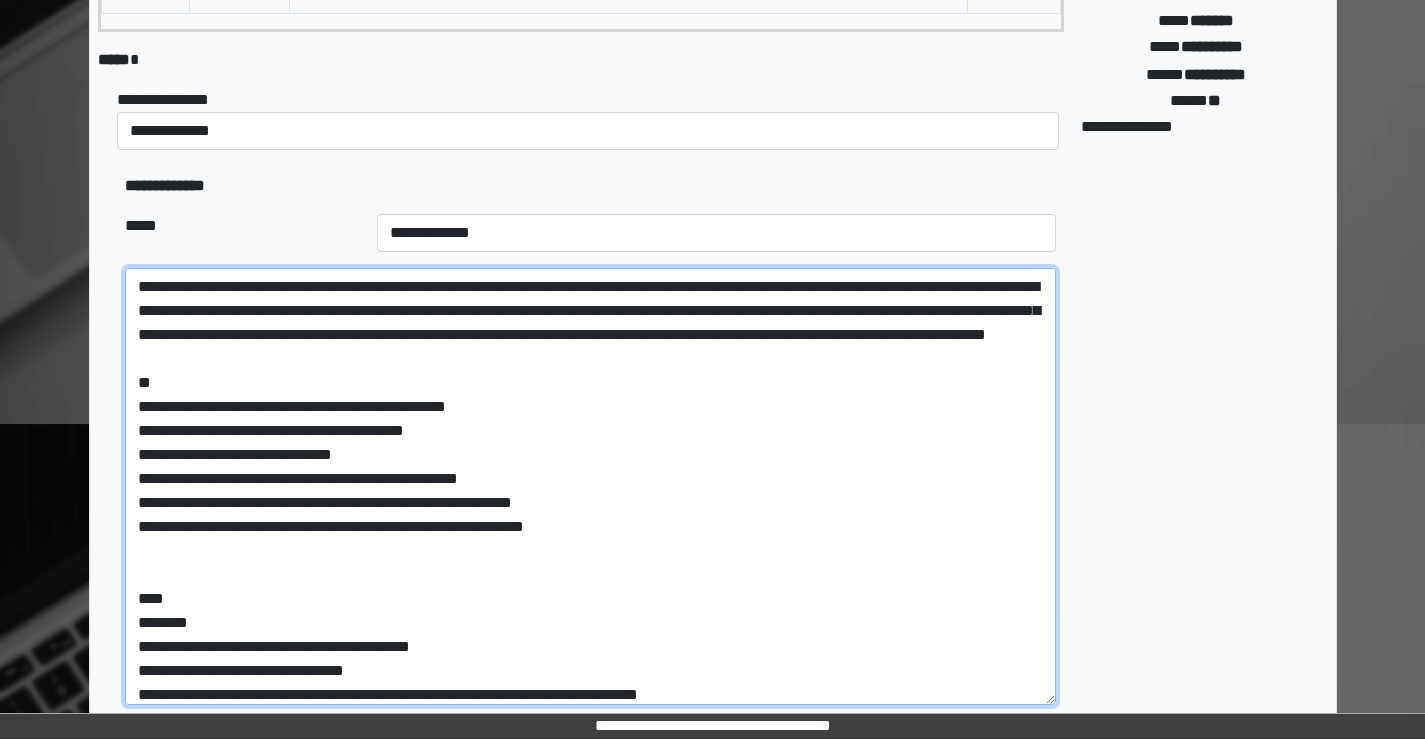 drag, startPoint x: 606, startPoint y: 547, endPoint x: 145, endPoint y: 556, distance: 461.08783 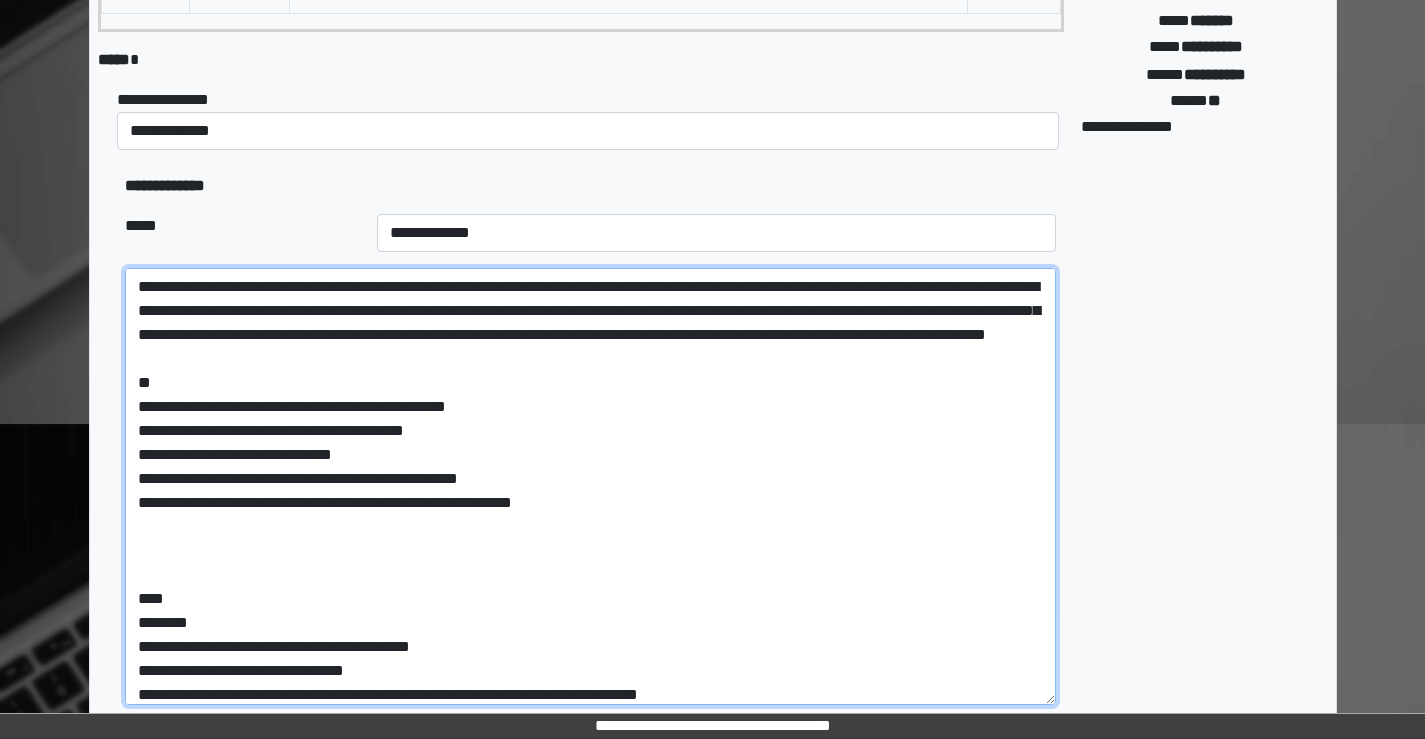 drag, startPoint x: 398, startPoint y: 476, endPoint x: 135, endPoint y: 454, distance: 263.91855 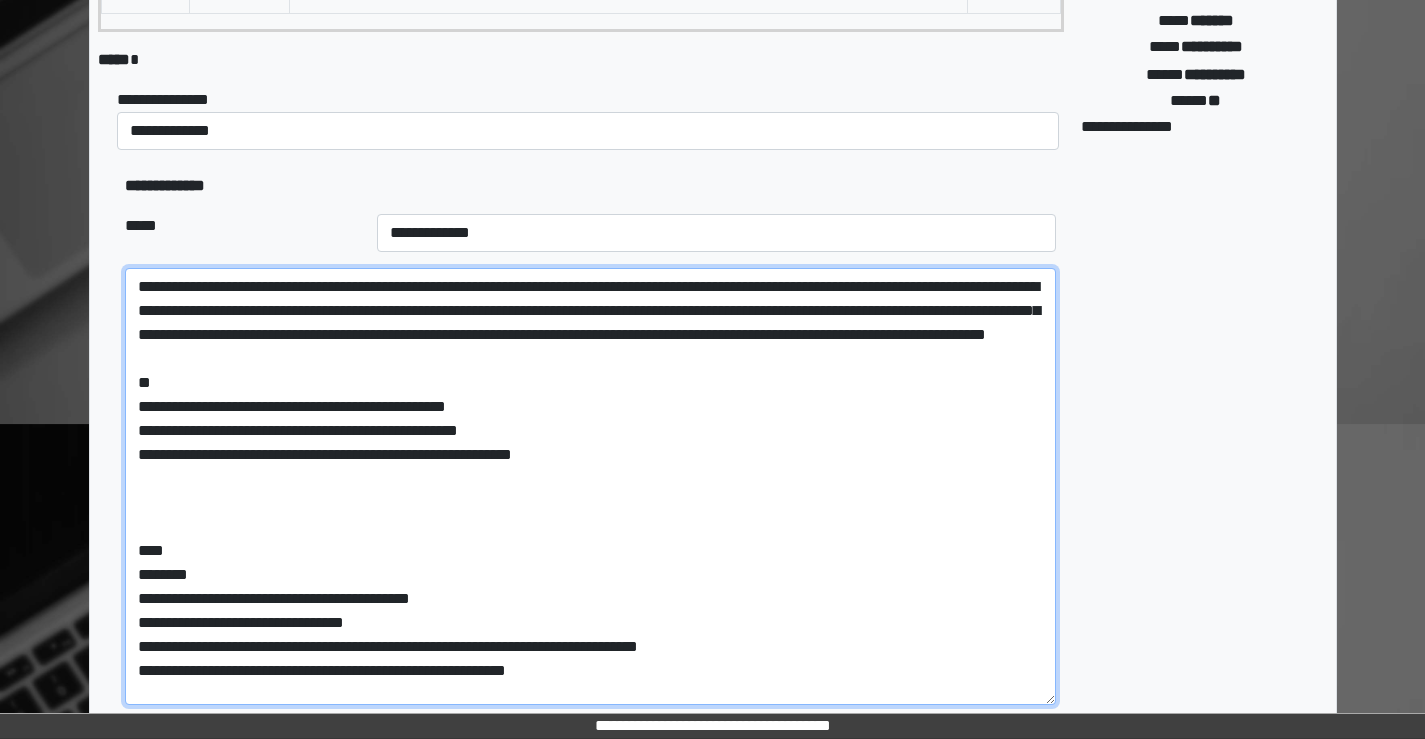 click on "**********" at bounding box center [590, 486] 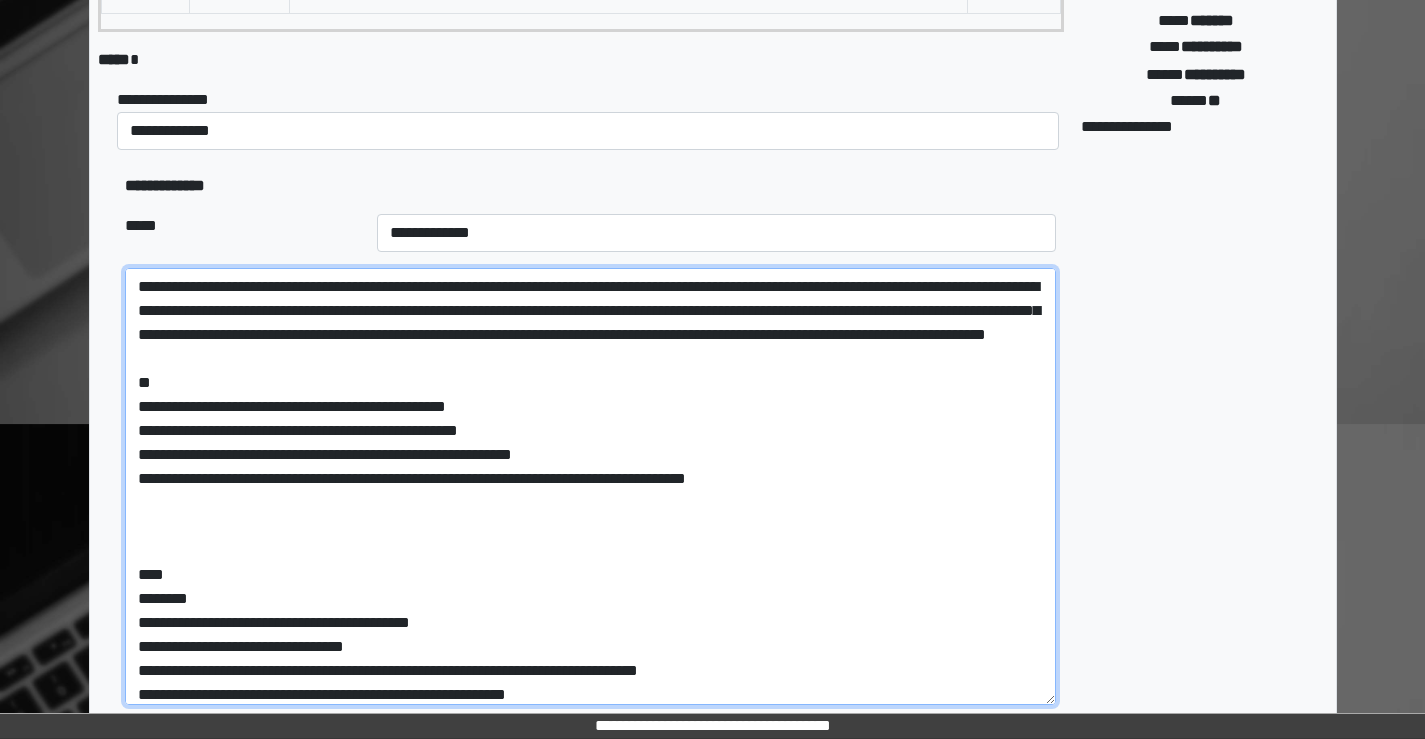 click on "**********" at bounding box center (590, 486) 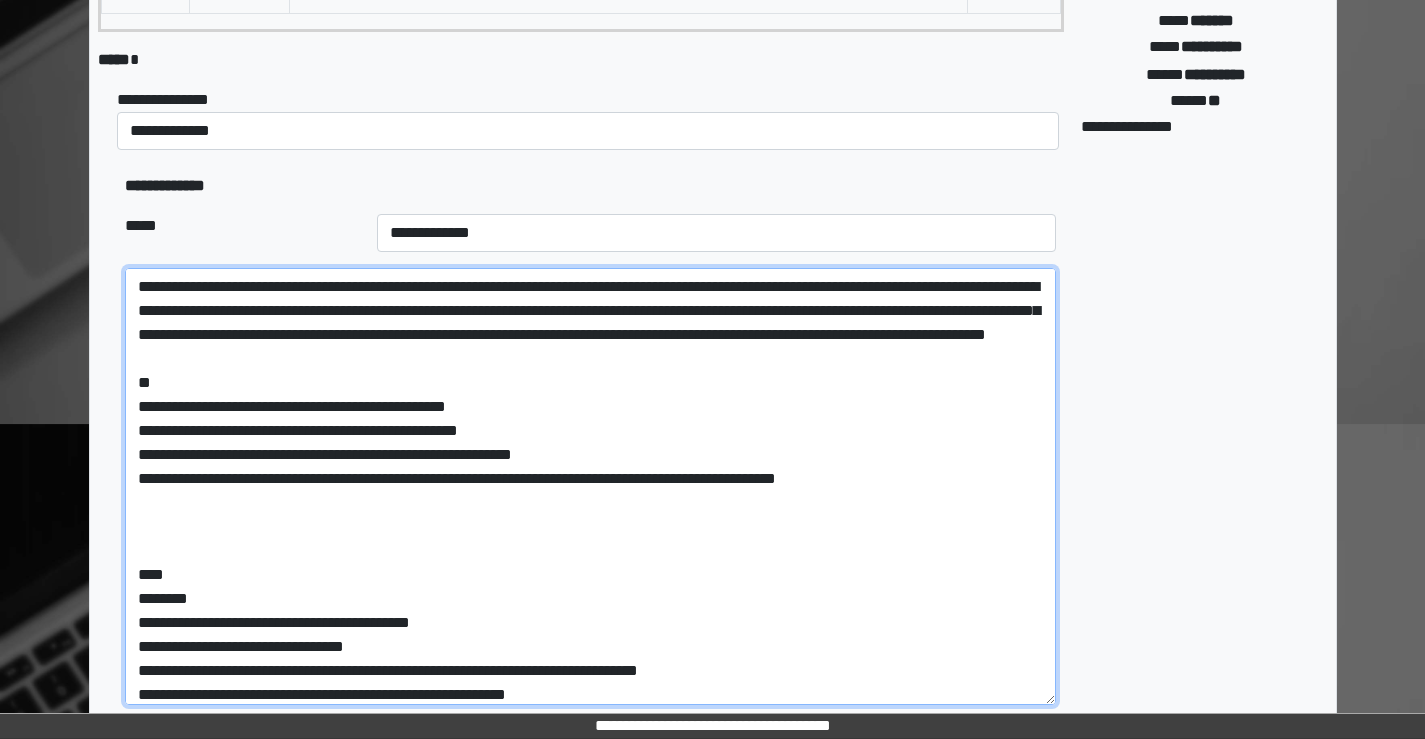 click on "**********" at bounding box center [590, 486] 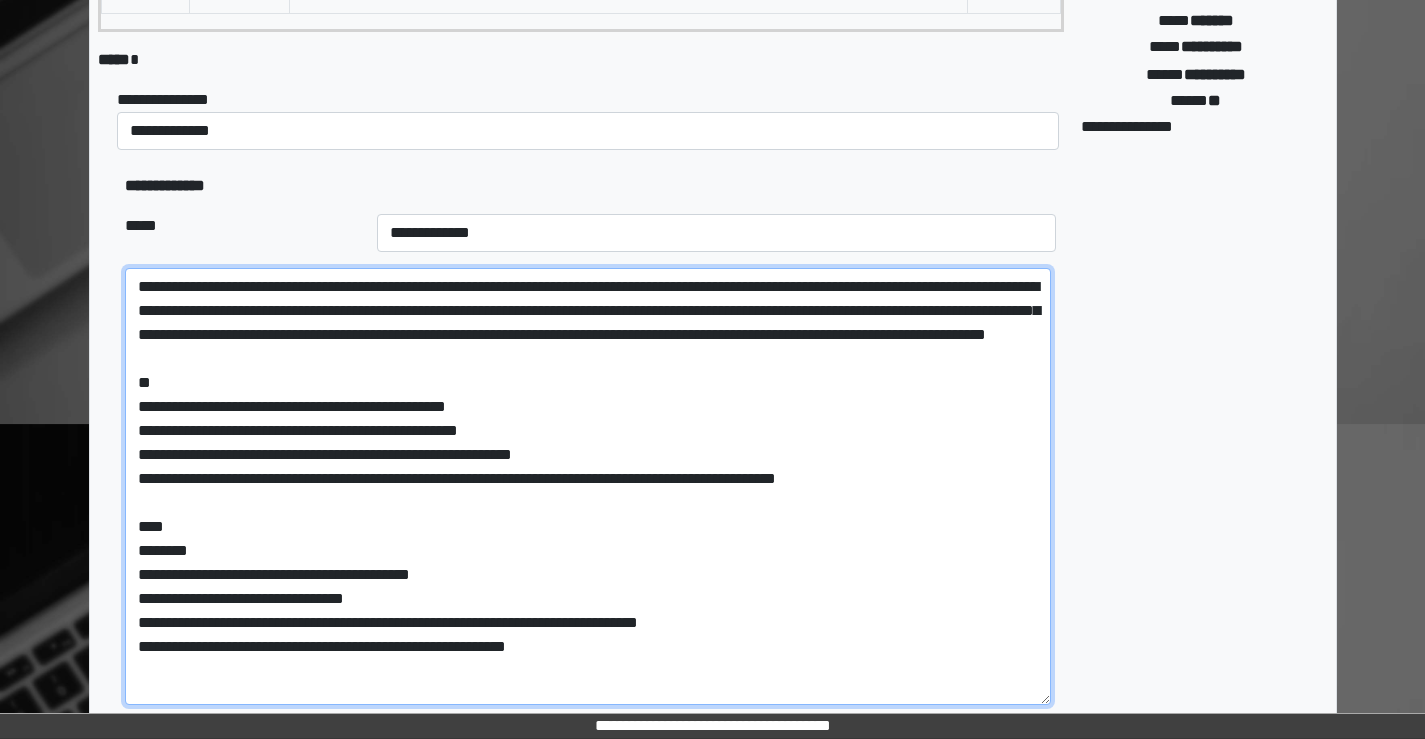 scroll, scrollTop: 0, scrollLeft: 0, axis: both 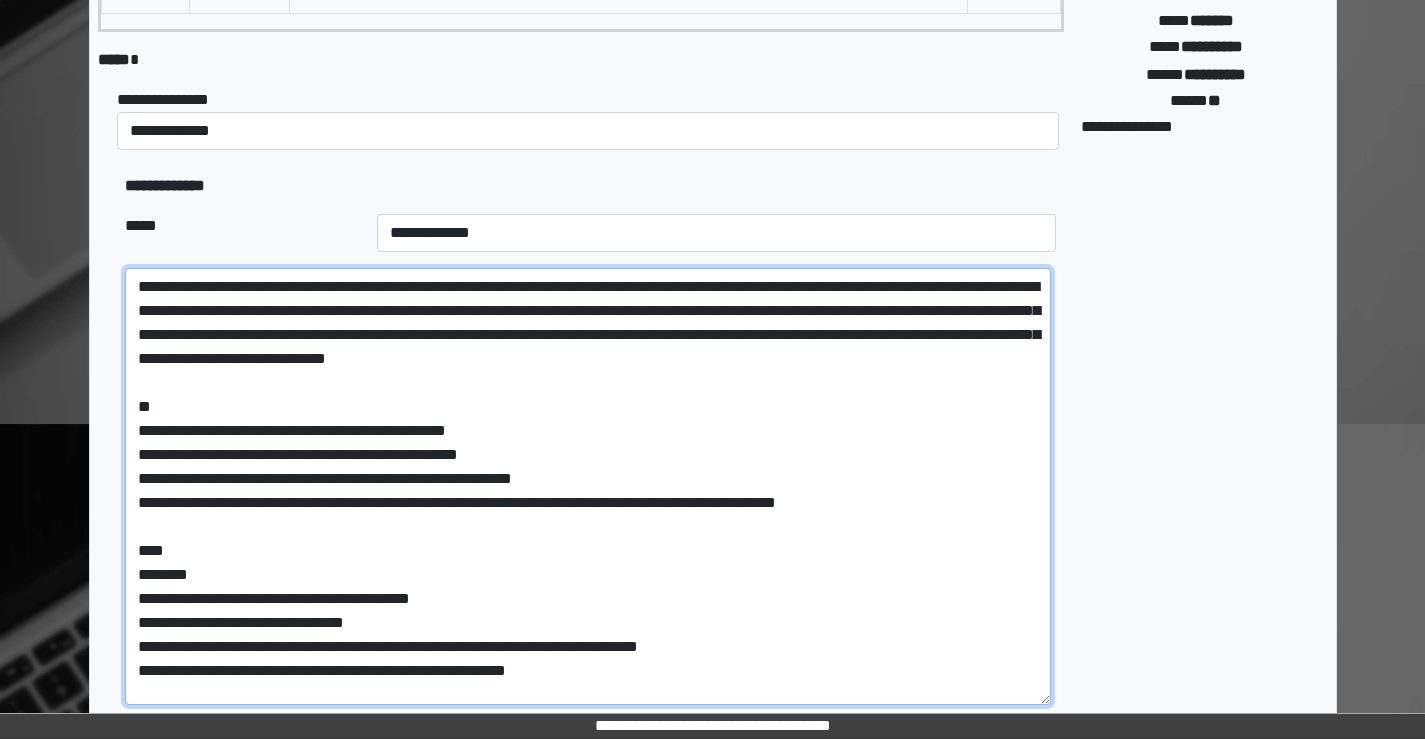 click on "**********" at bounding box center (588, 486) 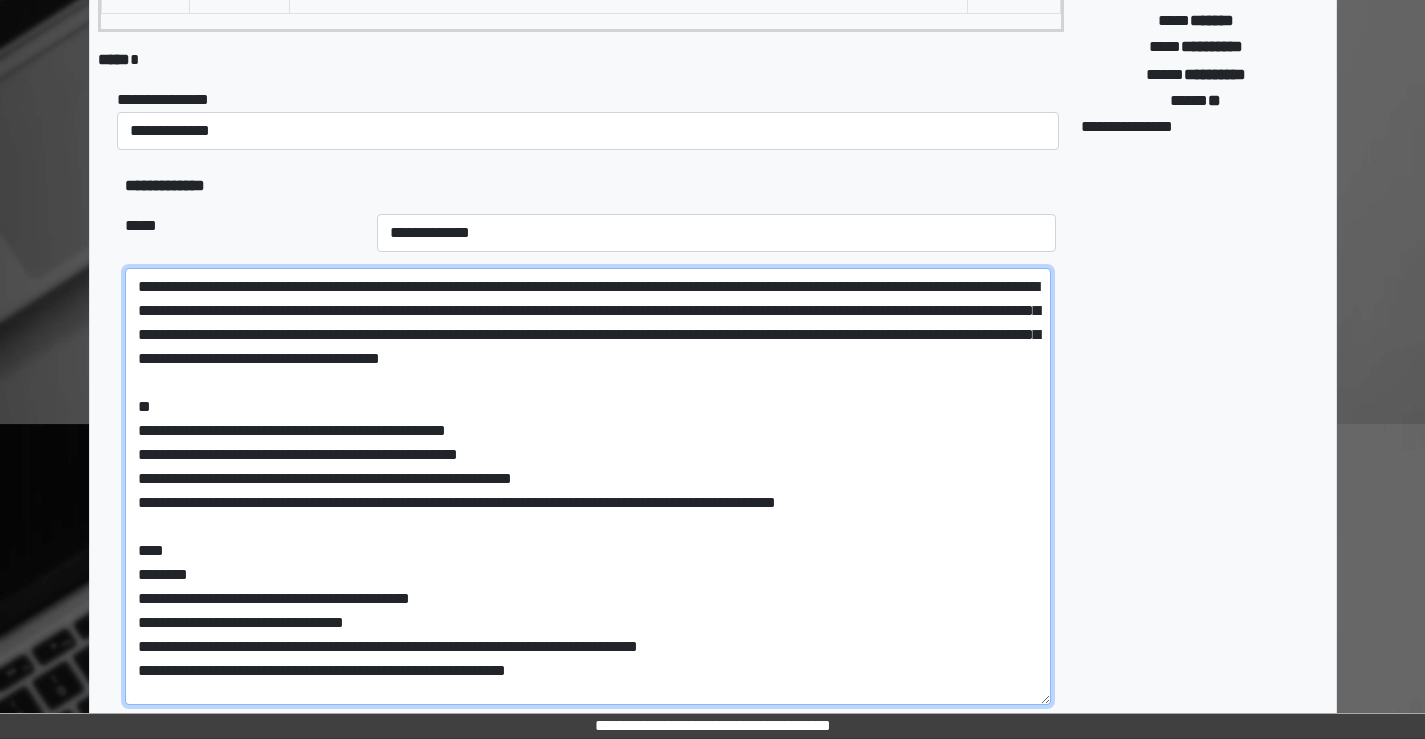 drag, startPoint x: 990, startPoint y: 312, endPoint x: 1021, endPoint y: 316, distance: 31.257 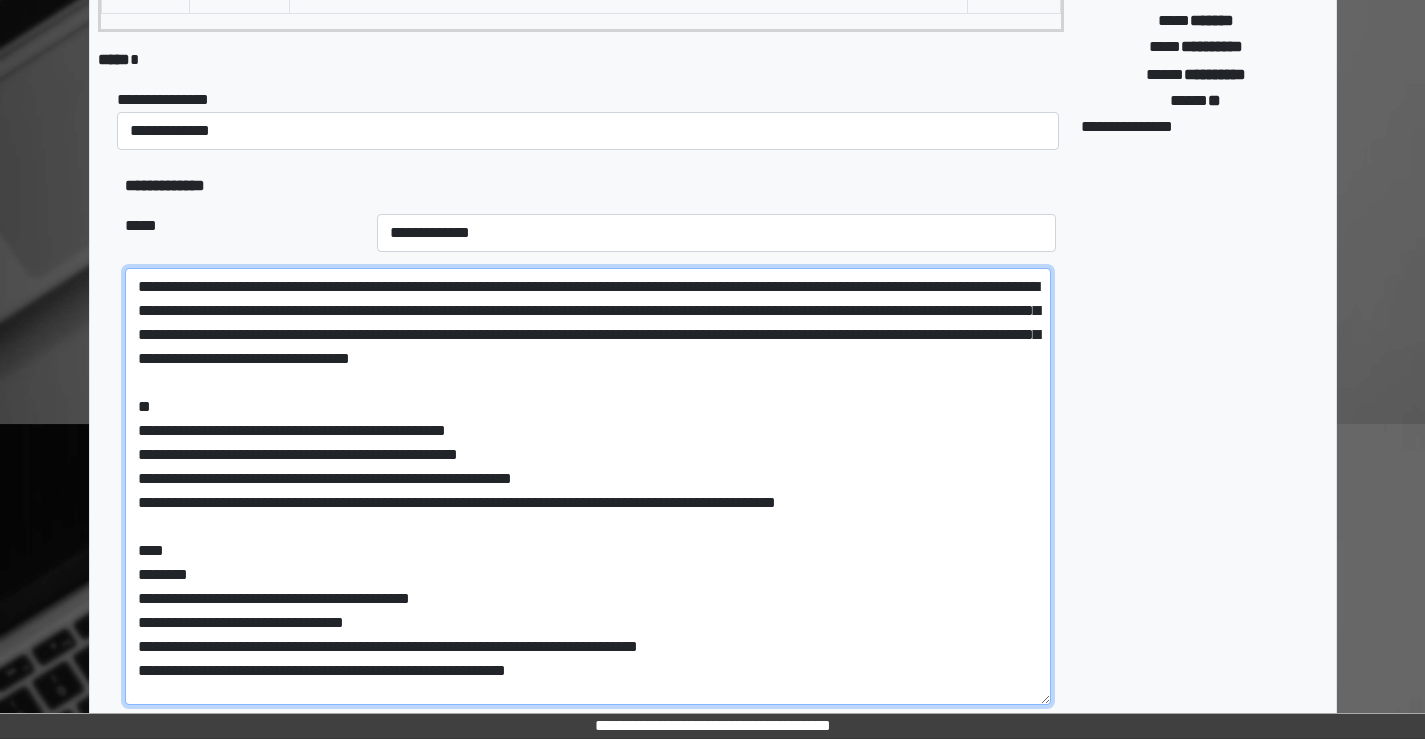 click on "**********" at bounding box center (588, 486) 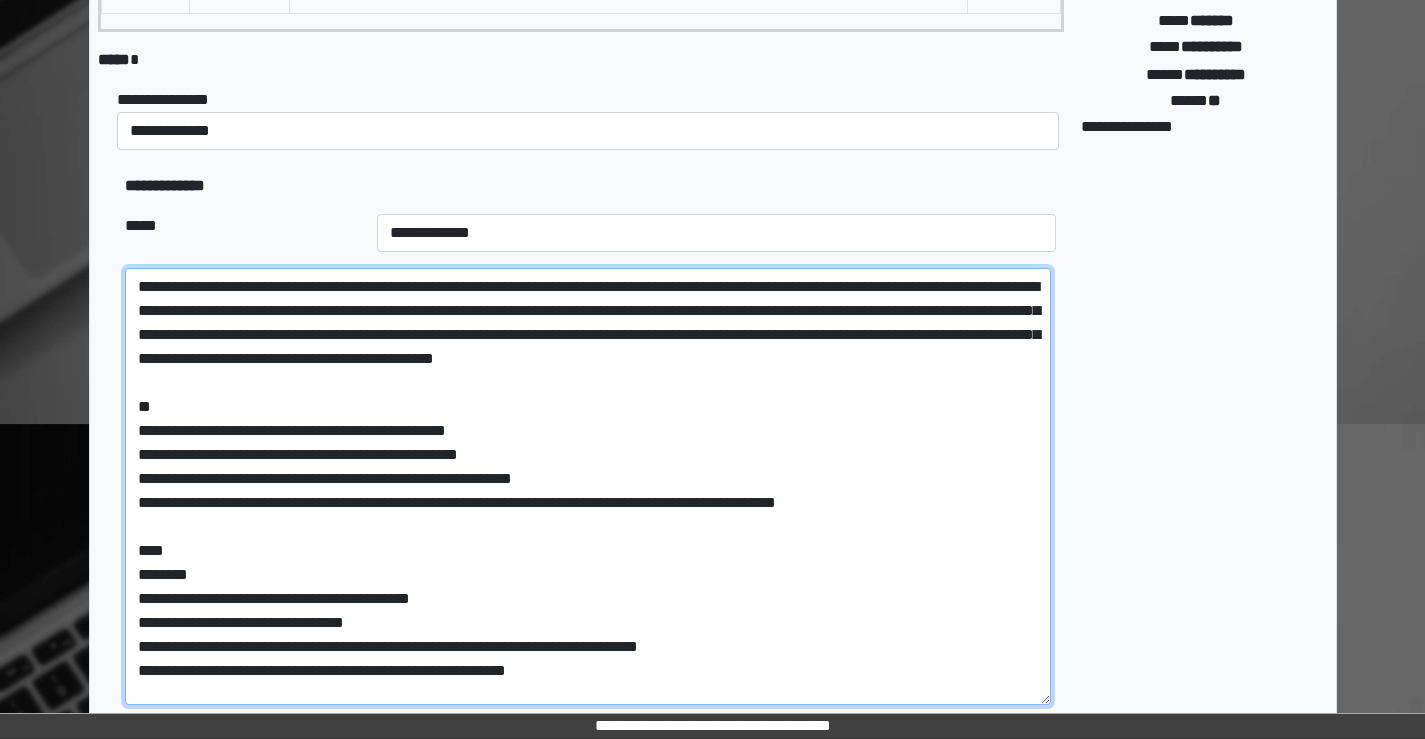 scroll, scrollTop: 33, scrollLeft: 0, axis: vertical 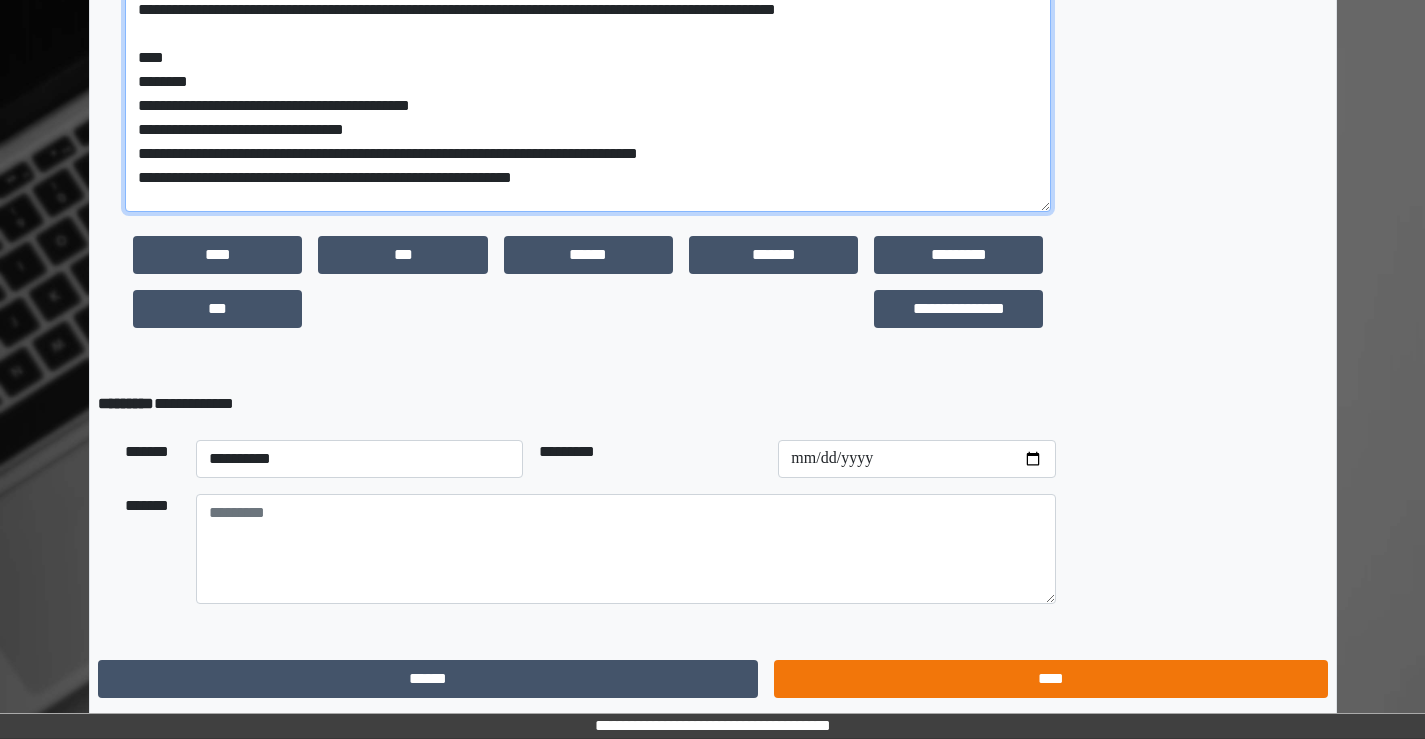 type on "**********" 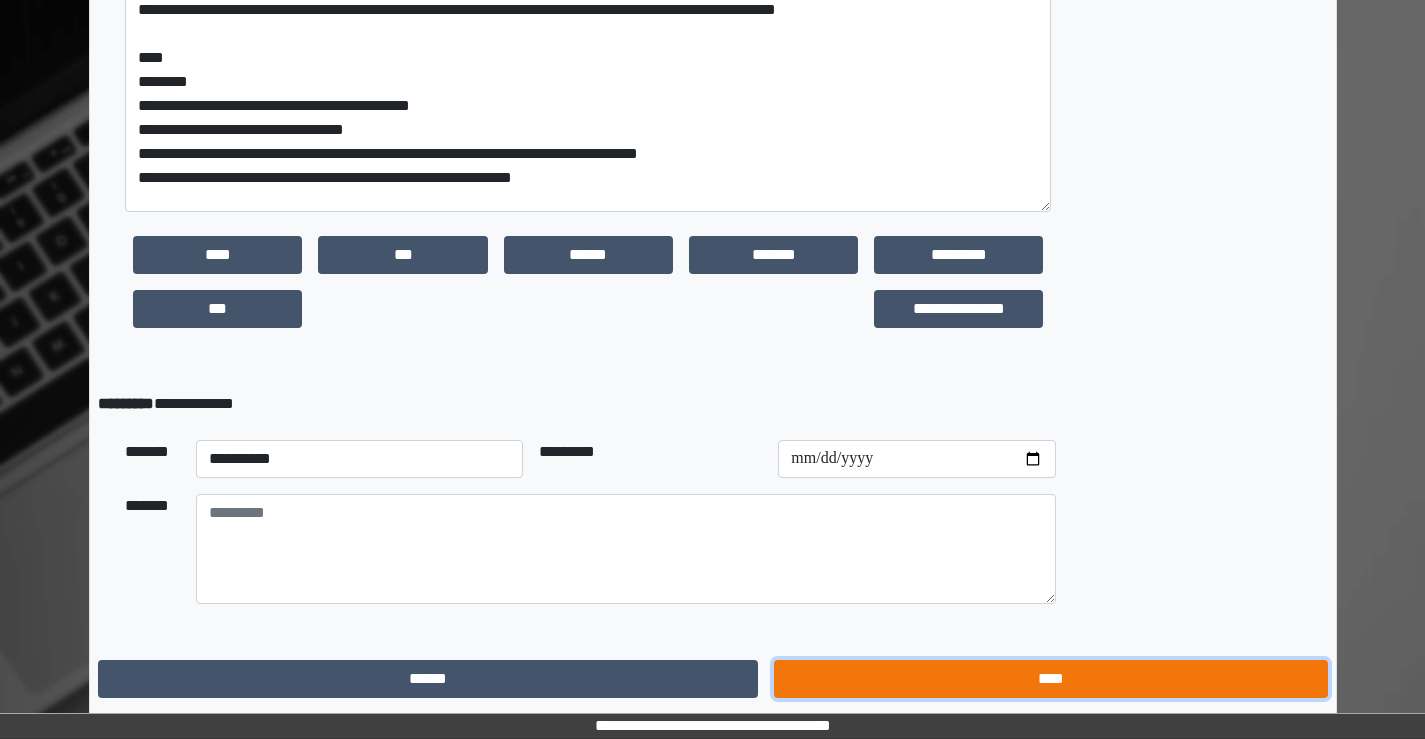 click on "****" at bounding box center (1050, 679) 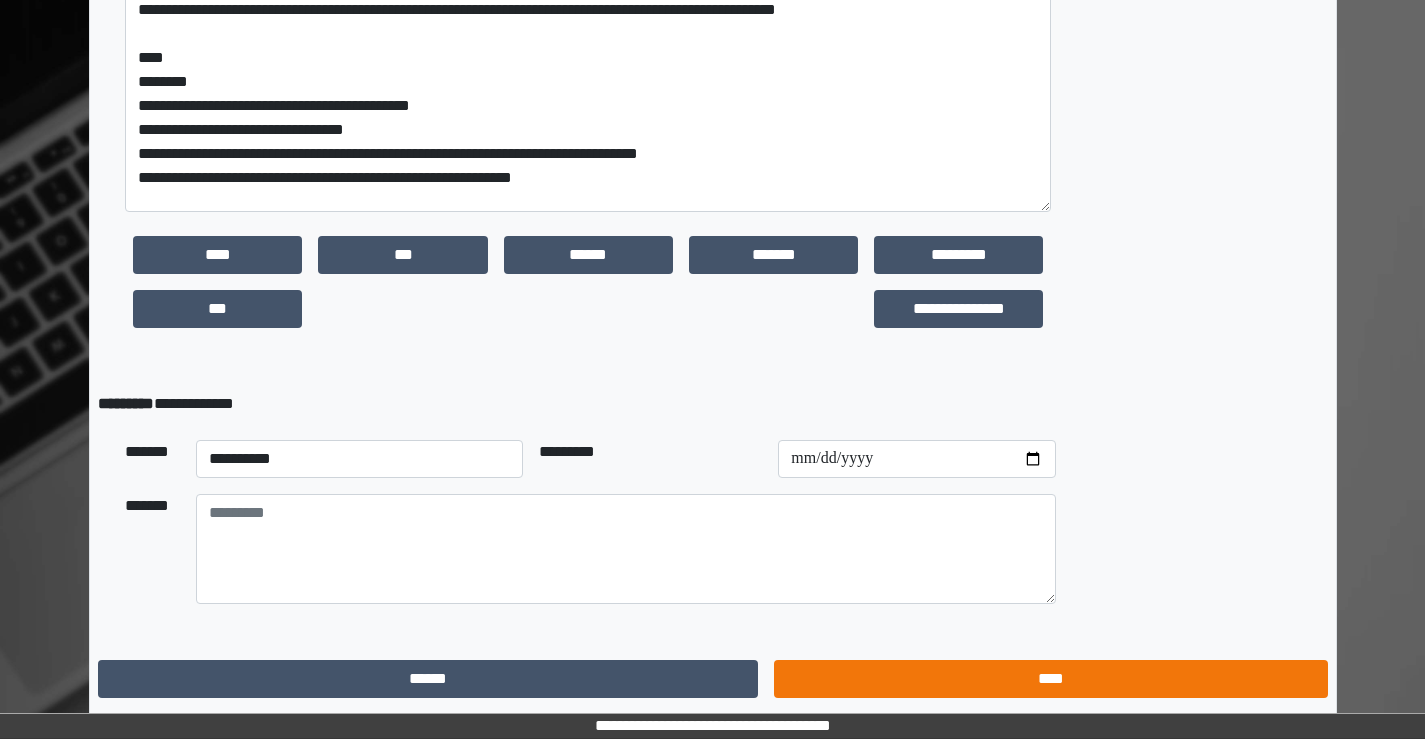 scroll, scrollTop: 0, scrollLeft: 0, axis: both 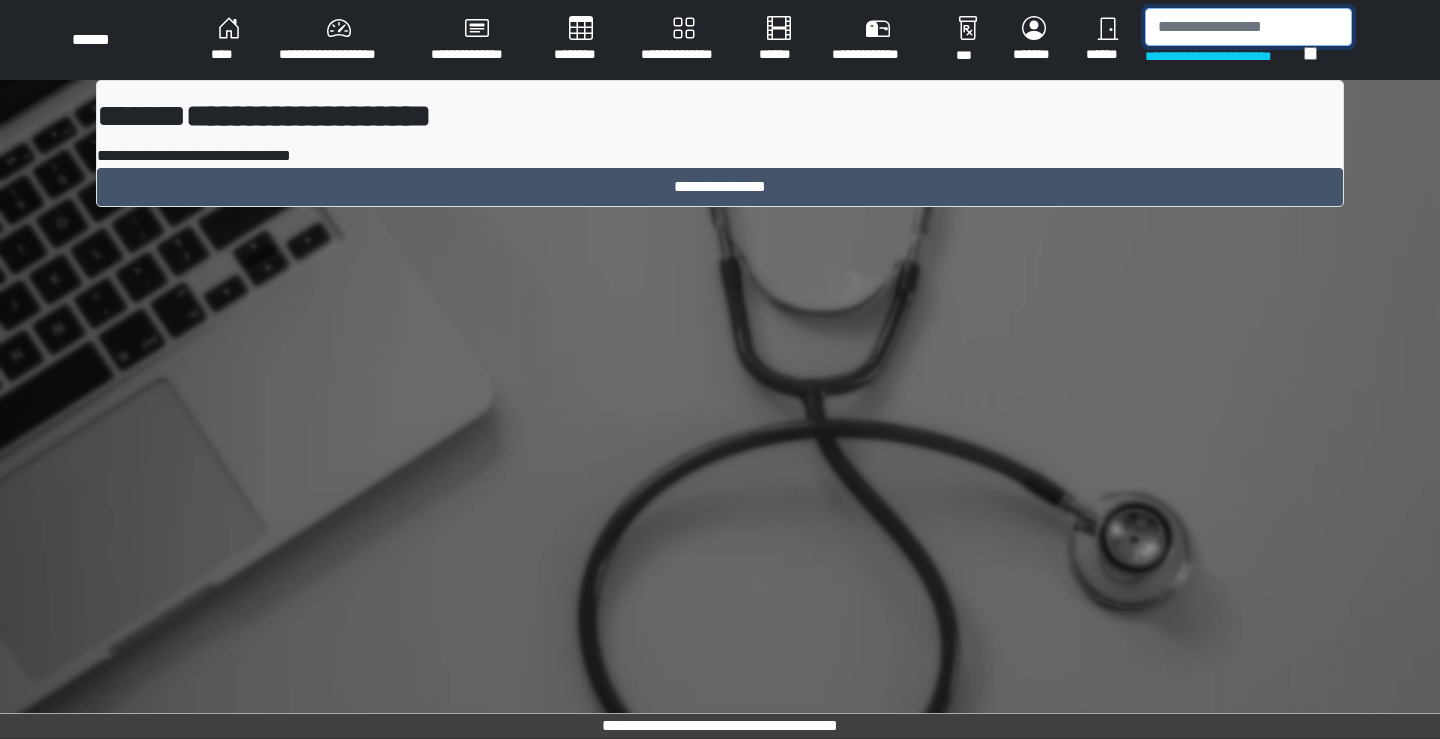 click at bounding box center [1248, 27] 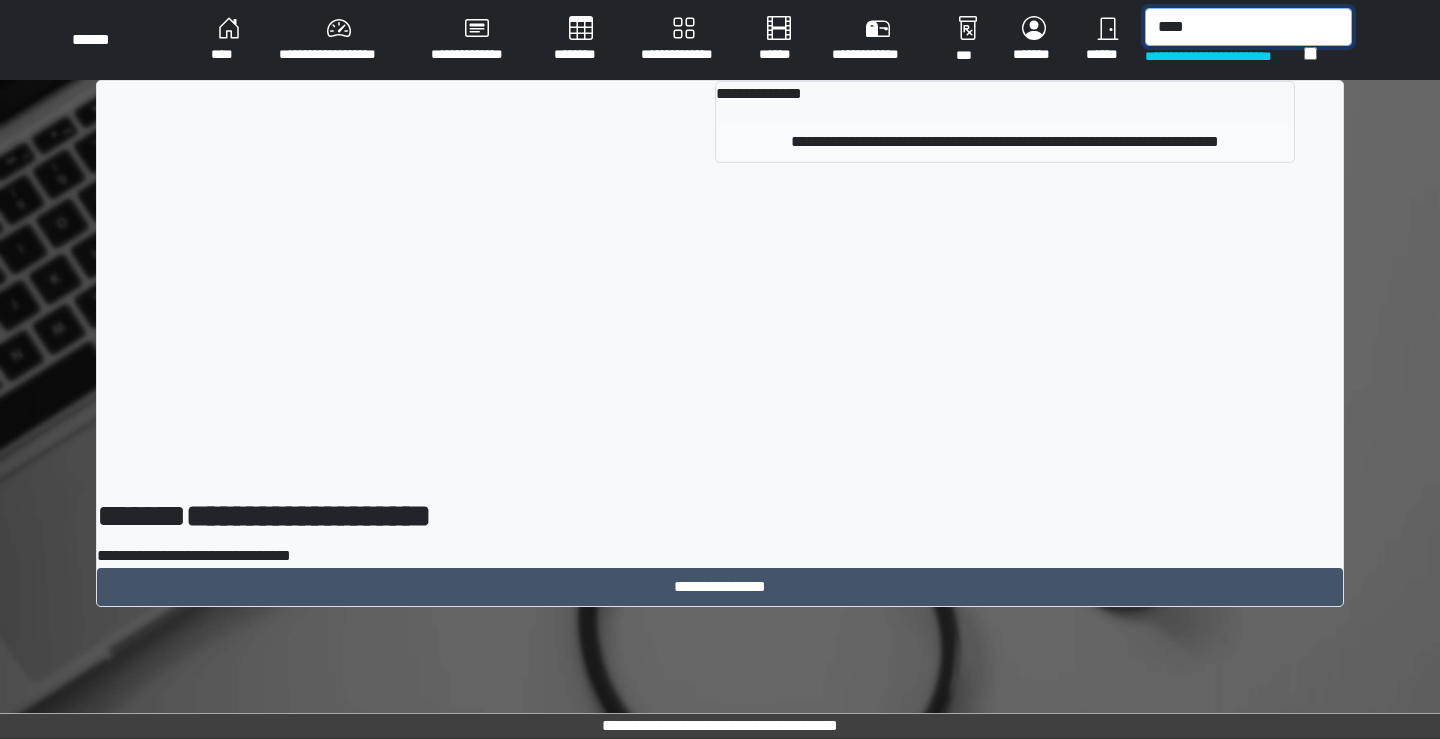 type on "****" 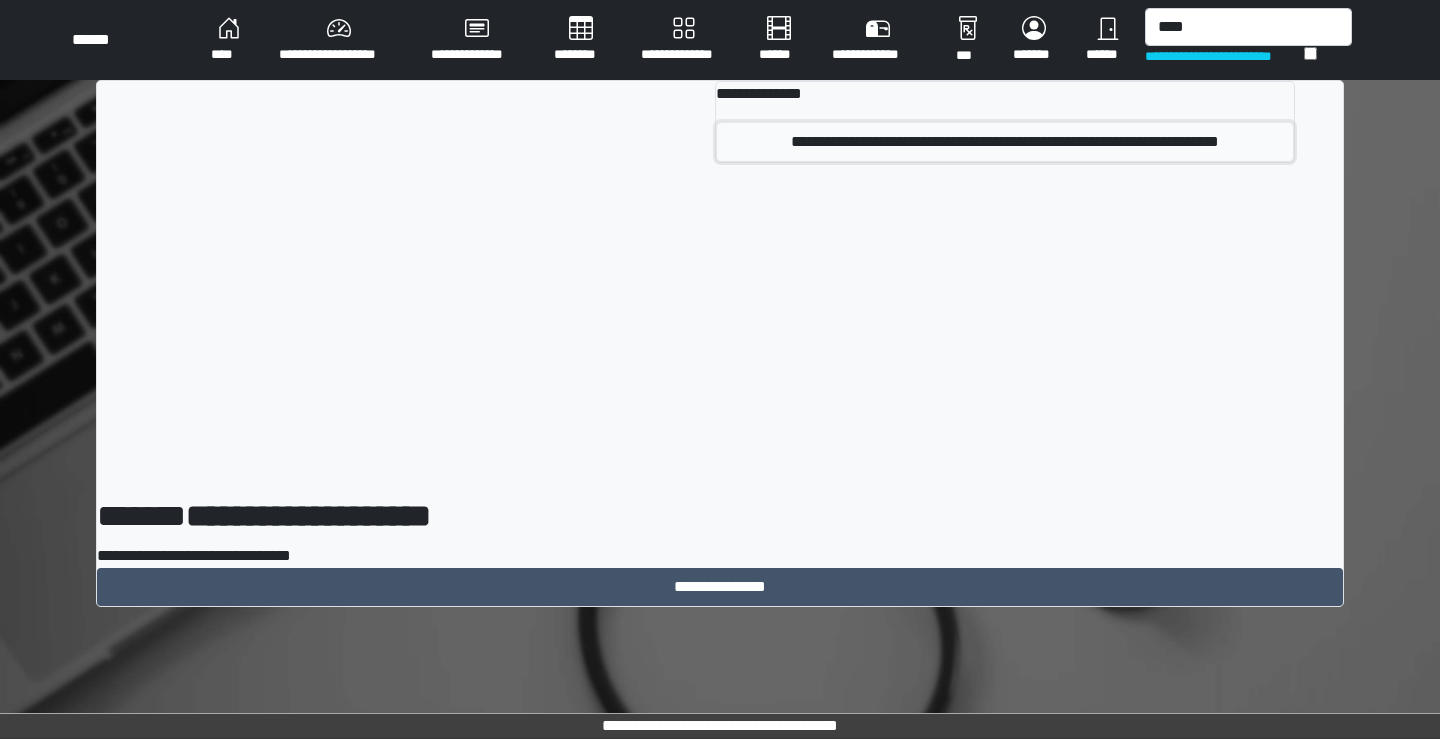 click on "**********" at bounding box center [1005, 142] 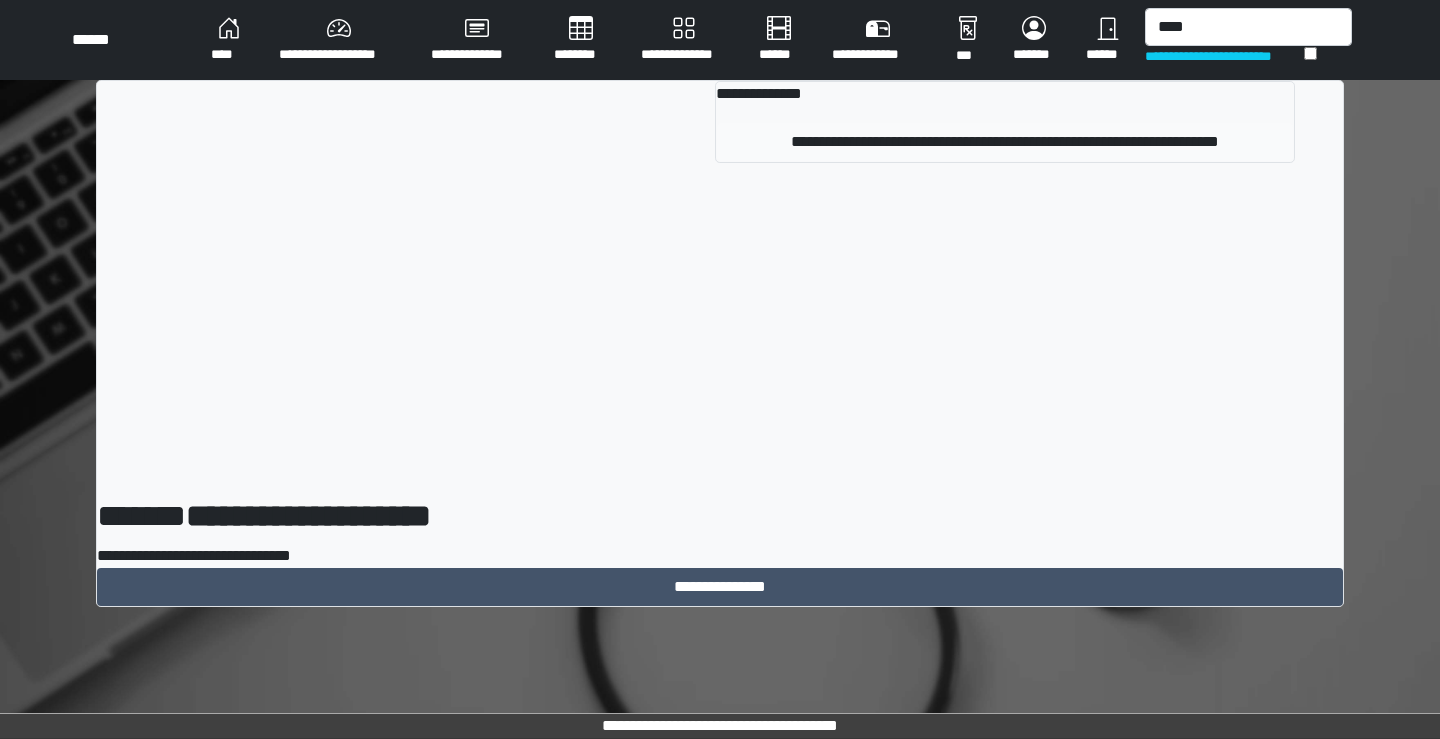 type 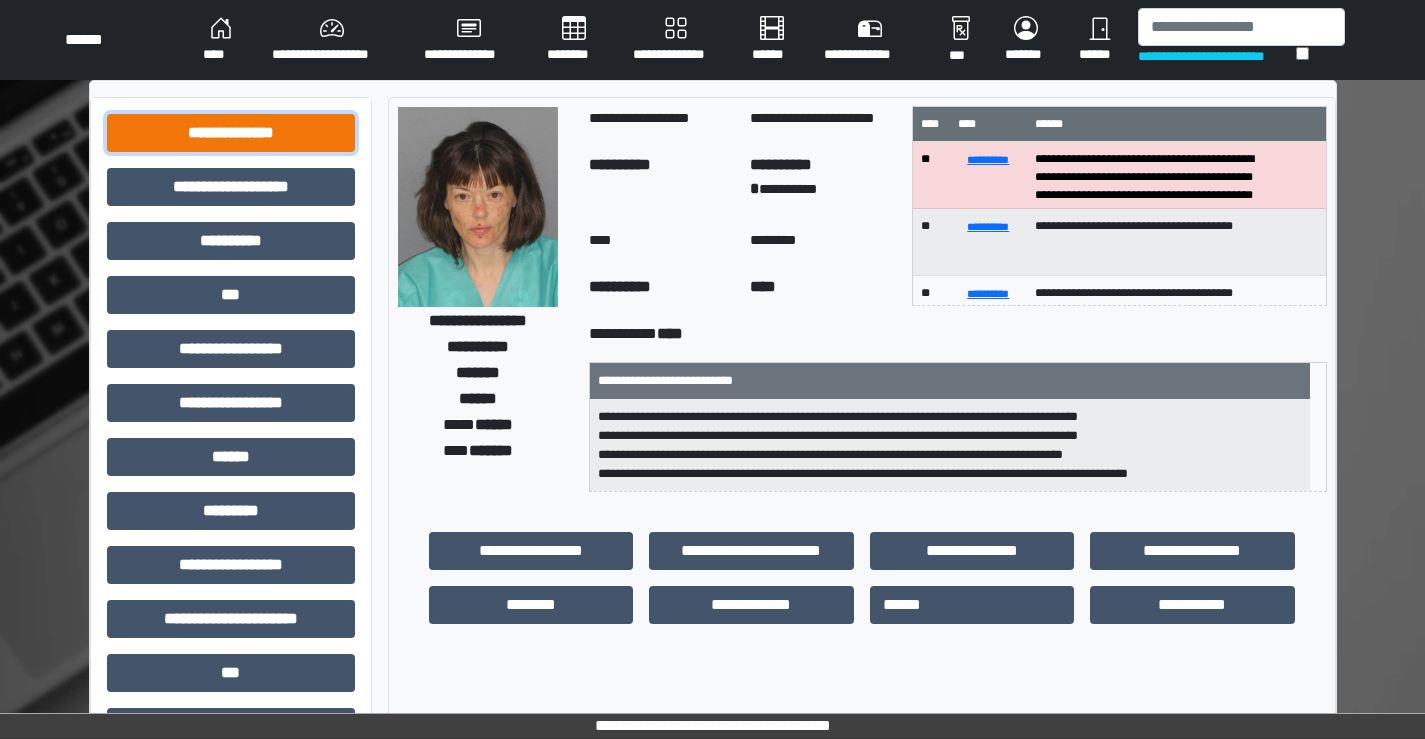 click on "**********" at bounding box center (231, 133) 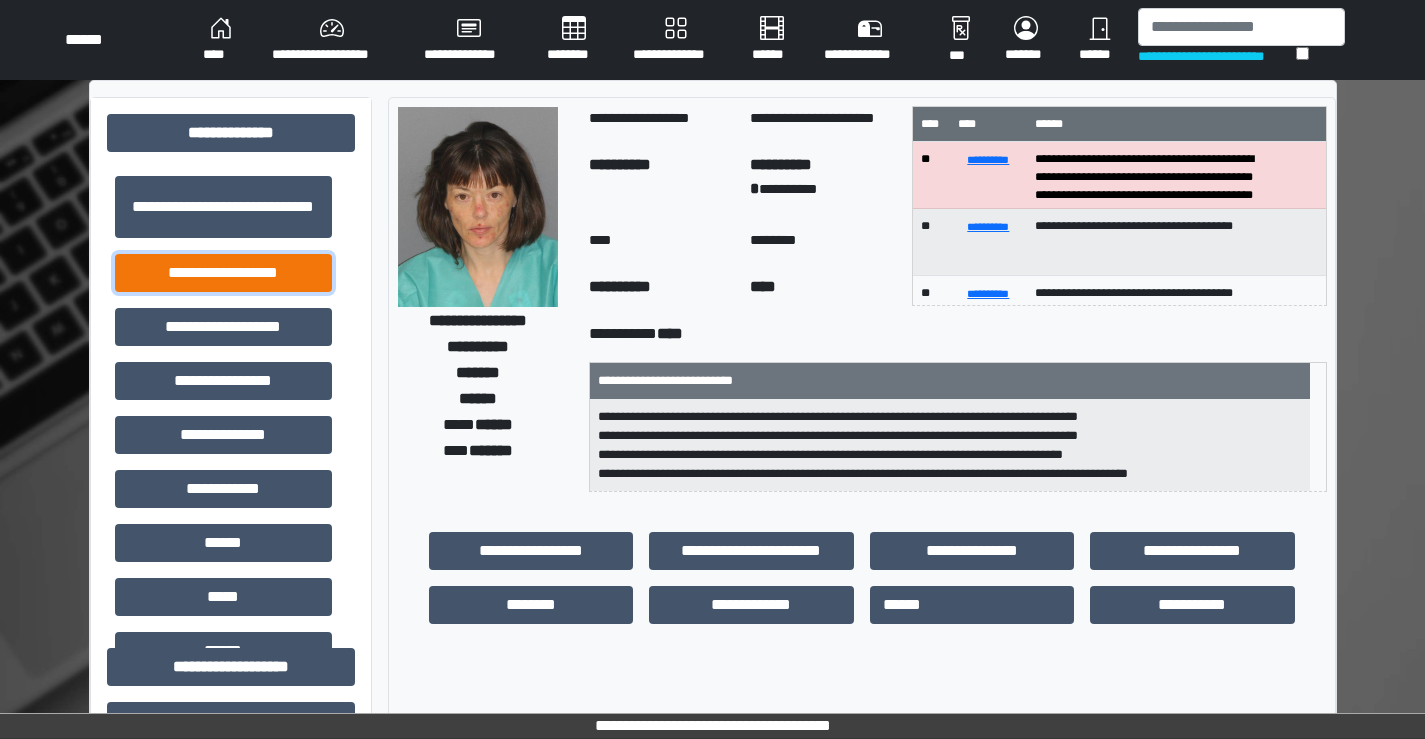click on "**********" at bounding box center [223, 273] 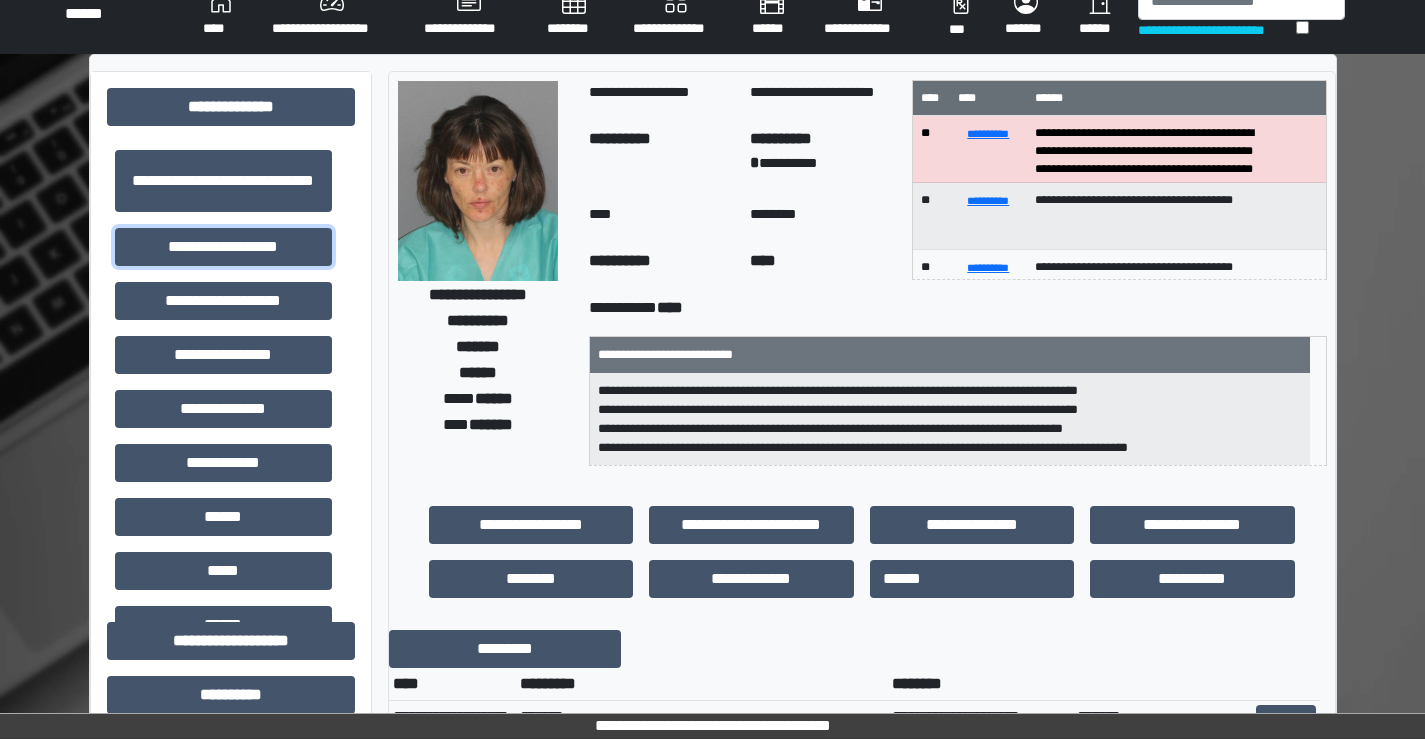 scroll, scrollTop: 0, scrollLeft: 0, axis: both 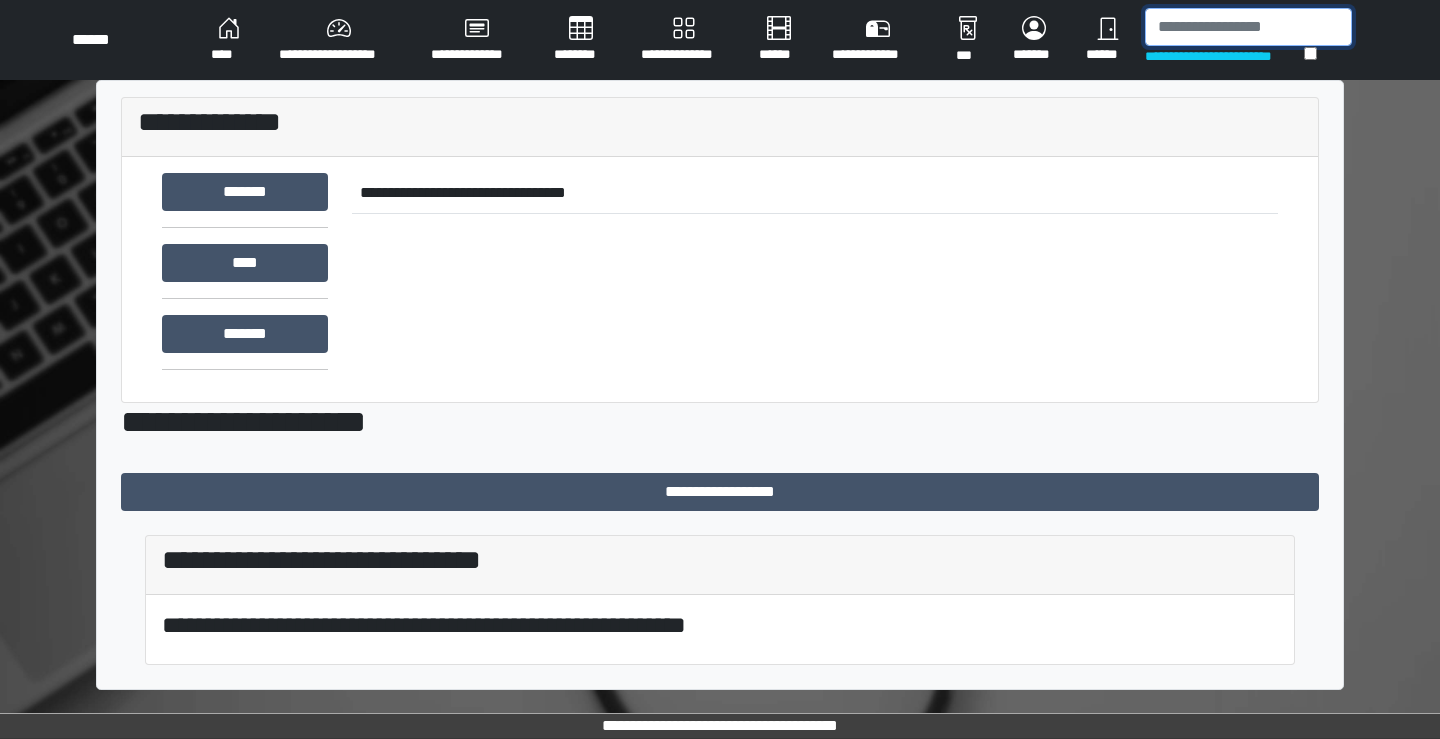 click at bounding box center [1248, 27] 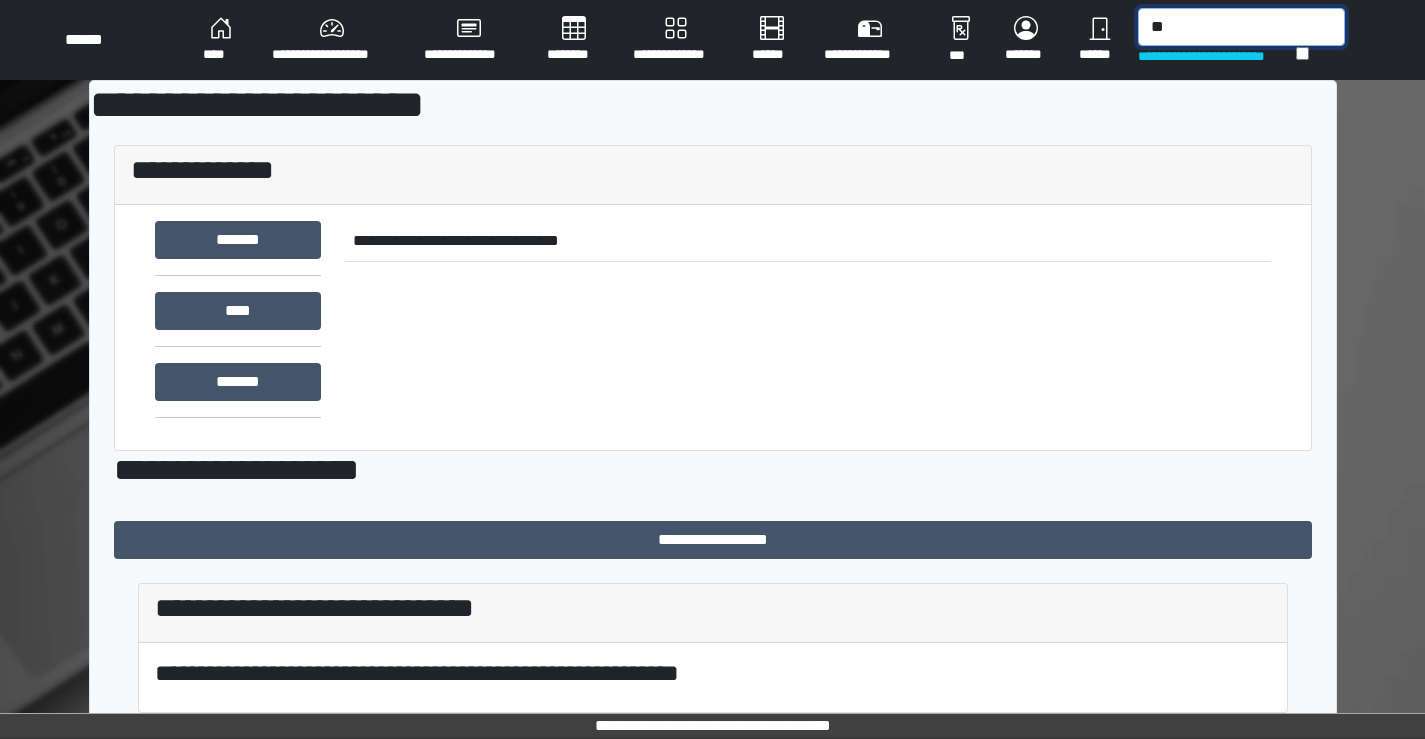 type on "*" 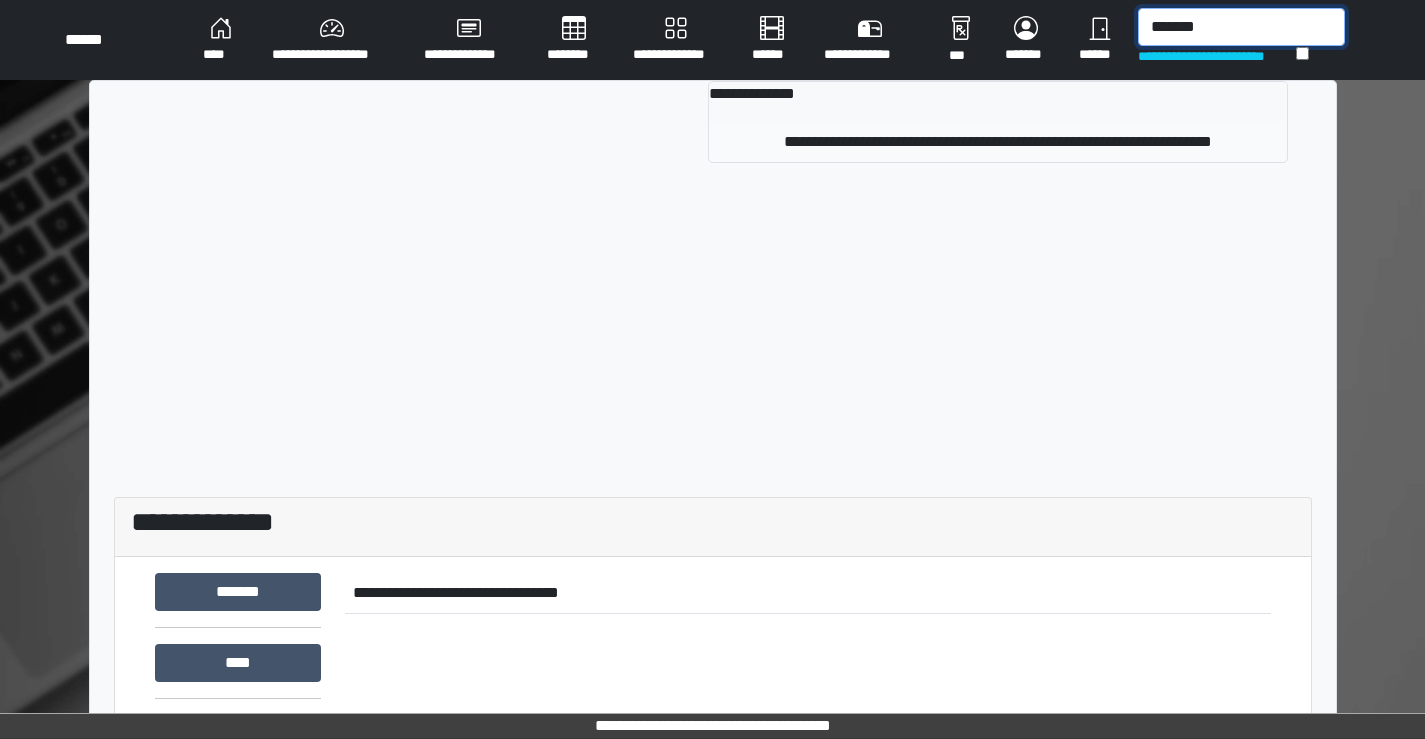 type on "*******" 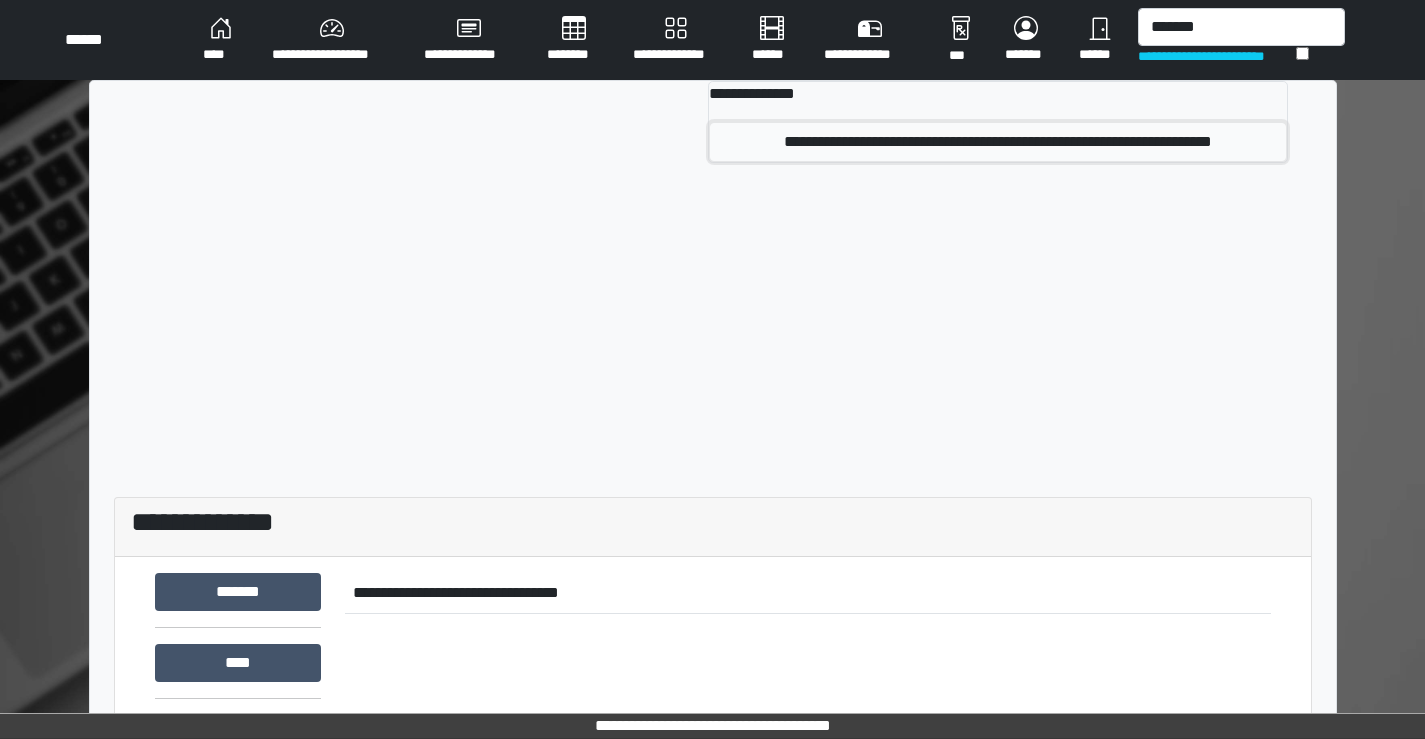 click on "**********" at bounding box center (998, 142) 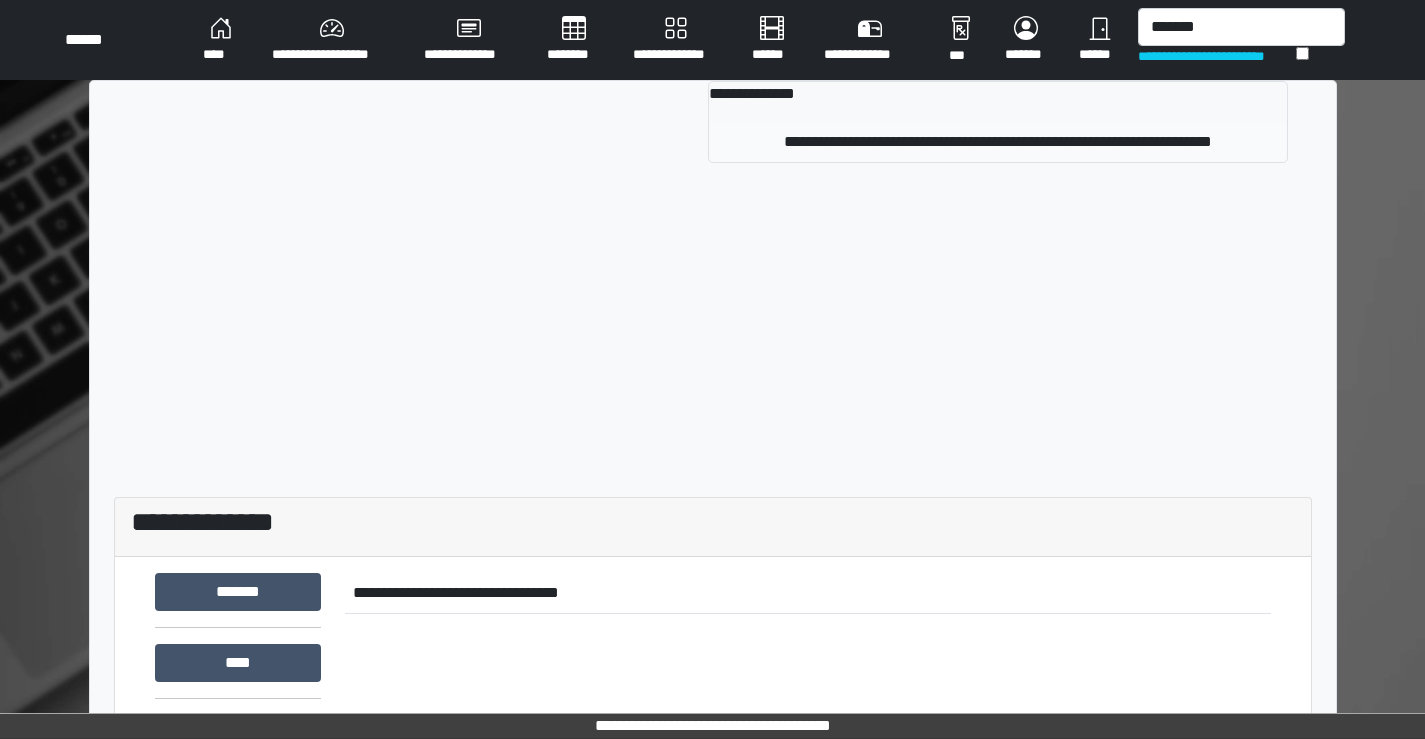 type 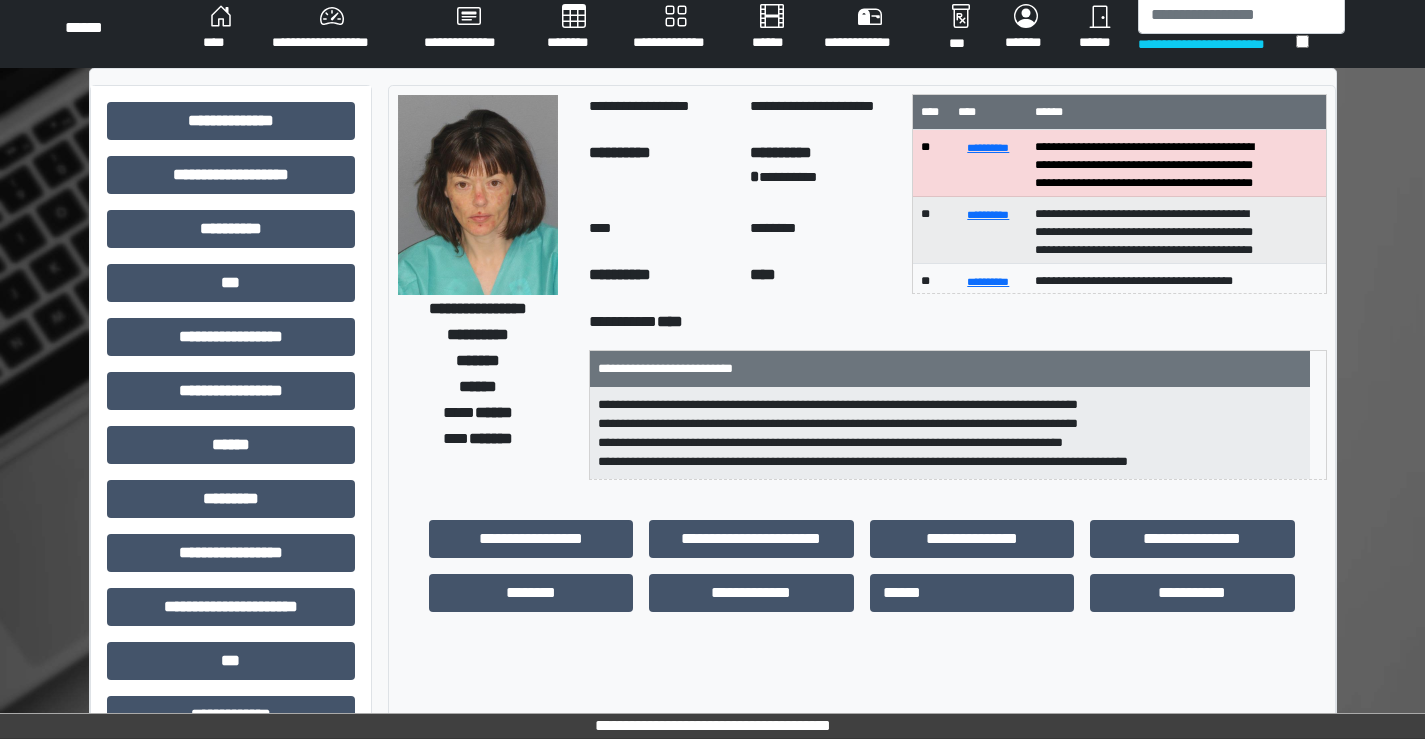 scroll, scrollTop: 0, scrollLeft: 0, axis: both 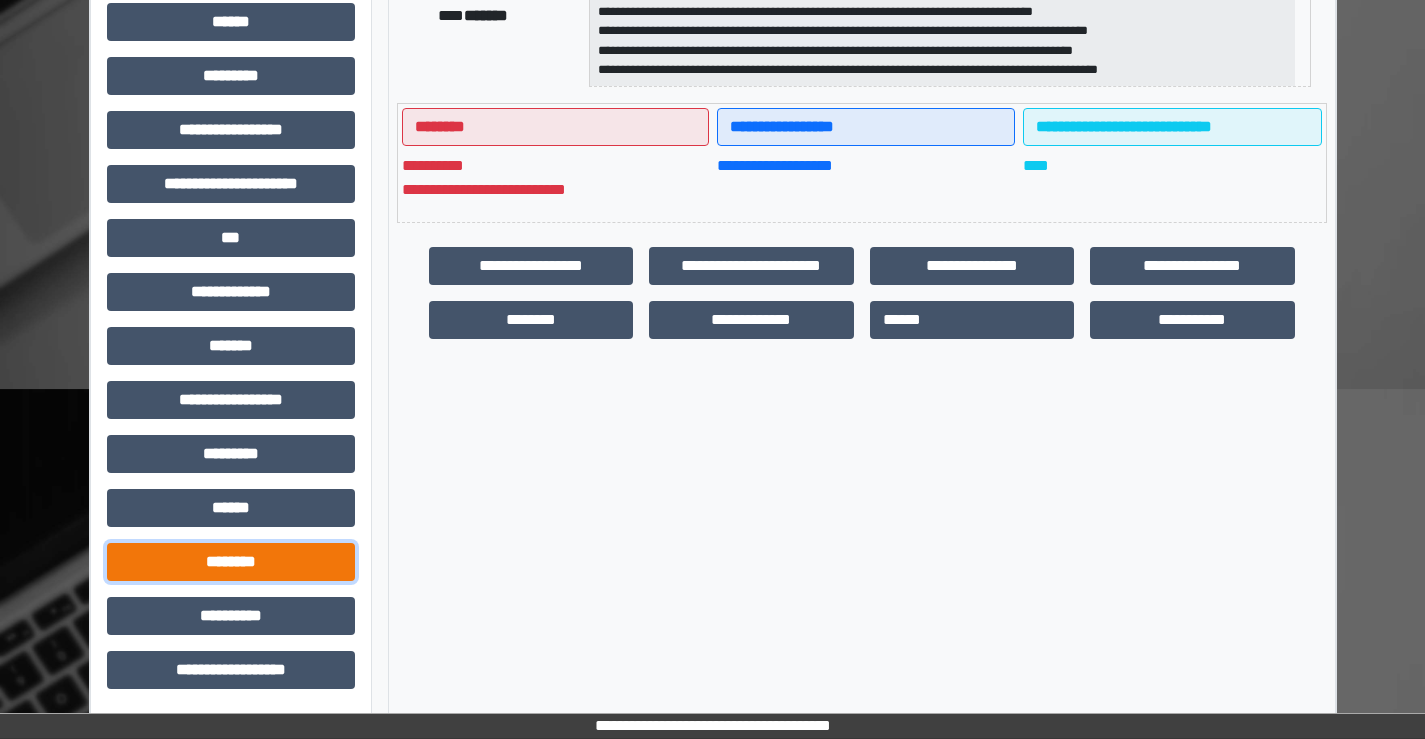 click on "********" at bounding box center (231, 562) 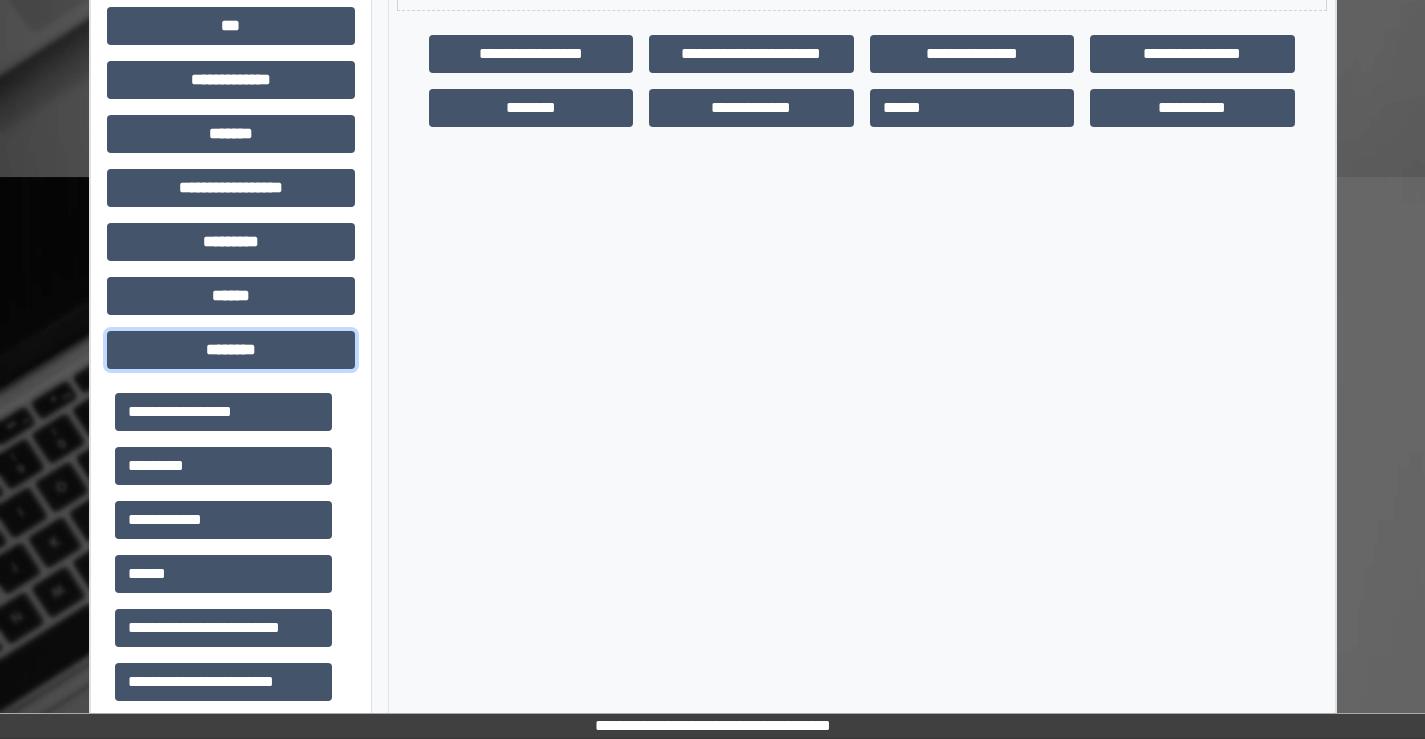scroll, scrollTop: 915, scrollLeft: 0, axis: vertical 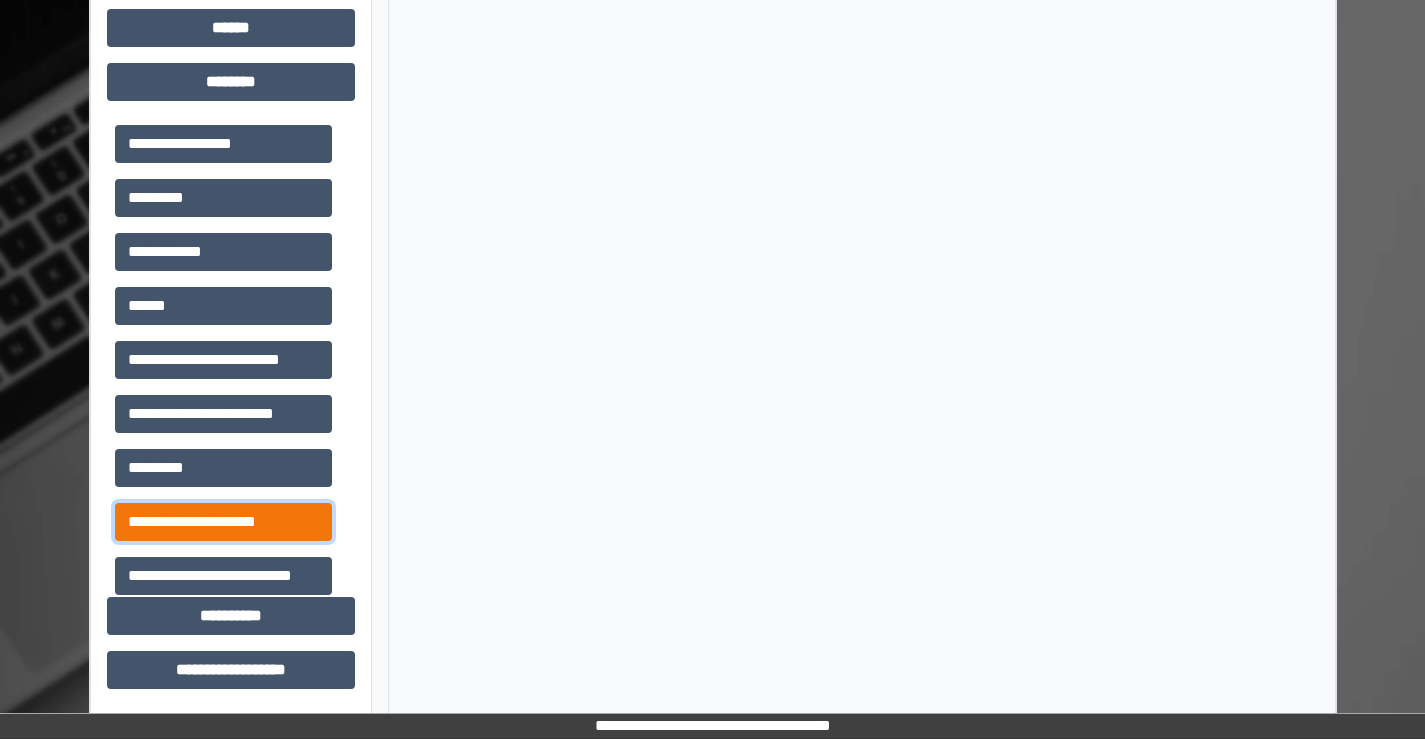 click on "**********" at bounding box center (223, 522) 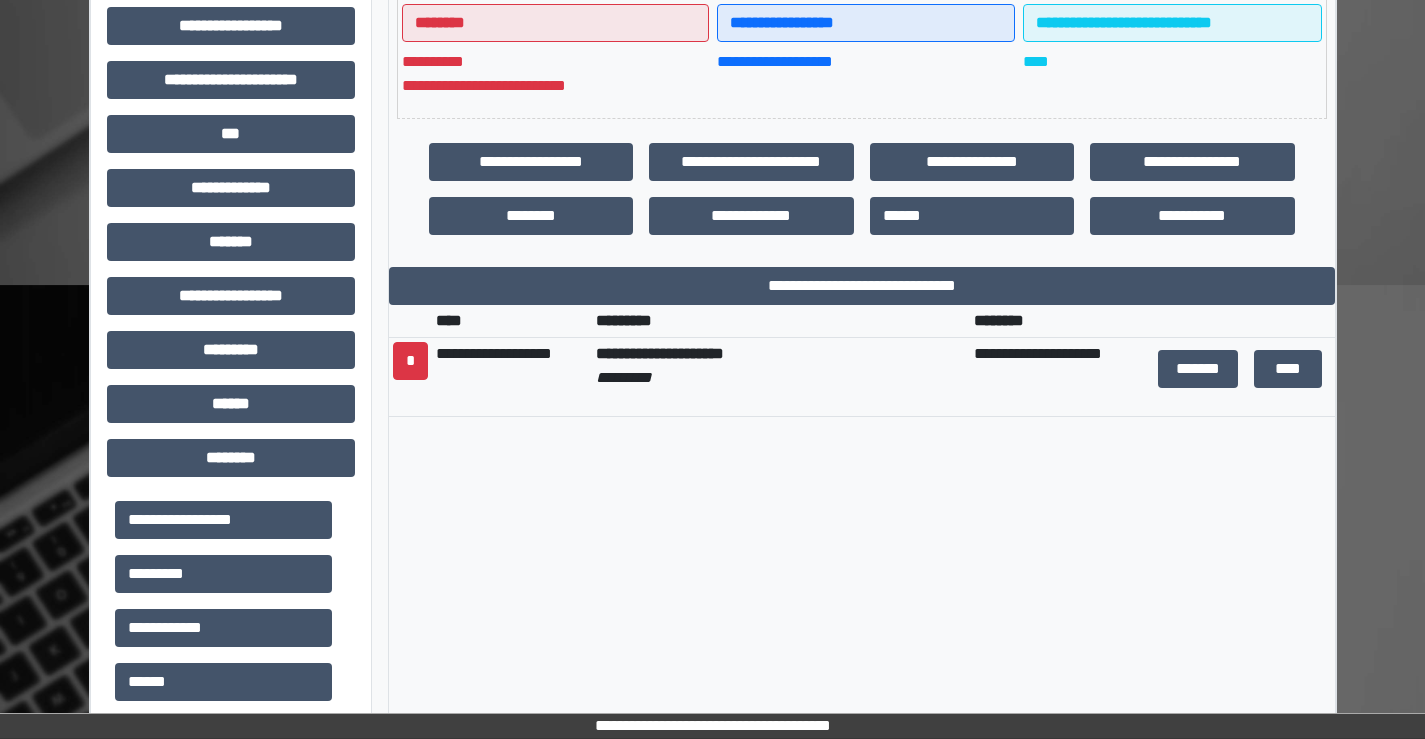 scroll, scrollTop: 515, scrollLeft: 0, axis: vertical 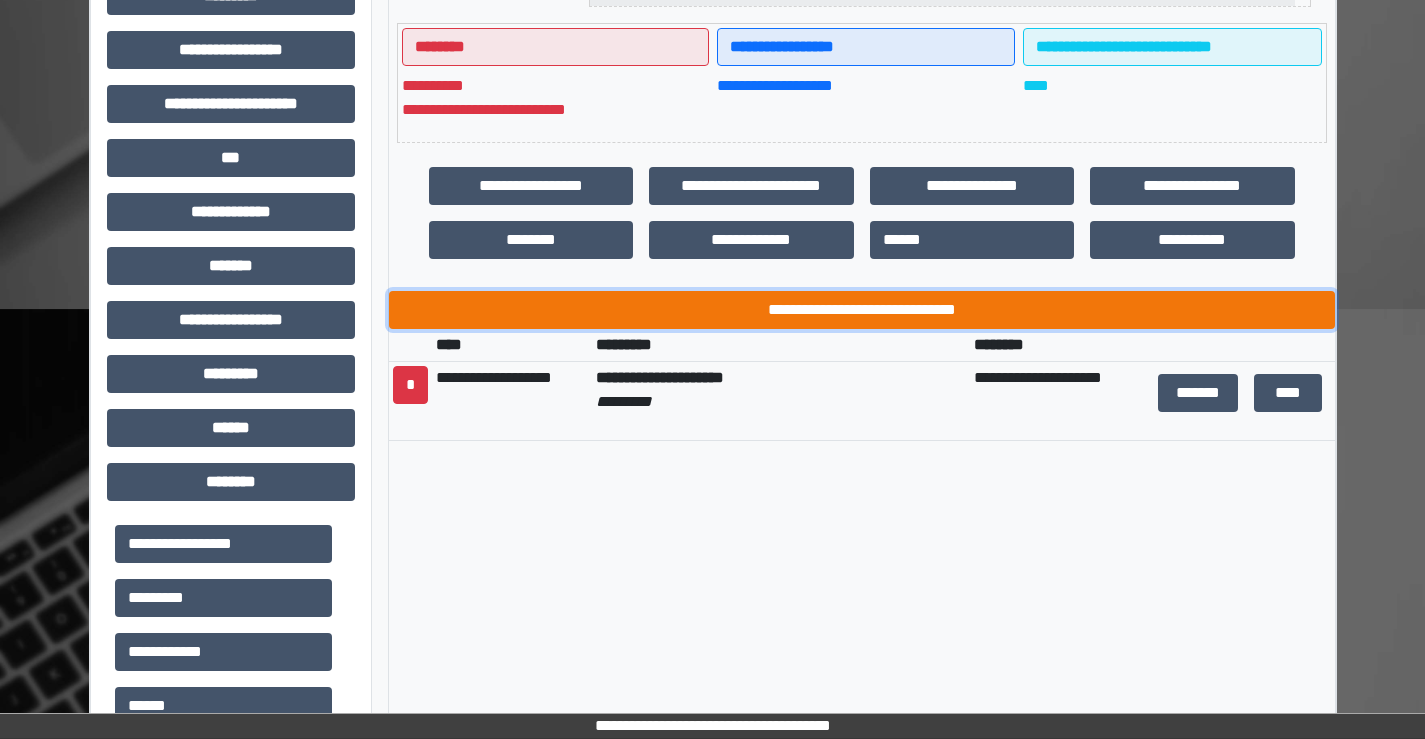 click on "**********" at bounding box center (862, 310) 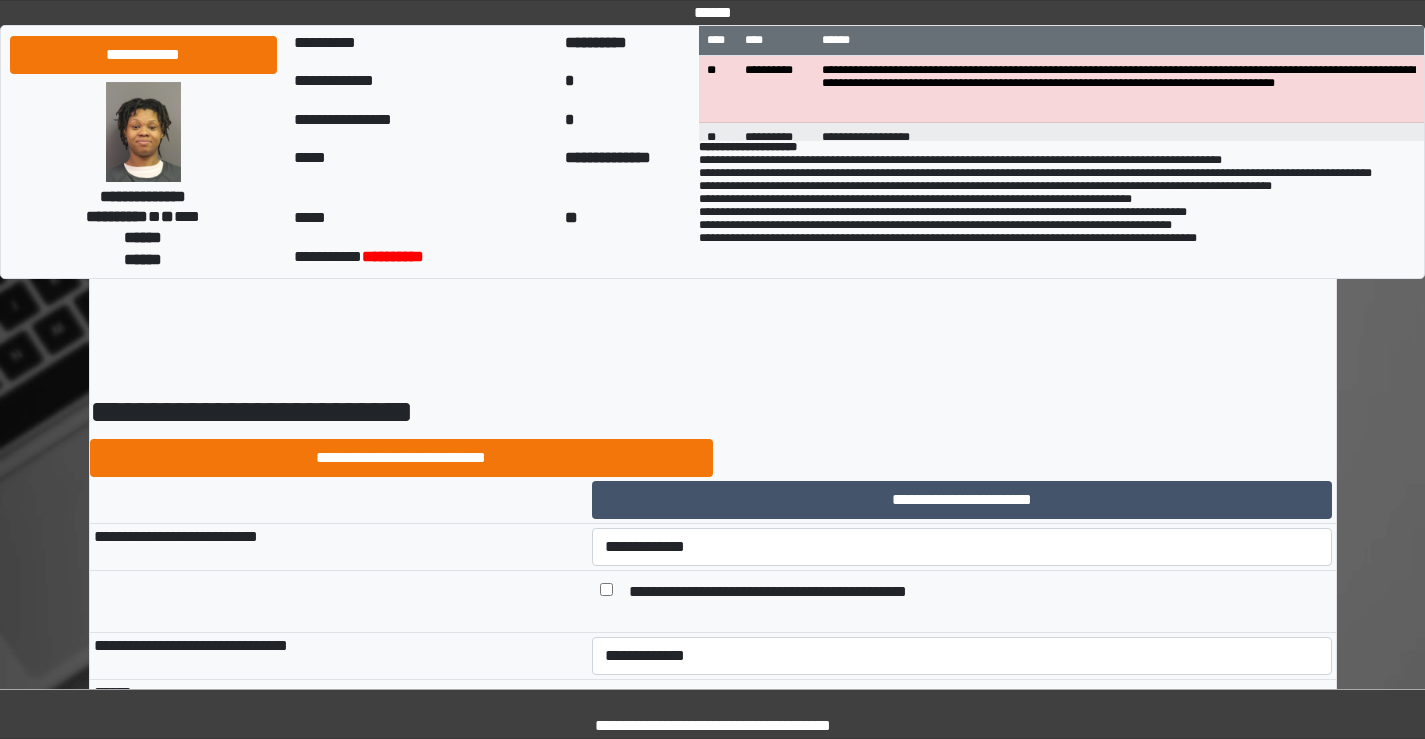 scroll, scrollTop: 0, scrollLeft: 0, axis: both 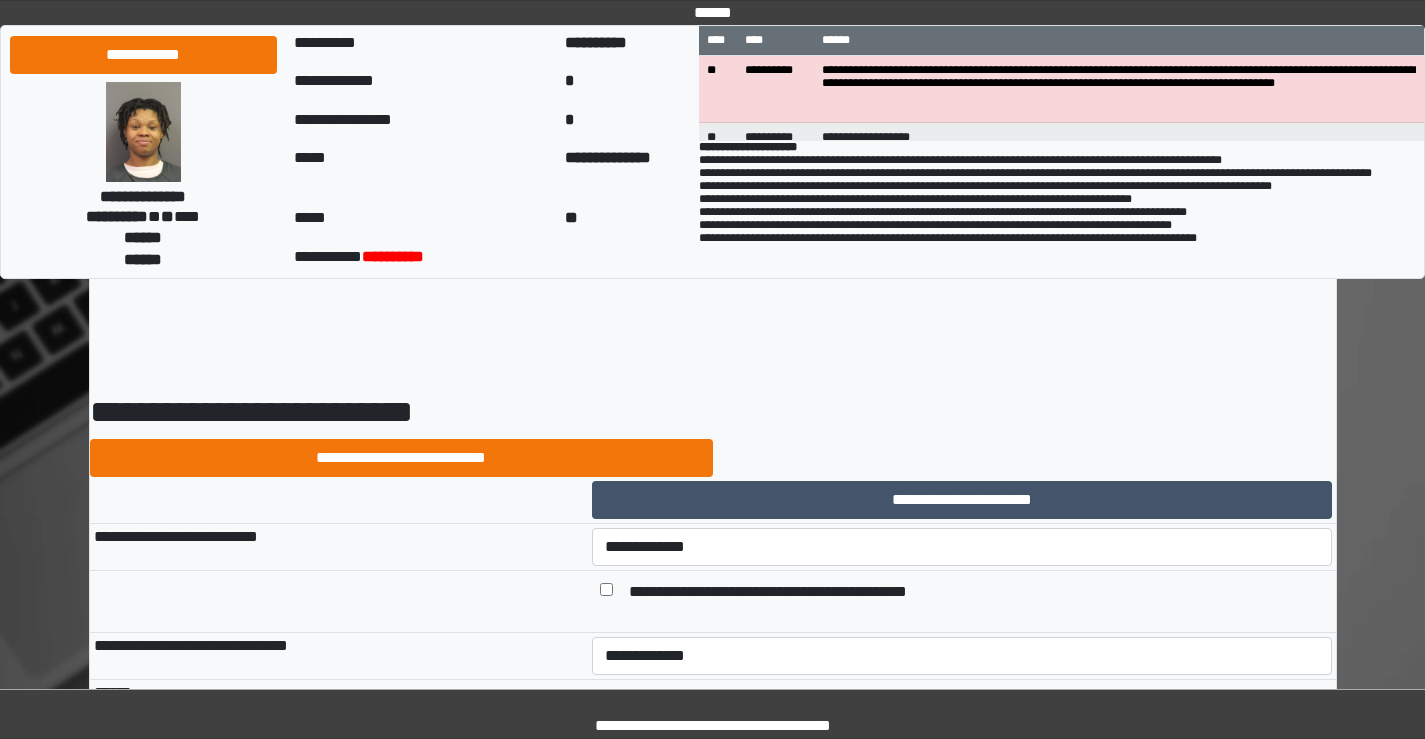 click on "**********" at bounding box center (713, 5236) 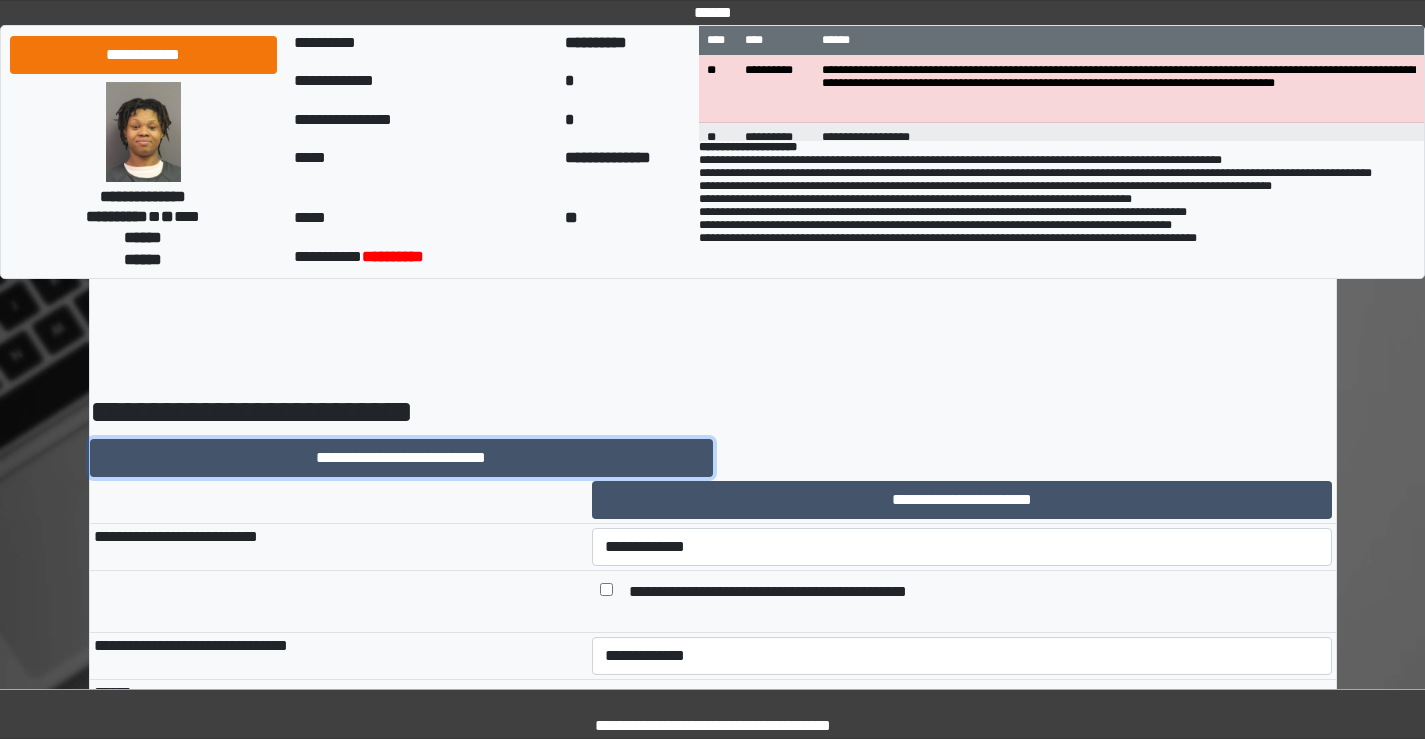 click on "**********" at bounding box center (401, 458) 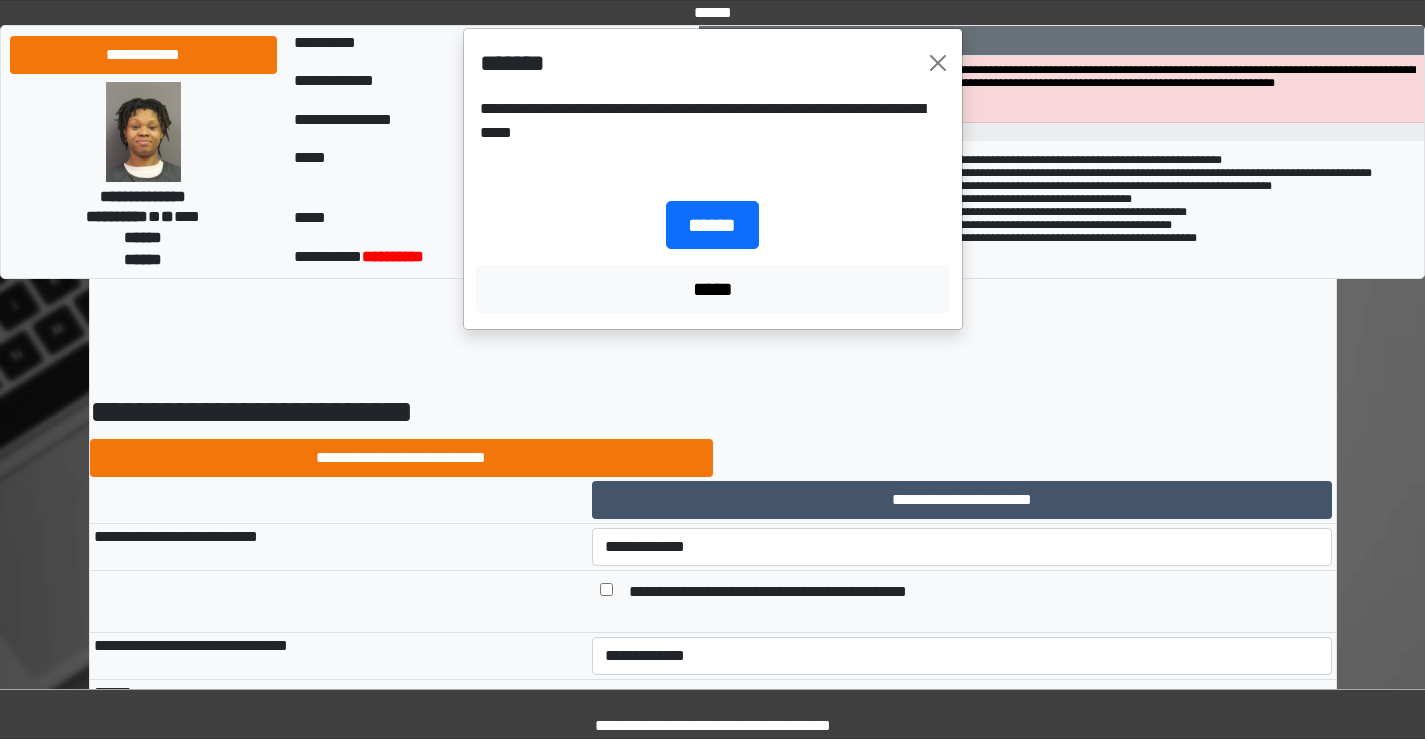 click on "******
*****" at bounding box center (713, 257) 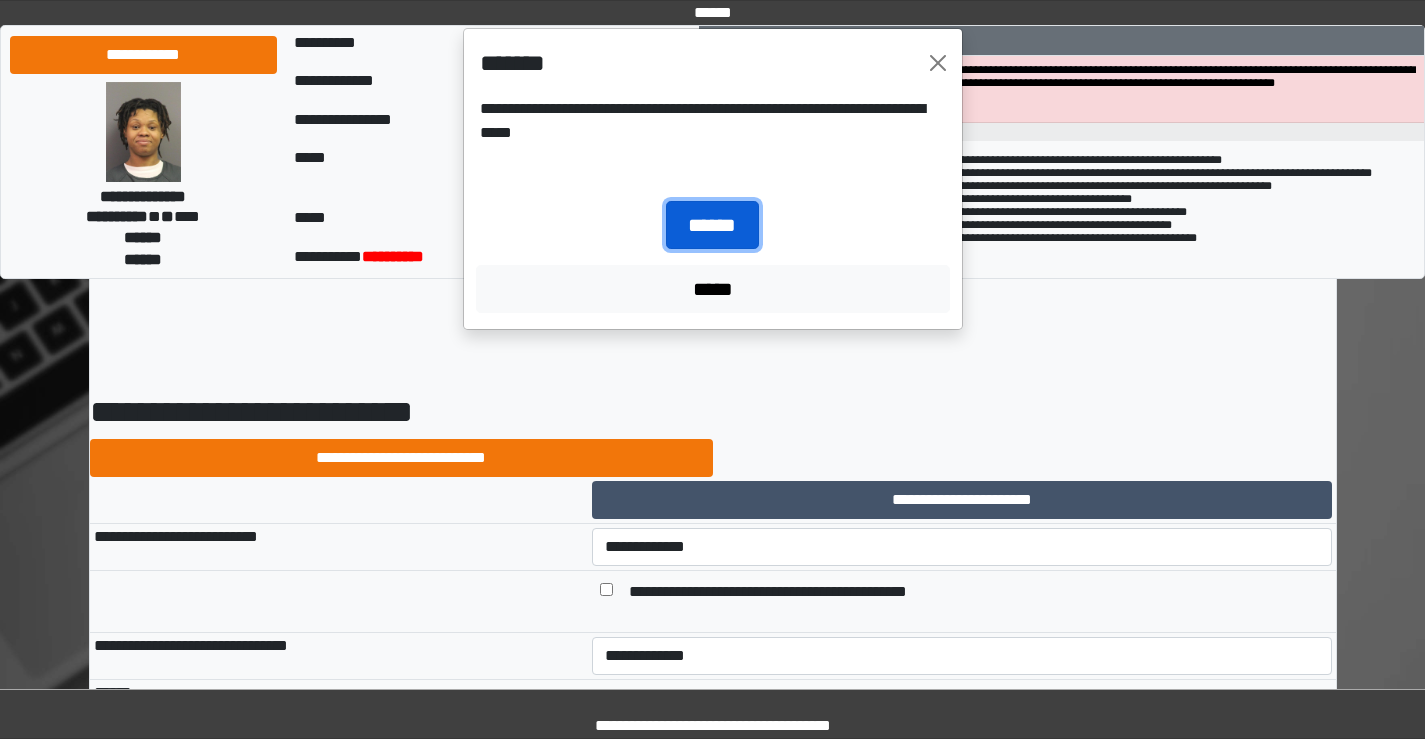click on "******" at bounding box center (712, 225) 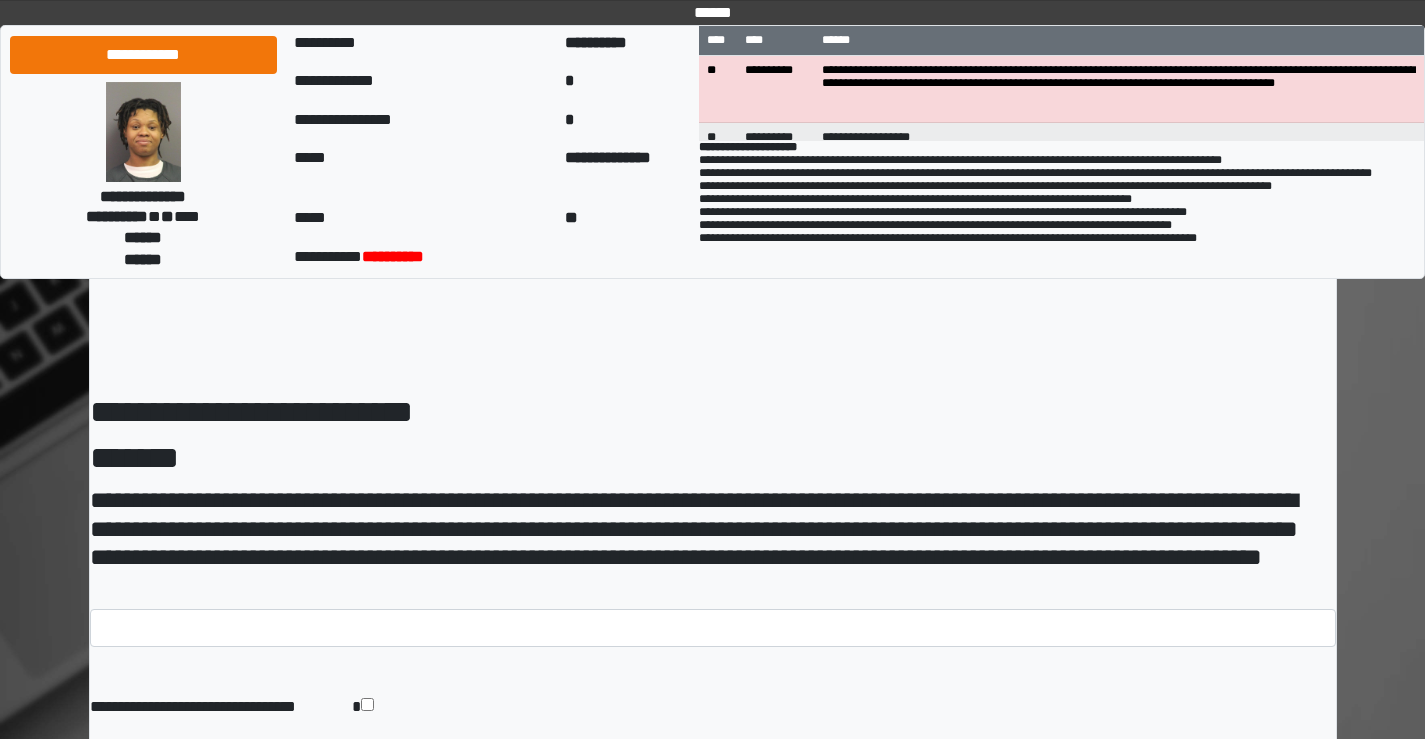 scroll, scrollTop: 113, scrollLeft: 0, axis: vertical 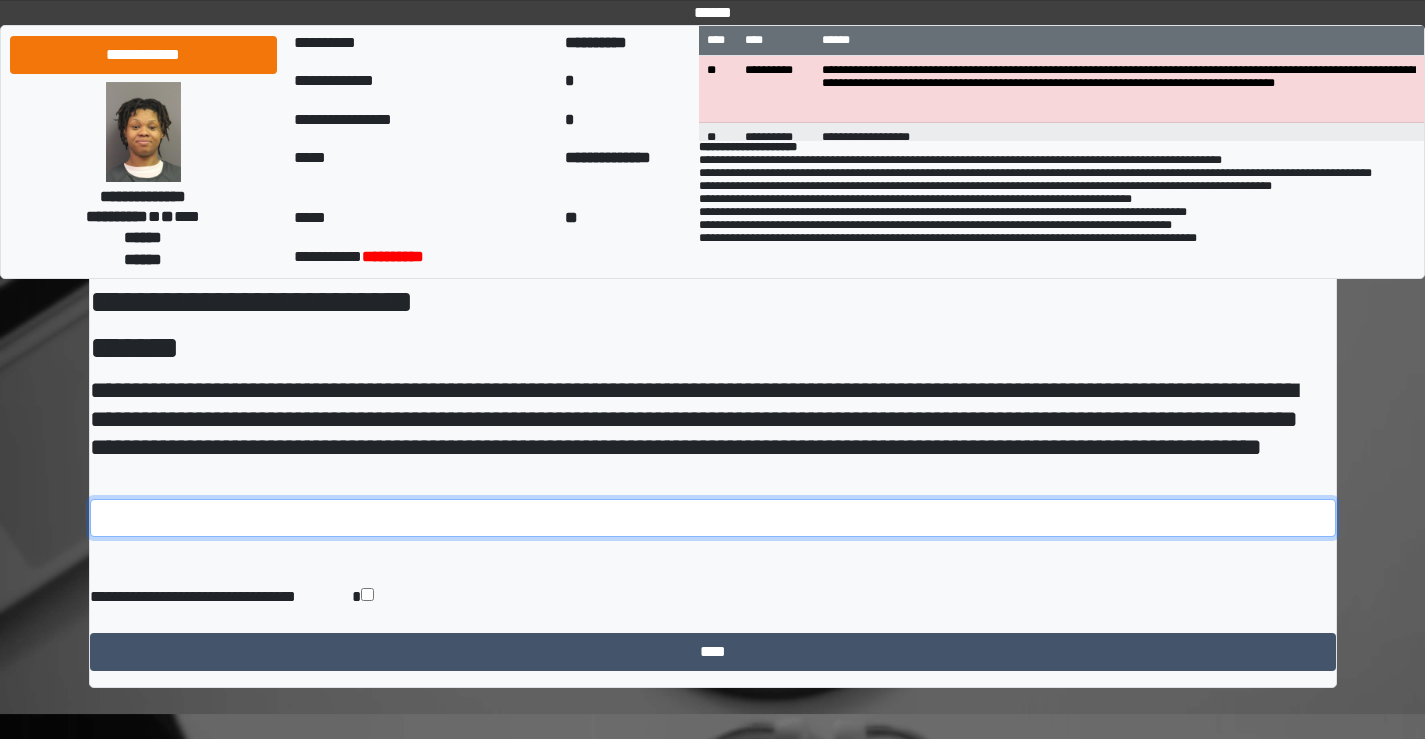 click at bounding box center [713, 518] 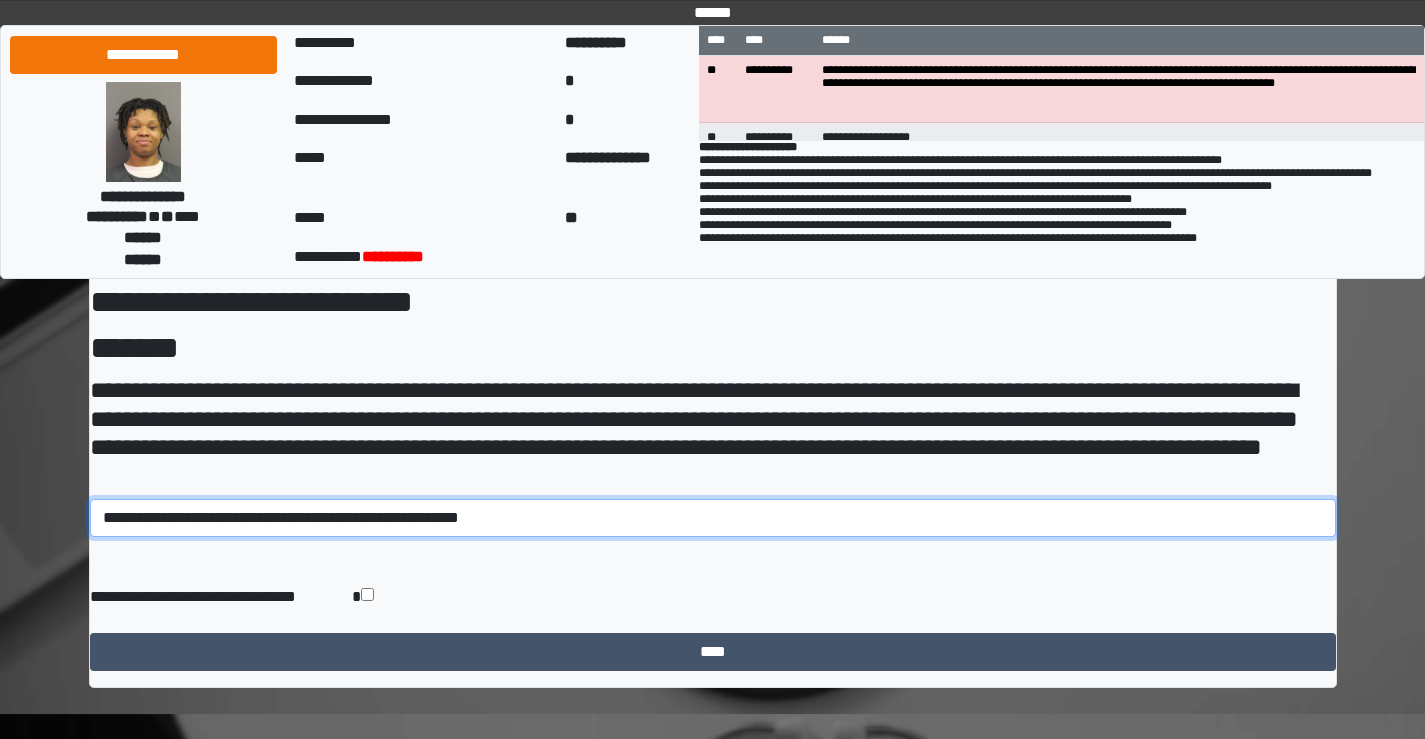 drag, startPoint x: 517, startPoint y: 518, endPoint x: 1, endPoint y: 539, distance: 516.4271 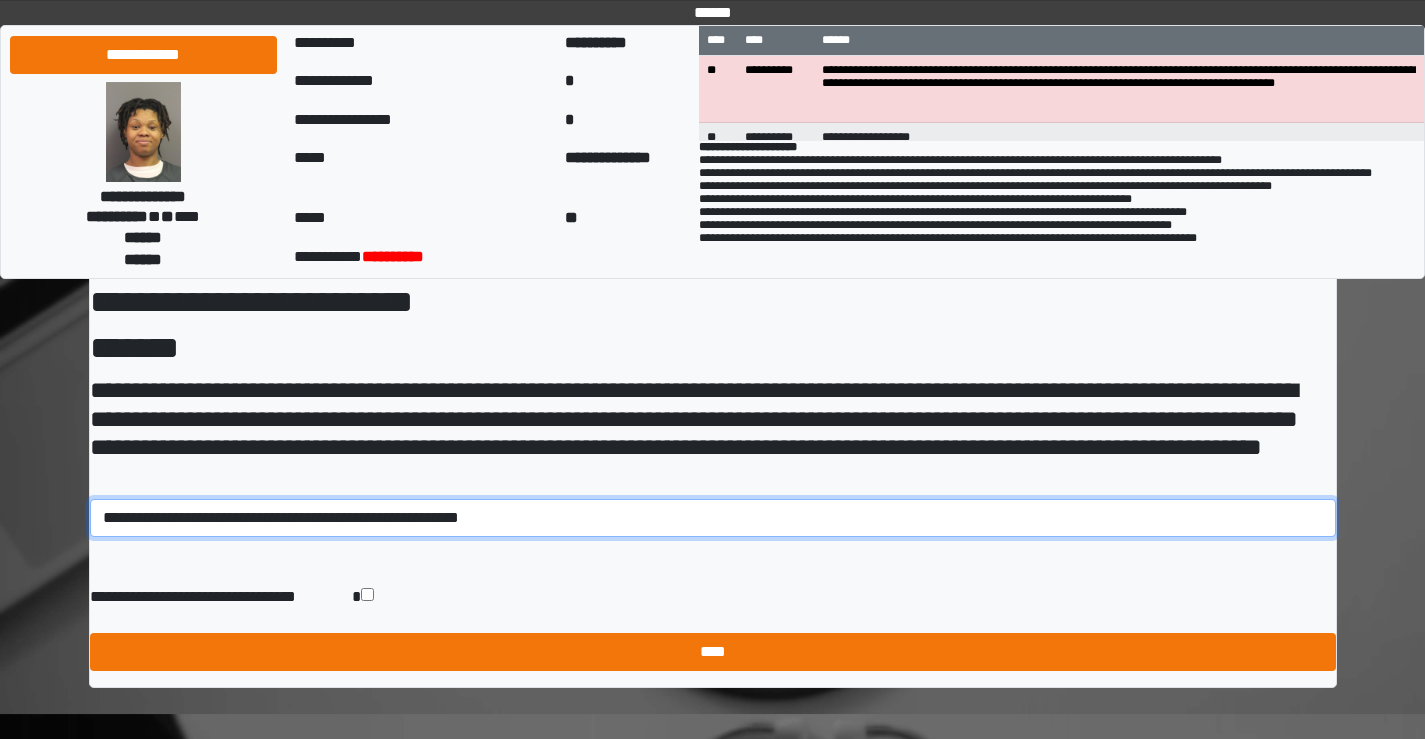 type on "**********" 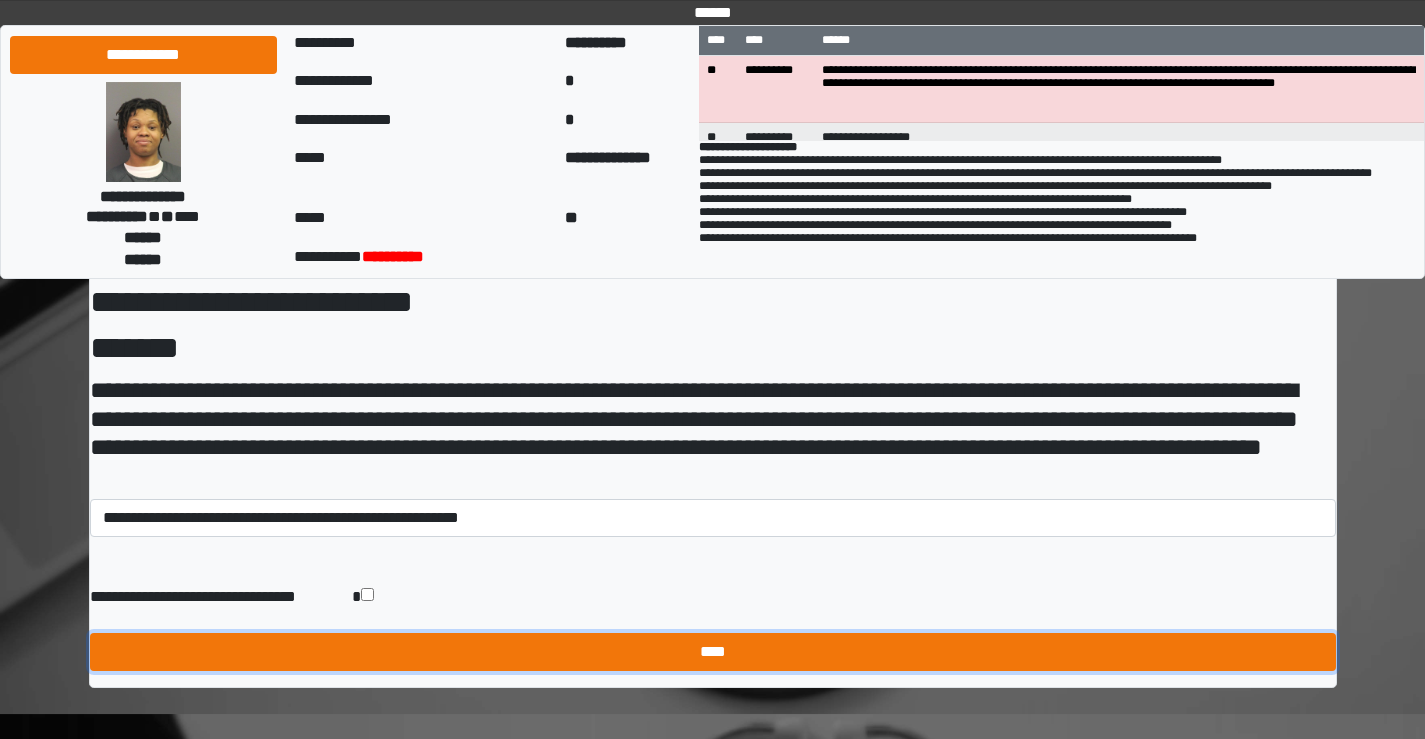 click on "****" at bounding box center [713, 652] 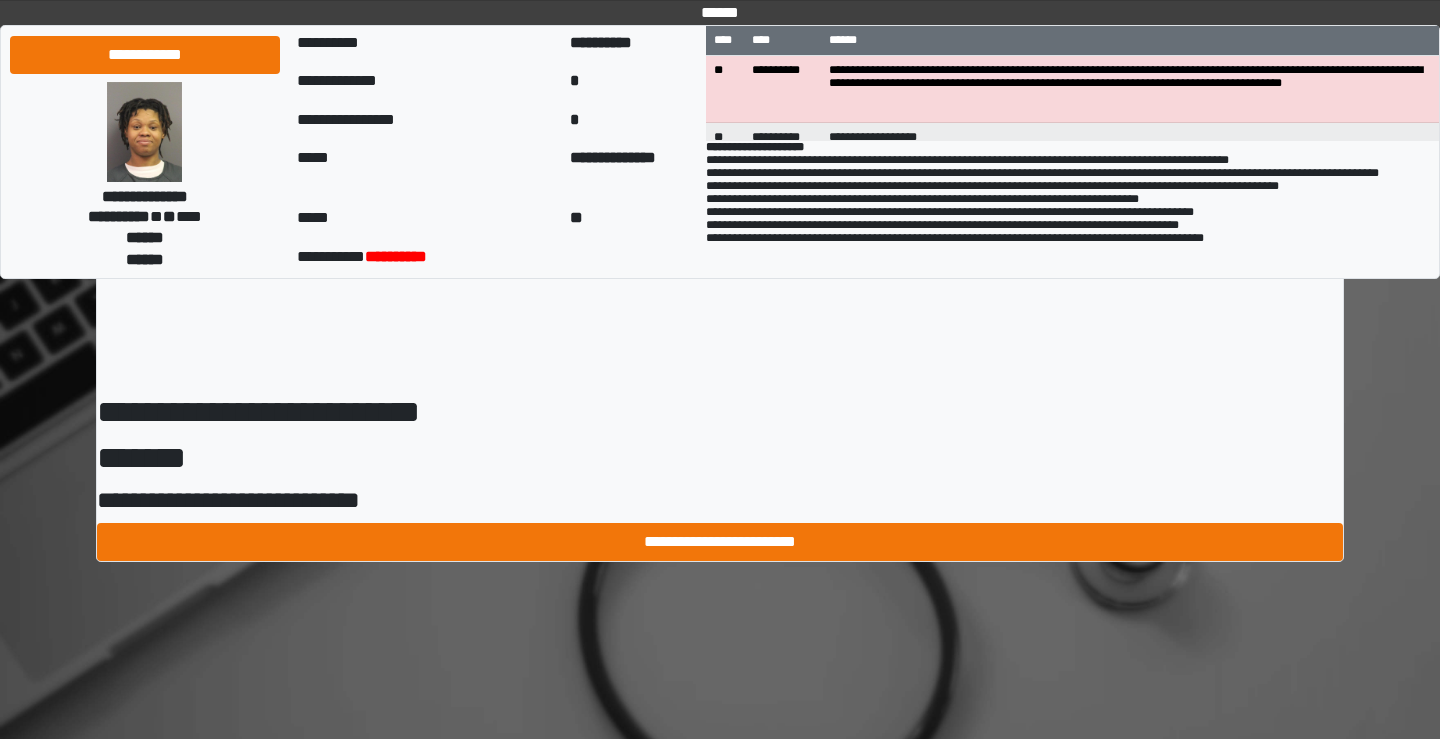 scroll, scrollTop: 0, scrollLeft: 0, axis: both 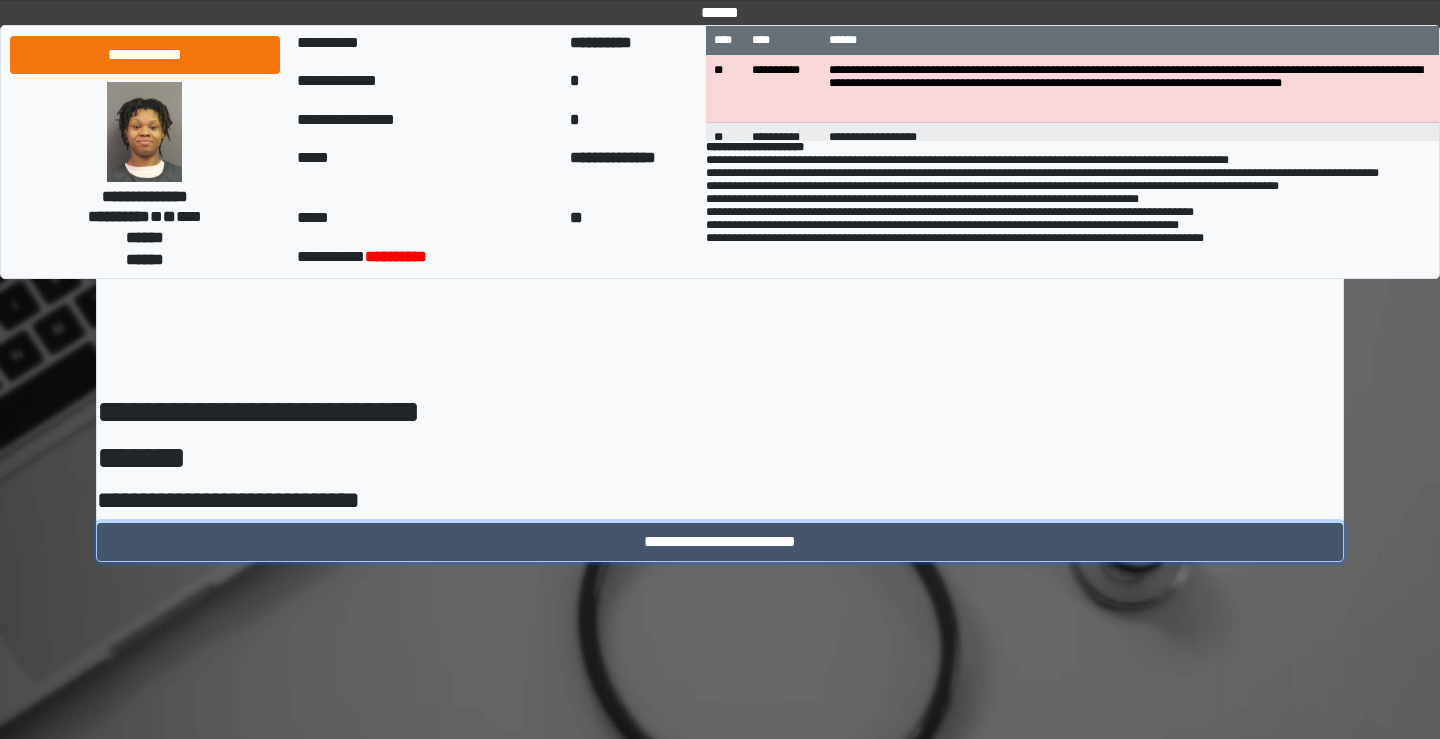 click on "**********" at bounding box center [720, 542] 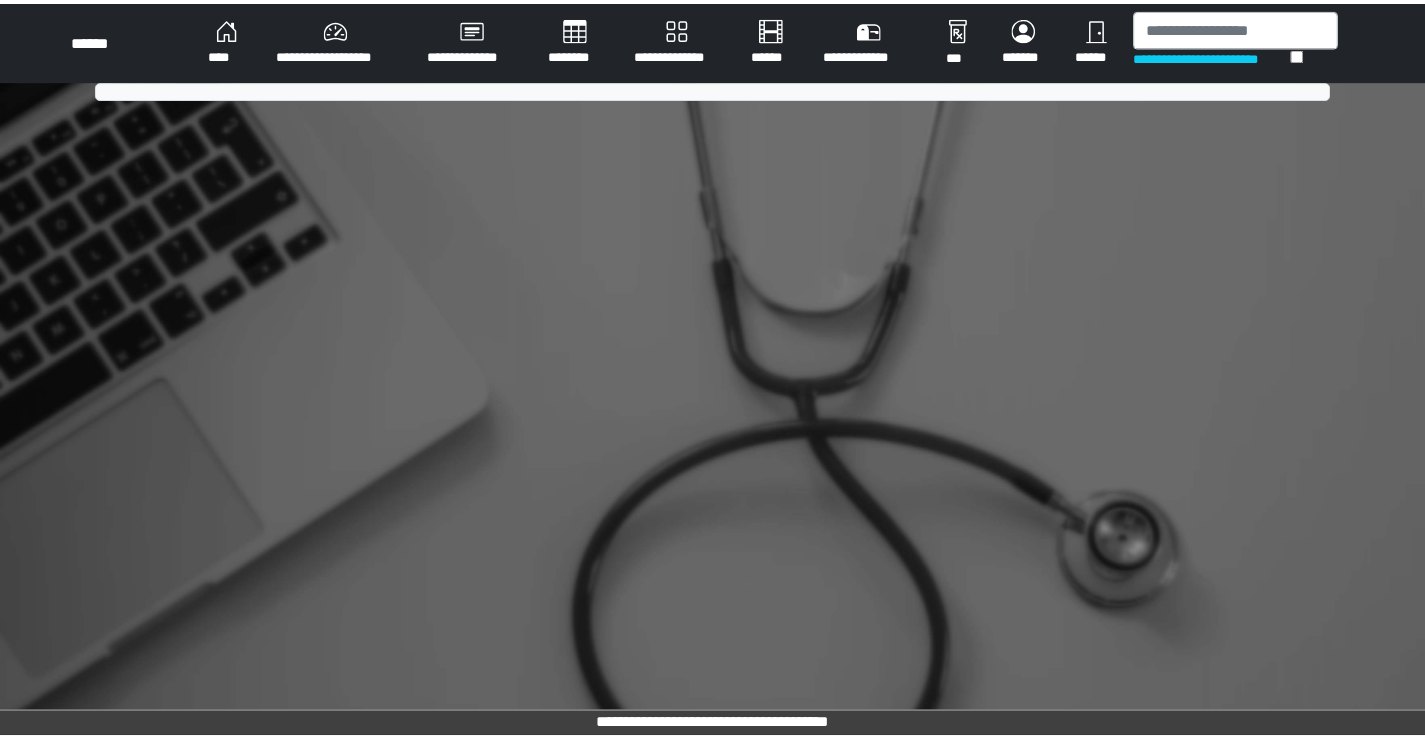 scroll, scrollTop: 0, scrollLeft: 0, axis: both 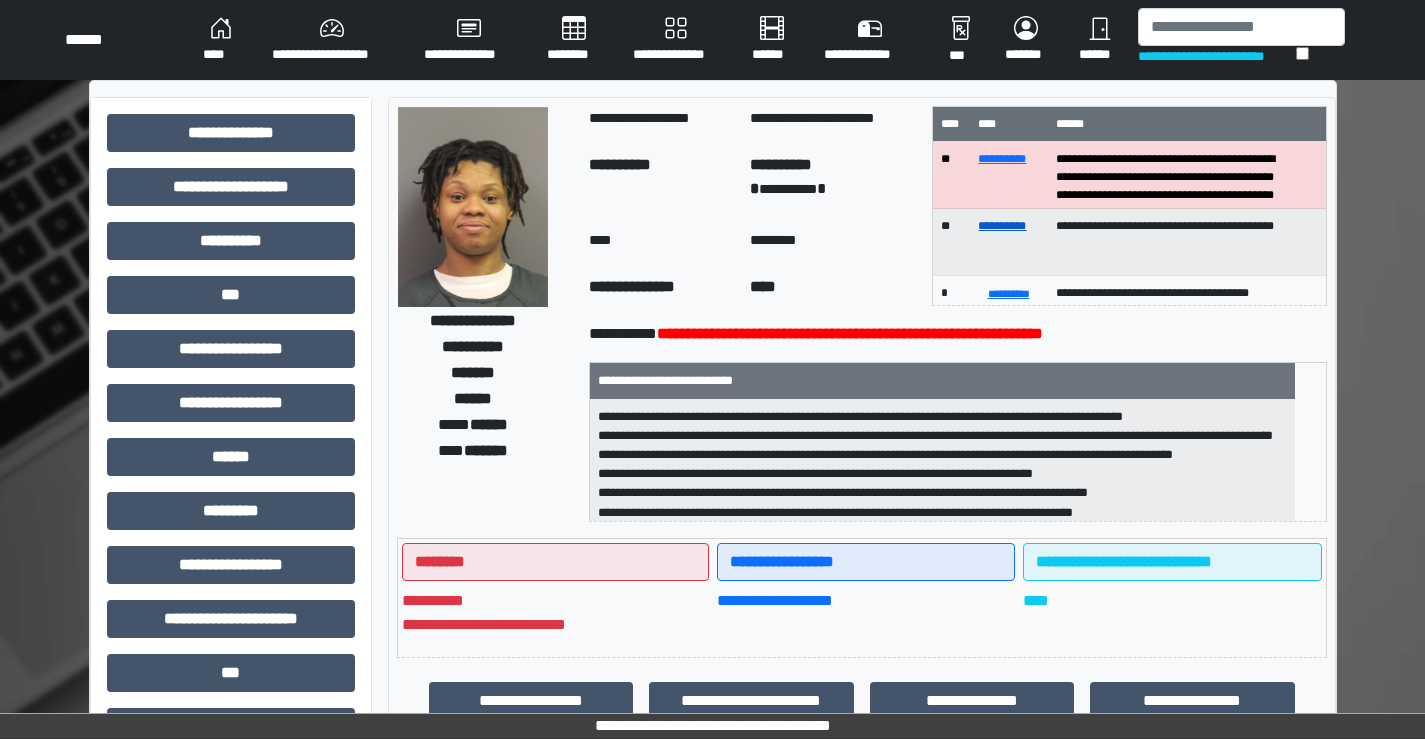 click on "**********" at bounding box center (1002, 226) 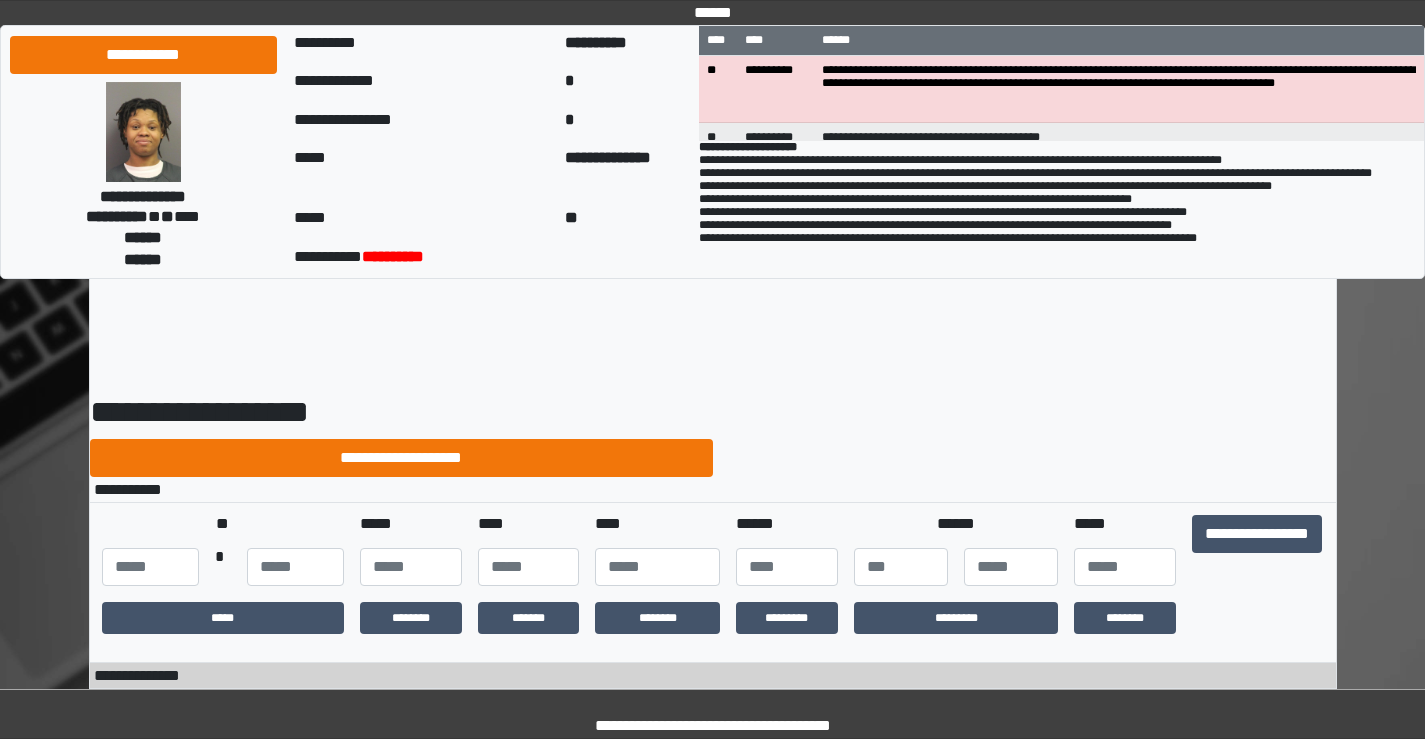 scroll, scrollTop: 0, scrollLeft: 0, axis: both 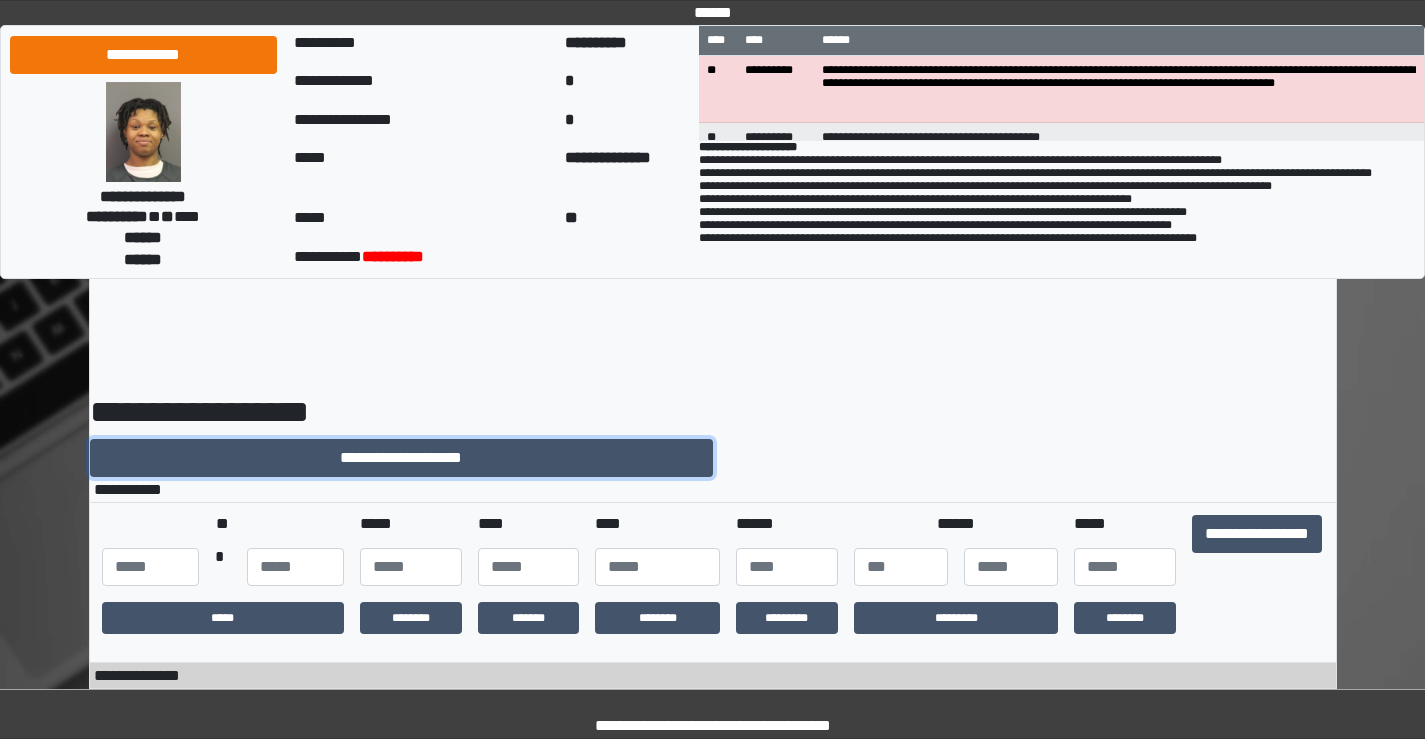 click on "**********" at bounding box center (401, 458) 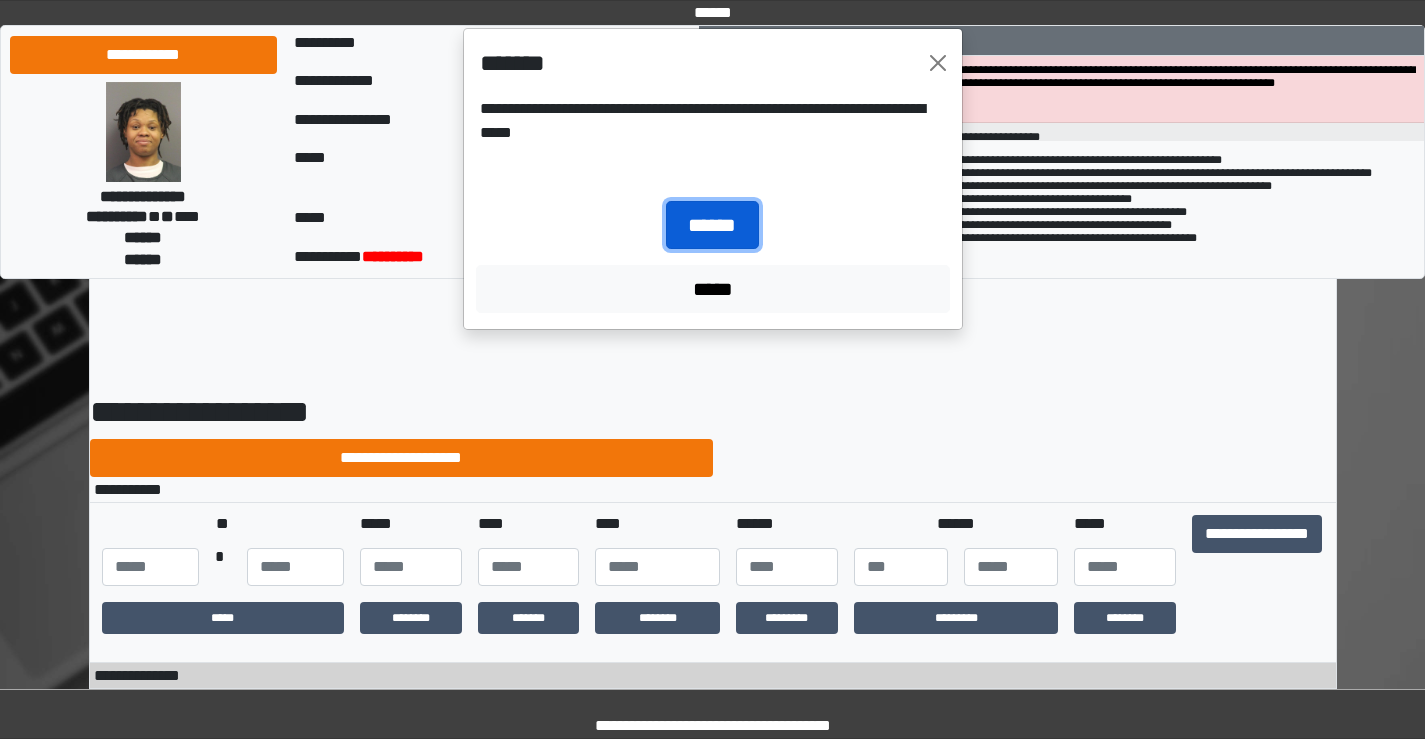 click on "******" at bounding box center [712, 225] 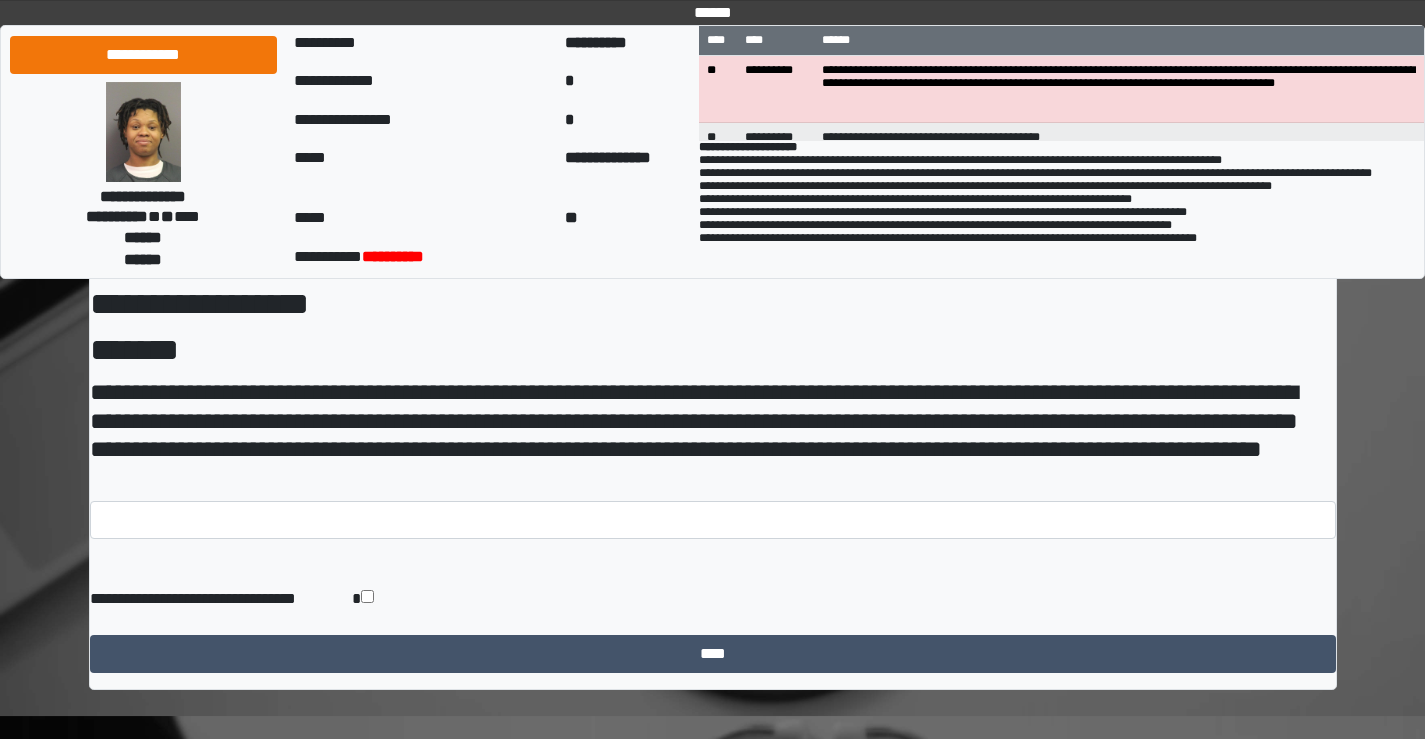 scroll, scrollTop: 113, scrollLeft: 0, axis: vertical 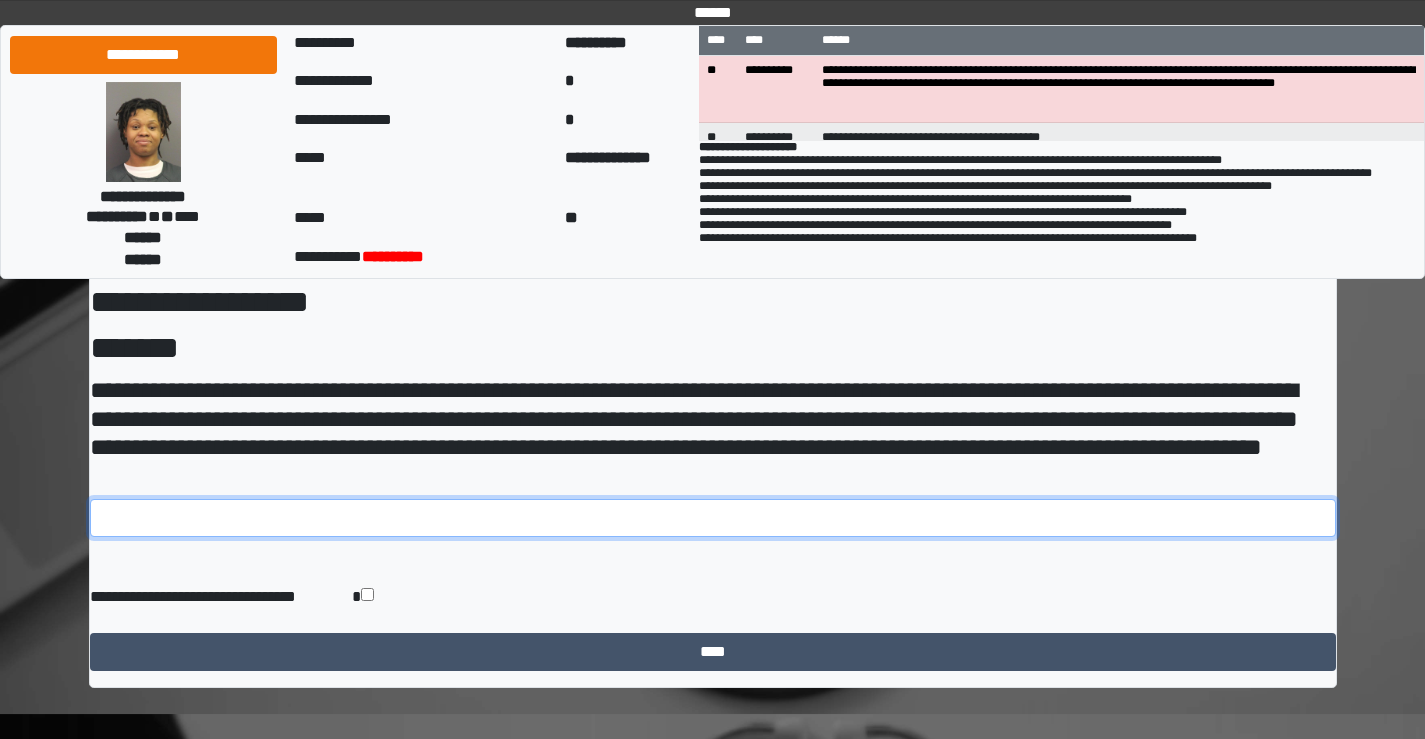 click at bounding box center [713, 518] 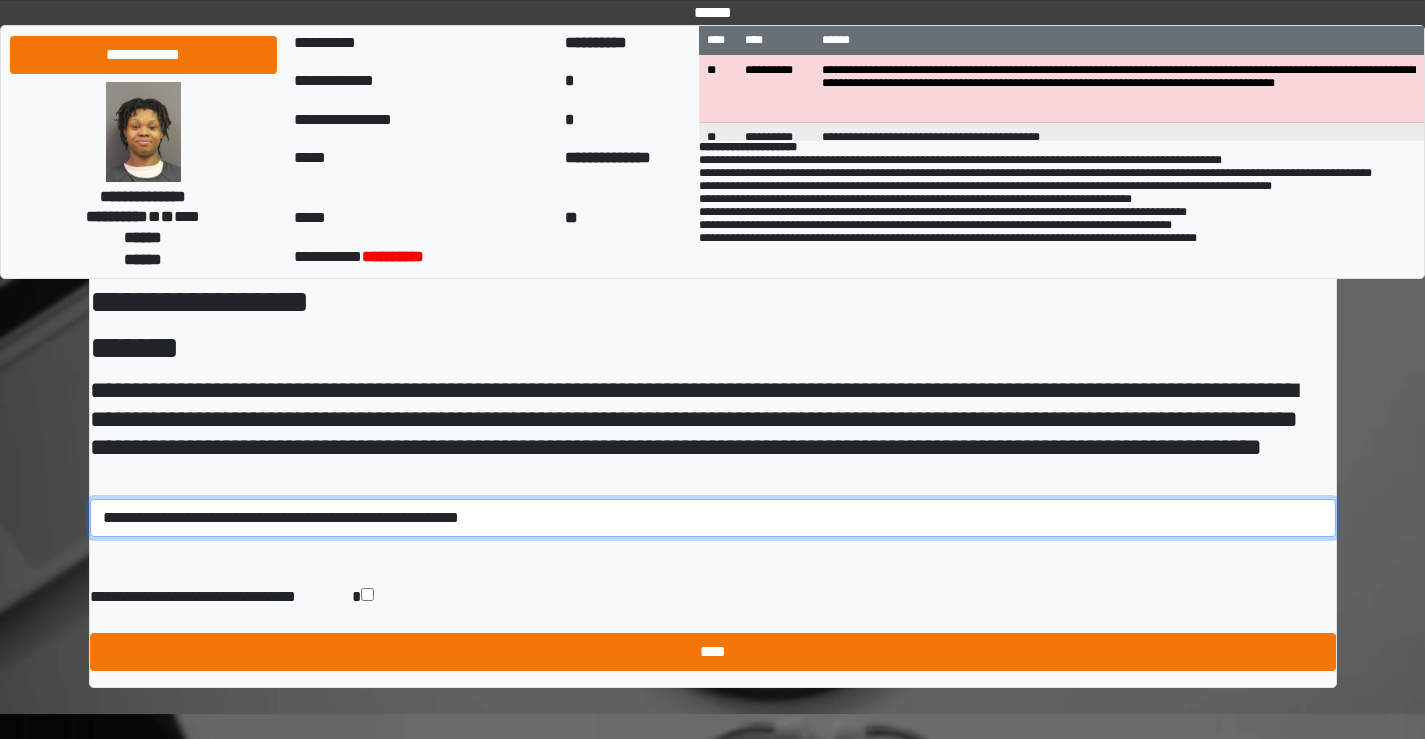 type on "**********" 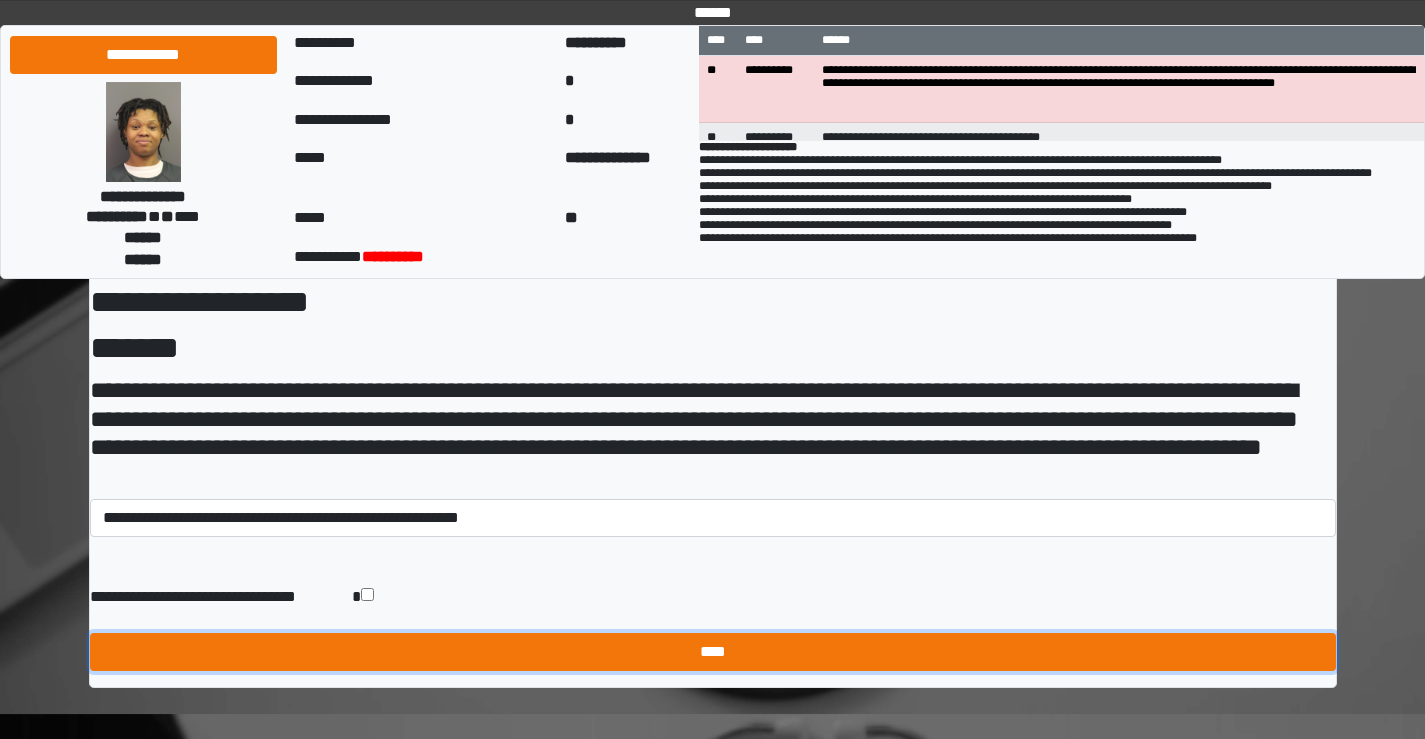 click on "****" at bounding box center [713, 652] 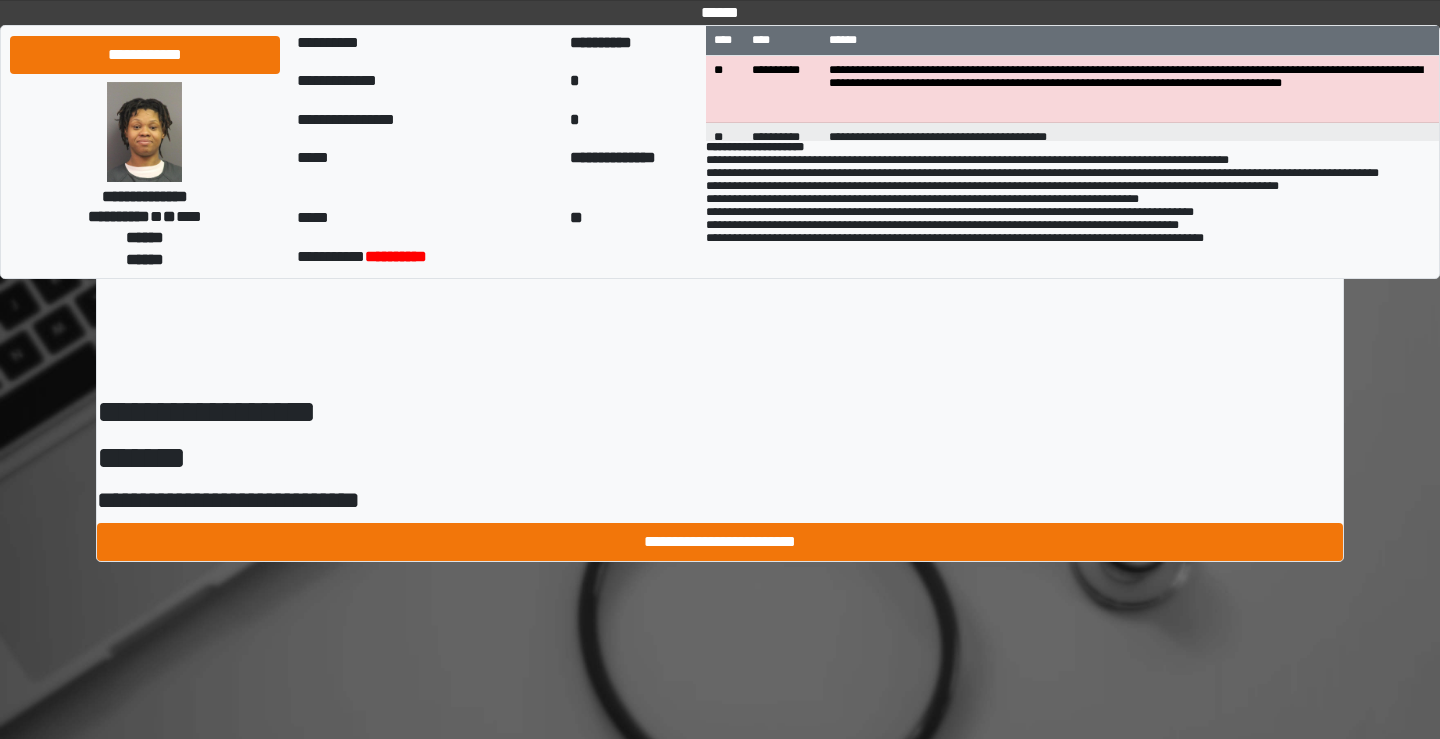 scroll, scrollTop: 0, scrollLeft: 0, axis: both 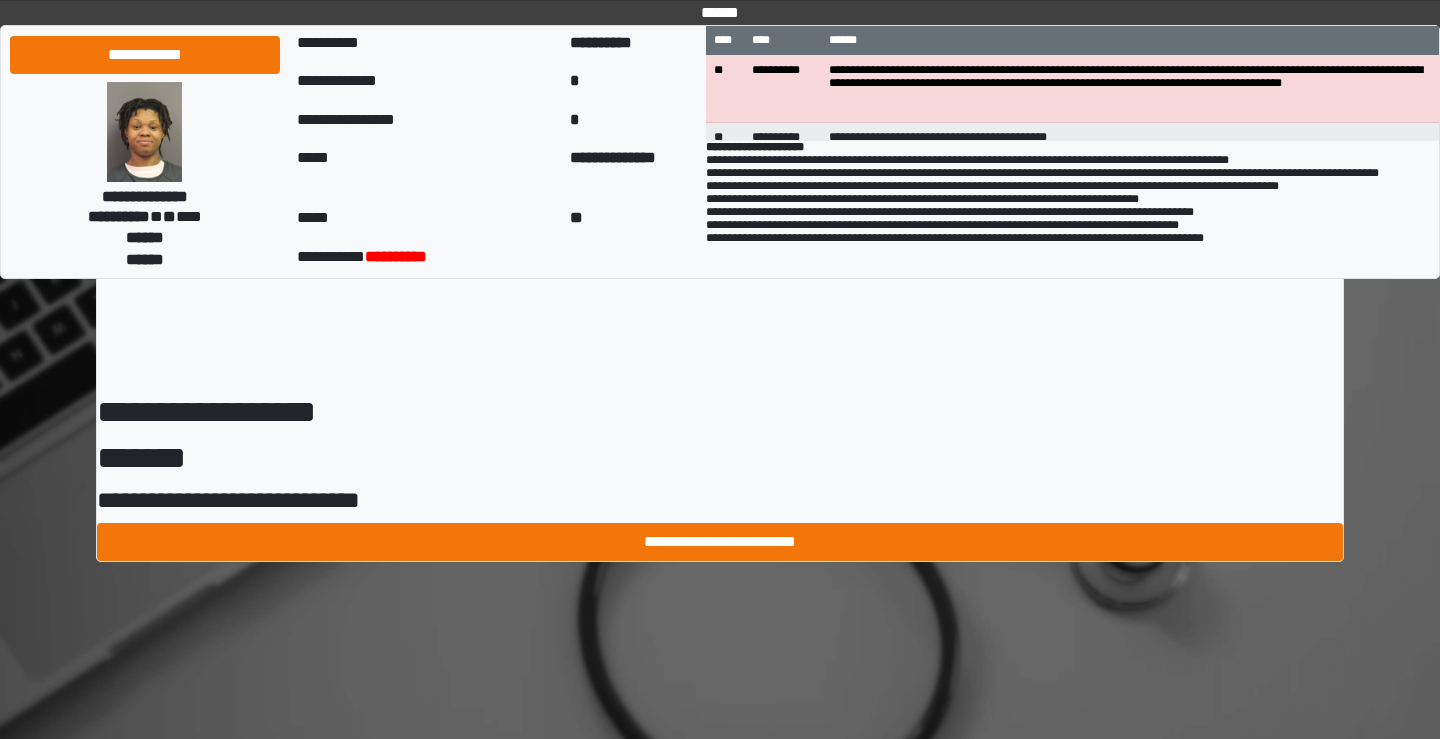 drag, startPoint x: 0, startPoint y: 0, endPoint x: 498, endPoint y: 641, distance: 811.7173 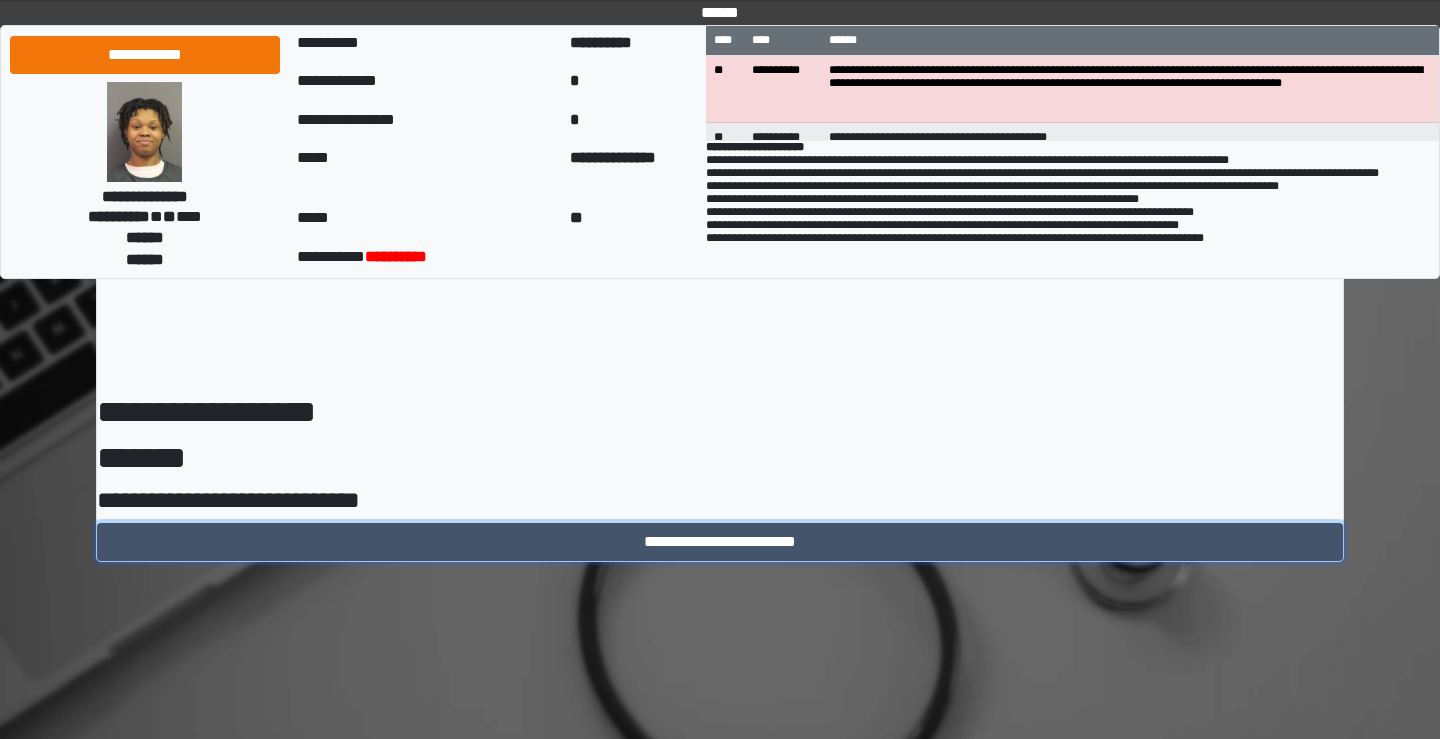click on "**********" at bounding box center [720, 542] 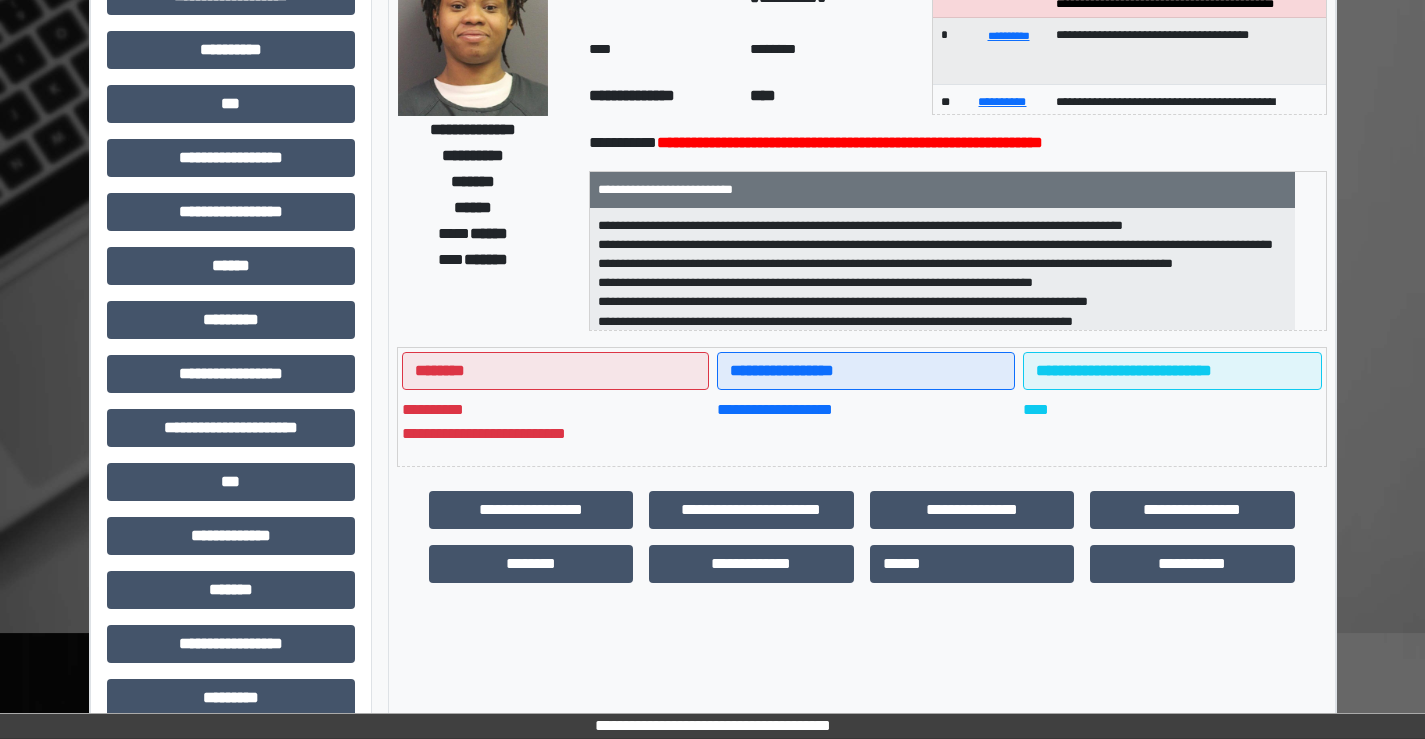 scroll, scrollTop: 200, scrollLeft: 0, axis: vertical 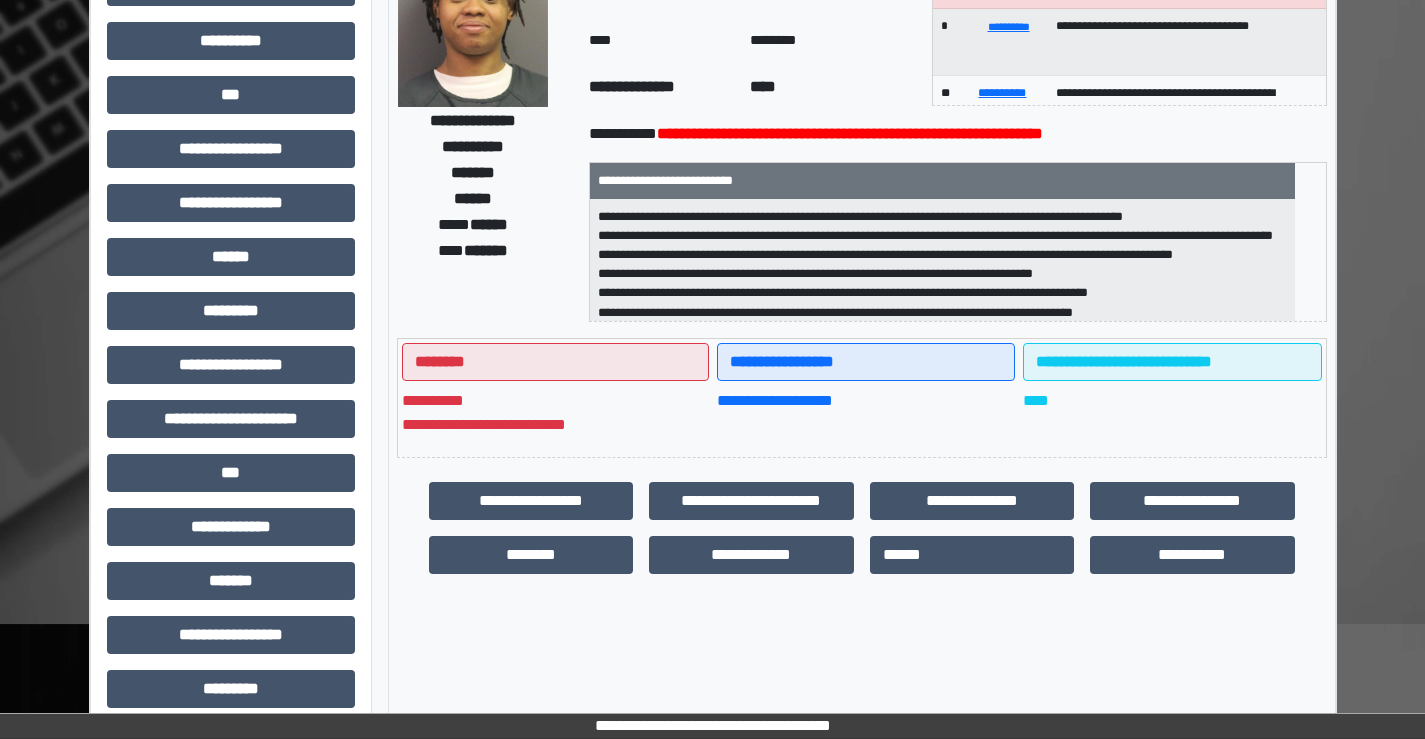 click on "**********" at bounding box center [751, 501] 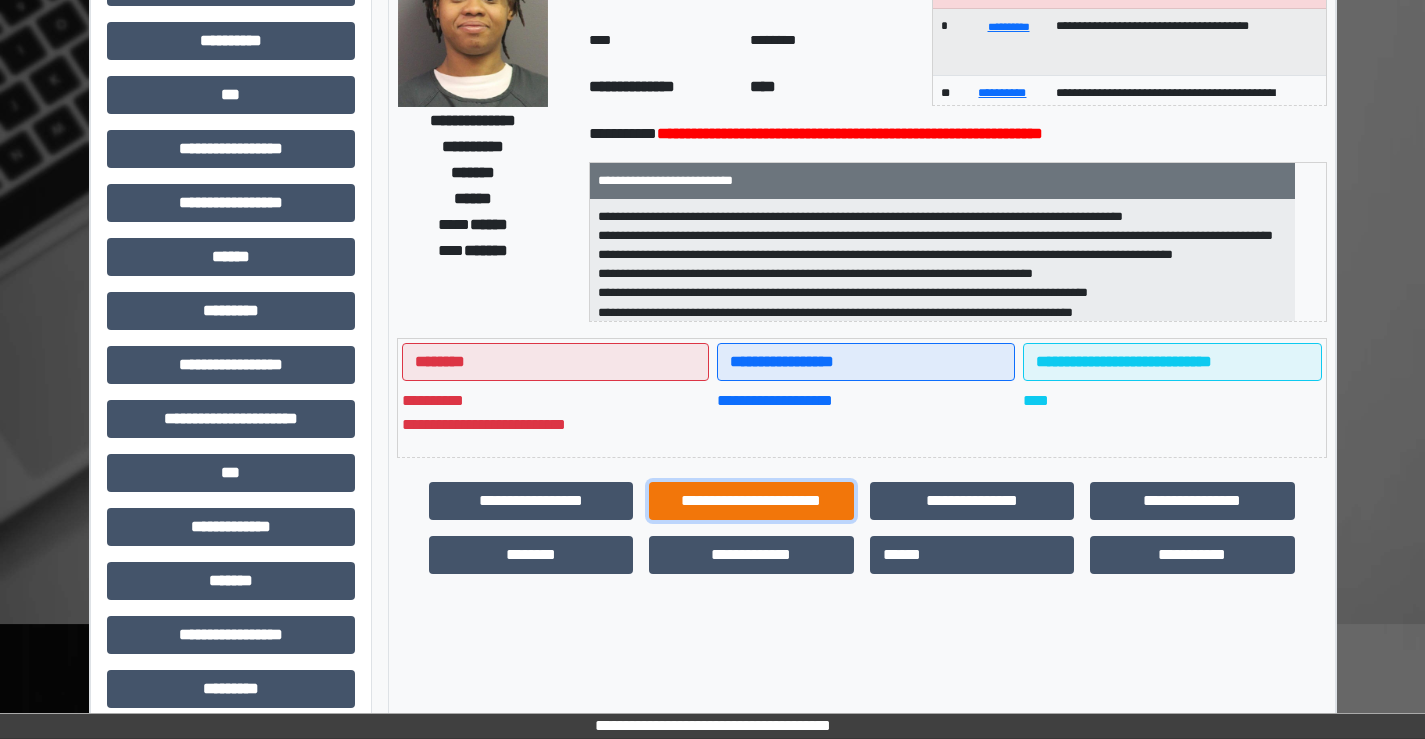 click on "**********" at bounding box center [751, 501] 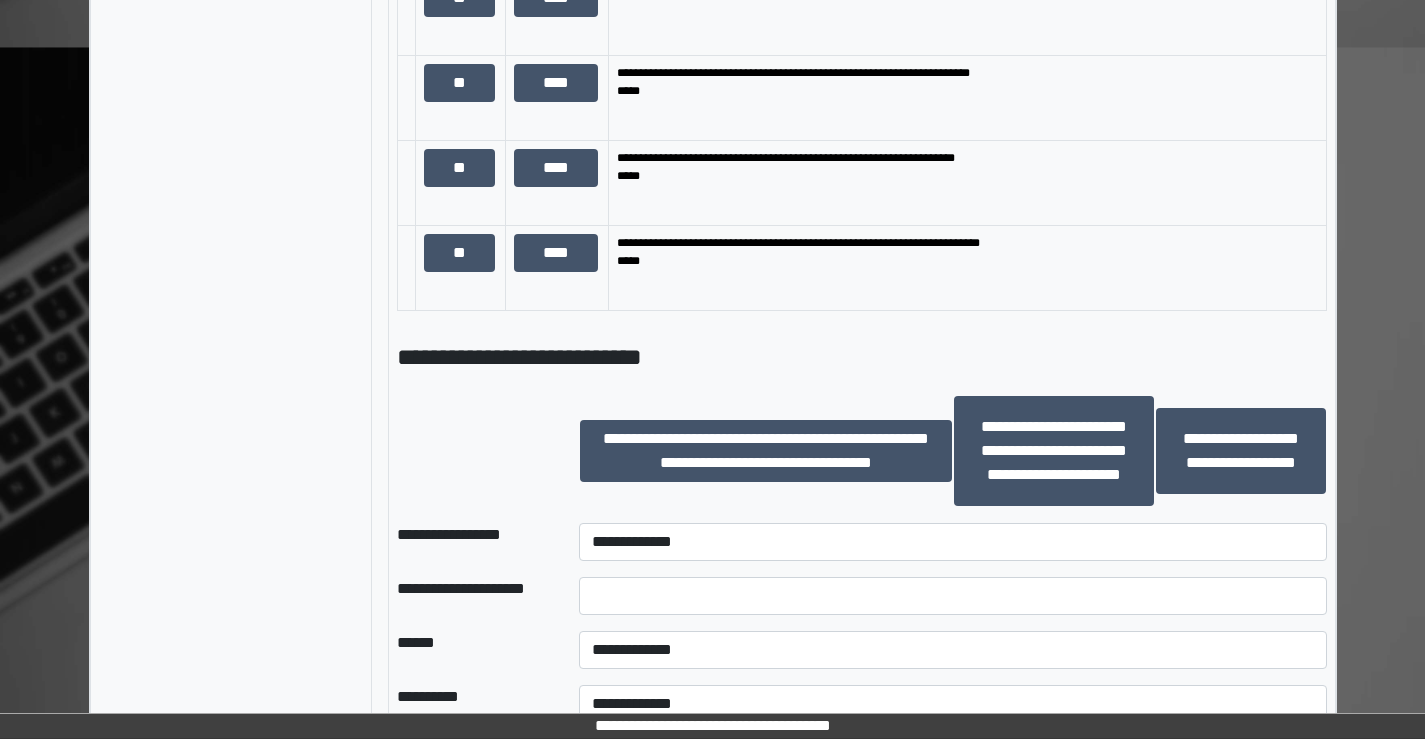 scroll, scrollTop: 1800, scrollLeft: 0, axis: vertical 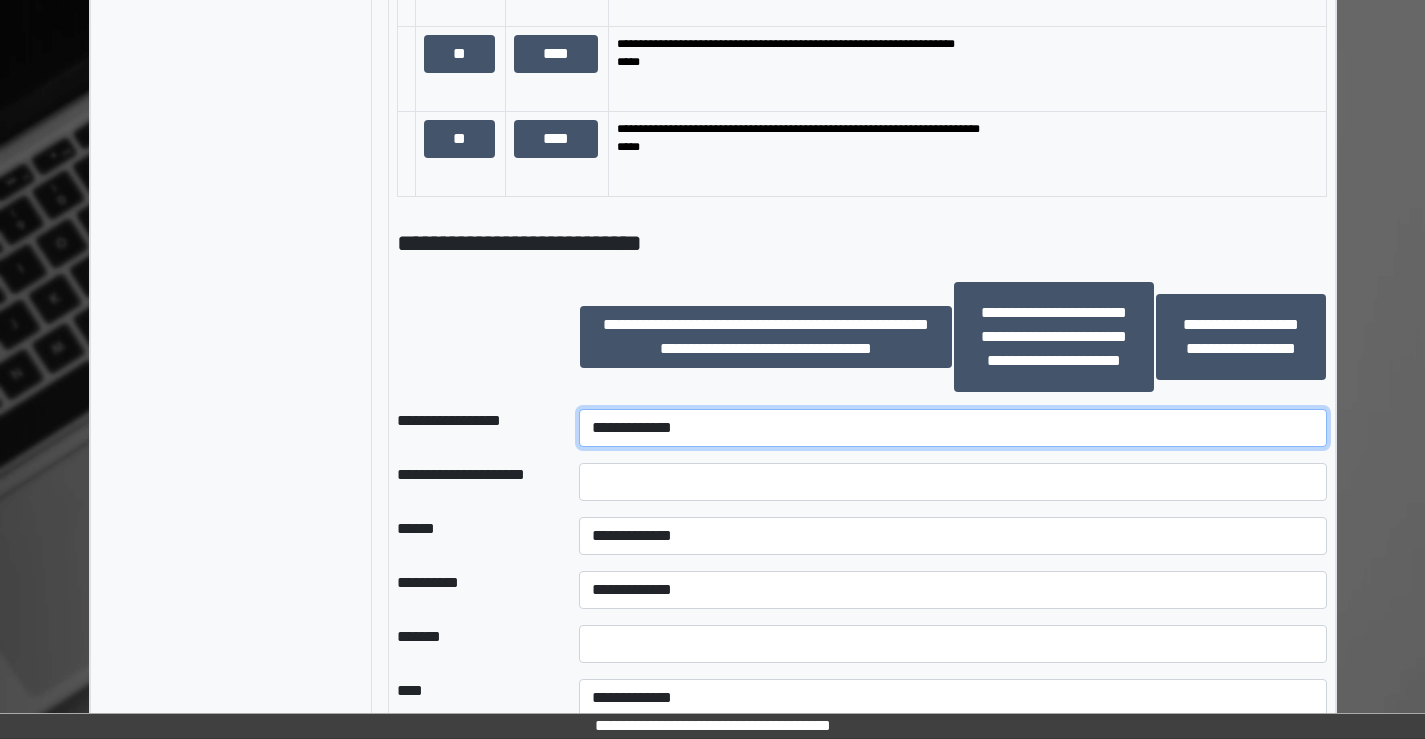 click on "**********" at bounding box center [952, 428] 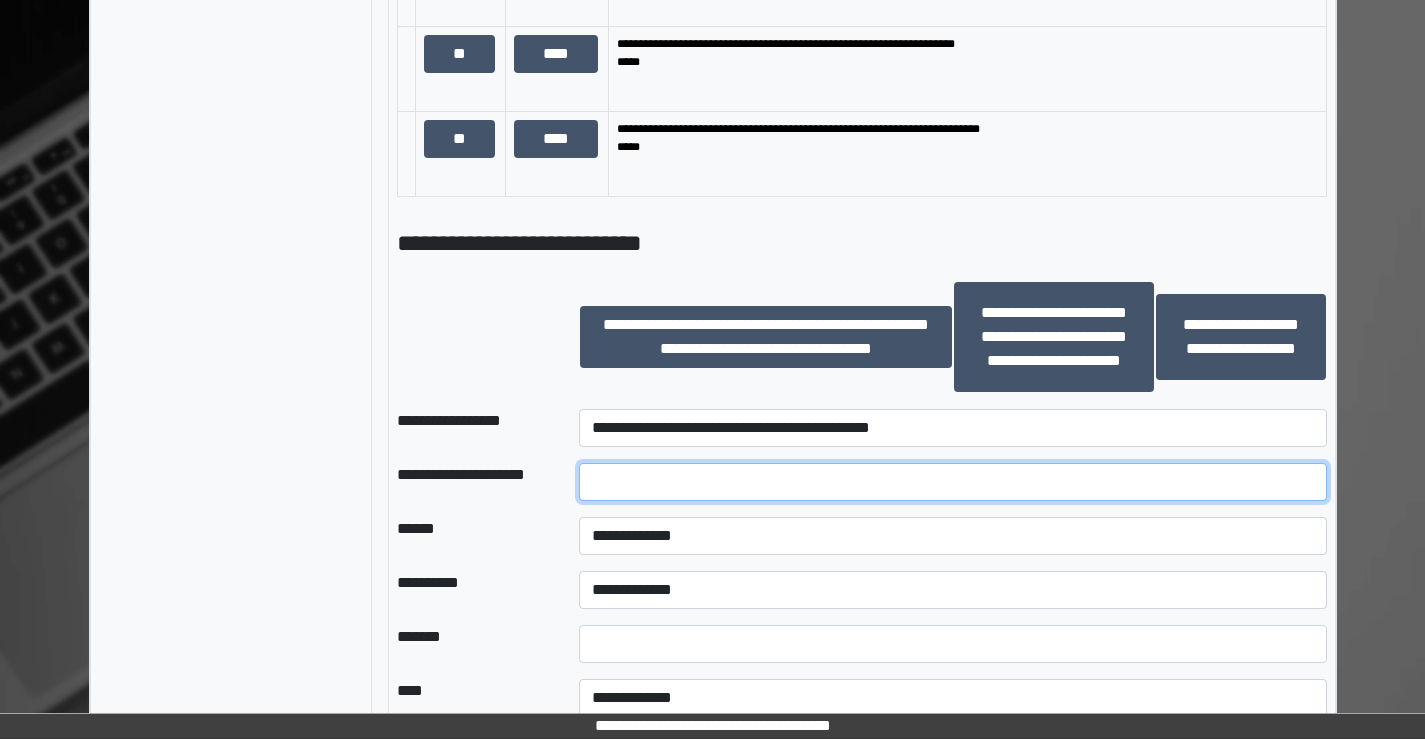 click at bounding box center (952, 482) 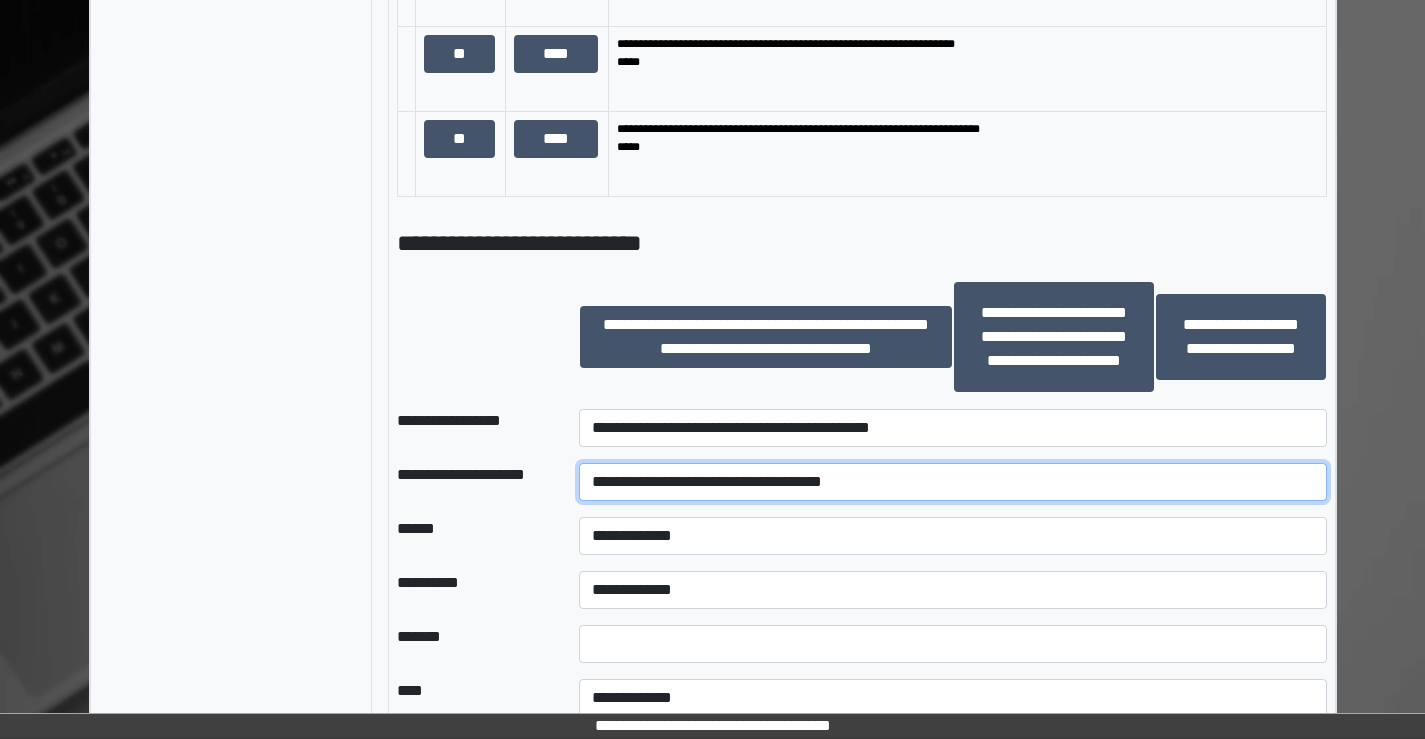 click on "**********" at bounding box center (952, 482) 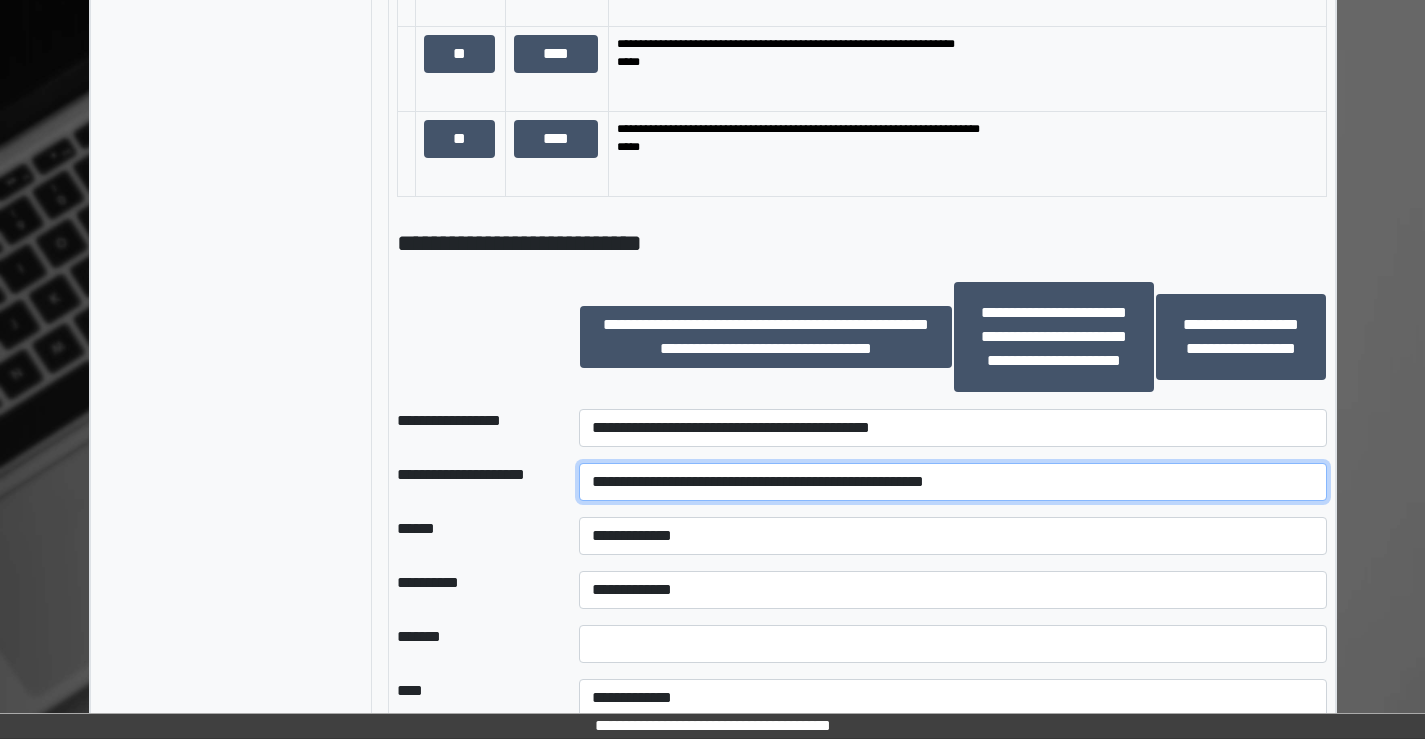 click on "**********" at bounding box center [952, 482] 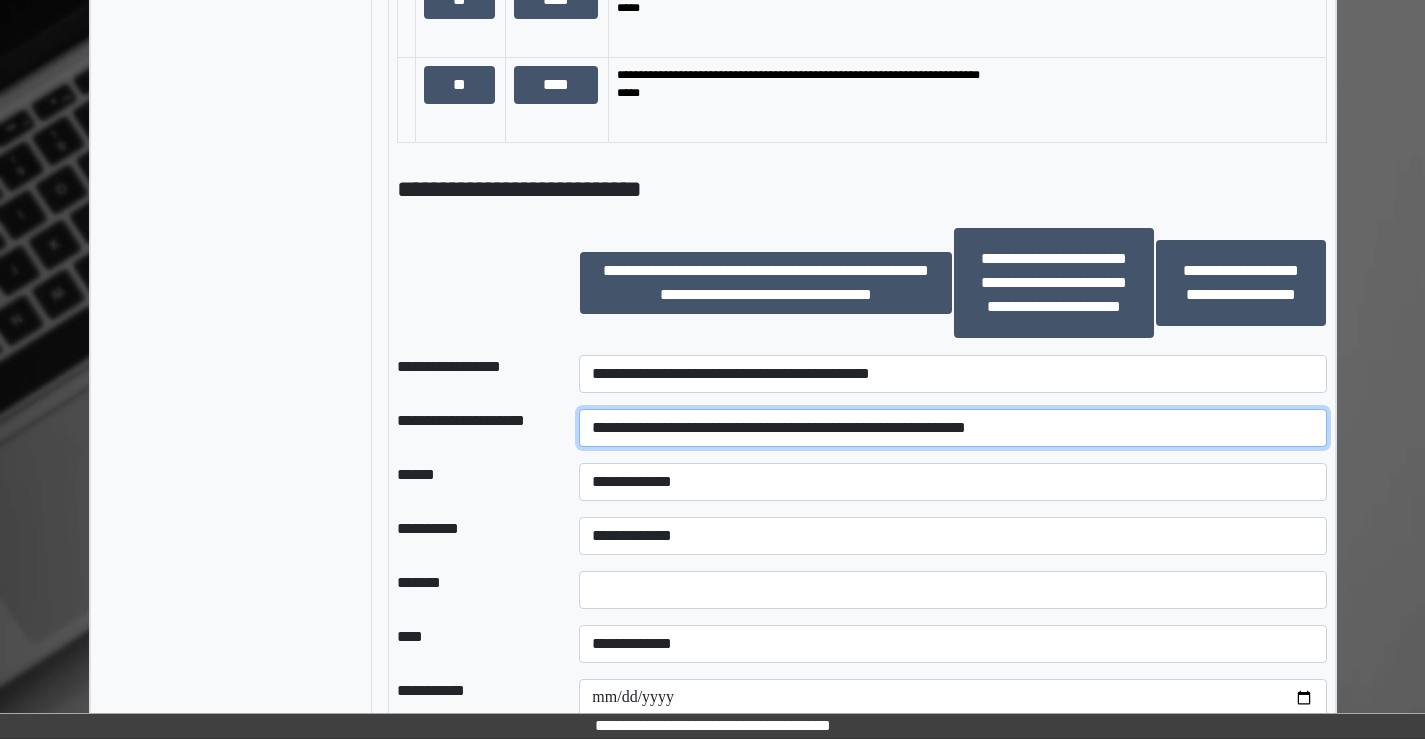 scroll, scrollTop: 1900, scrollLeft: 0, axis: vertical 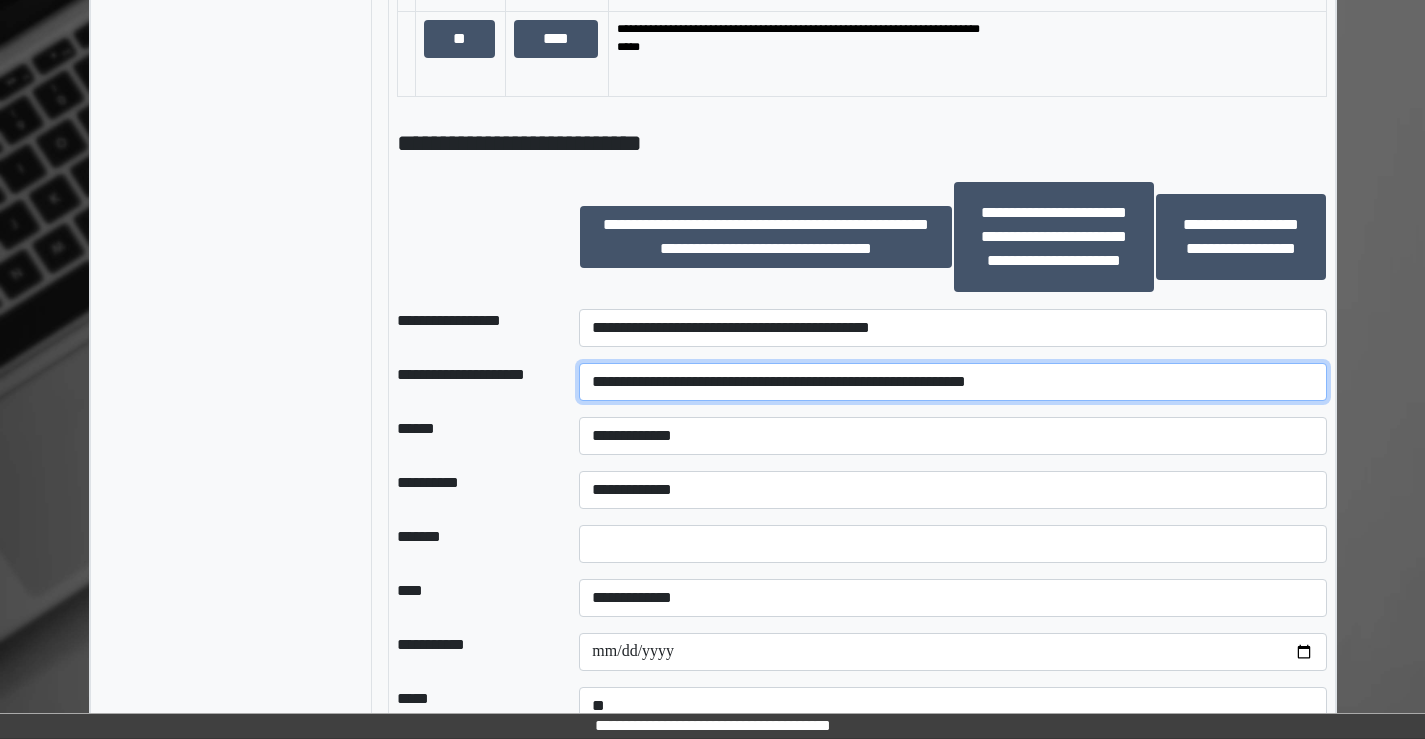 type on "**********" 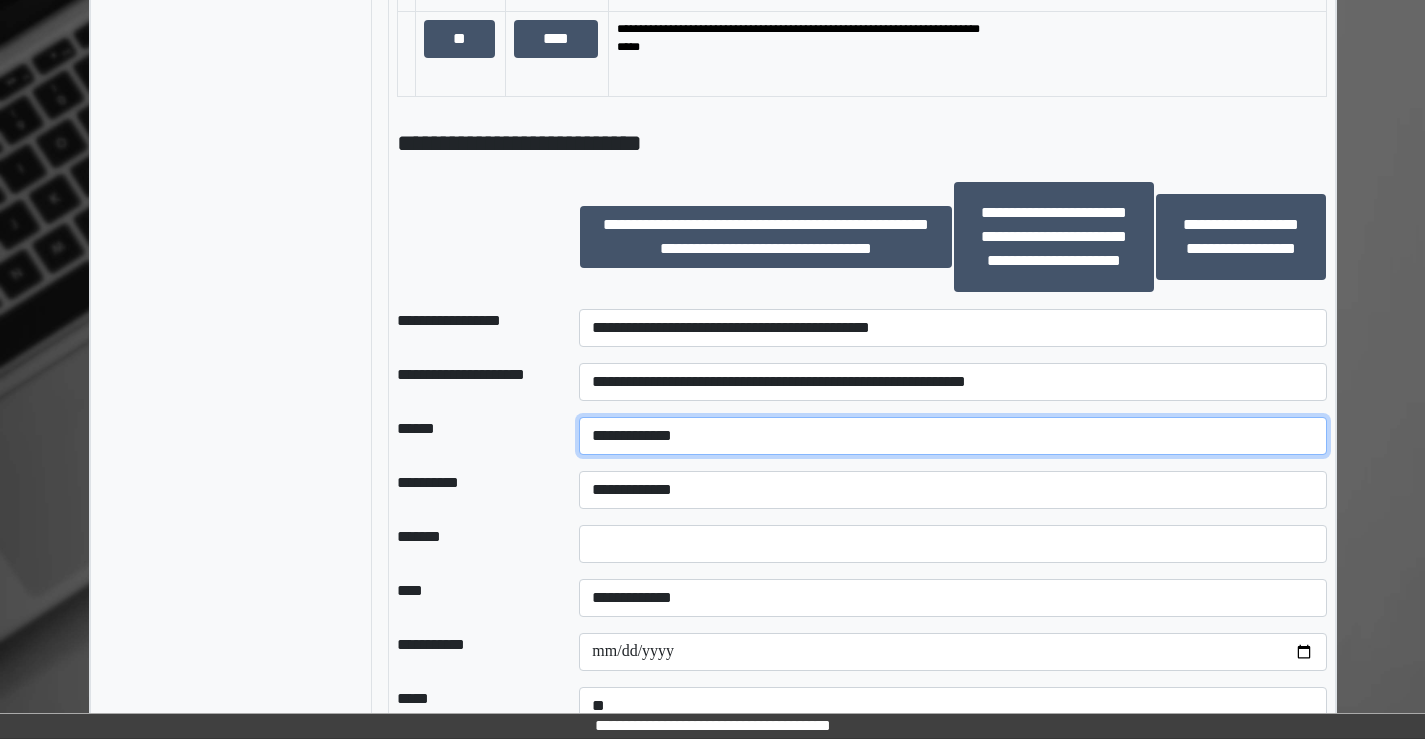 click on "**********" at bounding box center [952, 436] 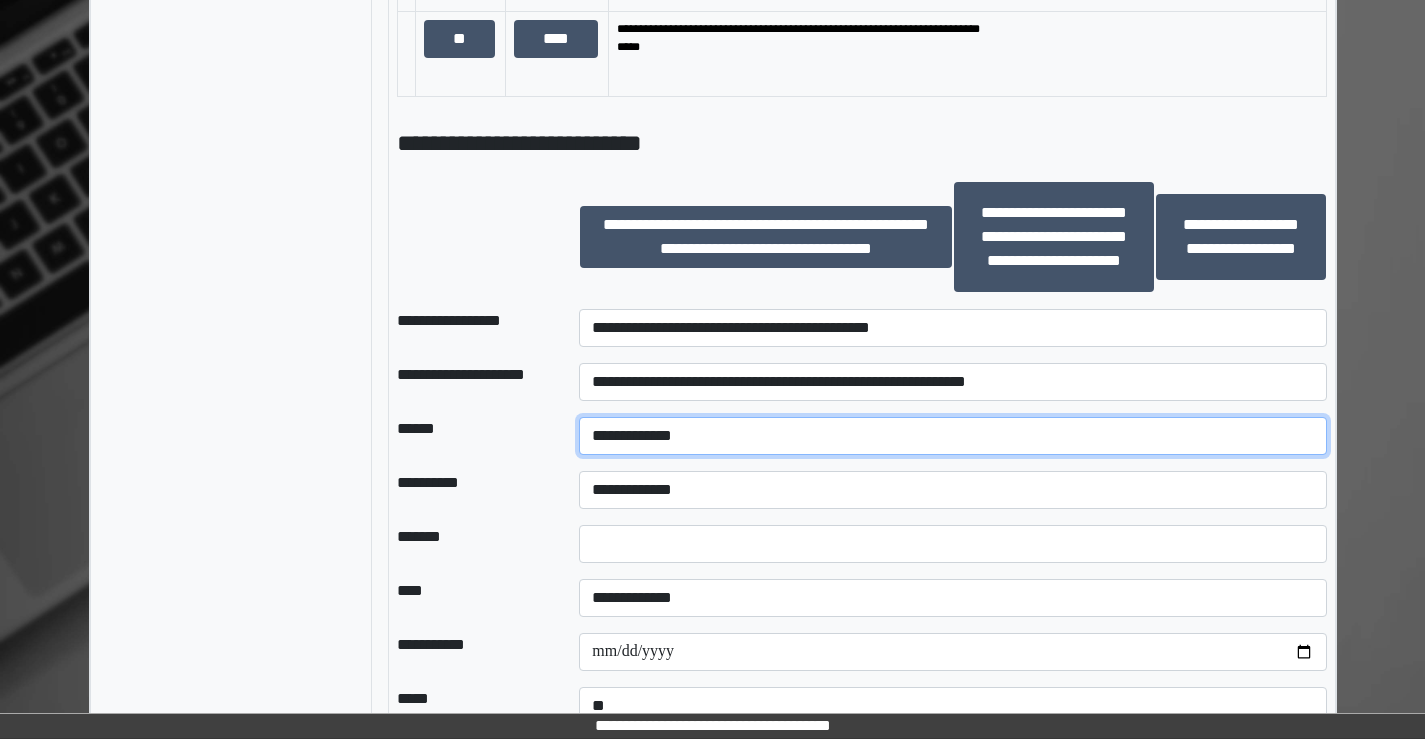 select on "*" 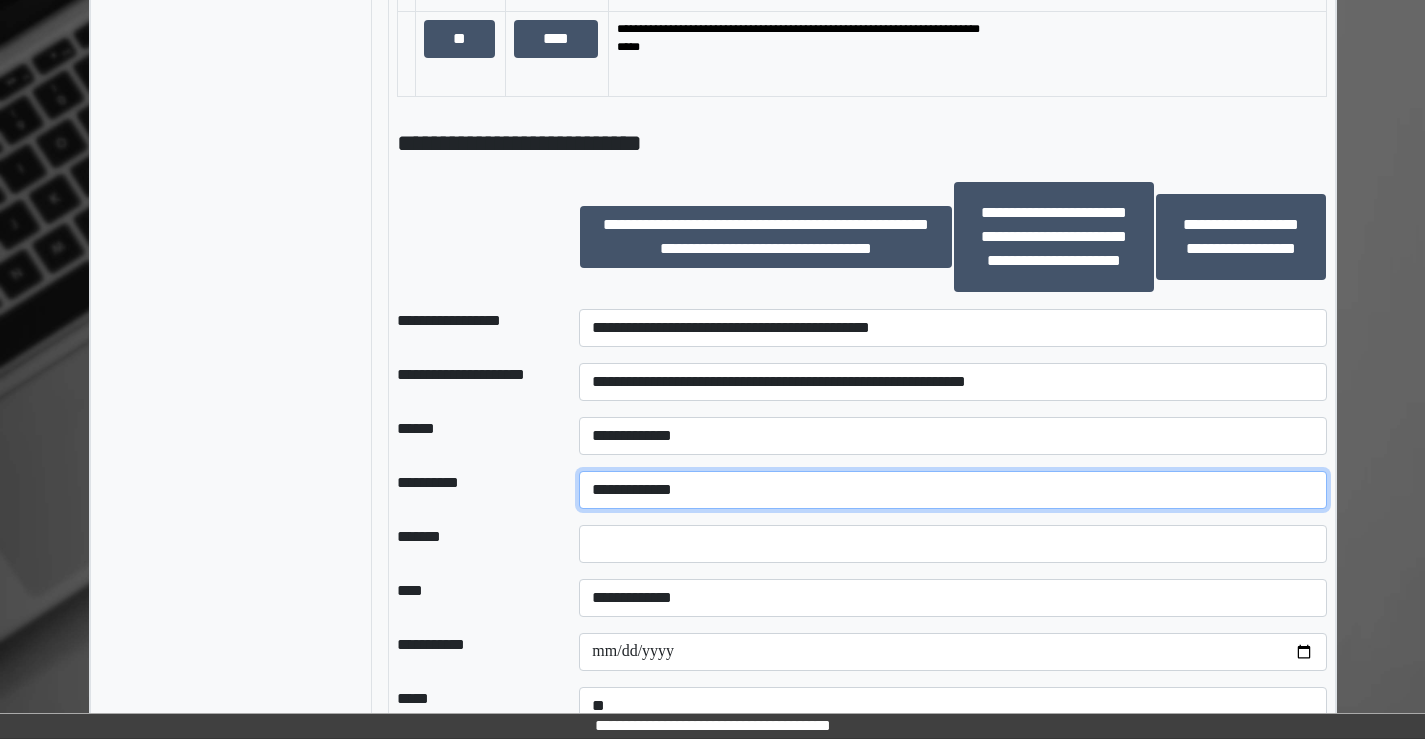 click on "**********" at bounding box center (952, 490) 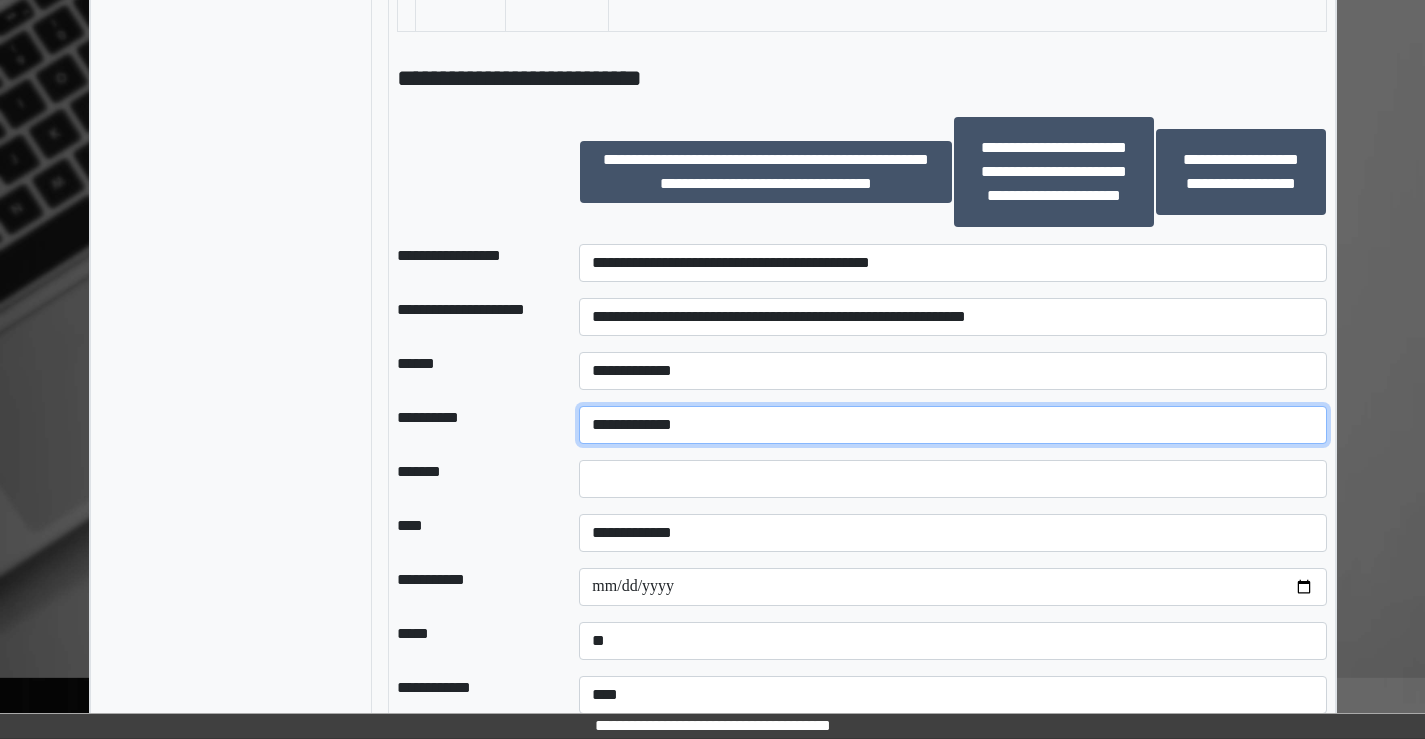 scroll, scrollTop: 2000, scrollLeft: 0, axis: vertical 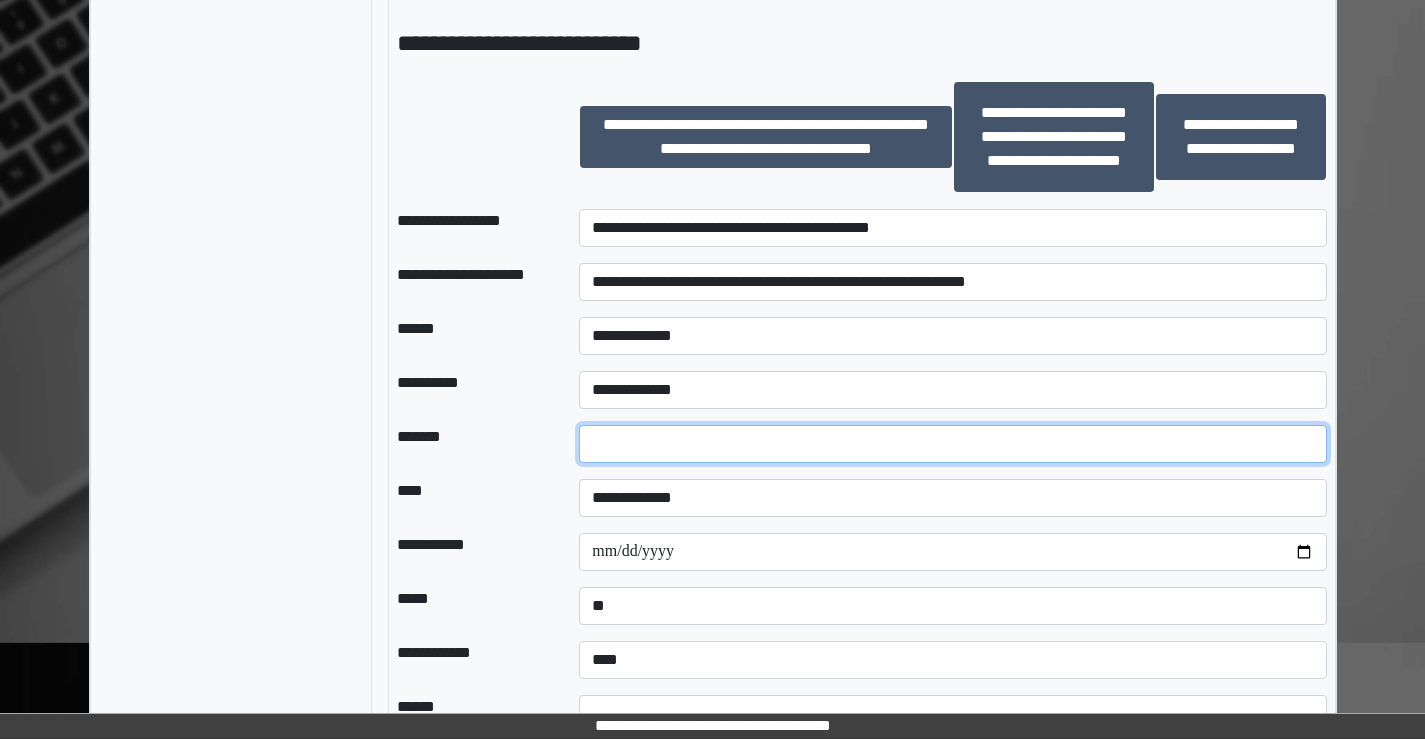 click at bounding box center (952, 444) 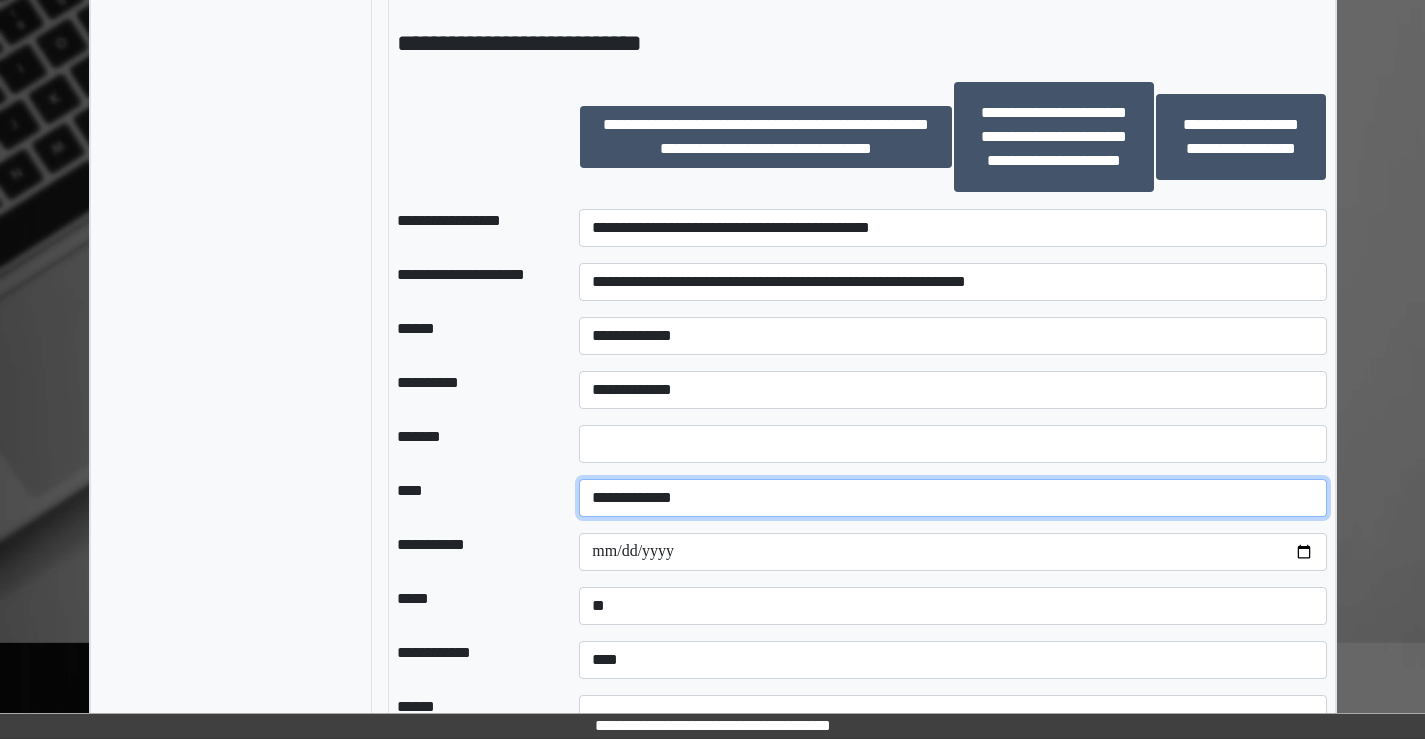 click on "**********" at bounding box center [952, 498] 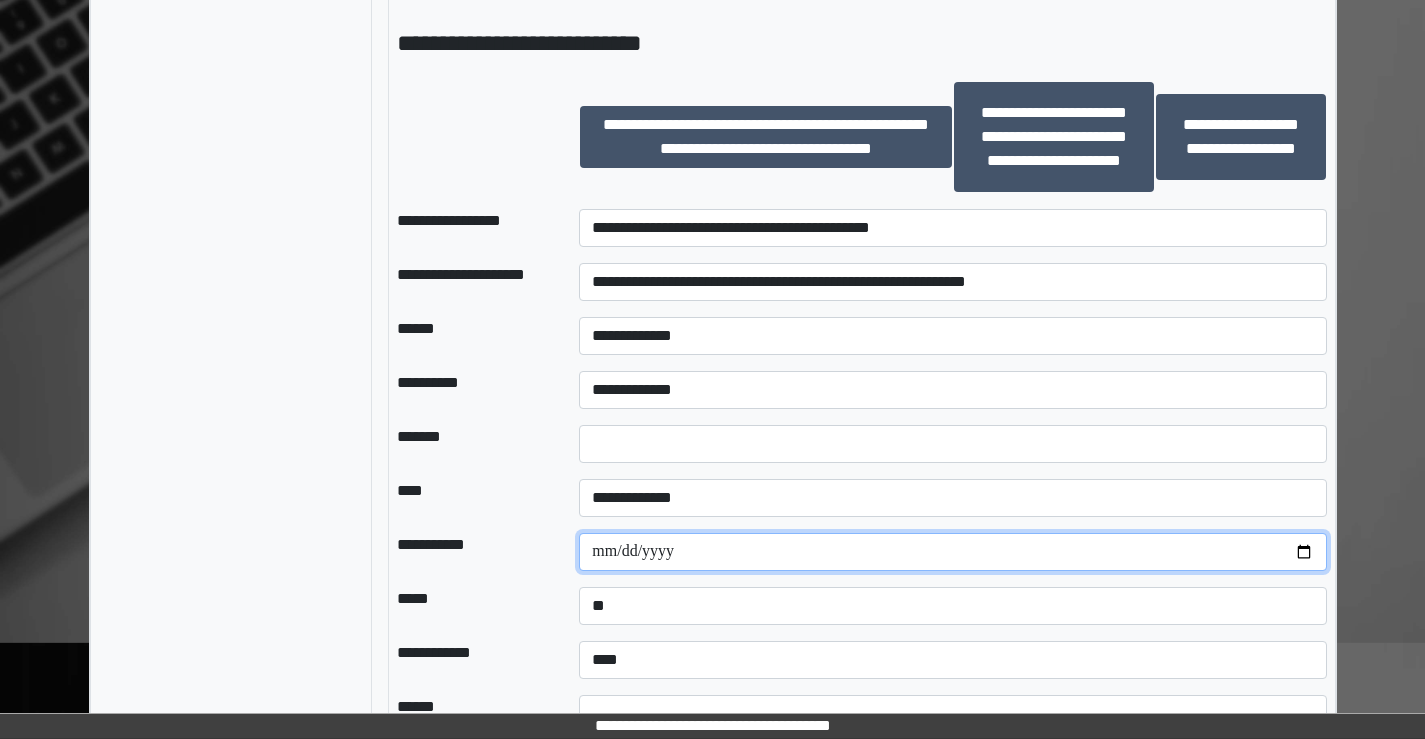 click at bounding box center (952, 552) 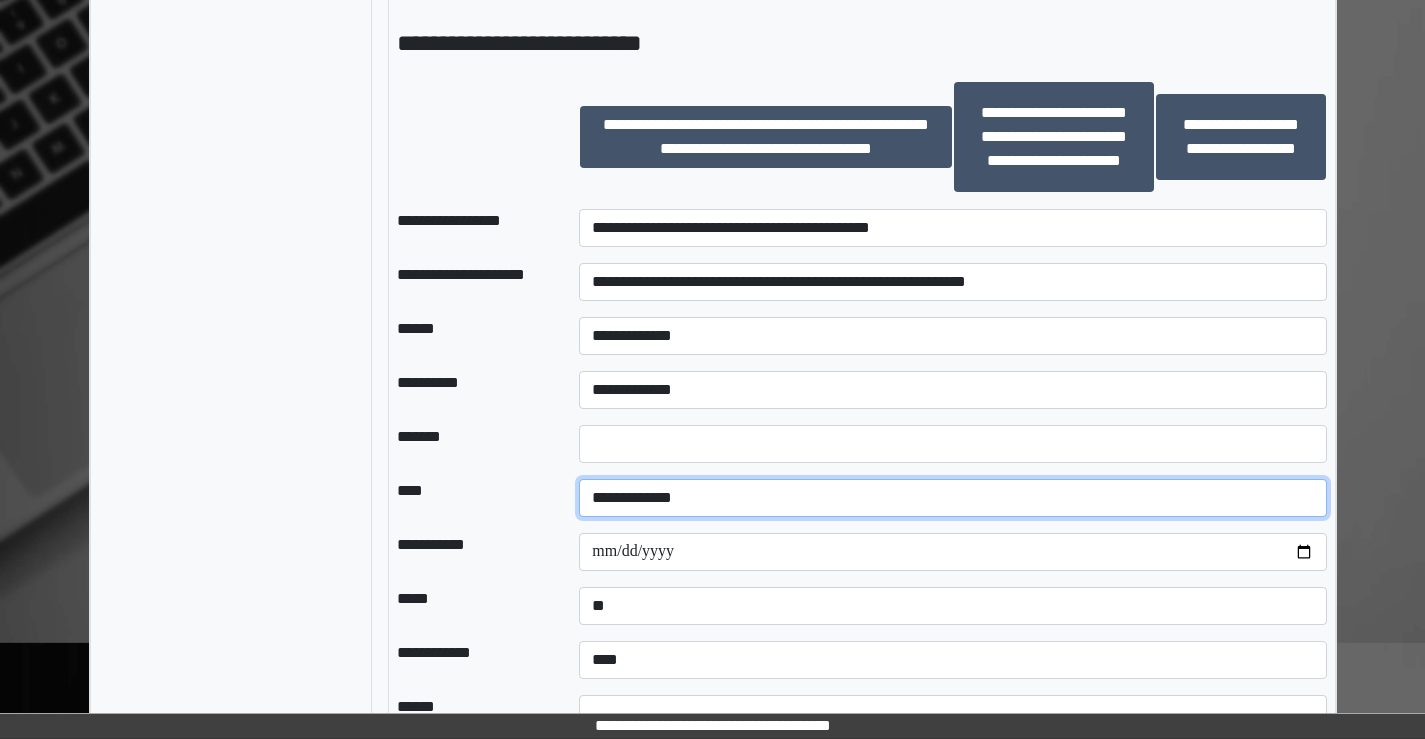 click on "**********" at bounding box center (952, 498) 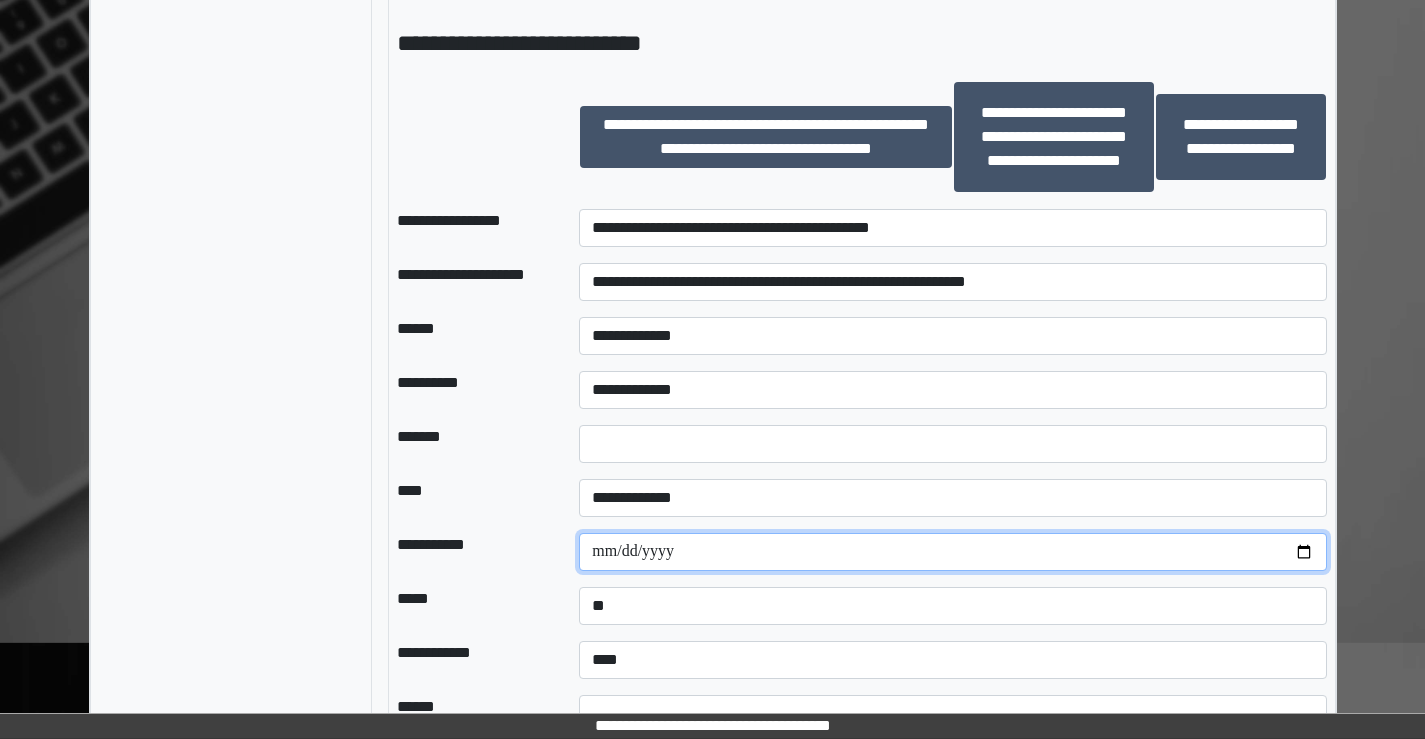 click at bounding box center [952, 552] 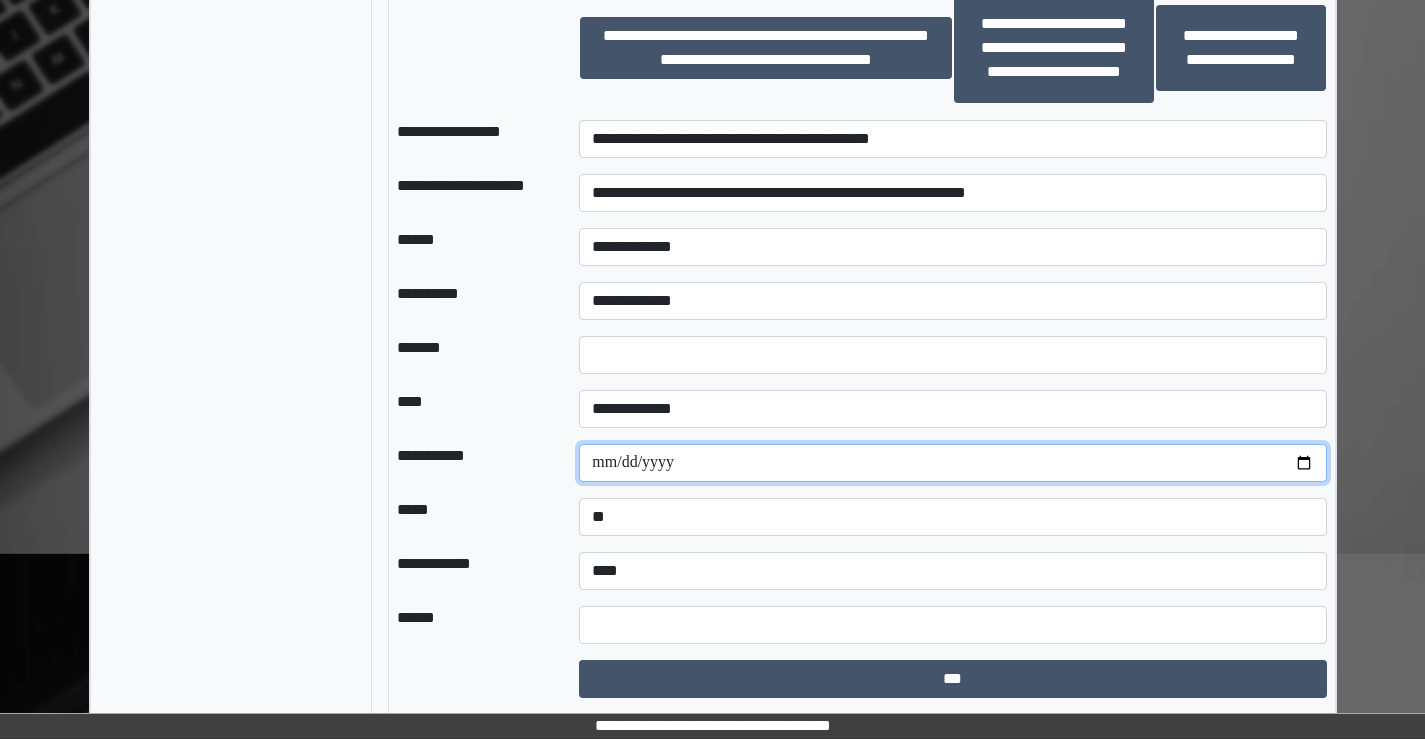 scroll, scrollTop: 2090, scrollLeft: 0, axis: vertical 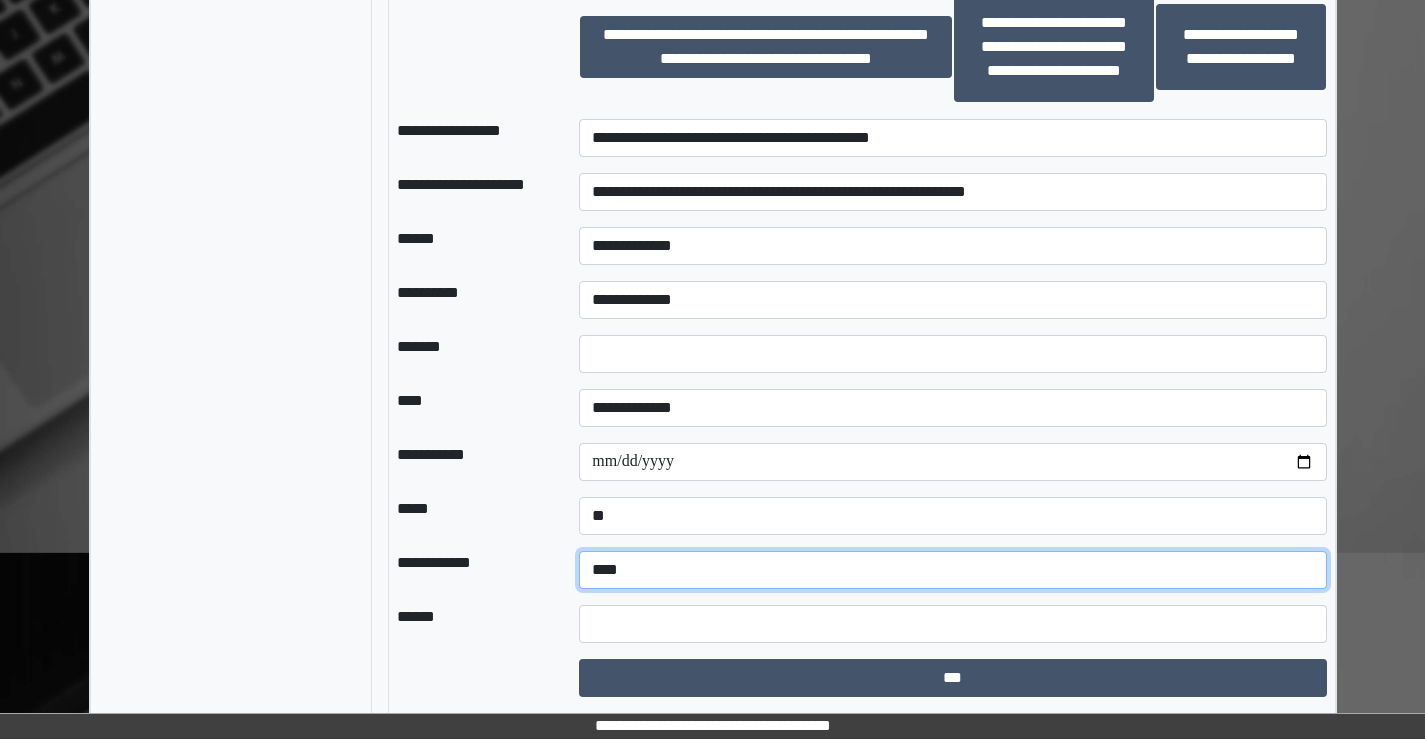 click on "**********" at bounding box center [952, 570] 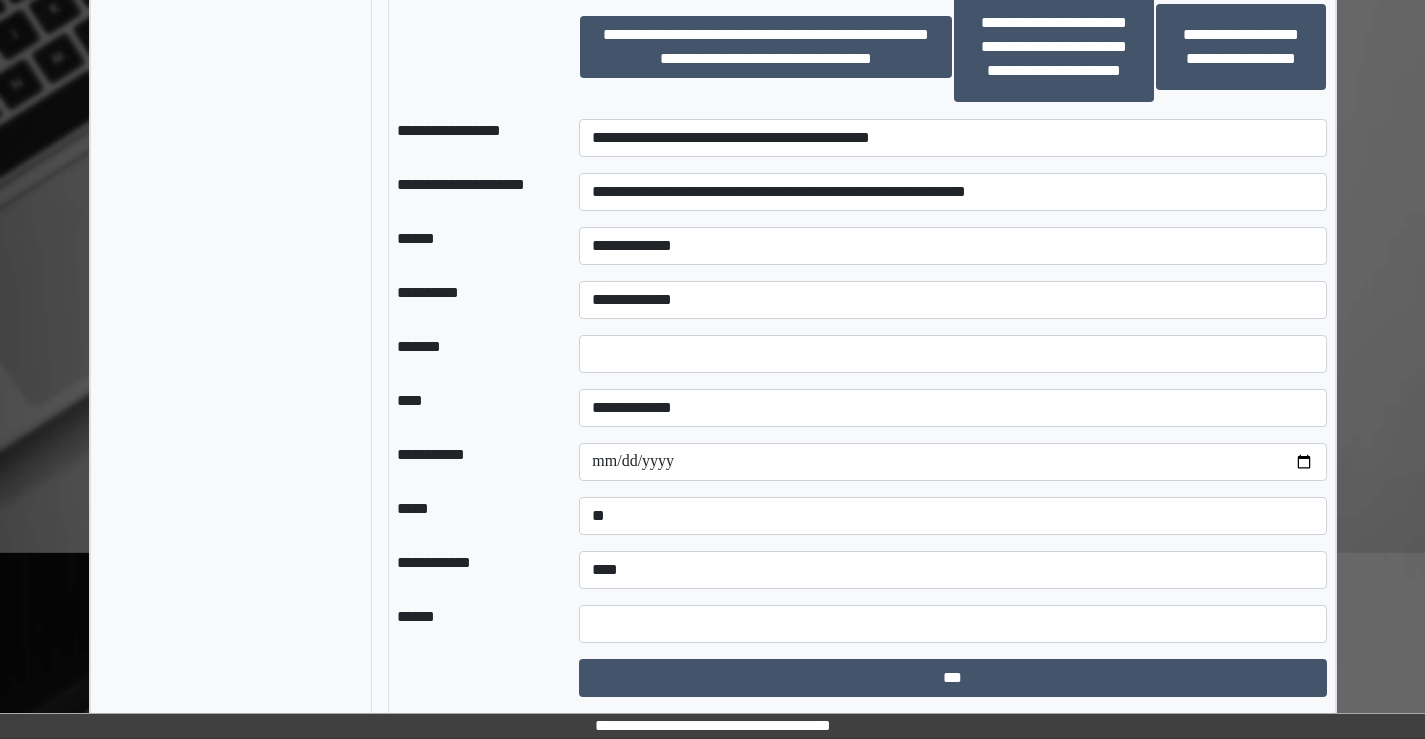 click at bounding box center [472, 678] 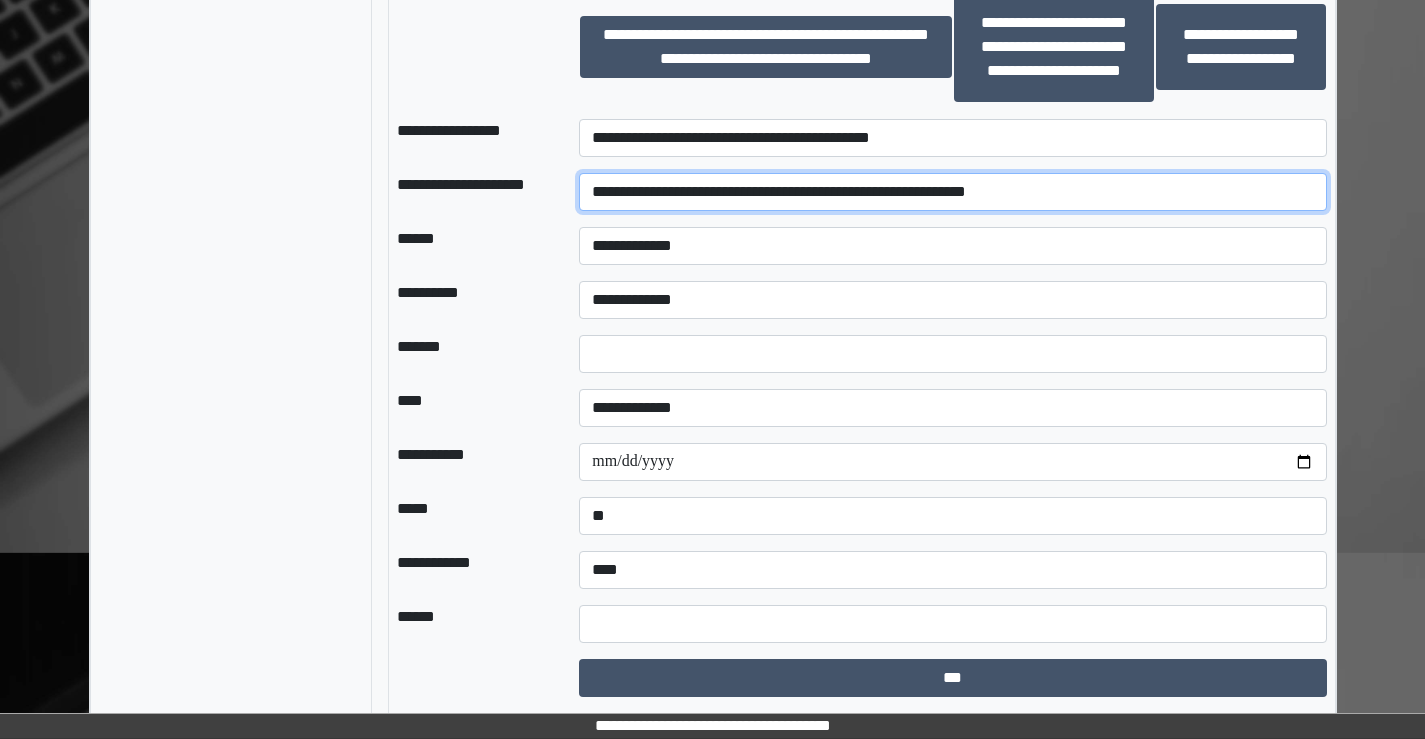 drag, startPoint x: 1071, startPoint y: 199, endPoint x: 540, endPoint y: 216, distance: 531.27203 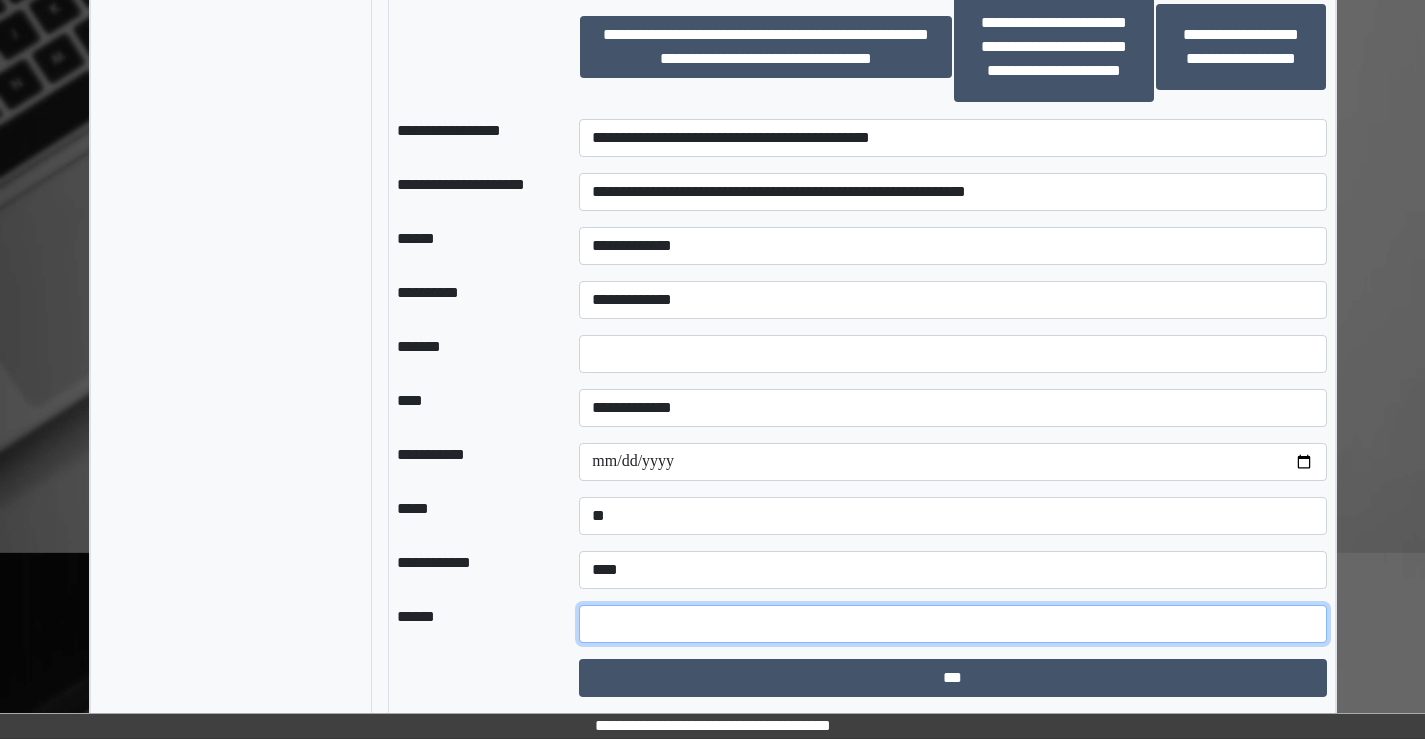 click at bounding box center [952, 624] 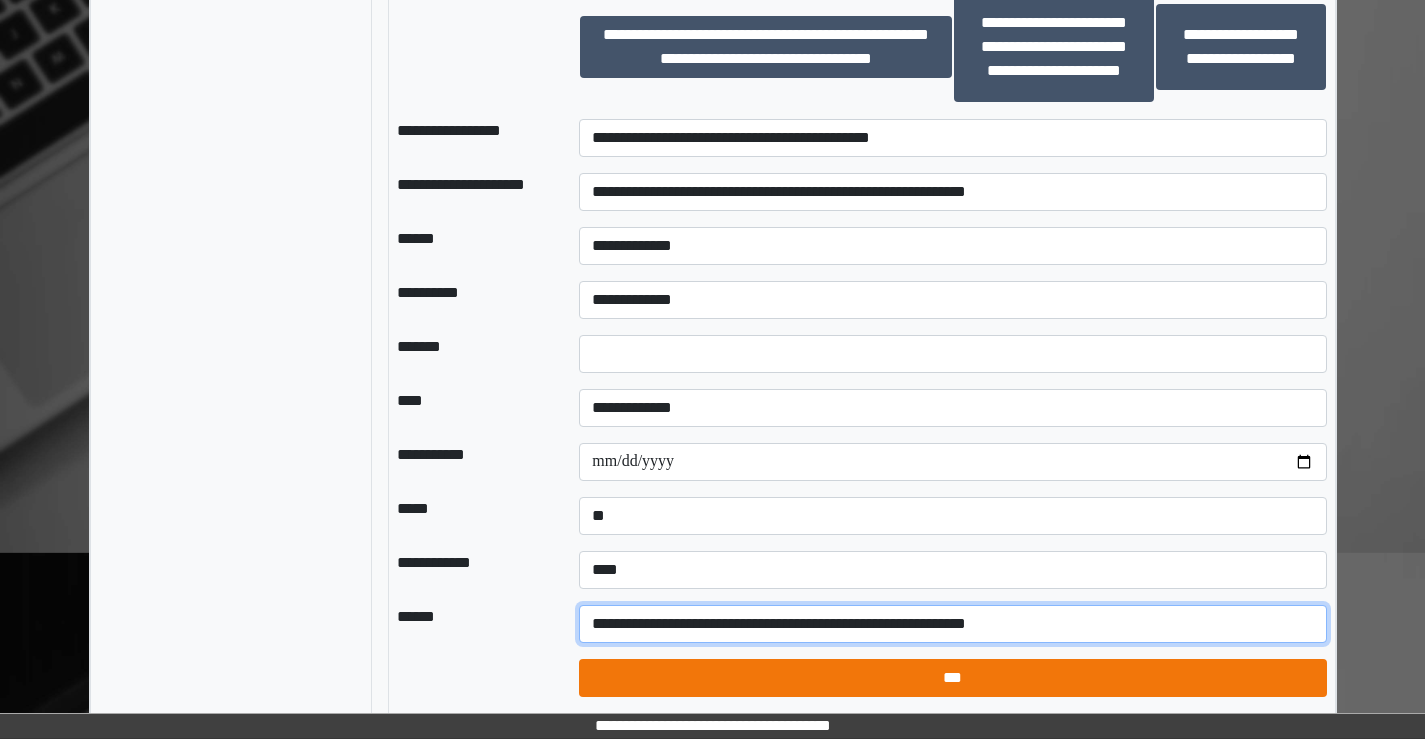 type on "**********" 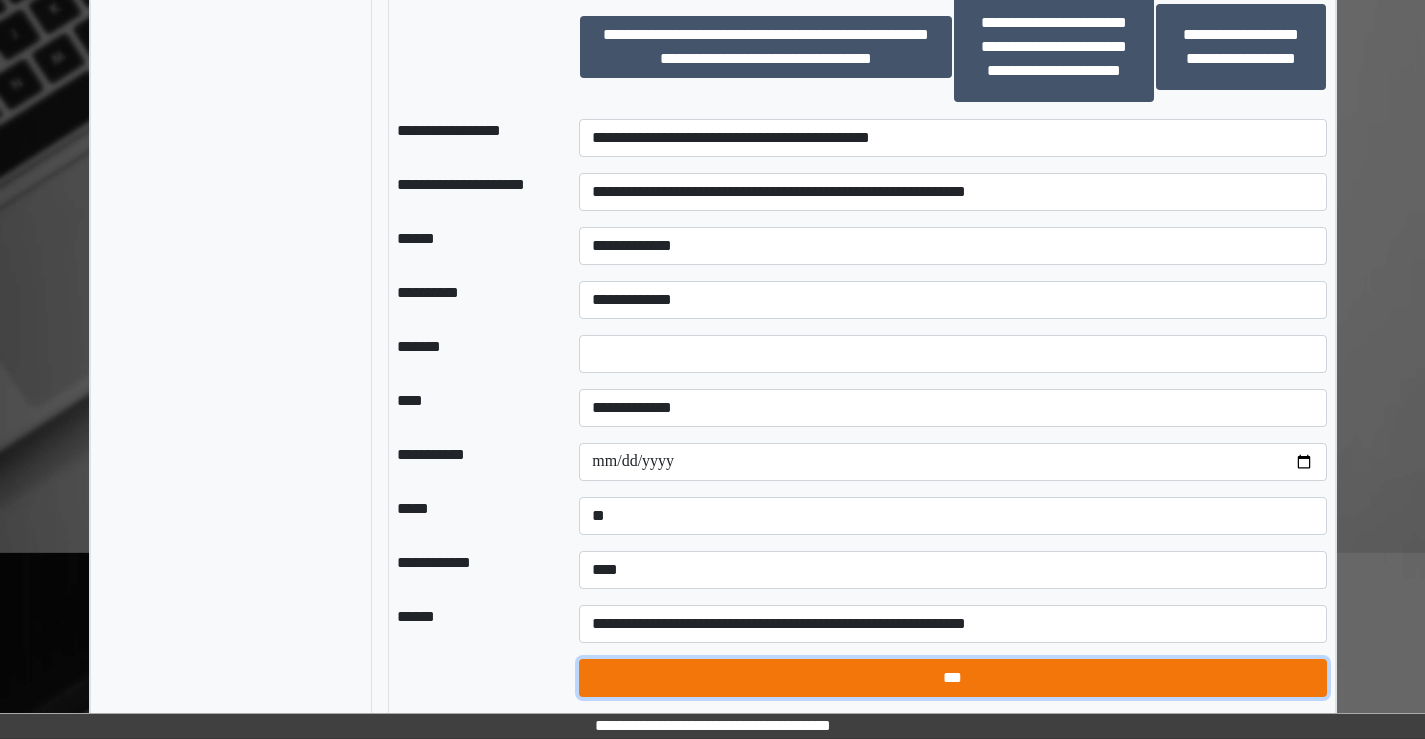 click on "***" at bounding box center [952, 678] 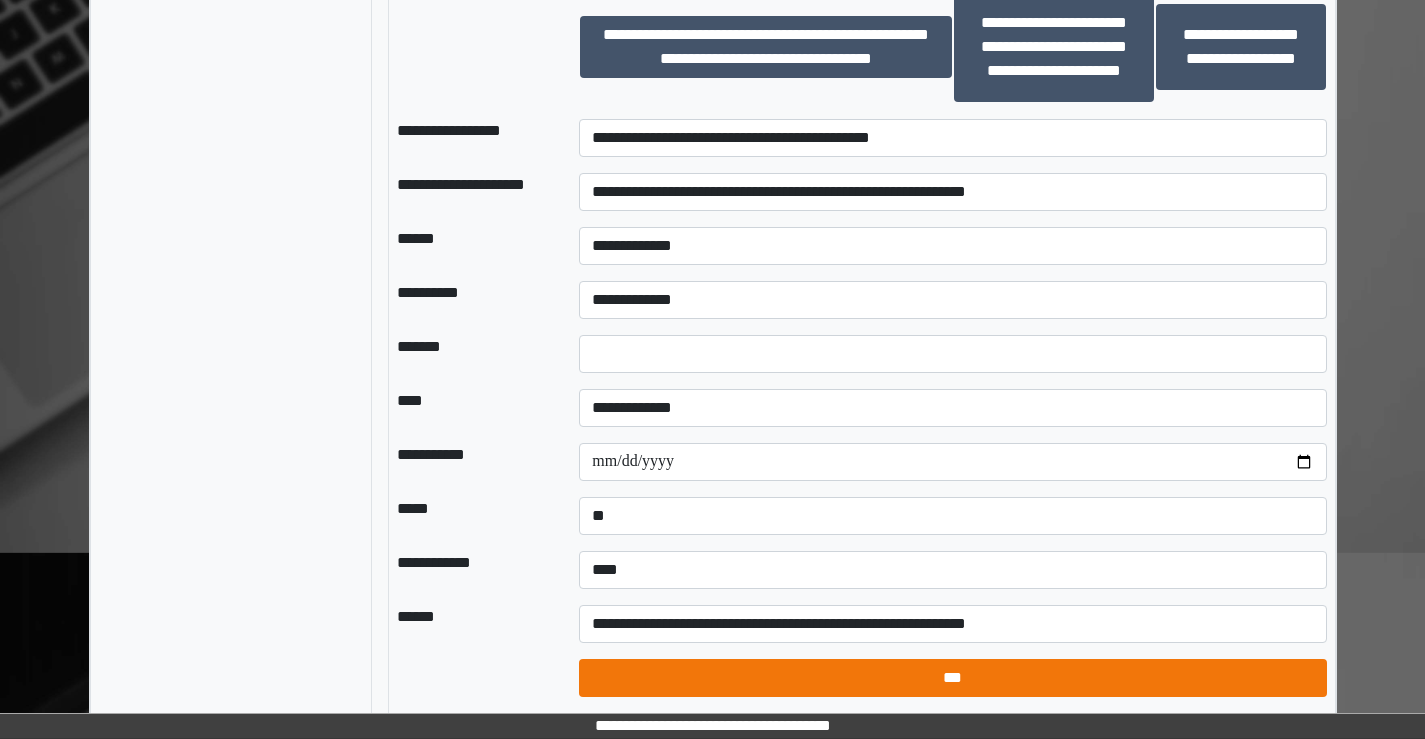 select on "*" 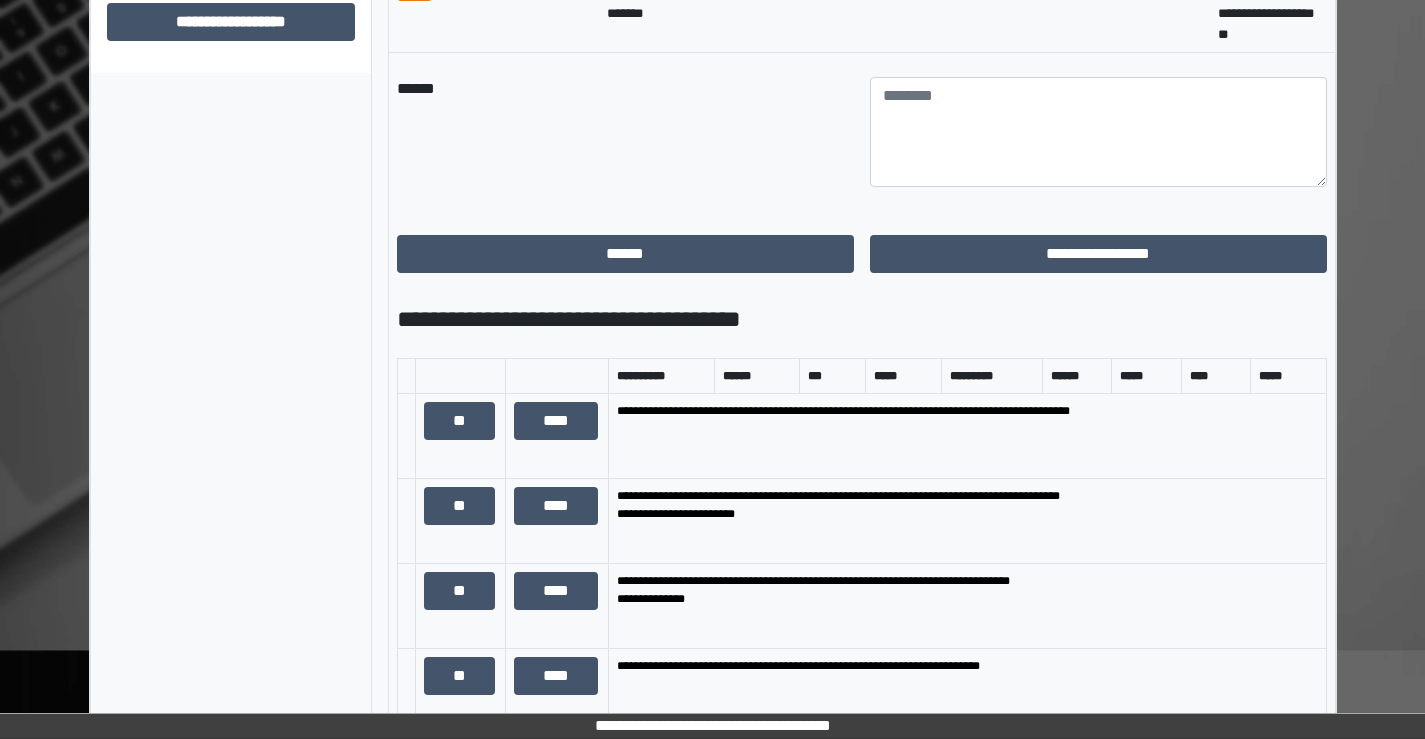 scroll, scrollTop: 990, scrollLeft: 0, axis: vertical 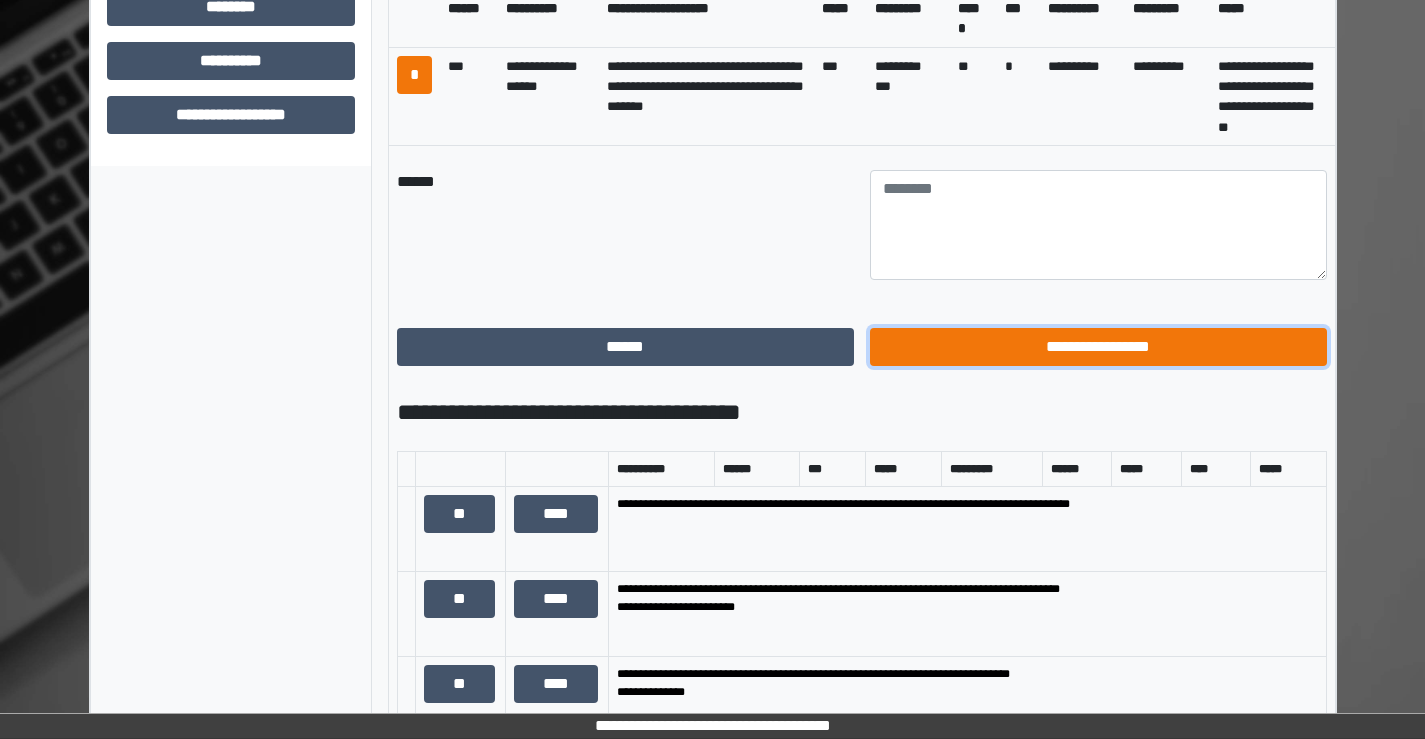click on "**********" at bounding box center [1098, 347] 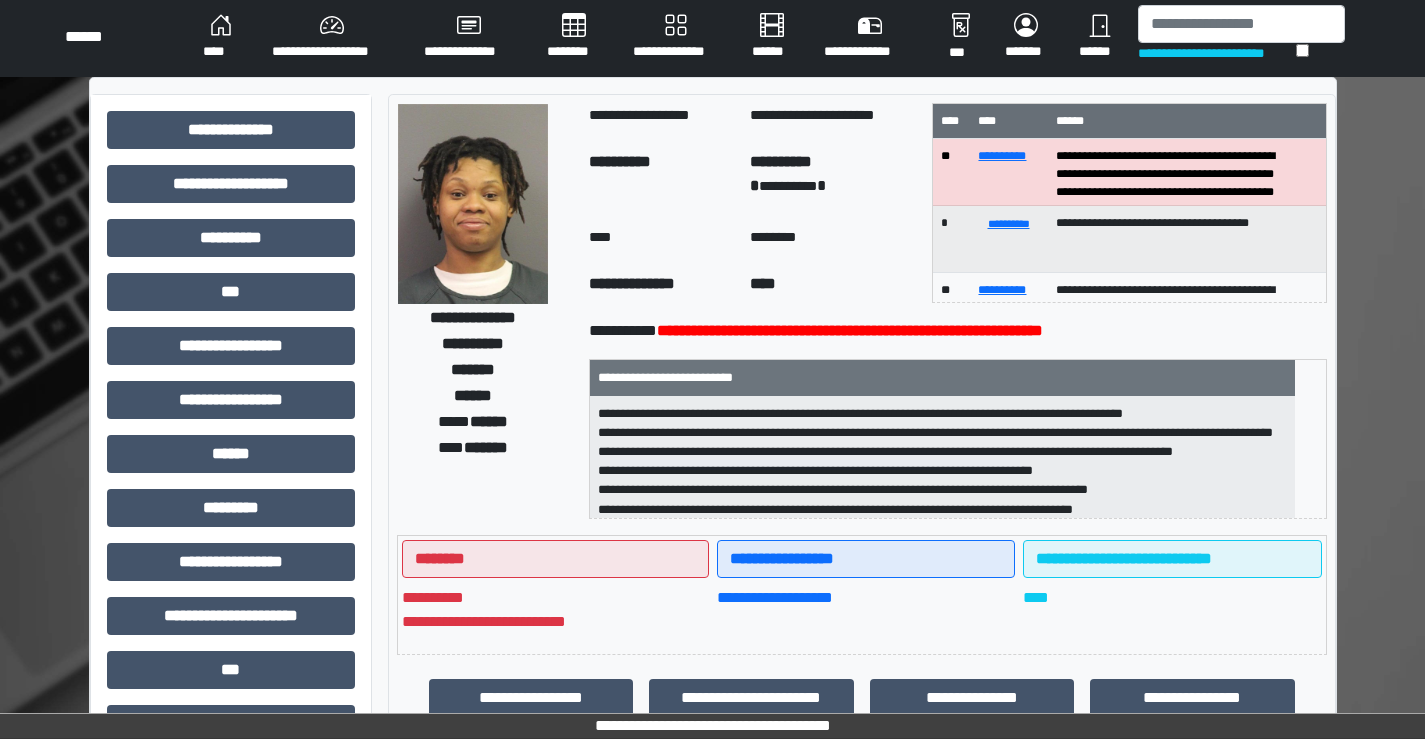 scroll, scrollTop: 0, scrollLeft: 0, axis: both 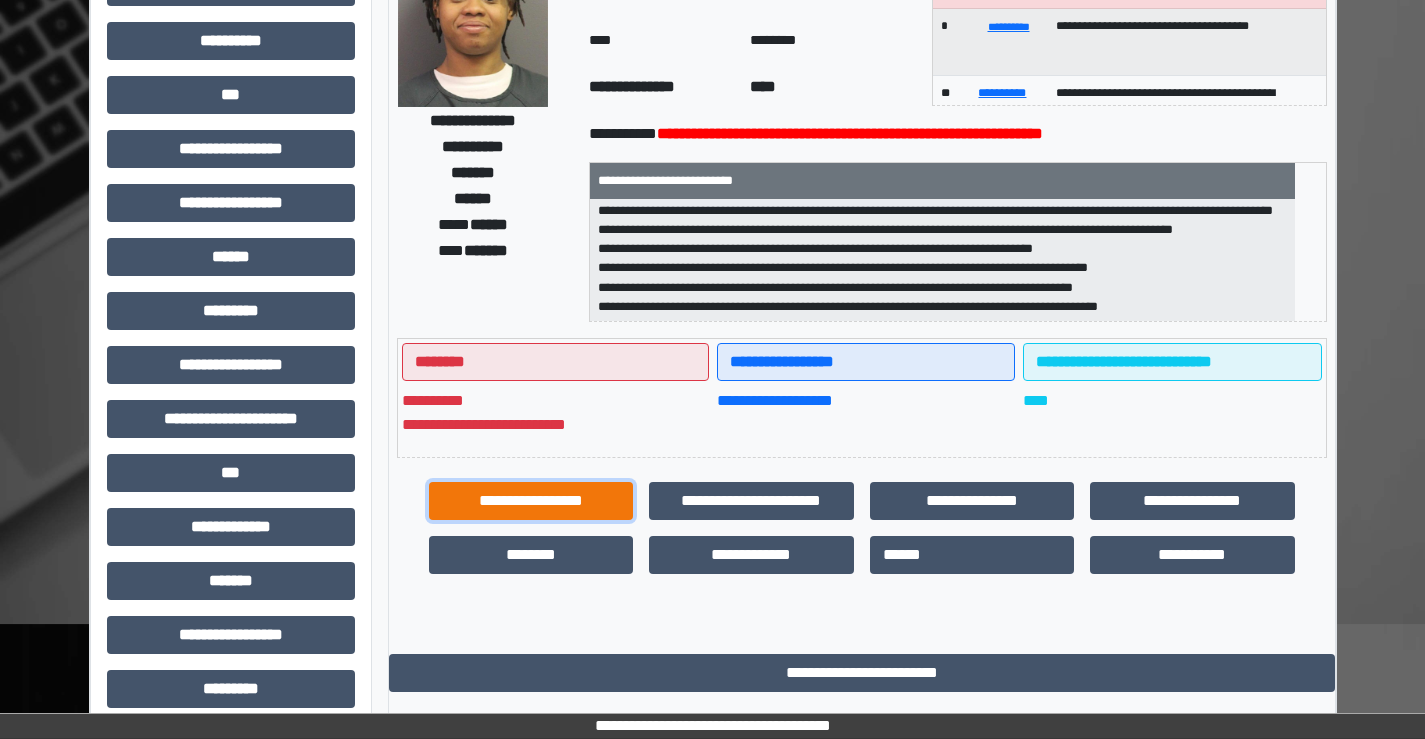 click on "**********" at bounding box center [531, 501] 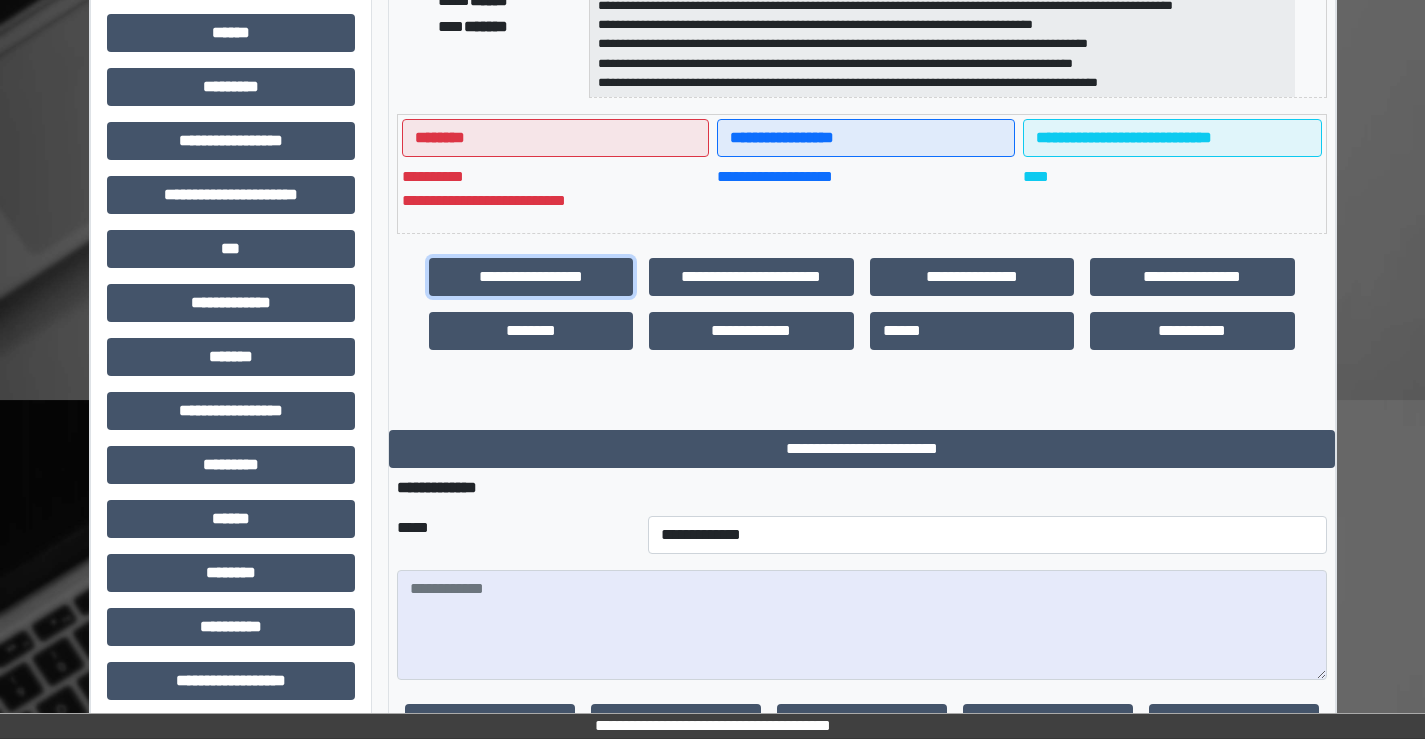 scroll, scrollTop: 600, scrollLeft: 0, axis: vertical 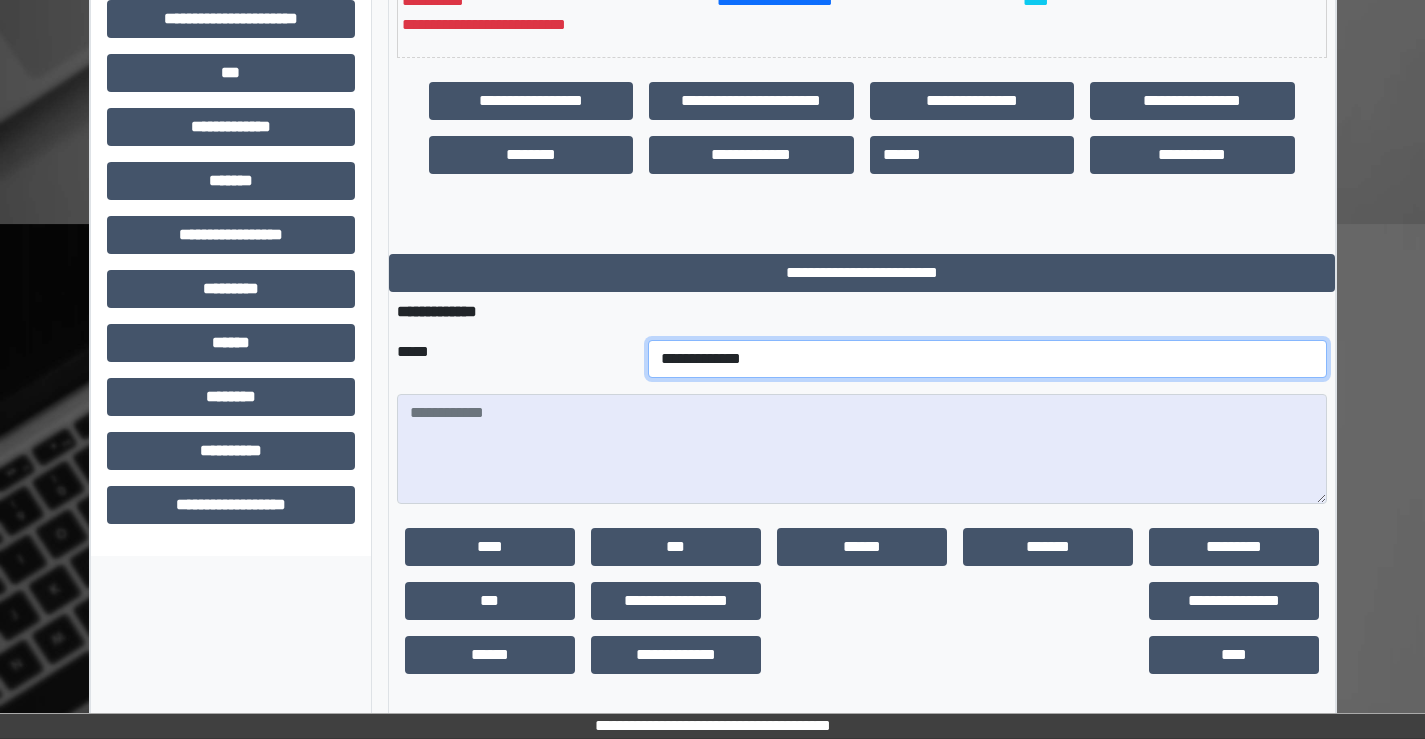 click on "**********" at bounding box center (987, 359) 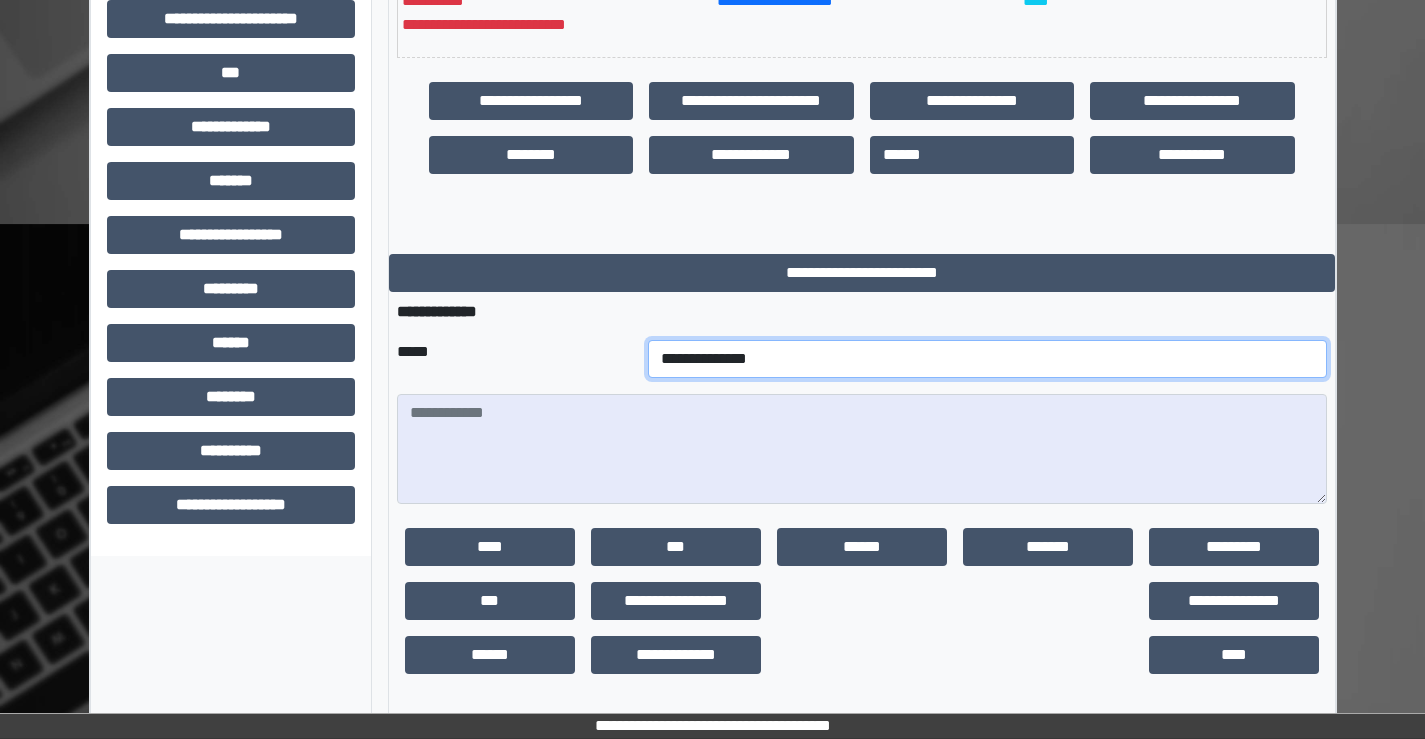 click on "**********" at bounding box center [987, 359] 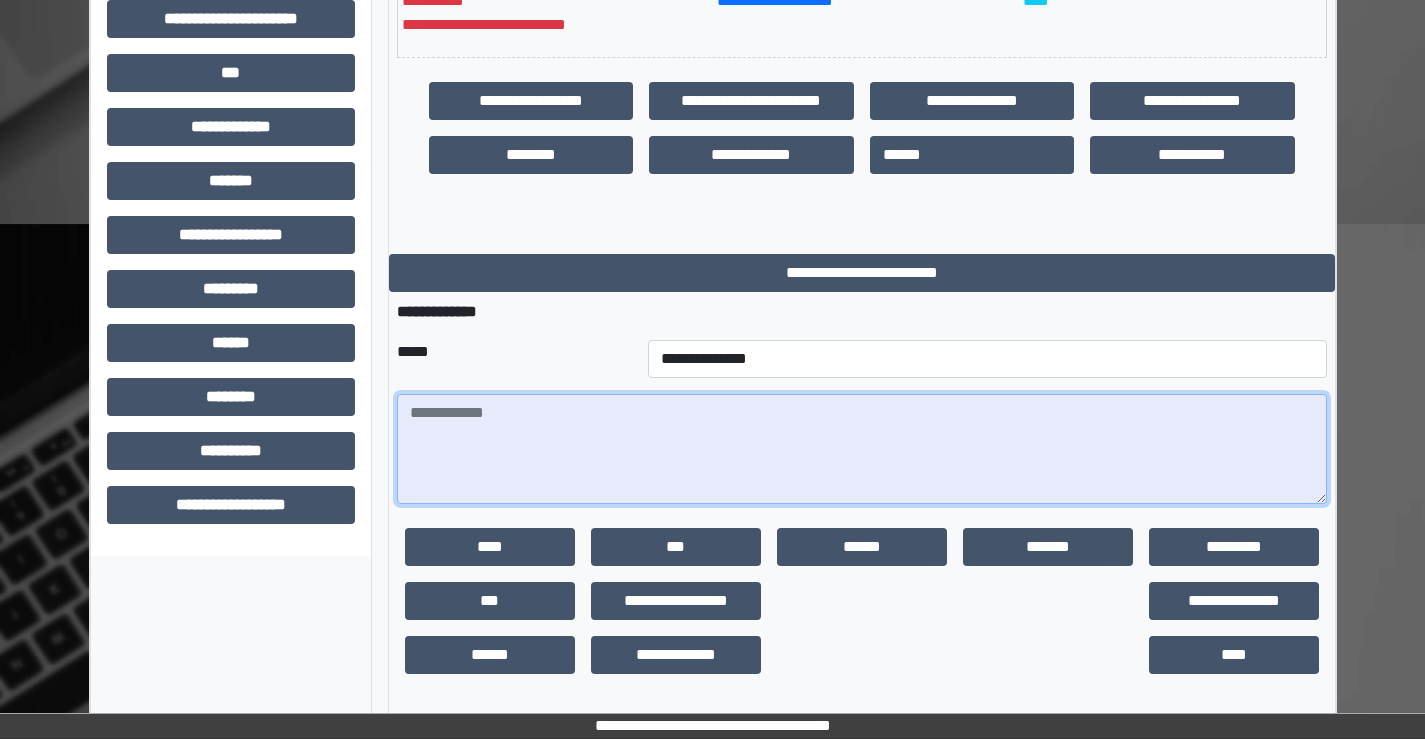 click at bounding box center (862, 449) 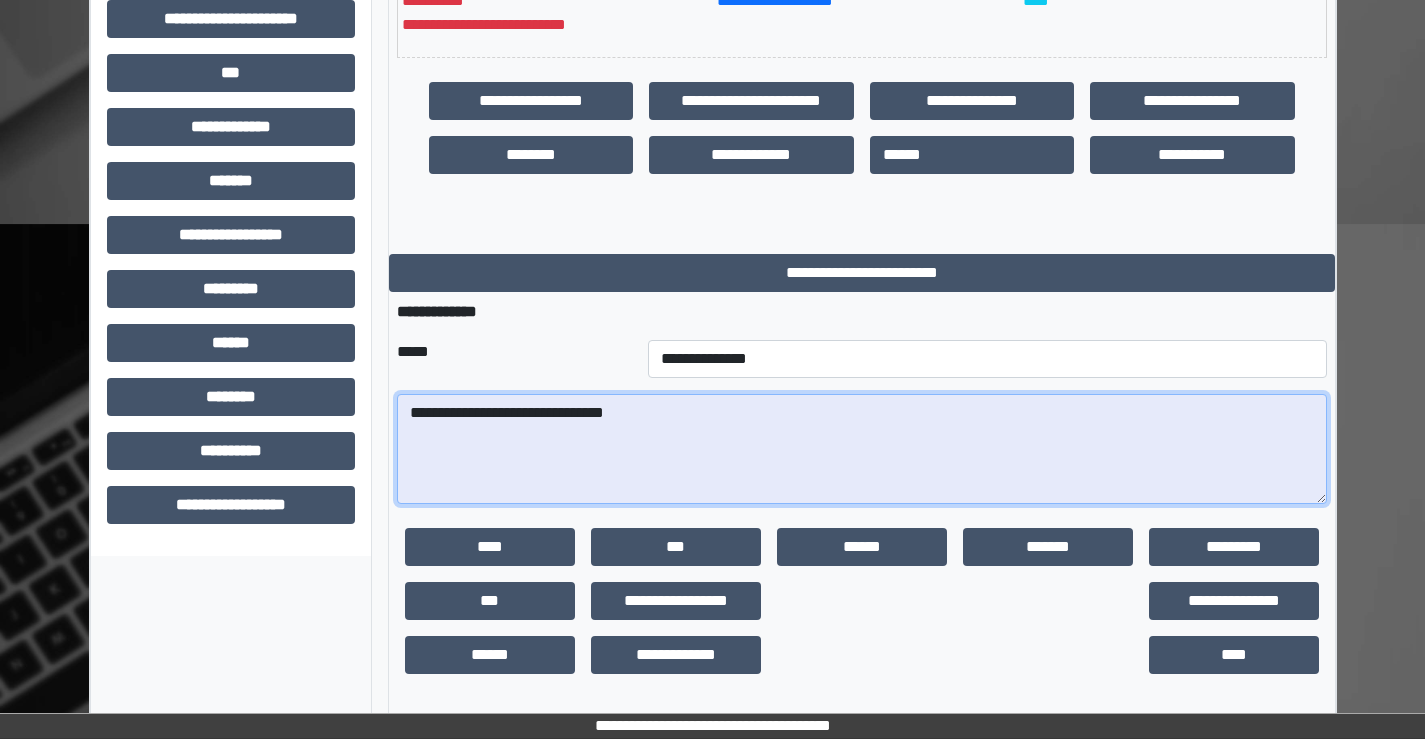 drag, startPoint x: 673, startPoint y: 436, endPoint x: 282, endPoint y: 374, distance: 395.88507 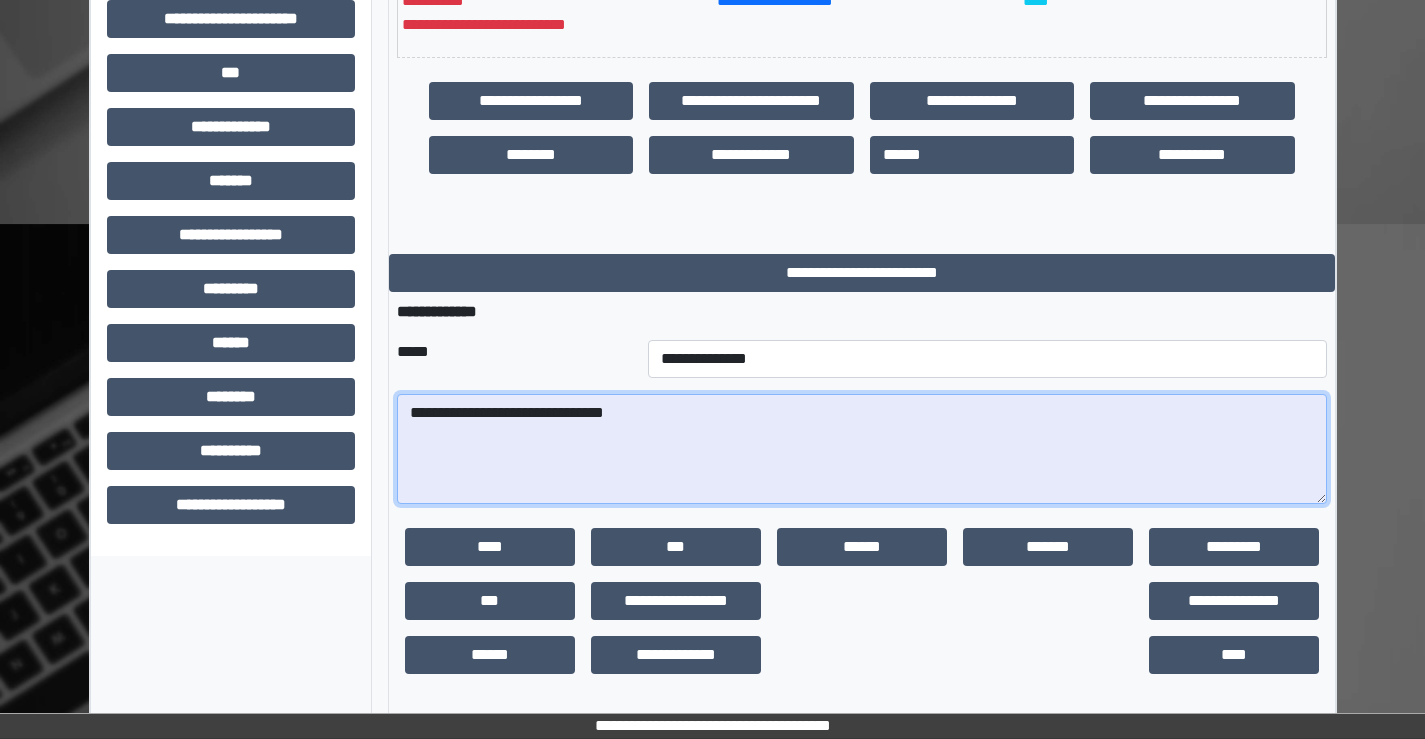 click on "**********" at bounding box center [713, 110] 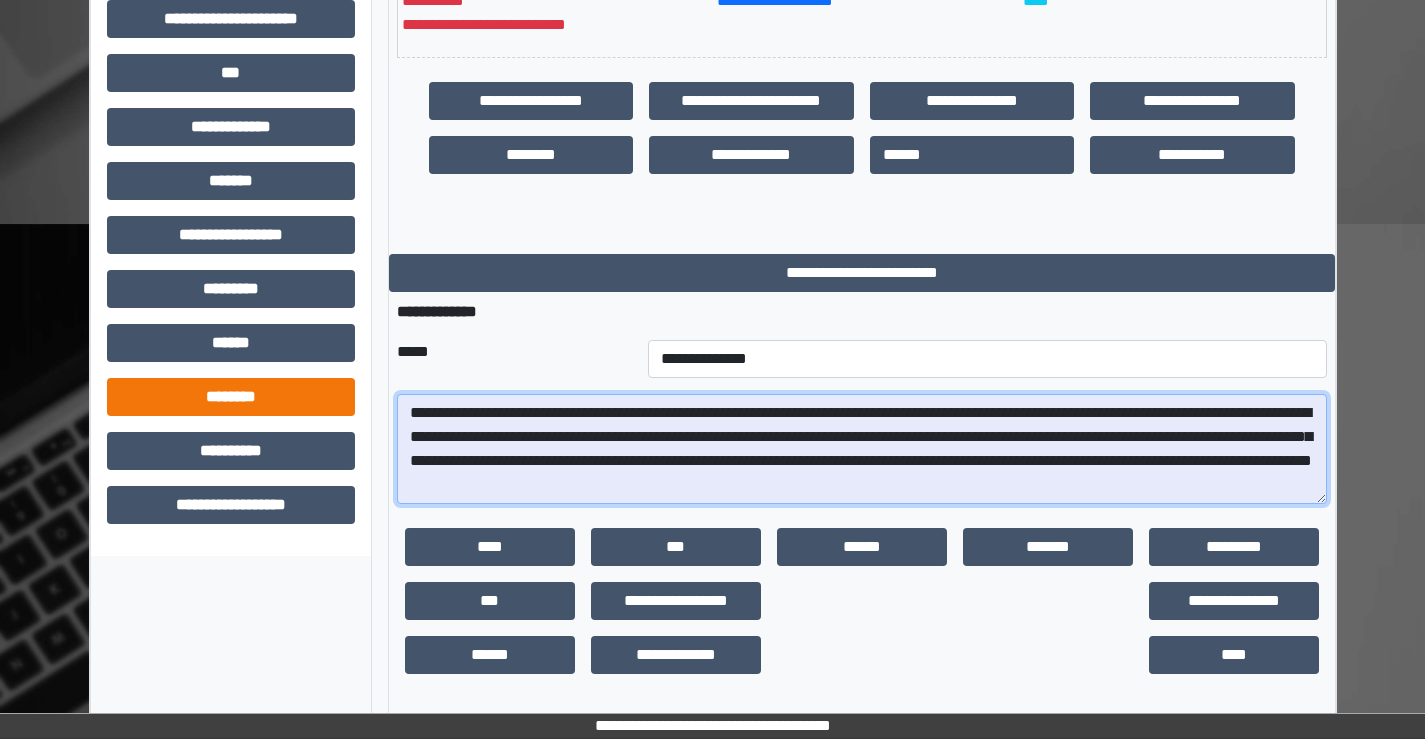 drag, startPoint x: 417, startPoint y: 412, endPoint x: 354, endPoint y: 394, distance: 65.52099 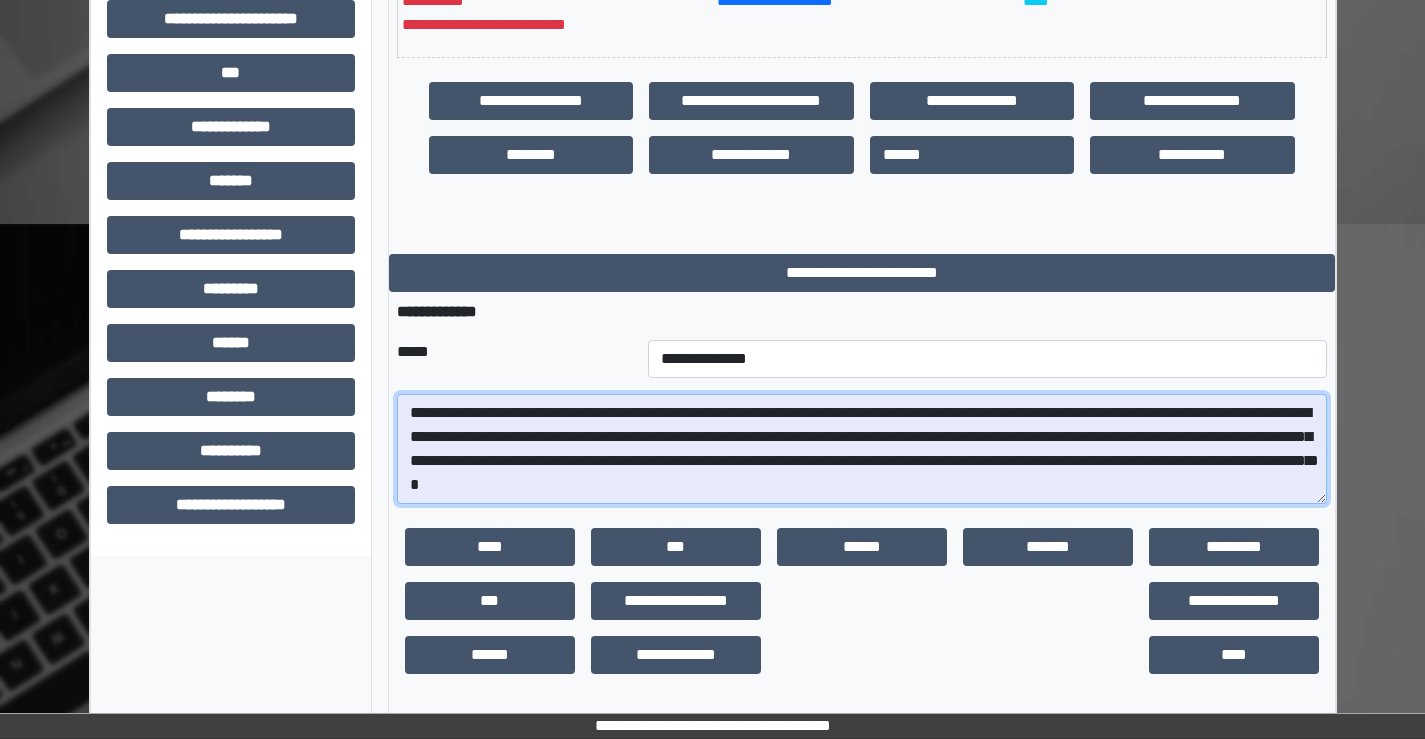 click on "**********" at bounding box center (862, 449) 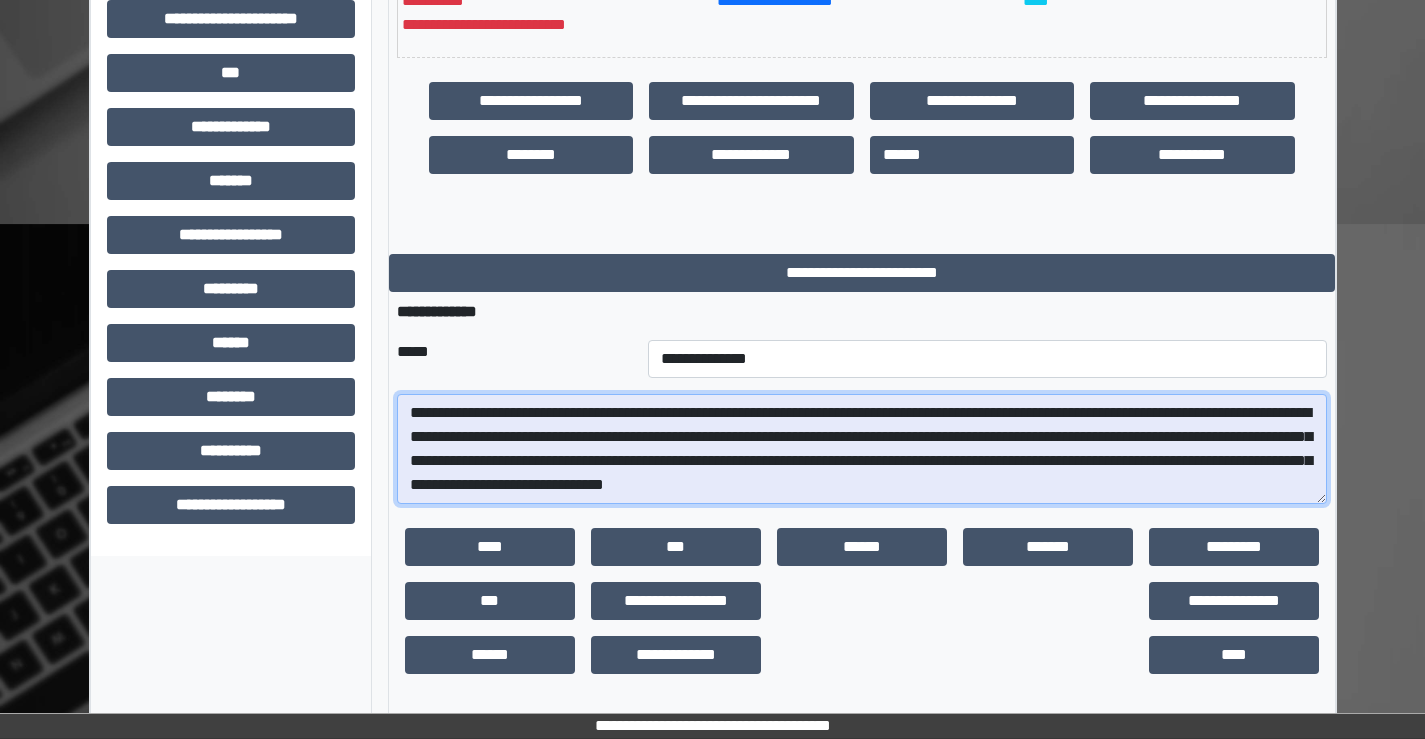 drag, startPoint x: 794, startPoint y: 461, endPoint x: 1084, endPoint y: 461, distance: 290 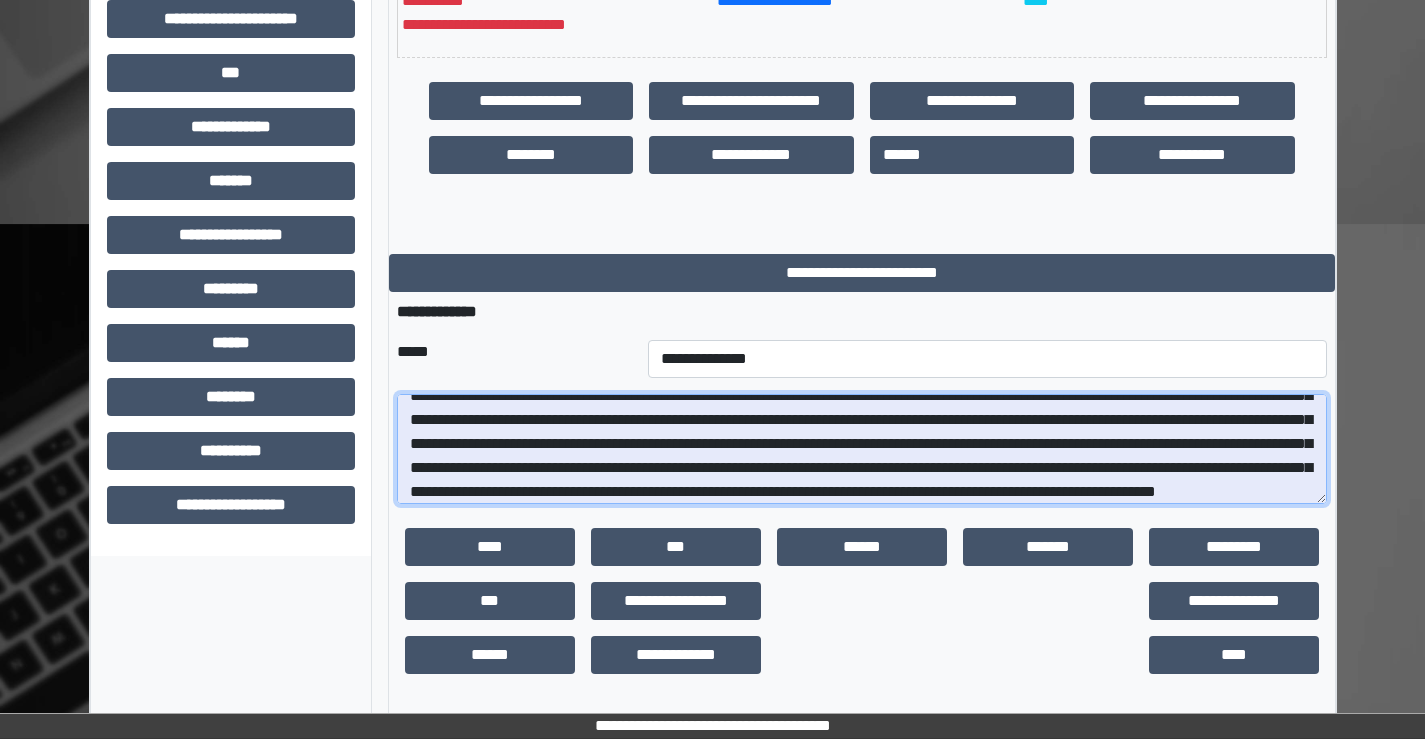 scroll, scrollTop: 65, scrollLeft: 0, axis: vertical 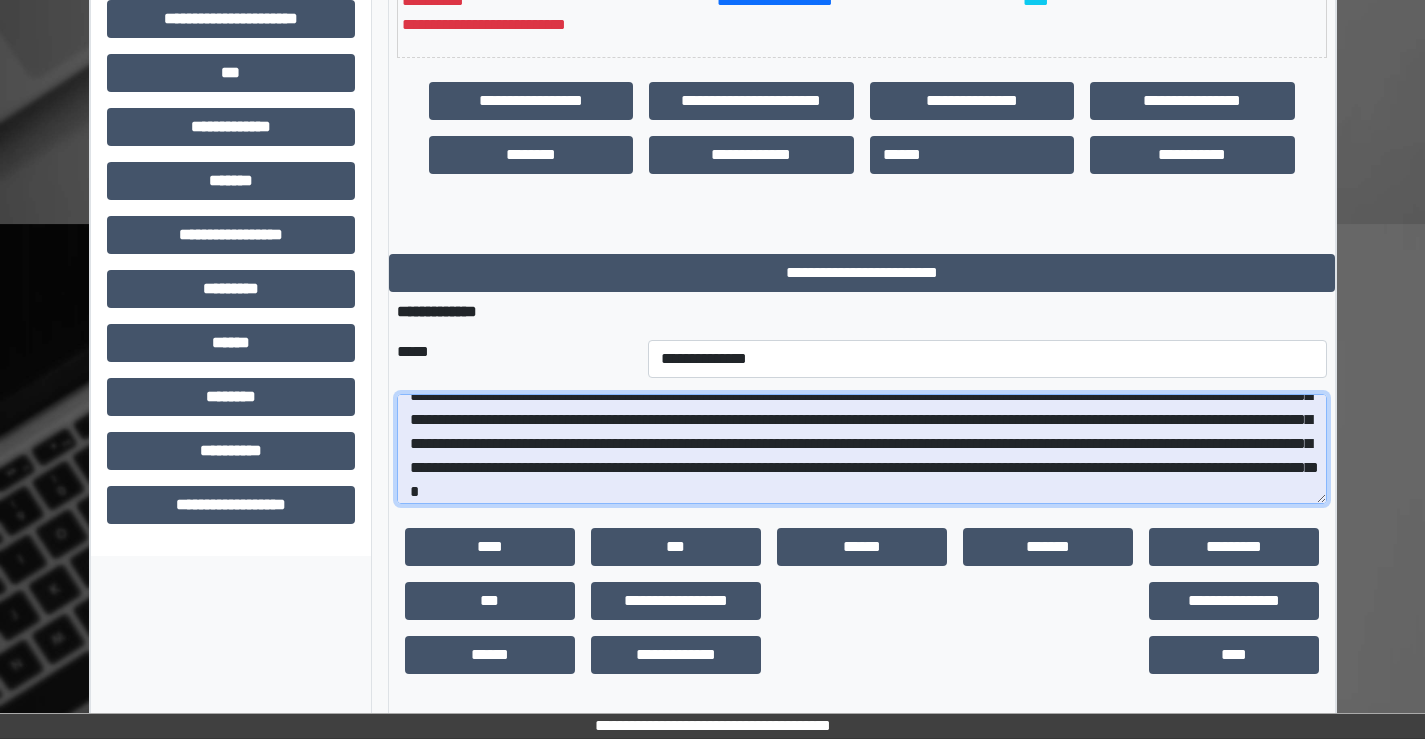 drag, startPoint x: 1214, startPoint y: 468, endPoint x: 1158, endPoint y: 484, distance: 58.24088 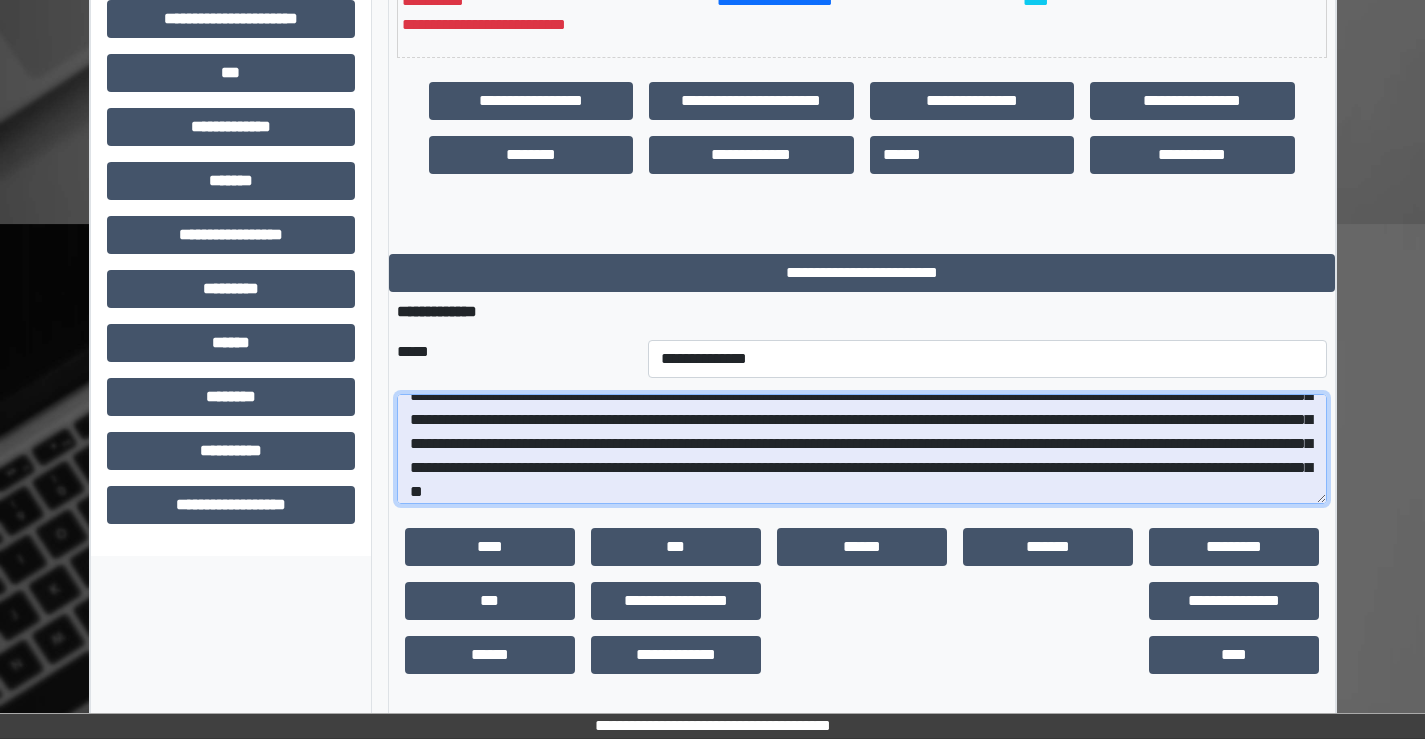 click on "**********" at bounding box center (862, 449) 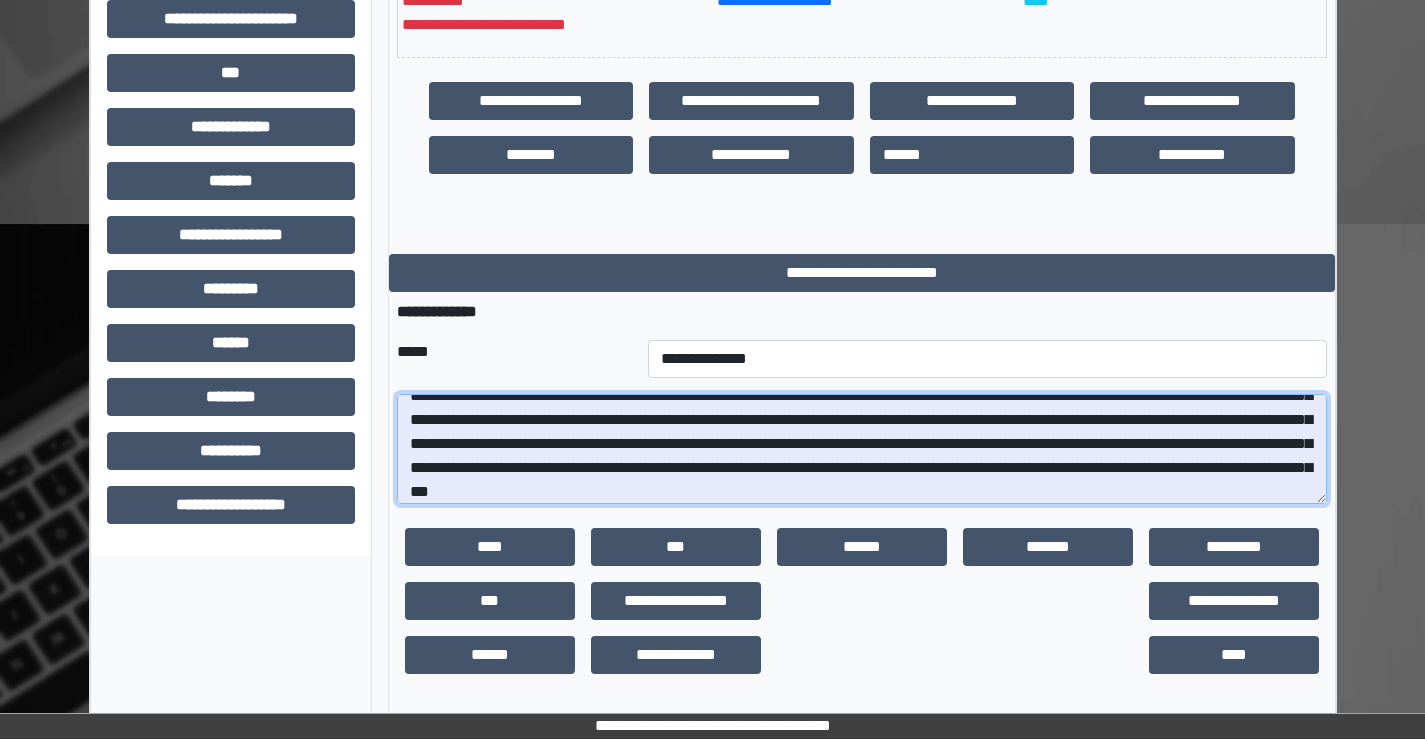 click on "**********" at bounding box center [862, 449] 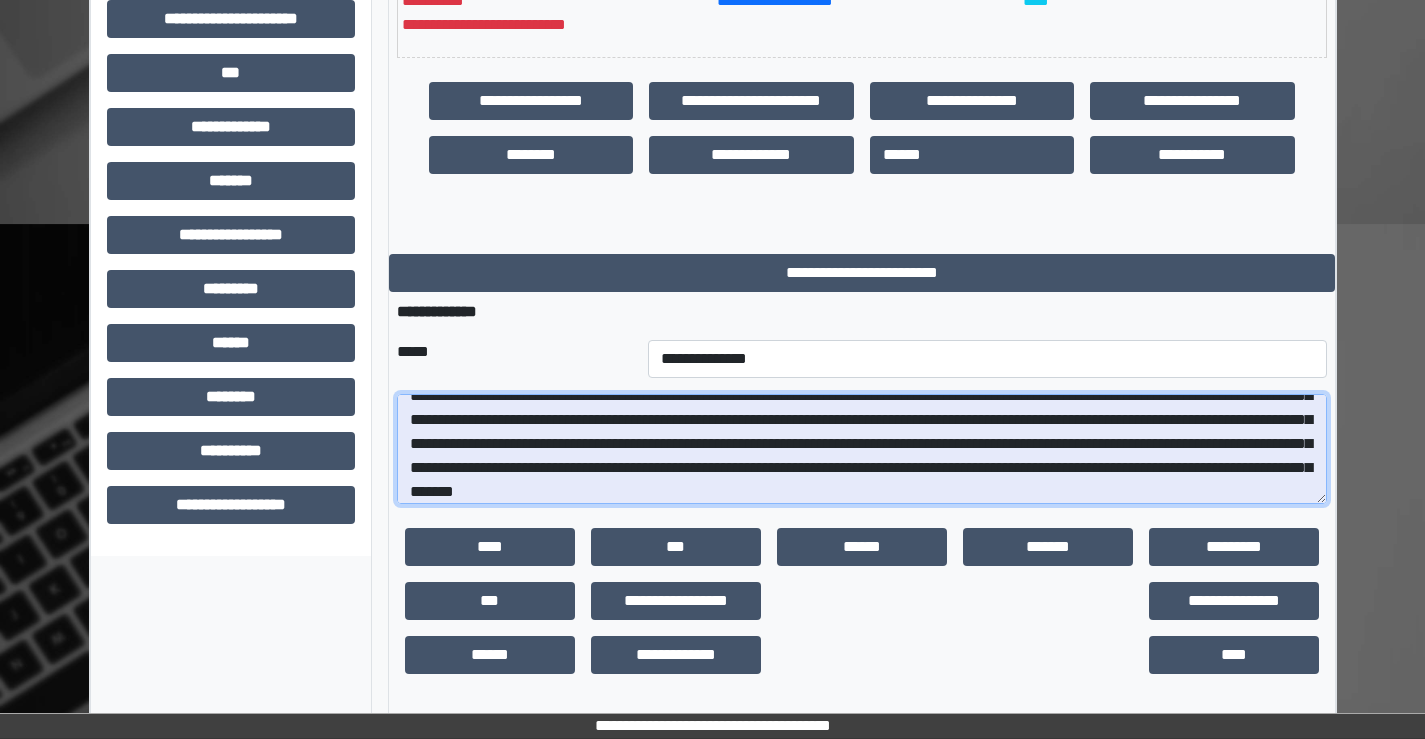 click on "**********" at bounding box center [862, 449] 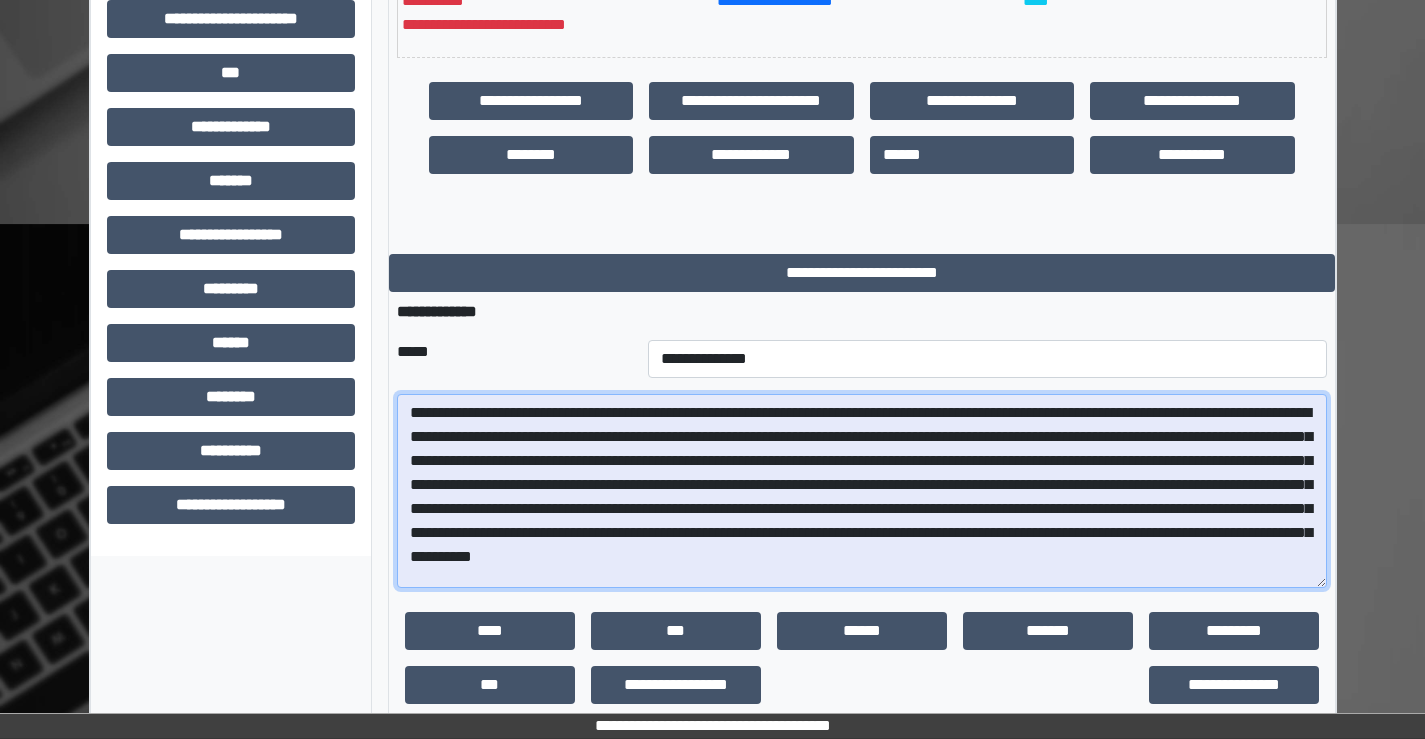 scroll, scrollTop: 11, scrollLeft: 0, axis: vertical 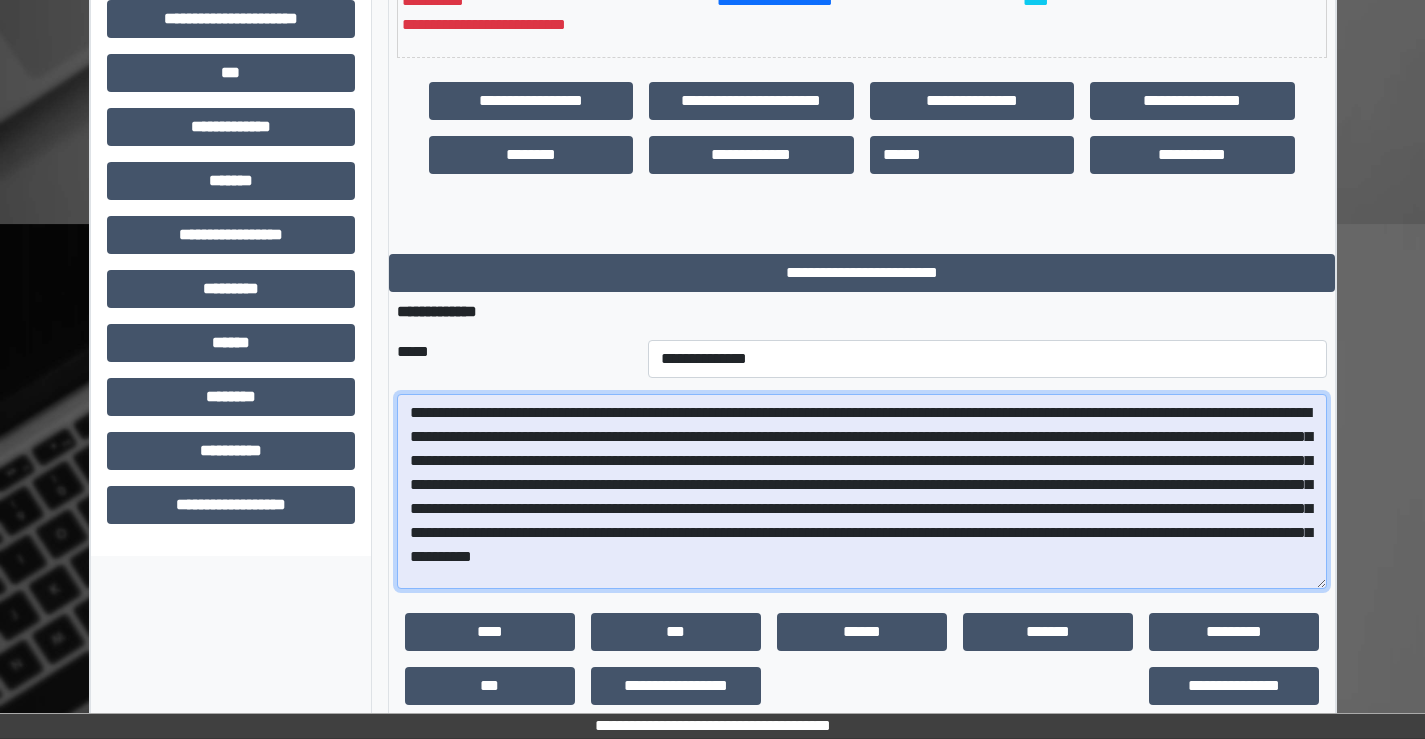 click on "**********" at bounding box center [862, 491] 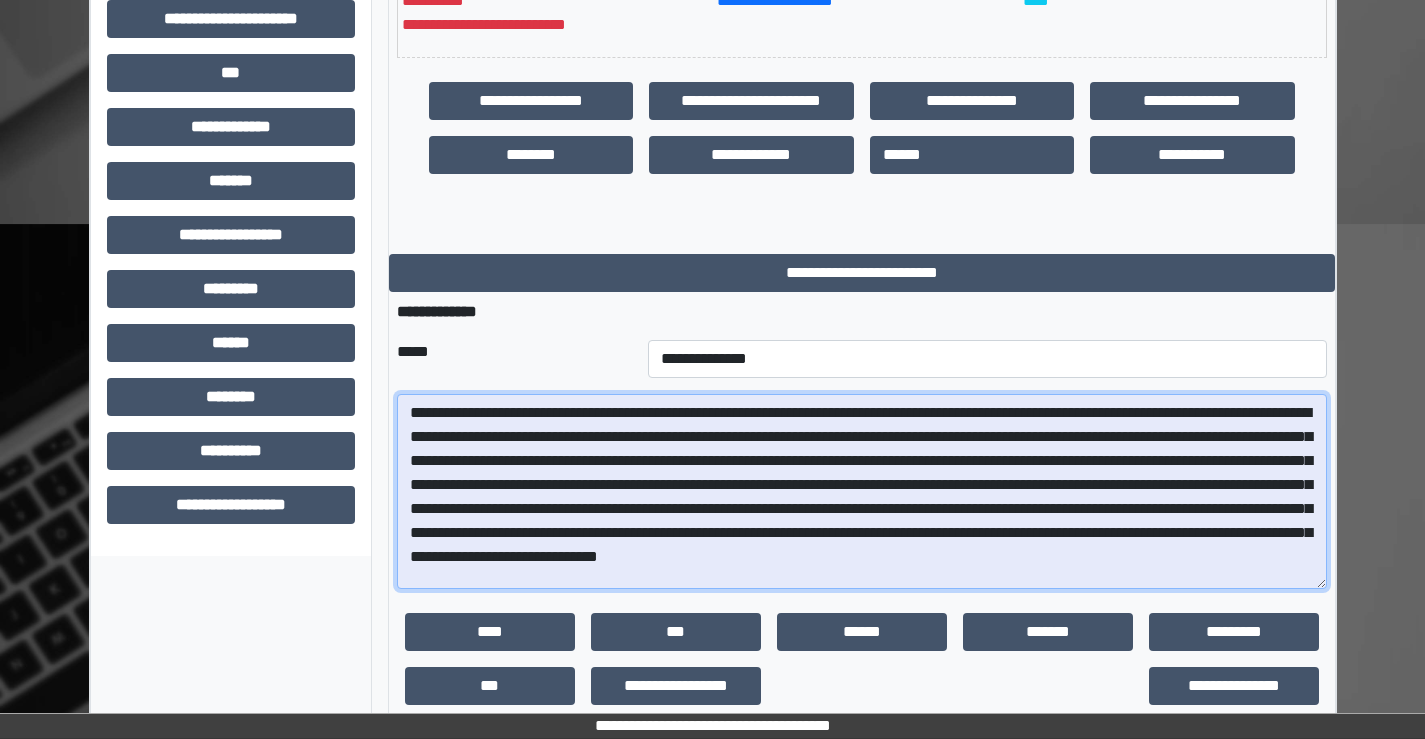scroll, scrollTop: 686, scrollLeft: 0, axis: vertical 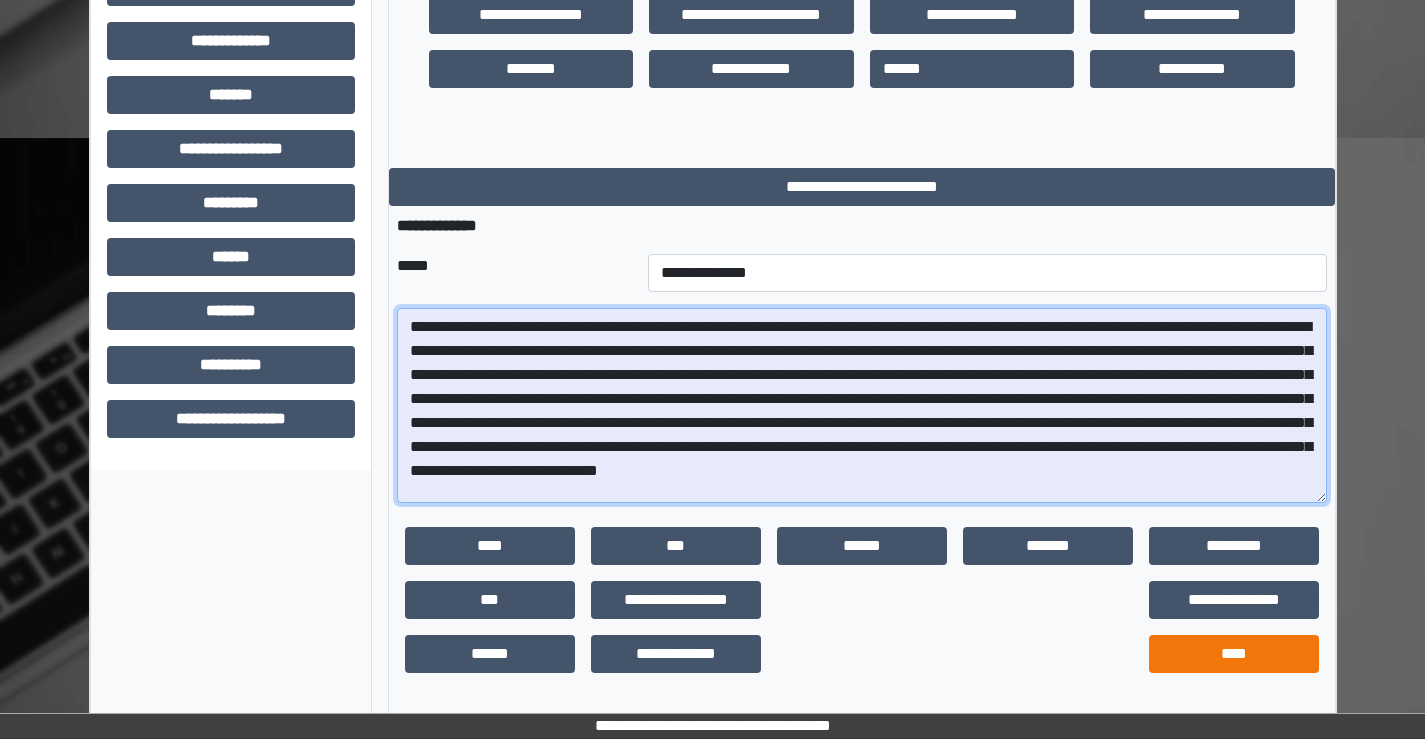 type on "**********" 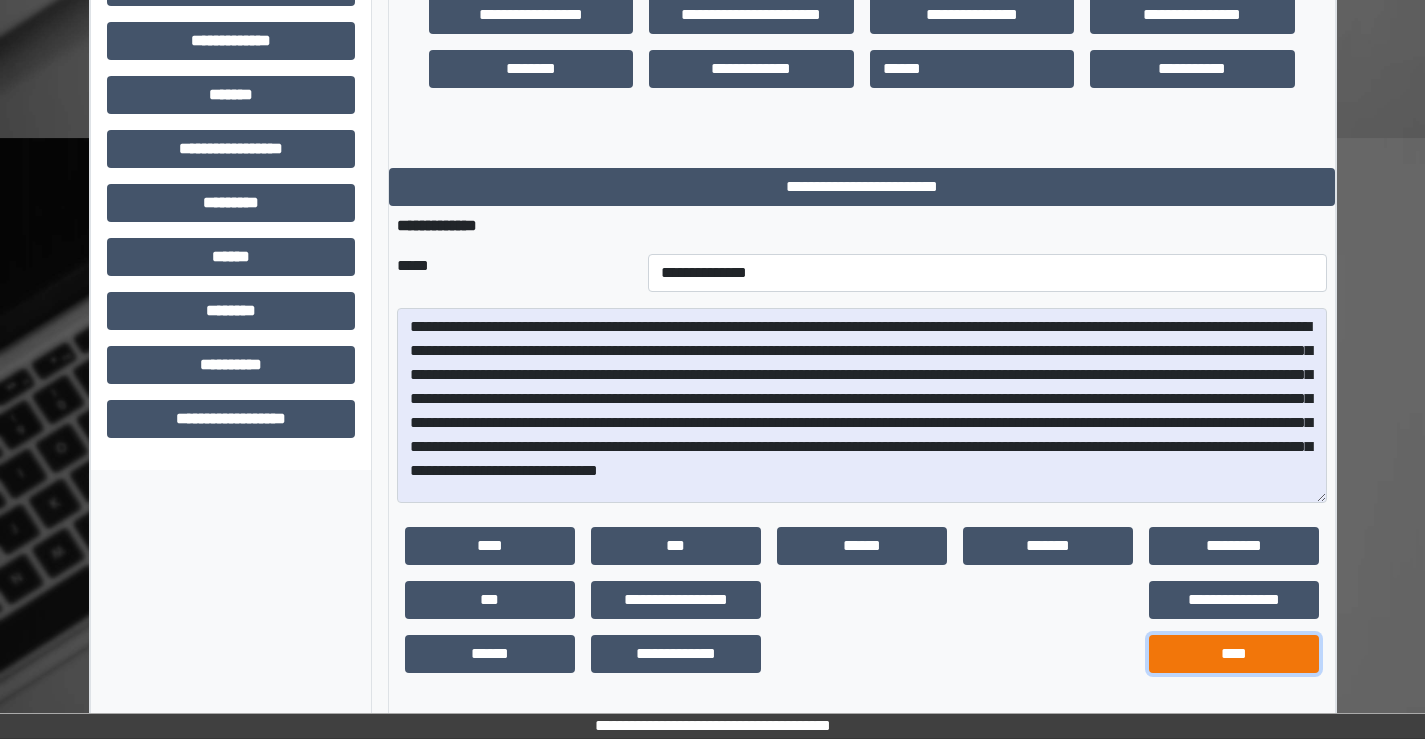 click on "****" at bounding box center [1234, 654] 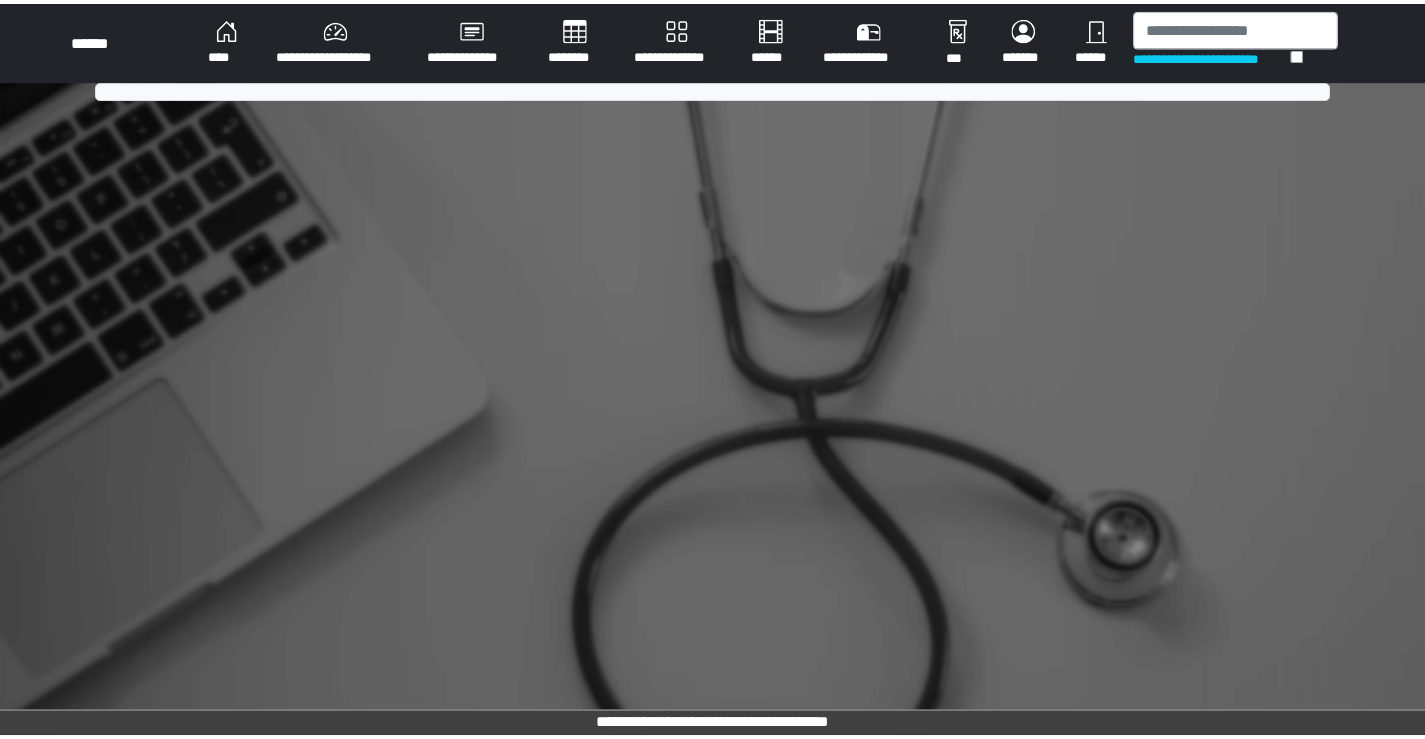 scroll, scrollTop: 0, scrollLeft: 0, axis: both 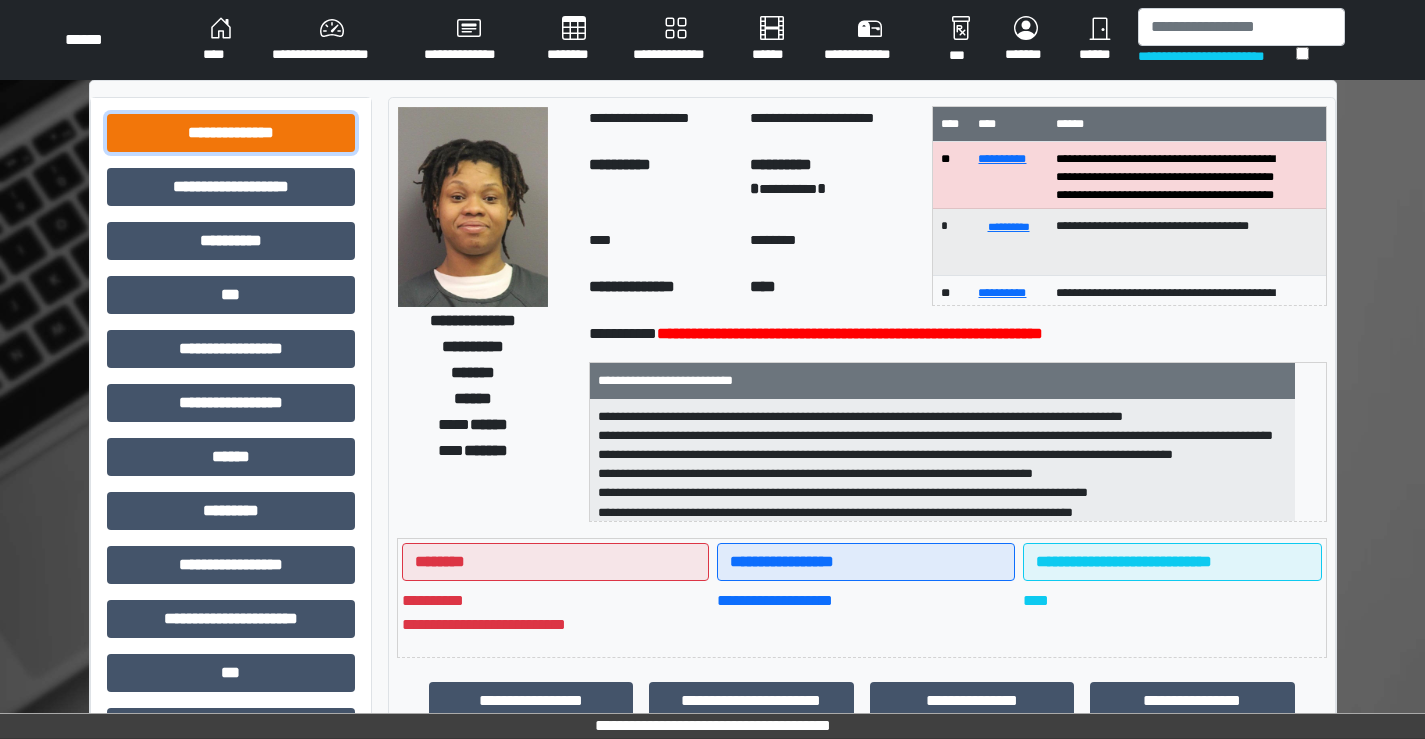 click on "**********" 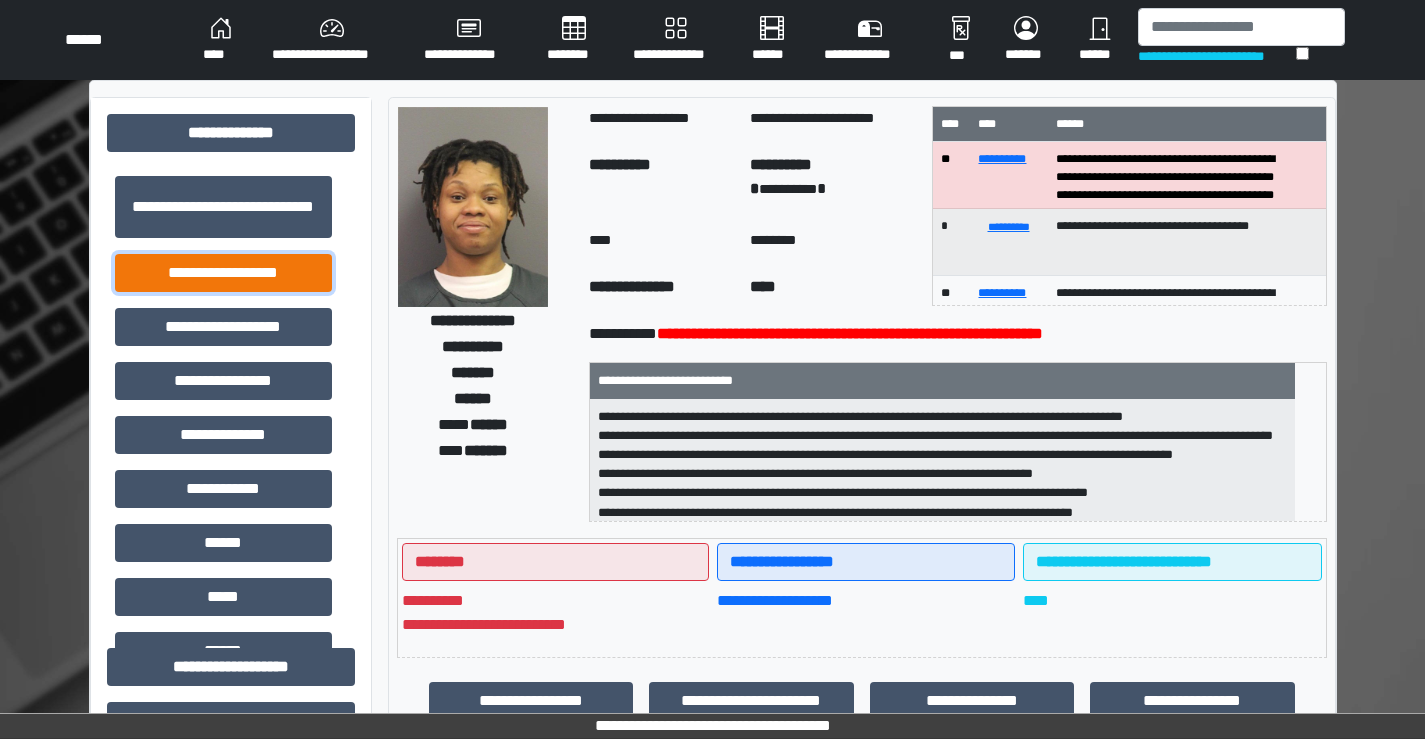 click on "**********" 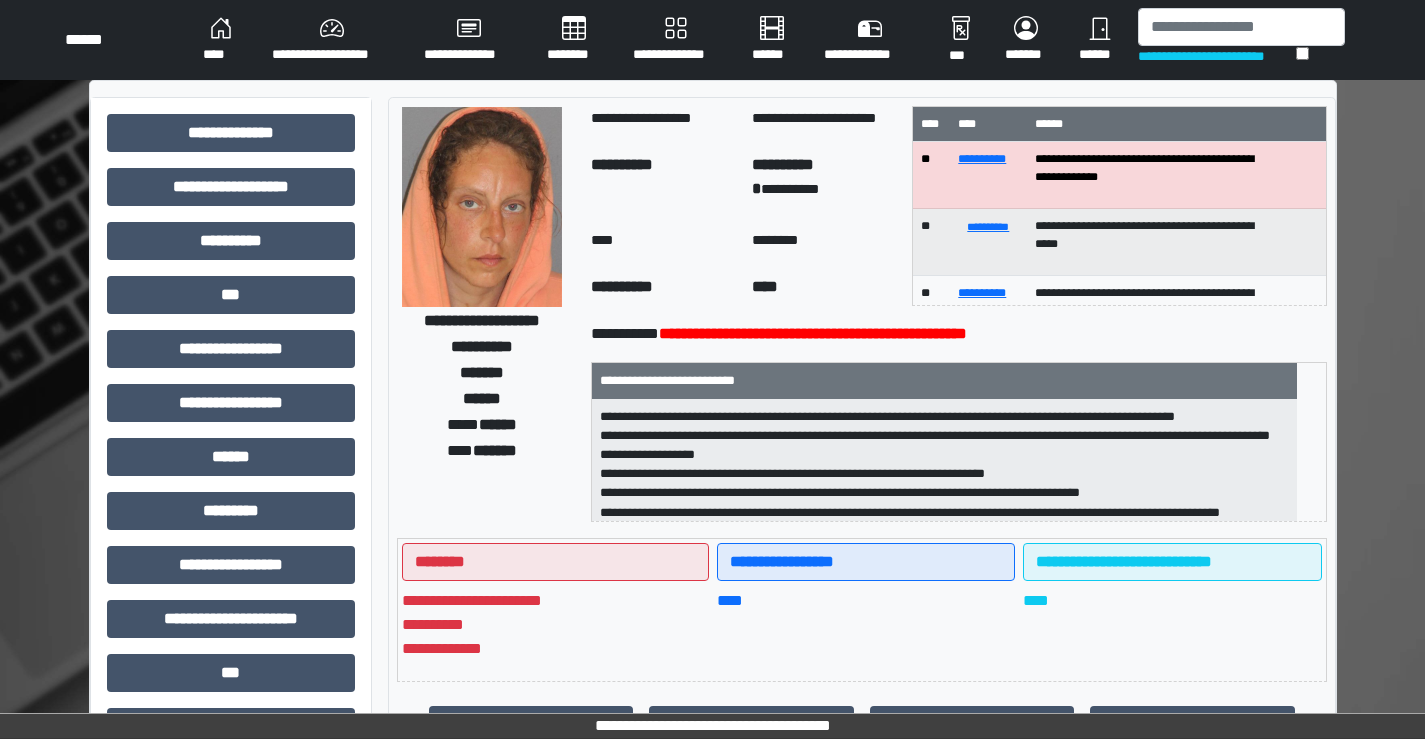 scroll, scrollTop: 0, scrollLeft: 0, axis: both 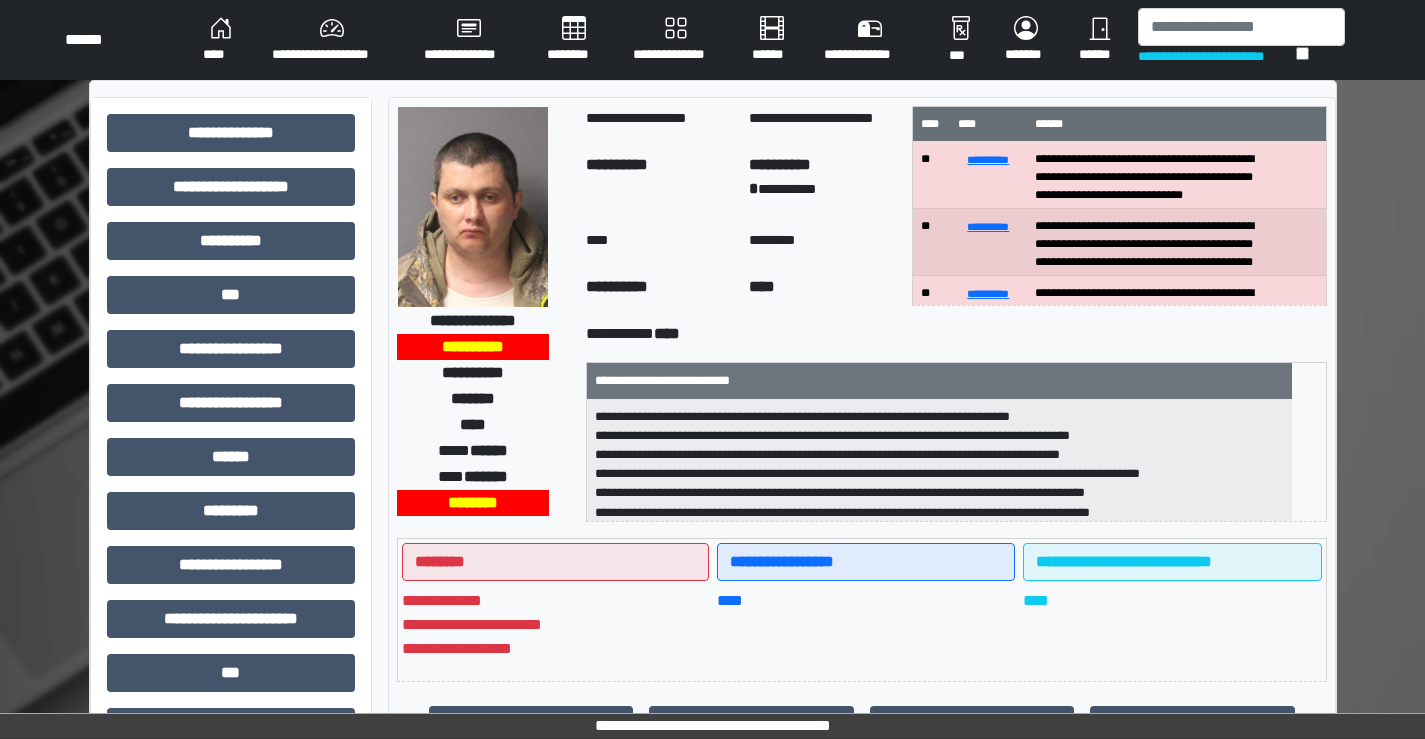 click on "**********" at bounding box center (231, 627) 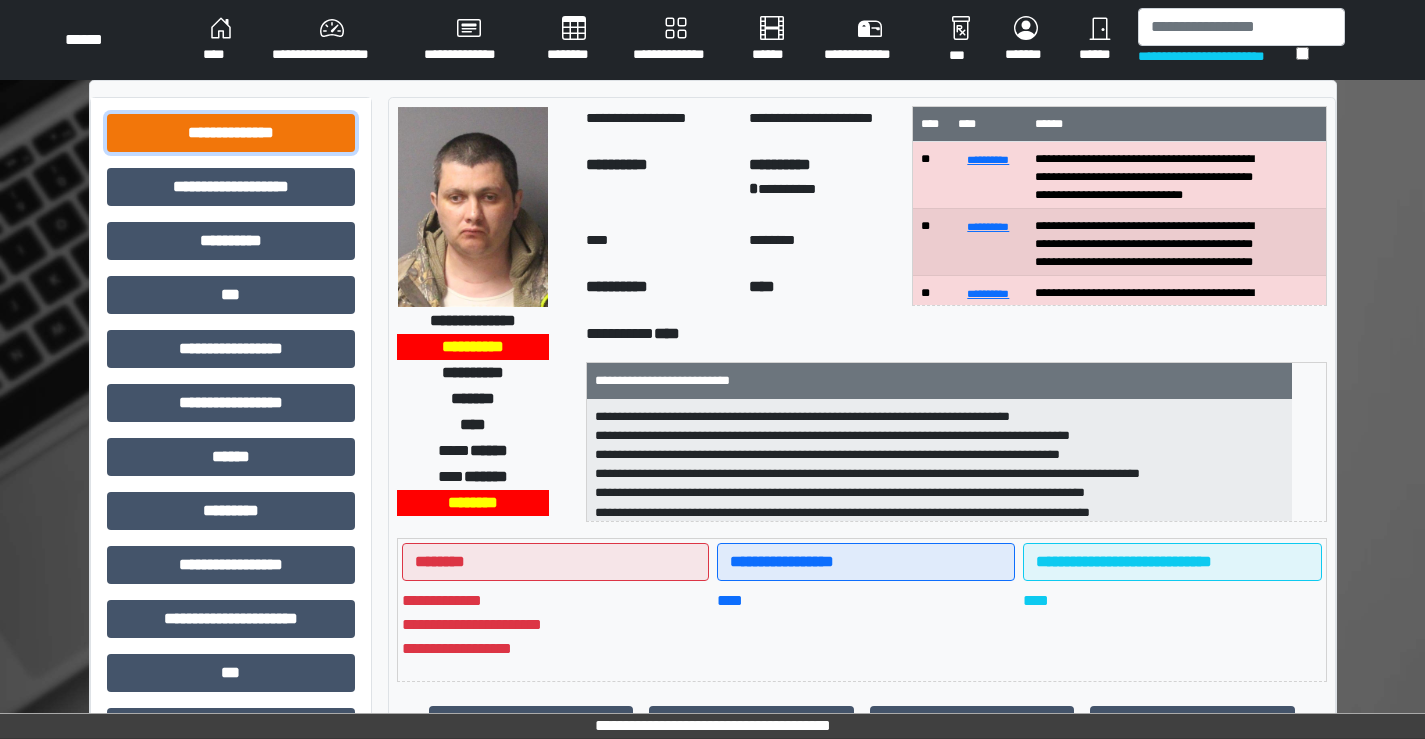 click on "**********" at bounding box center (231, 133) 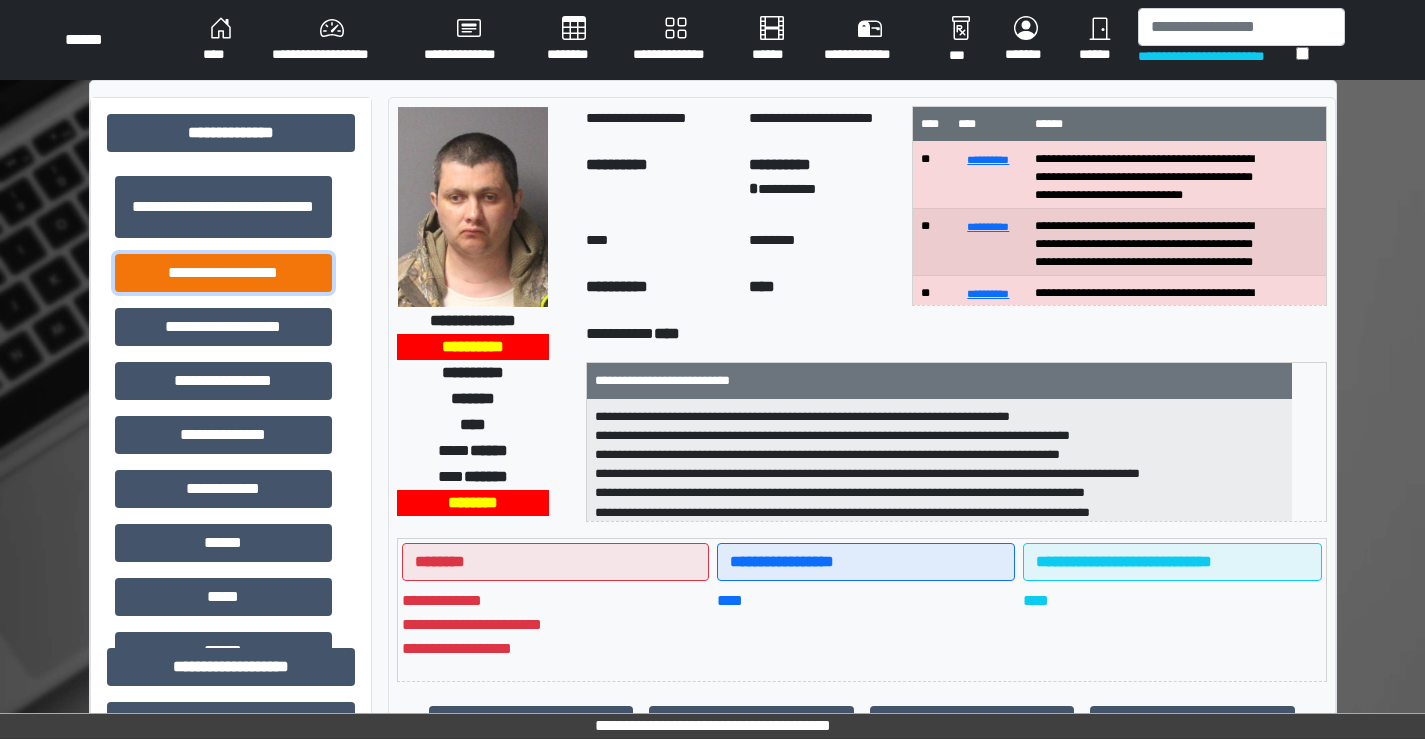 click on "**********" at bounding box center [223, 273] 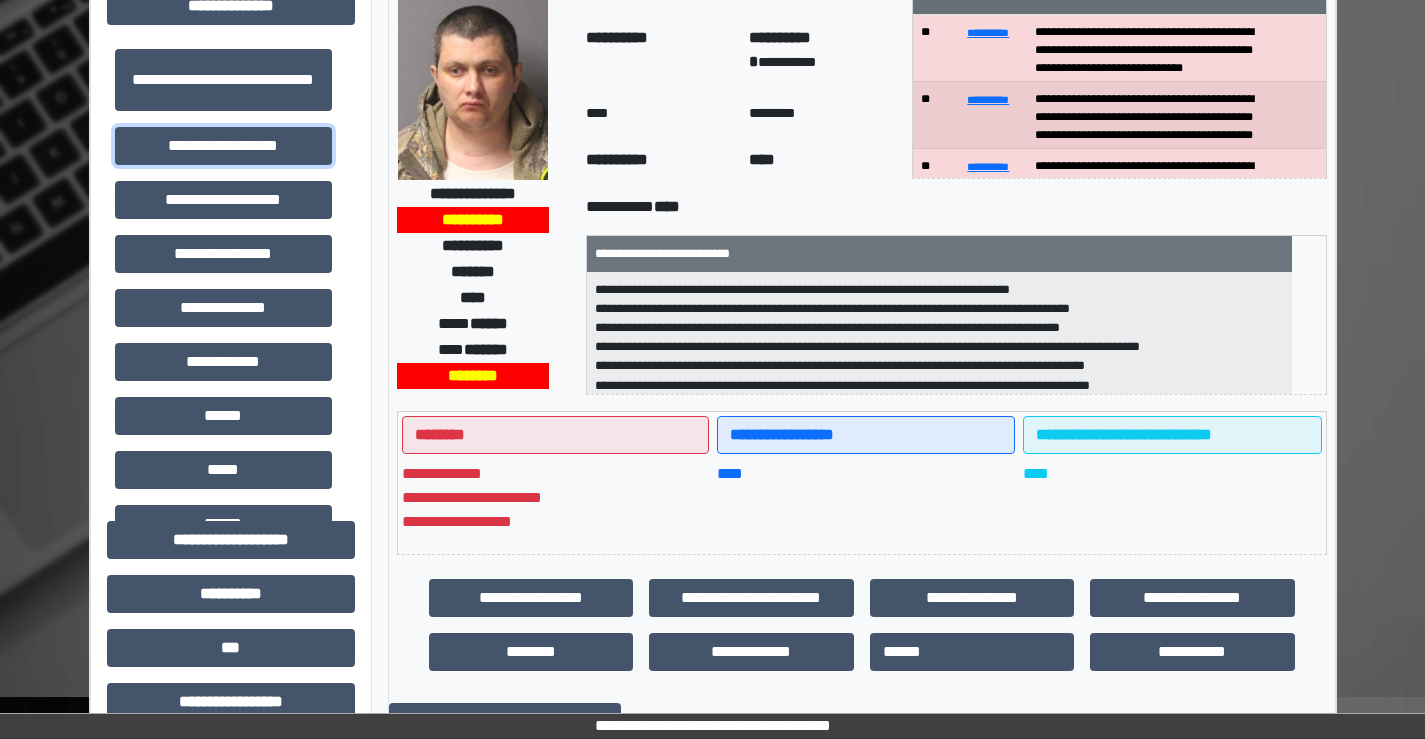 scroll, scrollTop: 400, scrollLeft: 0, axis: vertical 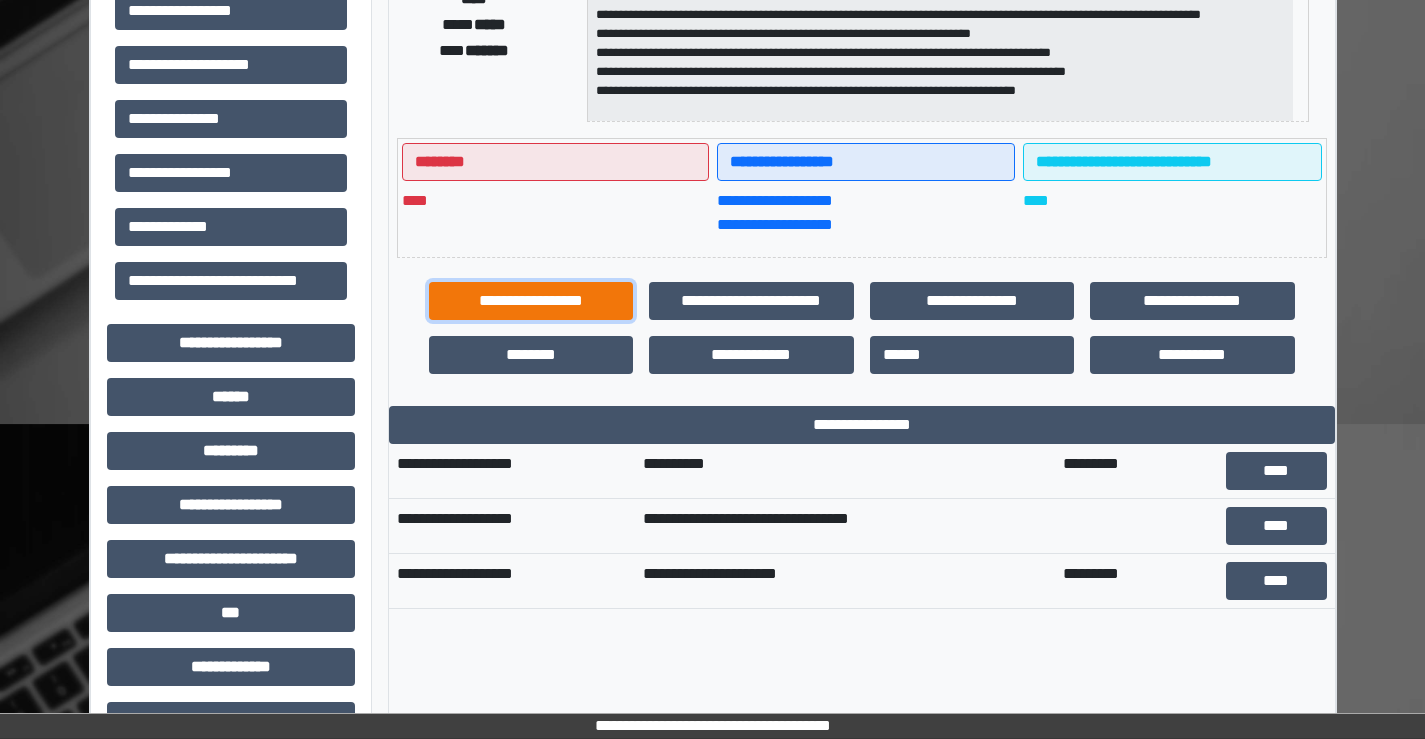 click on "**********" at bounding box center (531, 301) 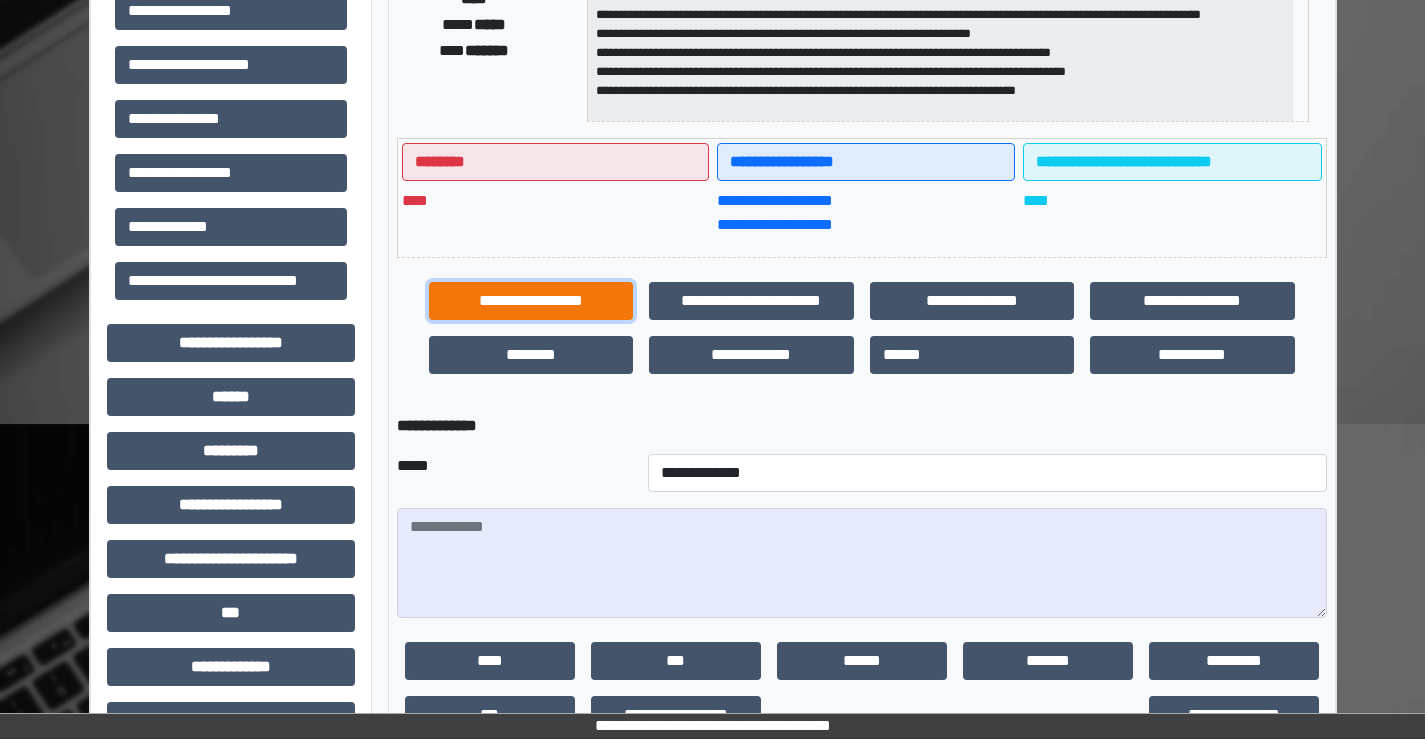 click on "**********" at bounding box center [531, 301] 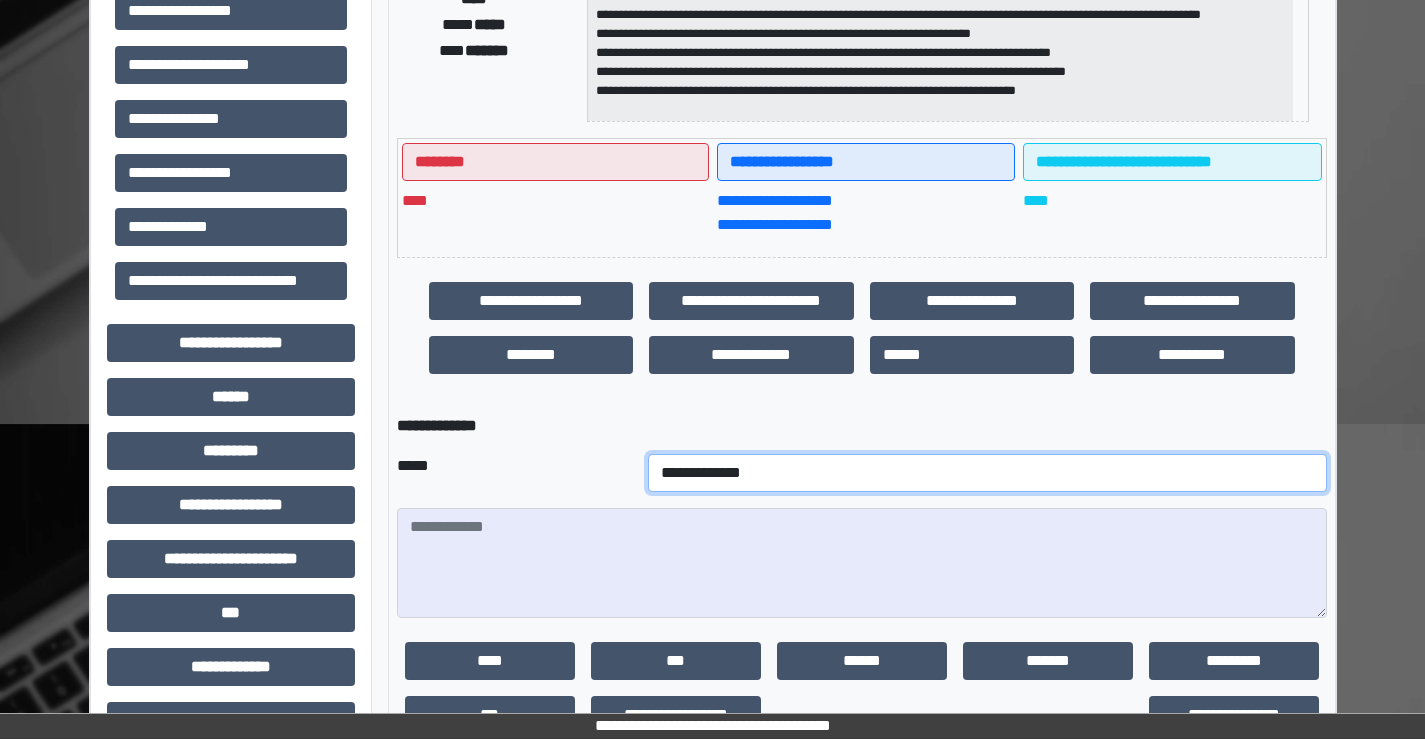 click on "**********" at bounding box center (987, 473) 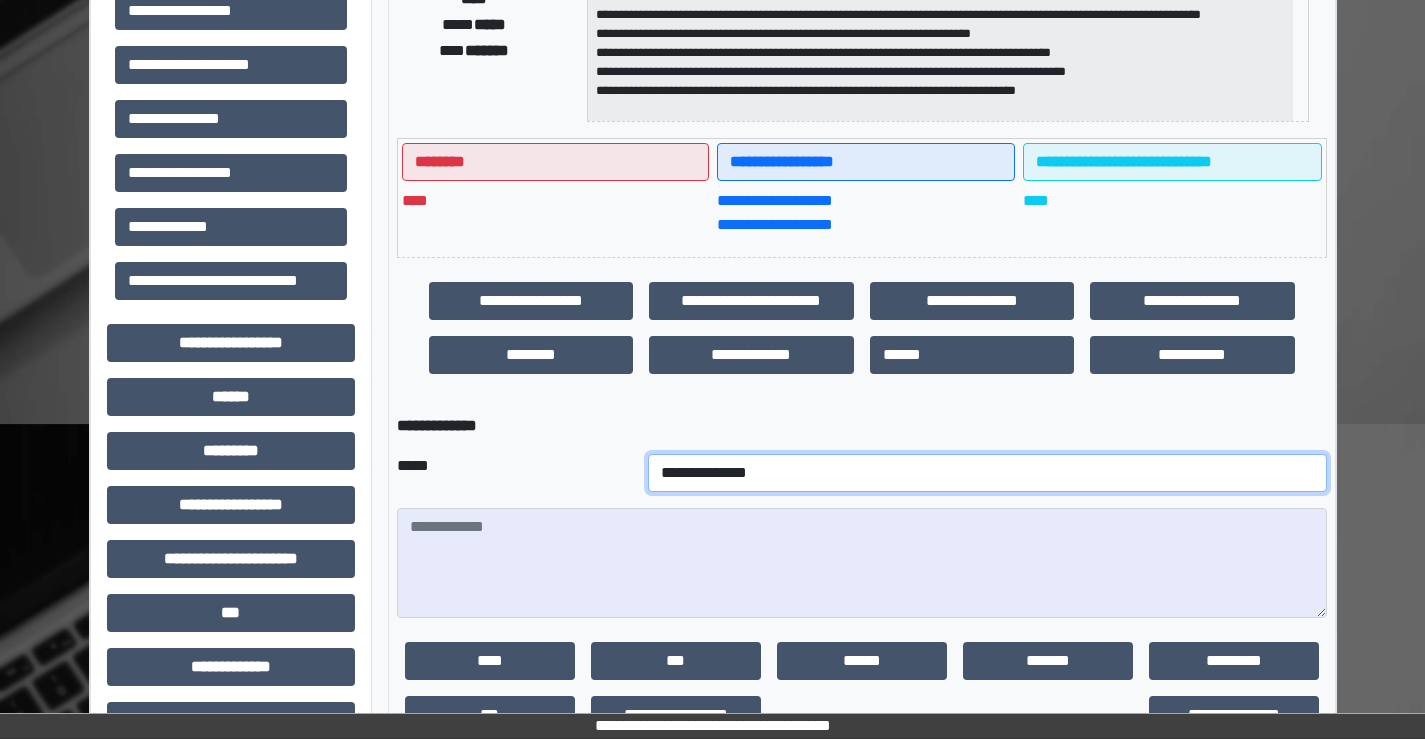 click on "**********" at bounding box center (987, 473) 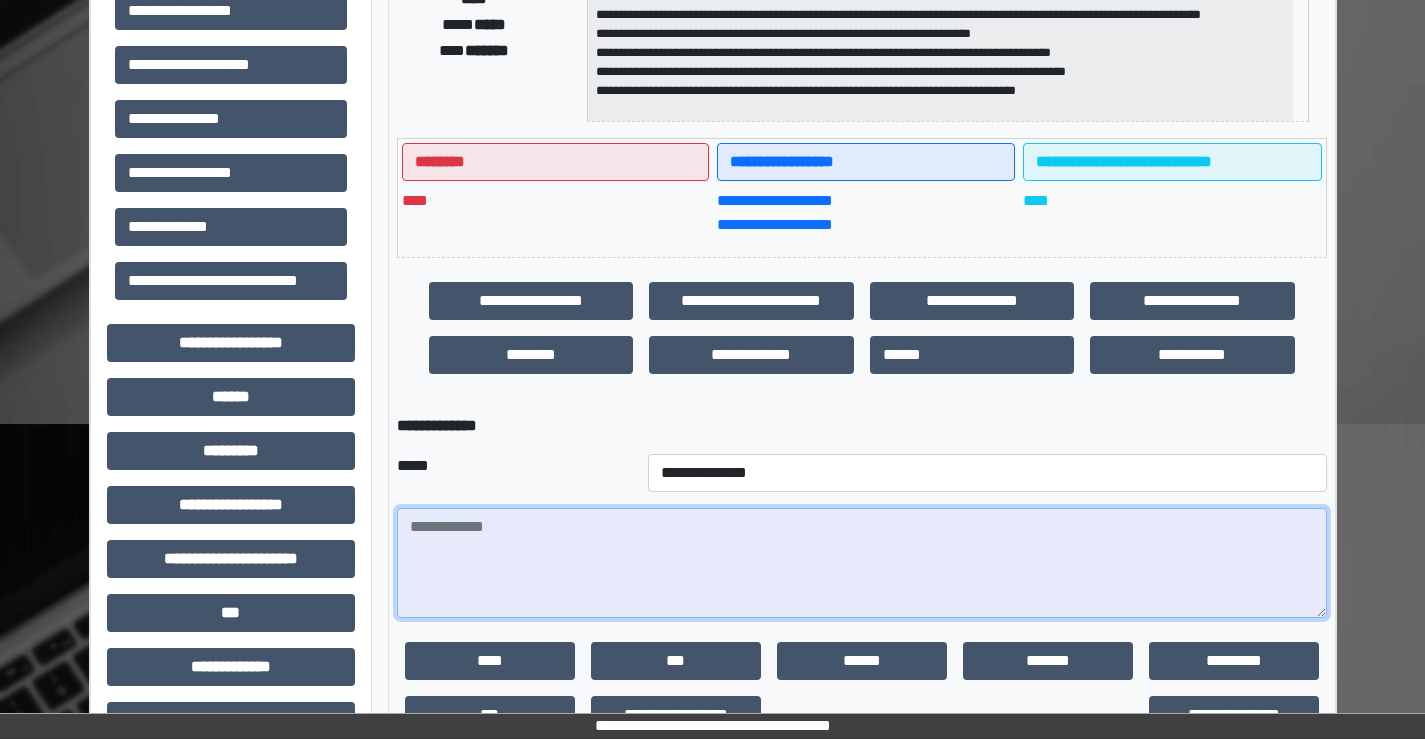 click at bounding box center (862, 563) 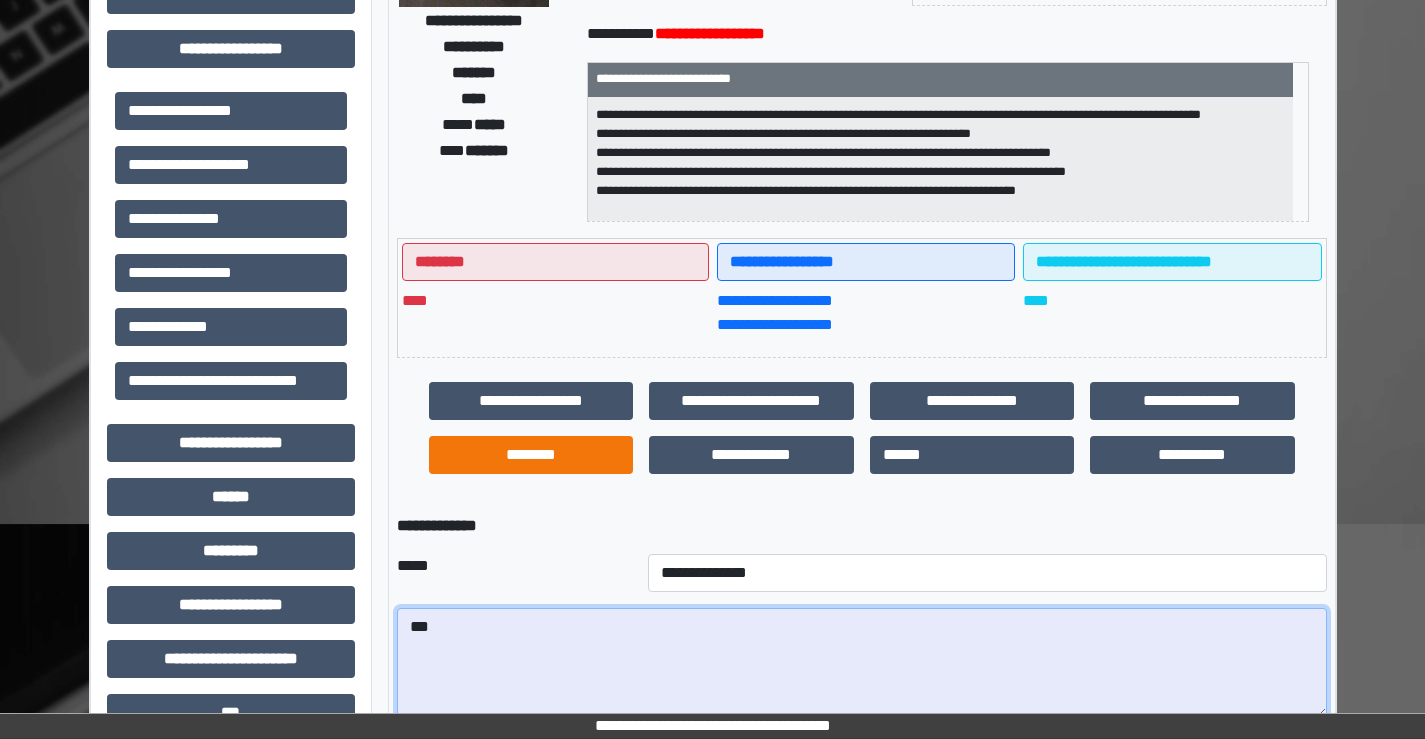 scroll, scrollTop: 400, scrollLeft: 0, axis: vertical 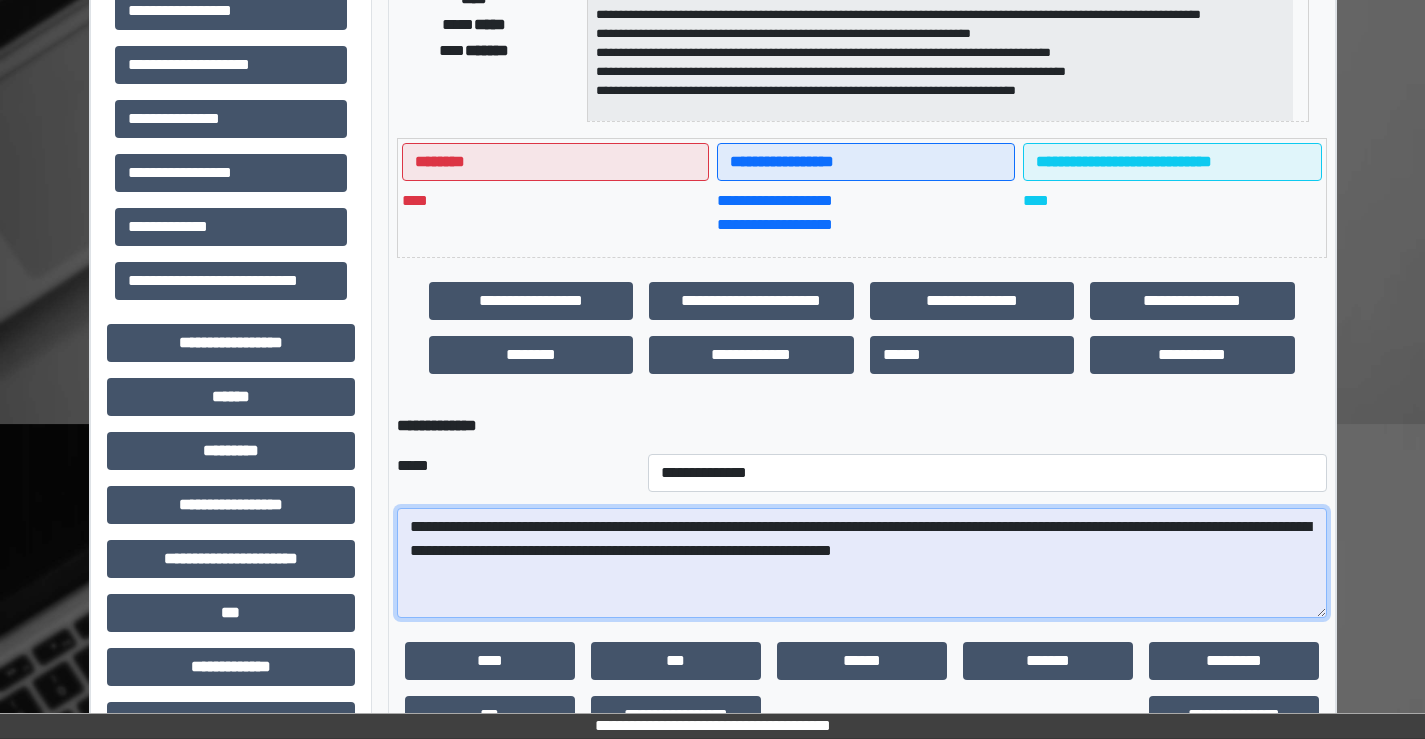 click on "**********" at bounding box center [862, 563] 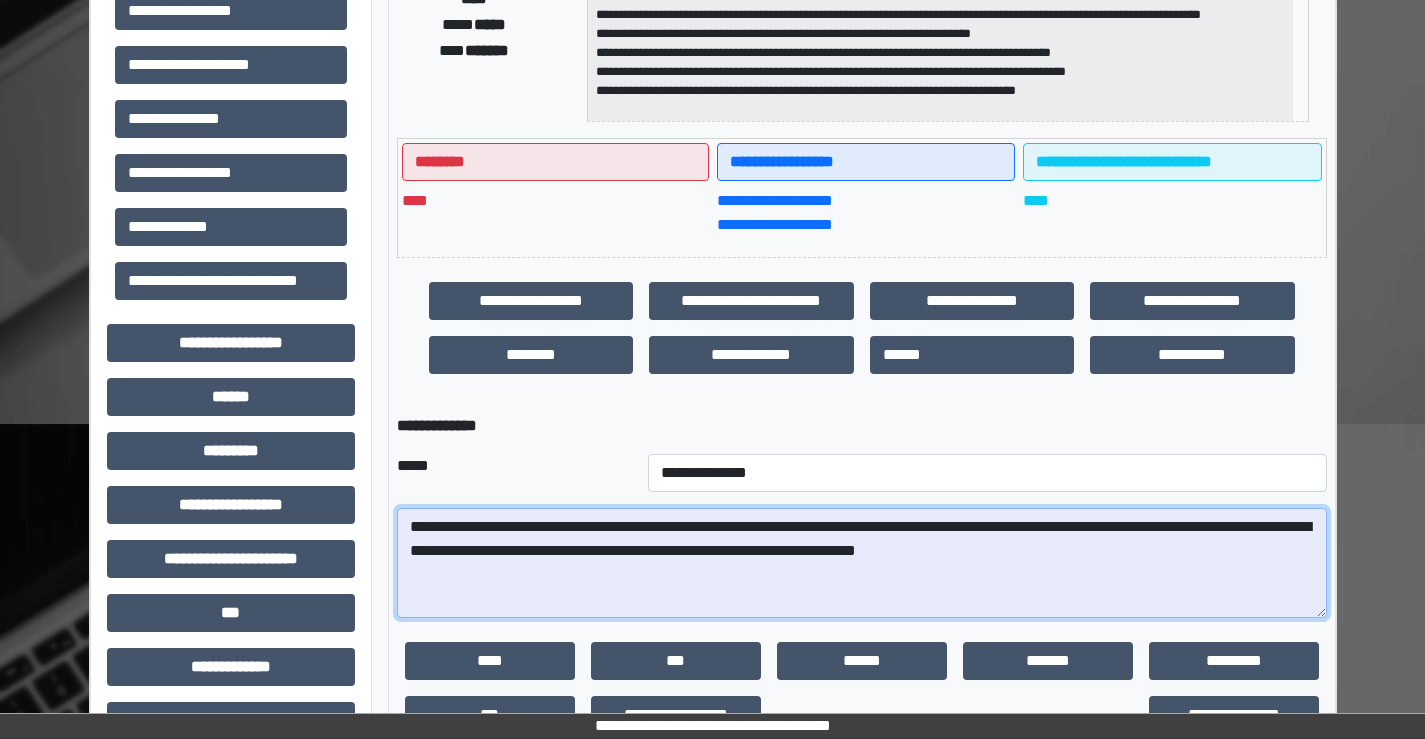 click on "**********" at bounding box center (862, 563) 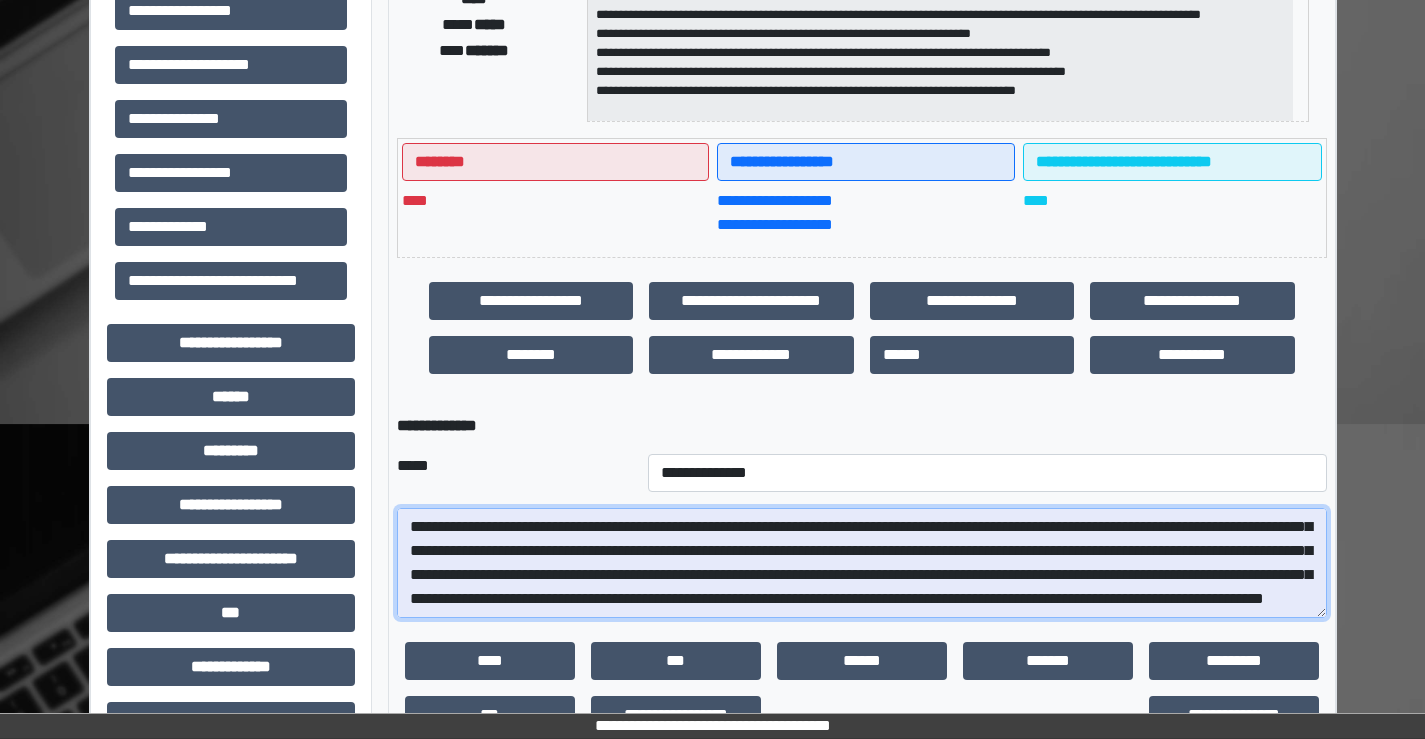 scroll, scrollTop: 65, scrollLeft: 0, axis: vertical 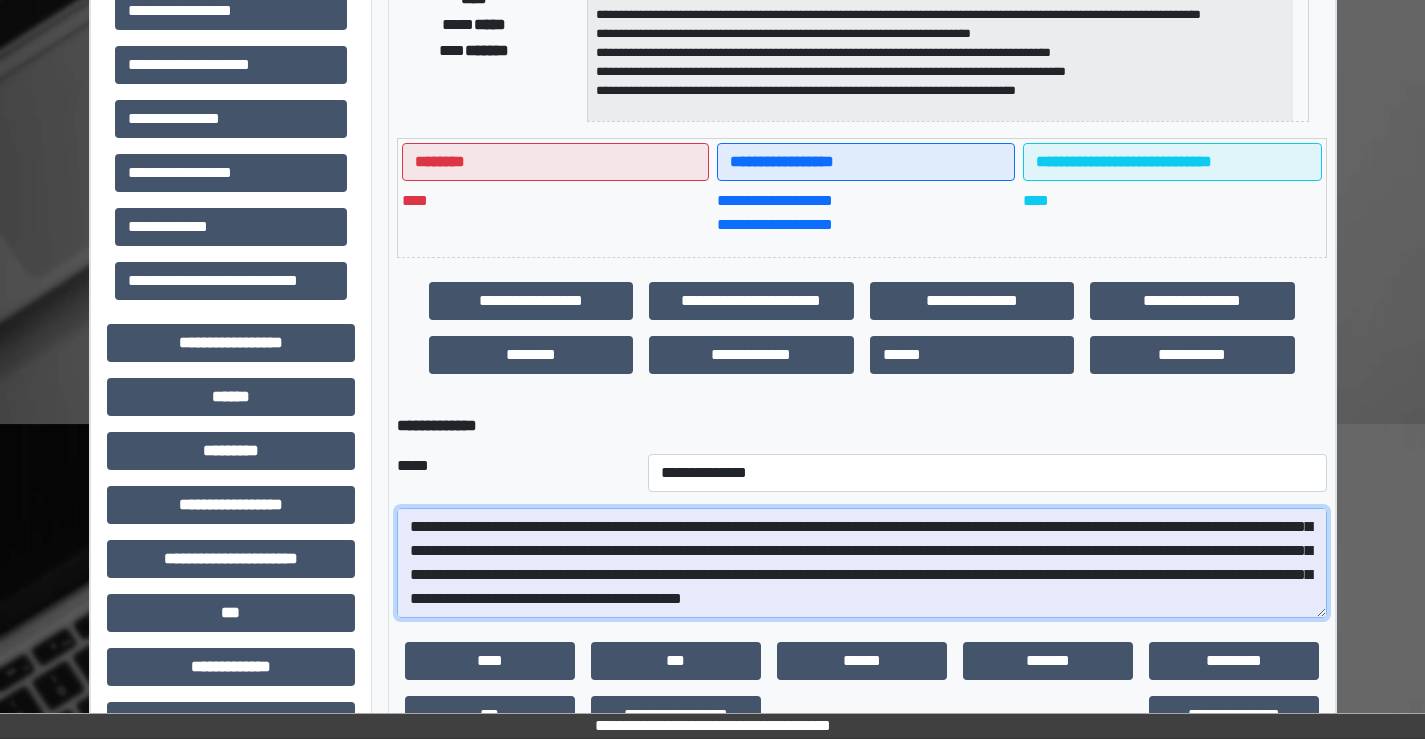click on "**********" at bounding box center (862, 563) 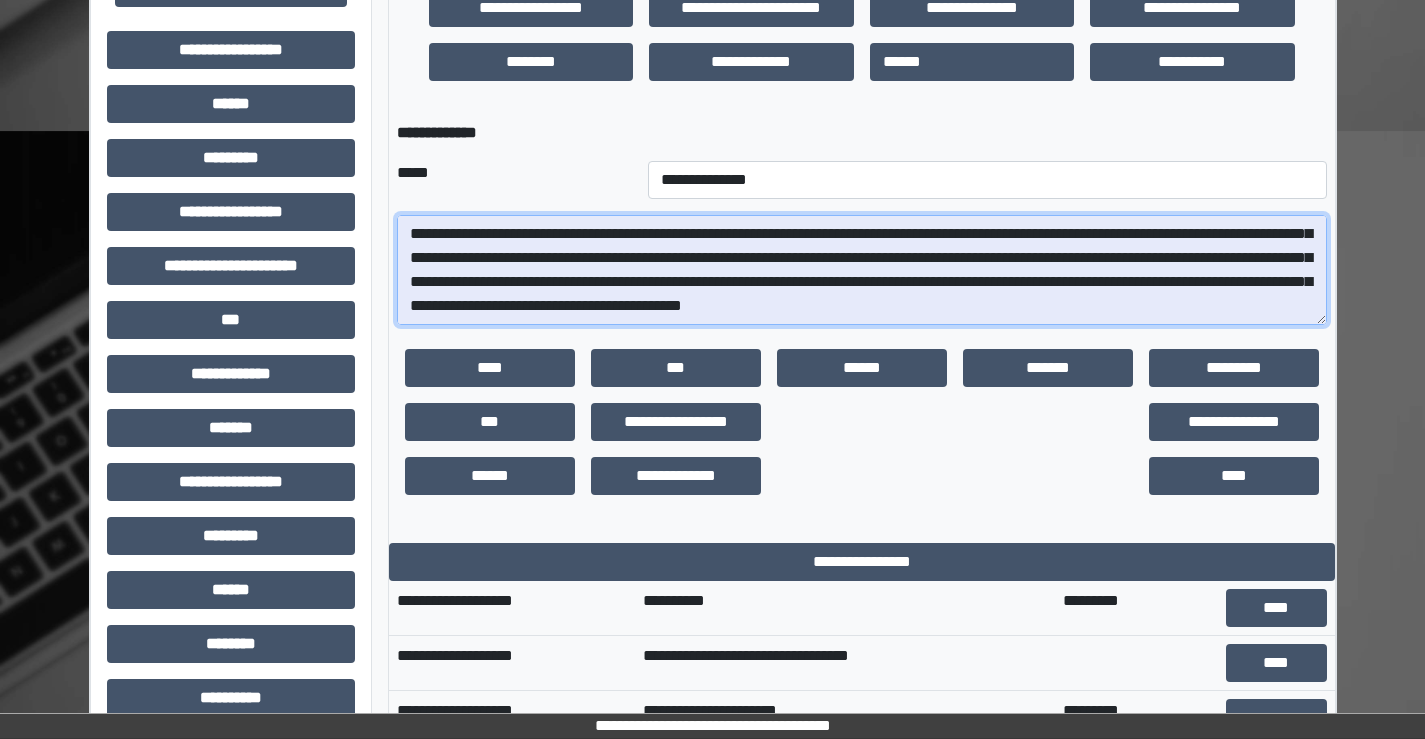 scroll, scrollTop: 700, scrollLeft: 0, axis: vertical 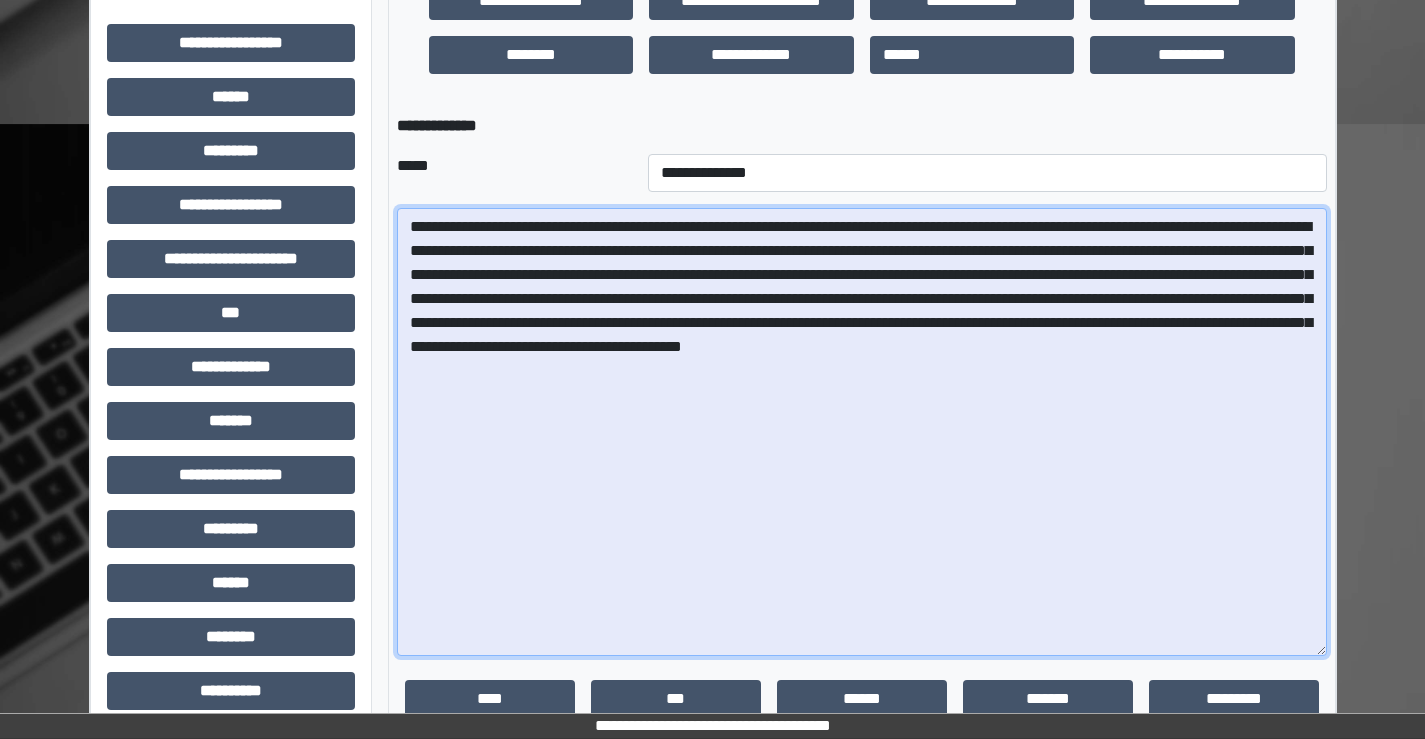 drag, startPoint x: 1320, startPoint y: 313, endPoint x: 1167, endPoint y: 659, distance: 378.31863 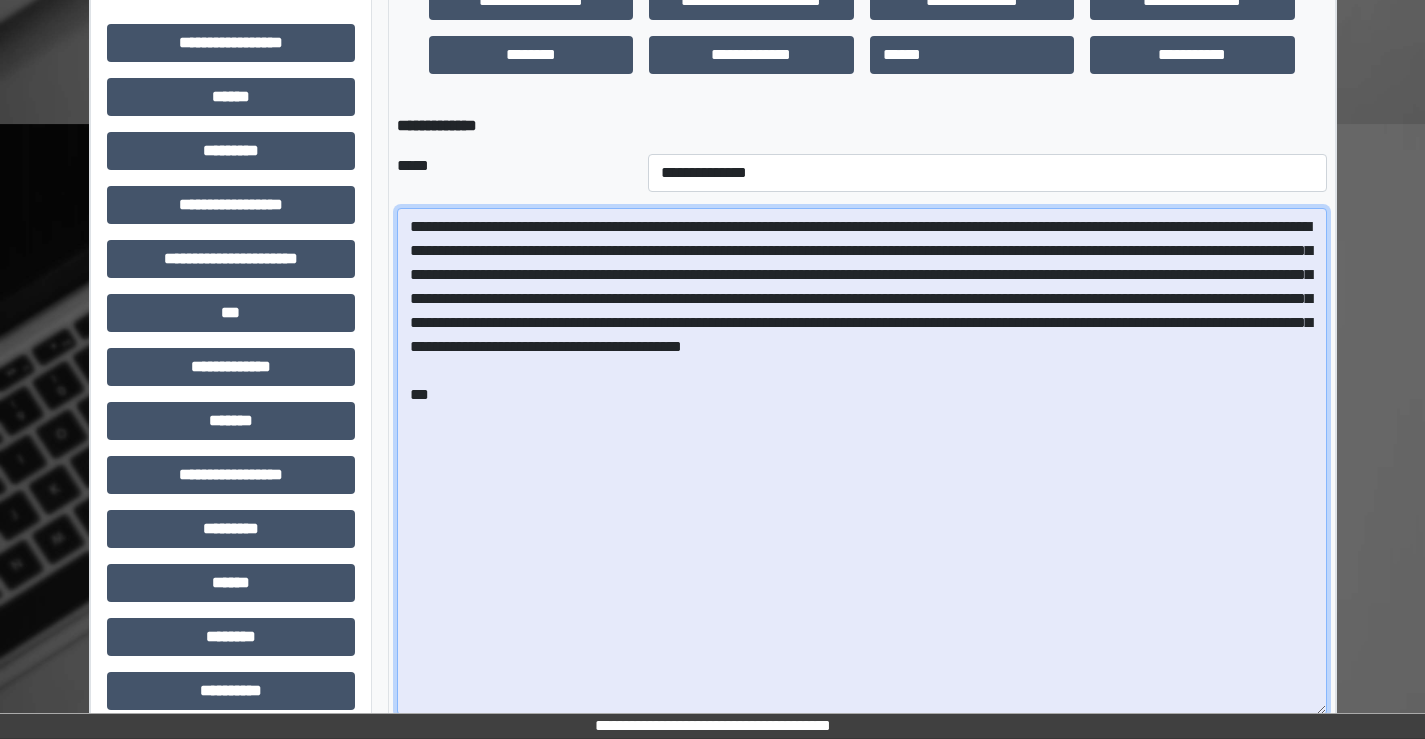 paste on "**********" 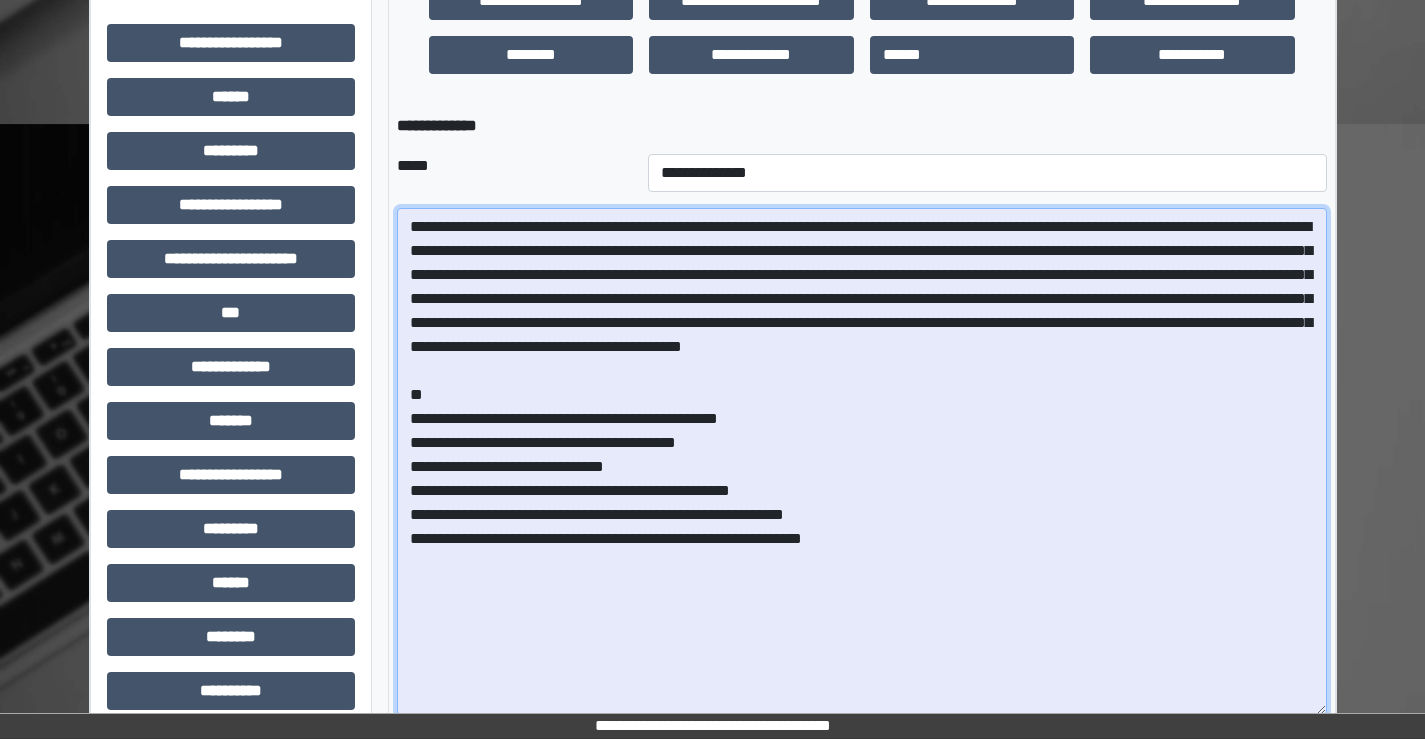 drag, startPoint x: 665, startPoint y: 492, endPoint x: 477, endPoint y: 447, distance: 193.31064 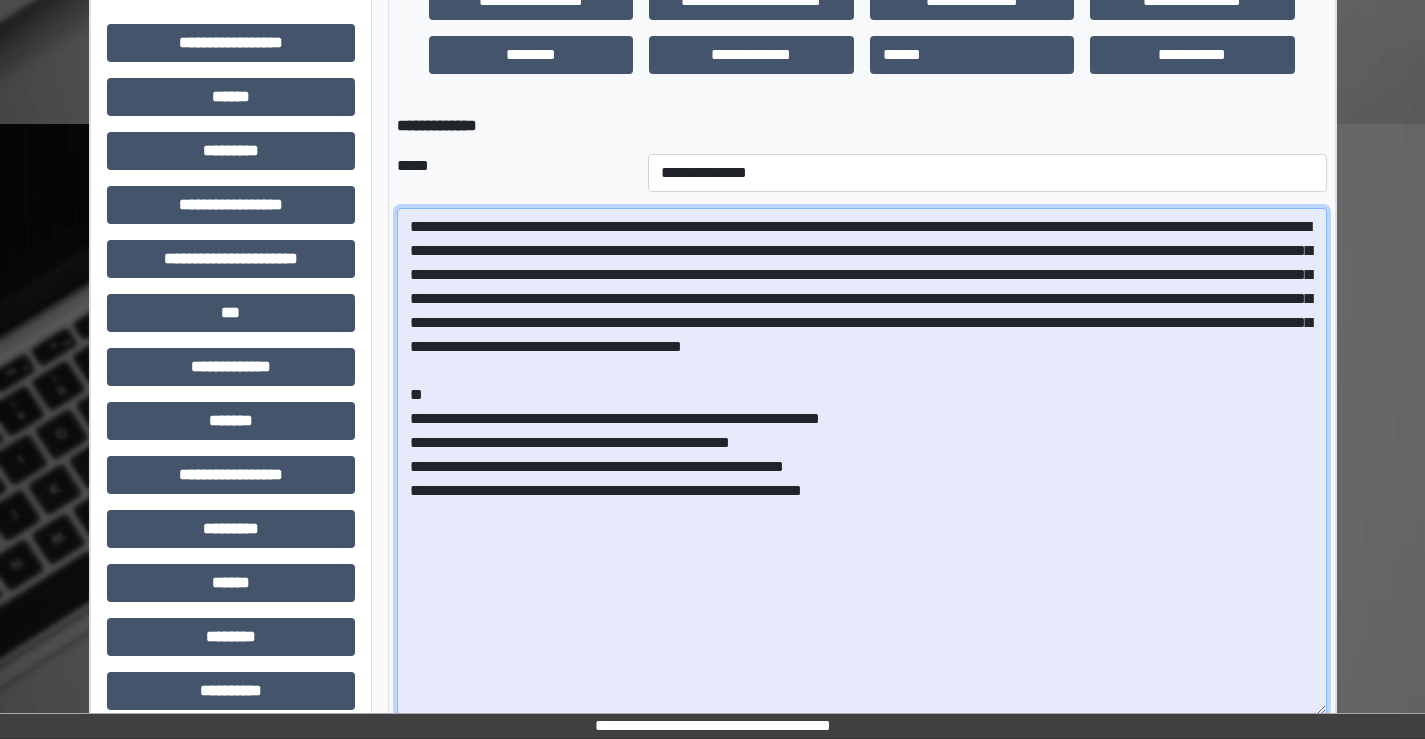 drag, startPoint x: 544, startPoint y: 473, endPoint x: 455, endPoint y: 473, distance: 89 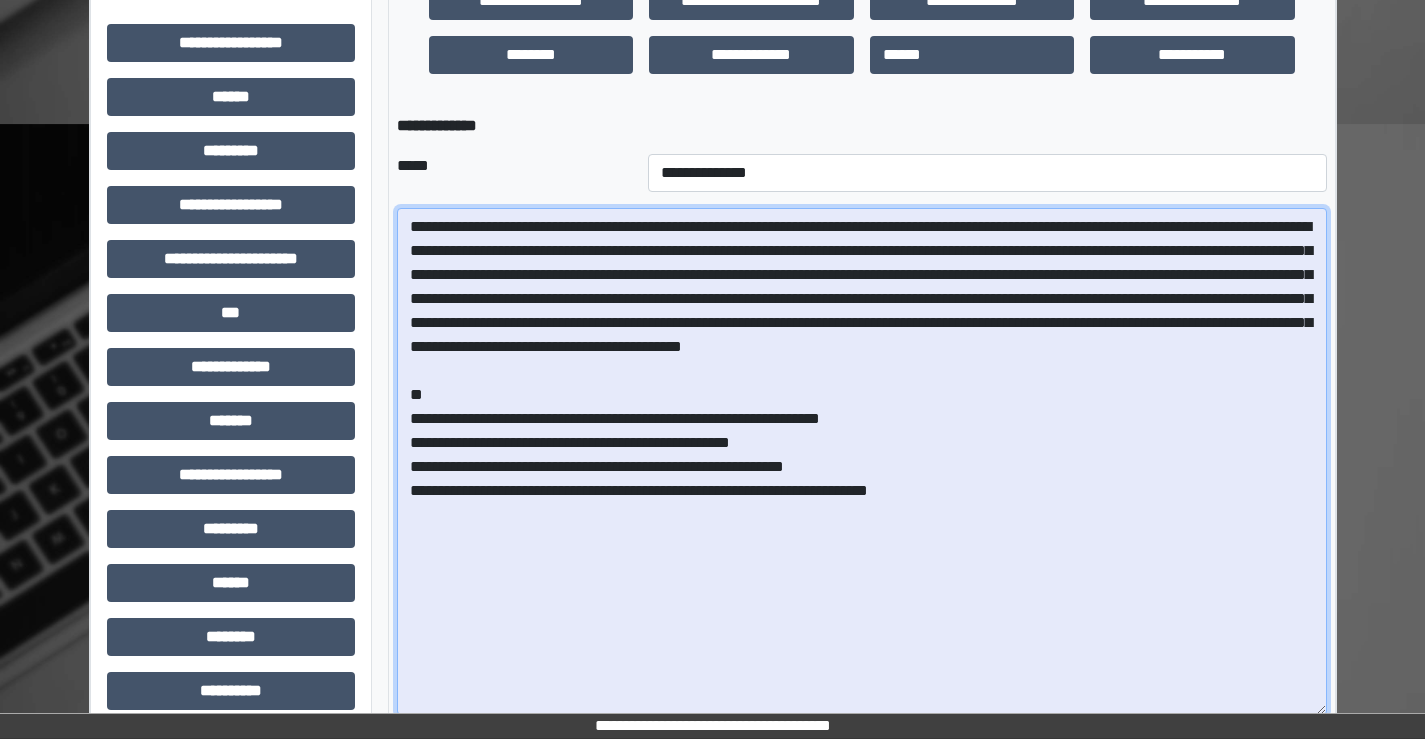drag, startPoint x: 649, startPoint y: 518, endPoint x: 753, endPoint y: 519, distance: 104.00481 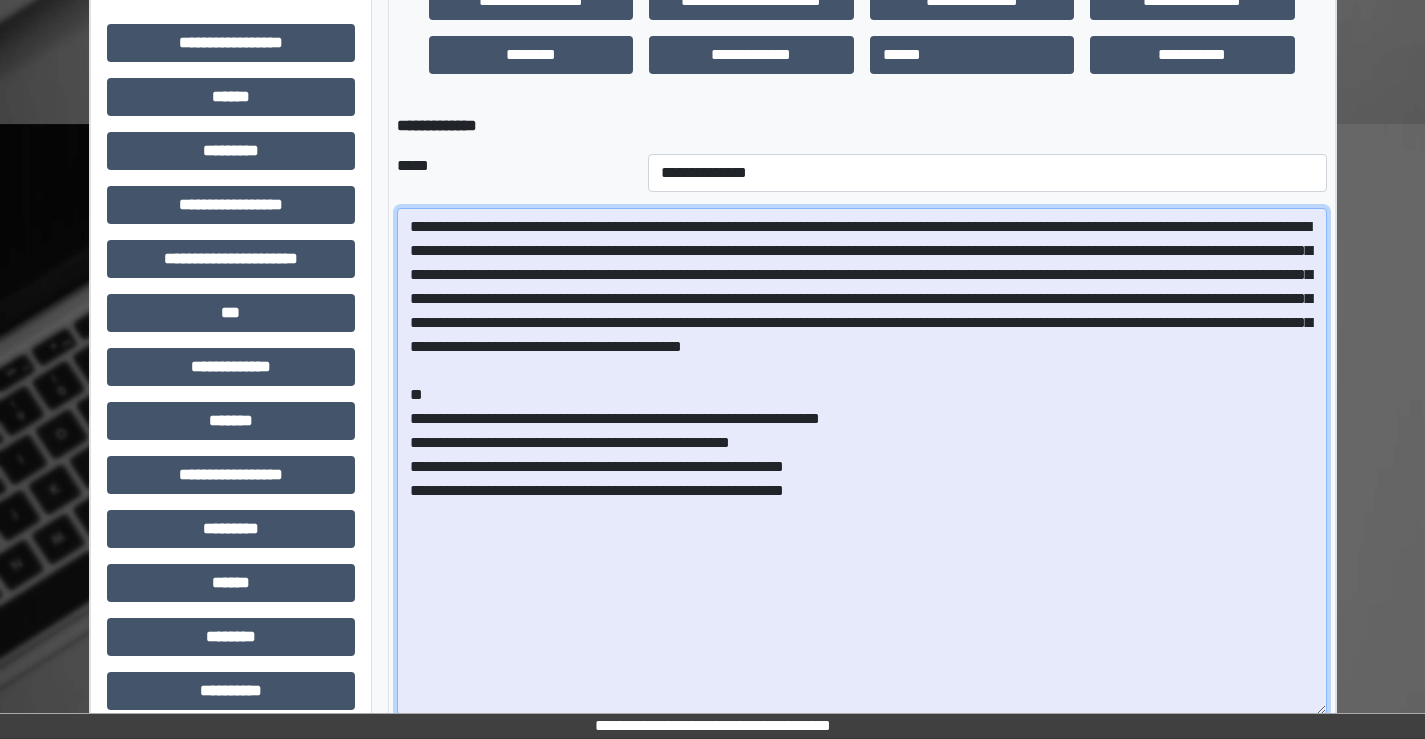 drag, startPoint x: 652, startPoint y: 515, endPoint x: 831, endPoint y: 512, distance: 179.02513 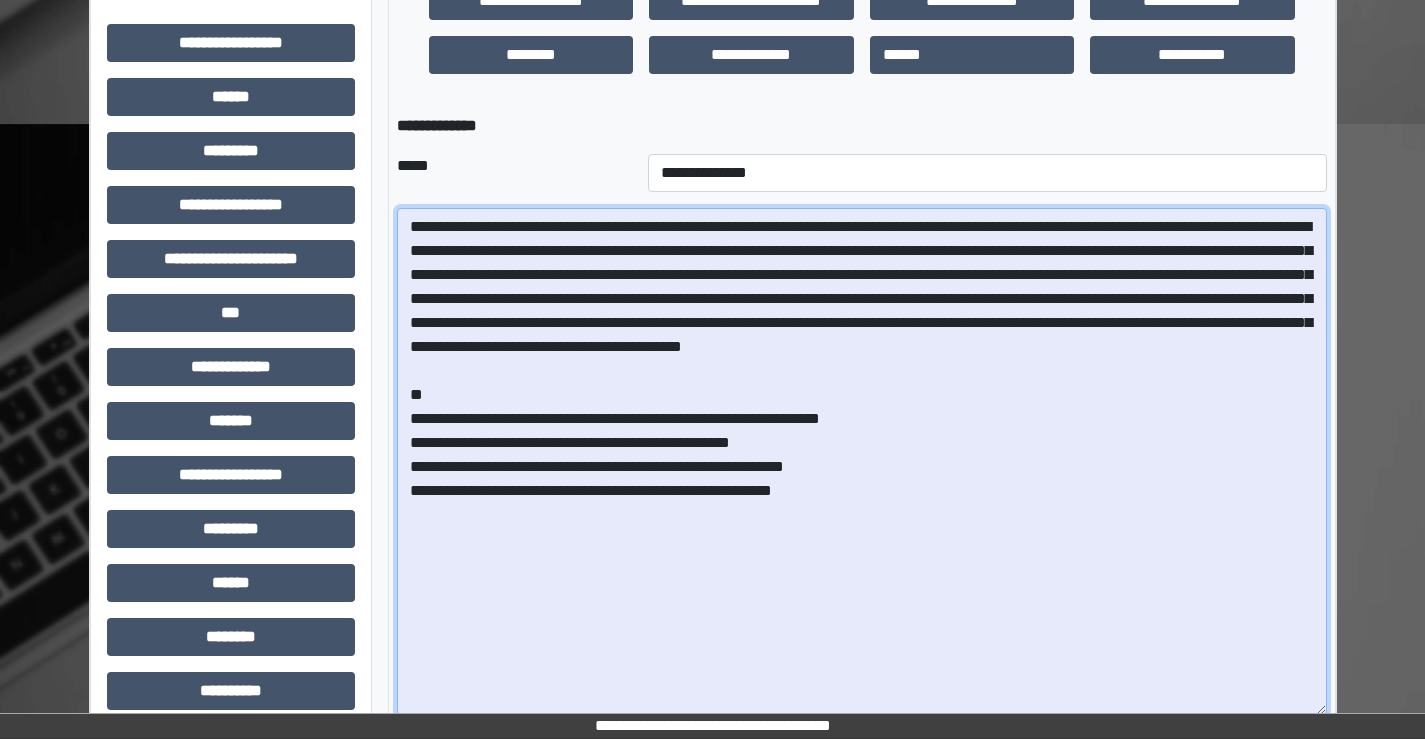 drag, startPoint x: 598, startPoint y: 527, endPoint x: 581, endPoint y: 514, distance: 21.400934 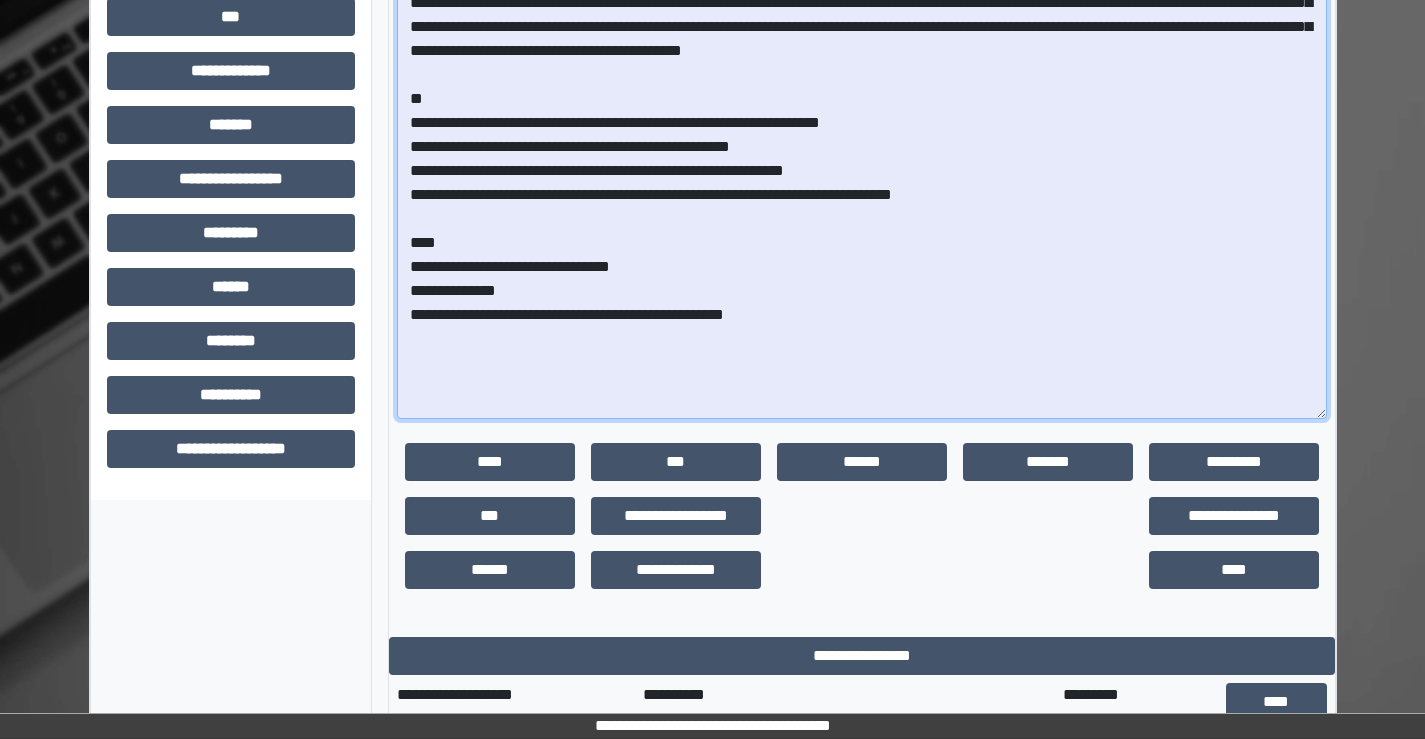 scroll, scrollTop: 1000, scrollLeft: 0, axis: vertical 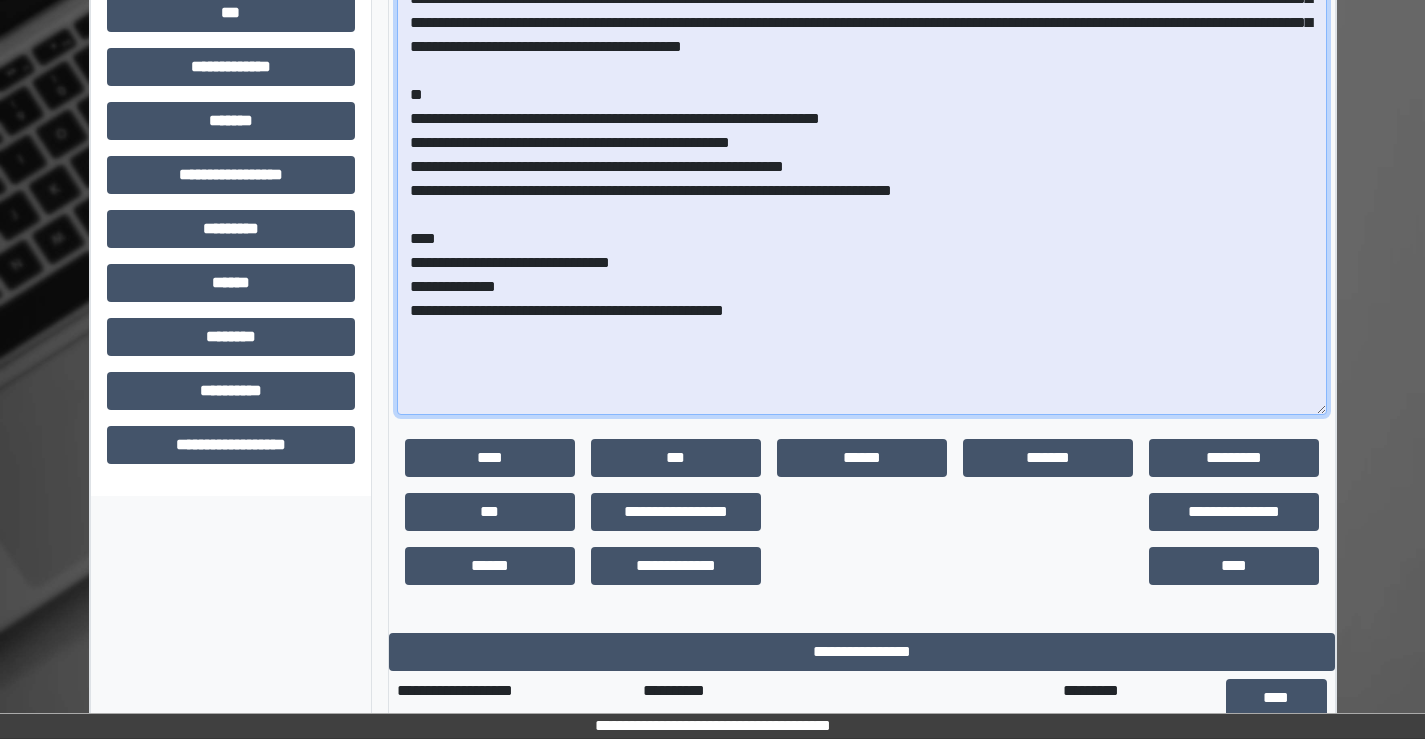 click at bounding box center [862, 161] 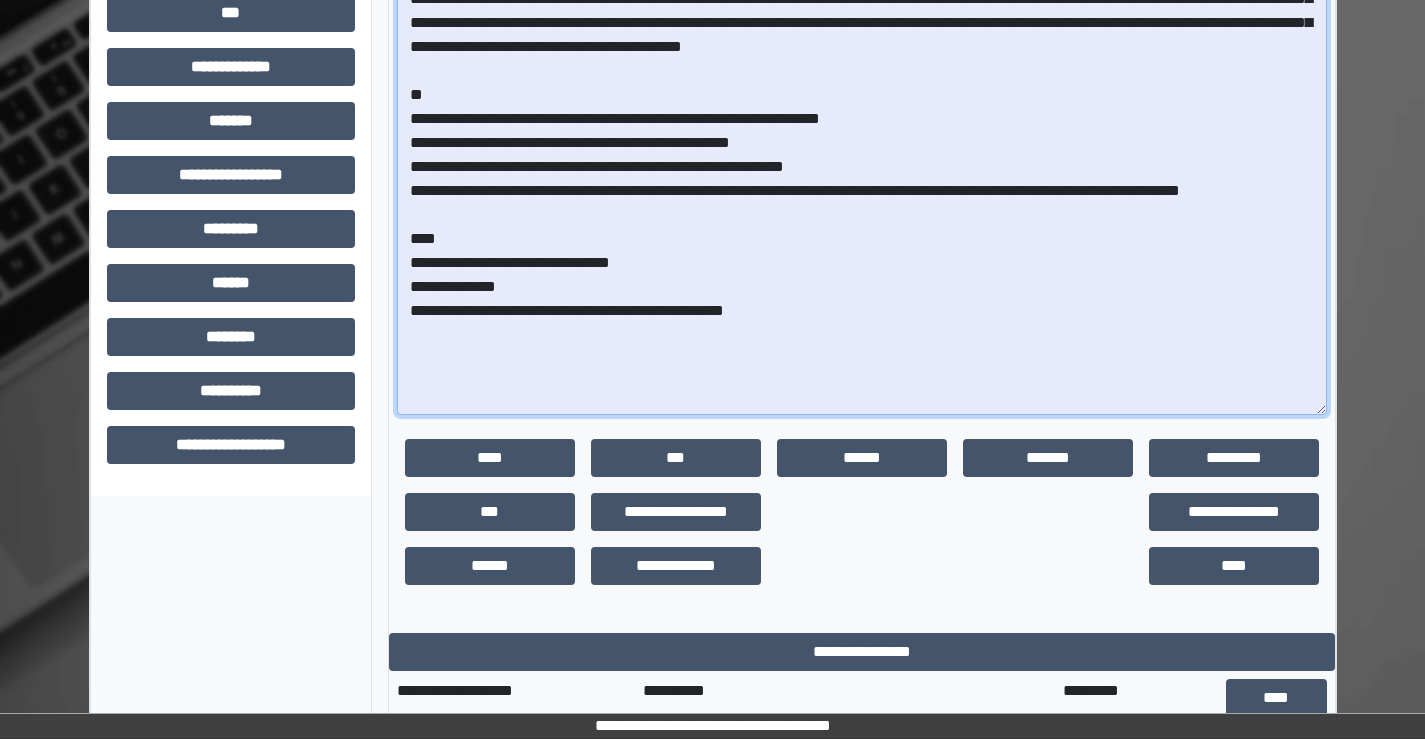 drag, startPoint x: 563, startPoint y: 218, endPoint x: 654, endPoint y: 219, distance: 91.00549 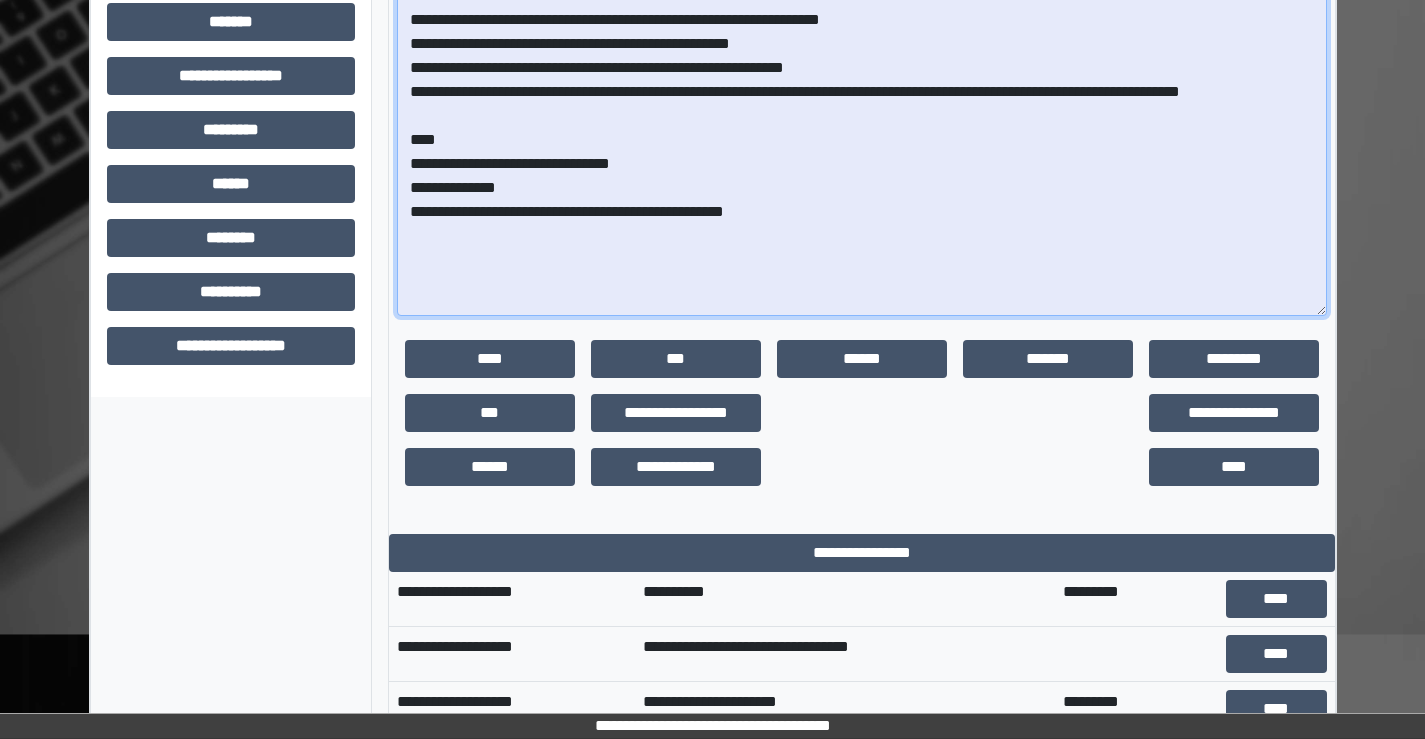 scroll, scrollTop: 1100, scrollLeft: 0, axis: vertical 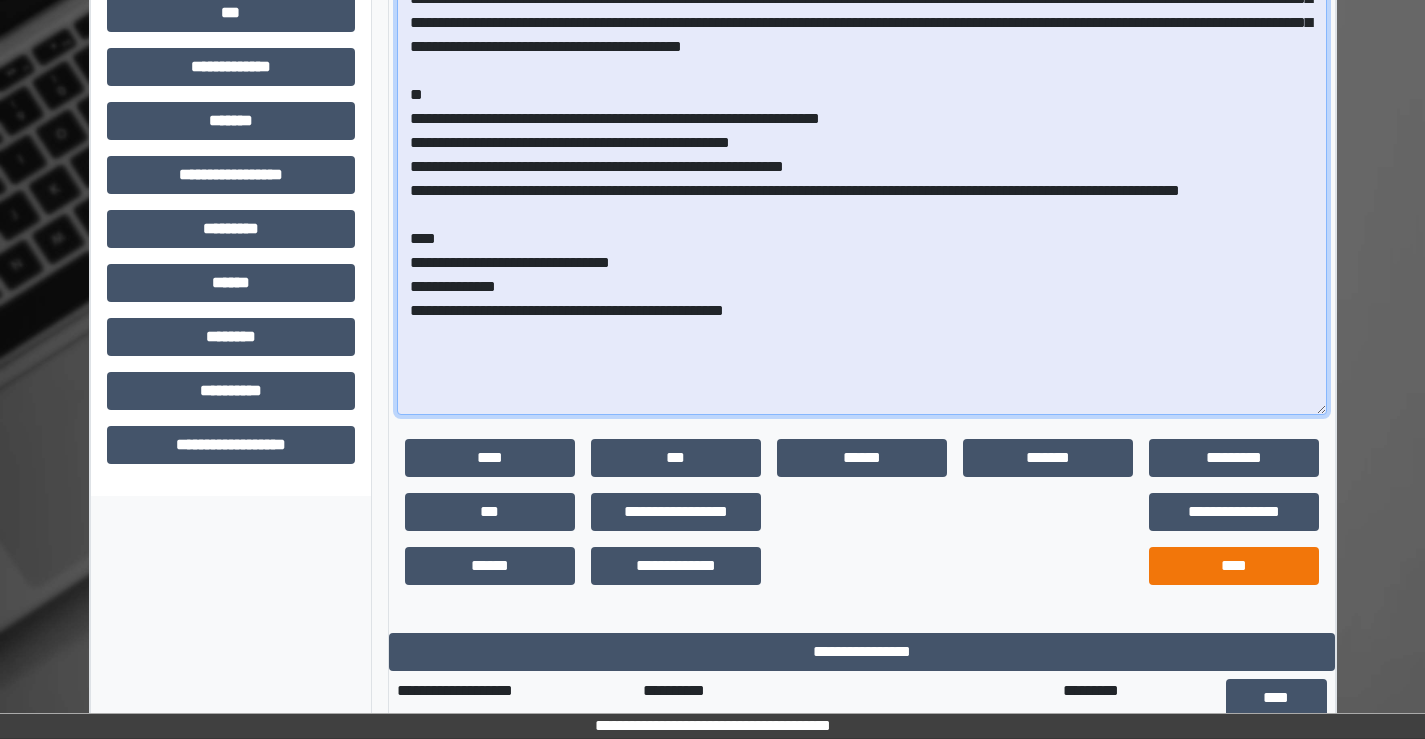 type on "**********" 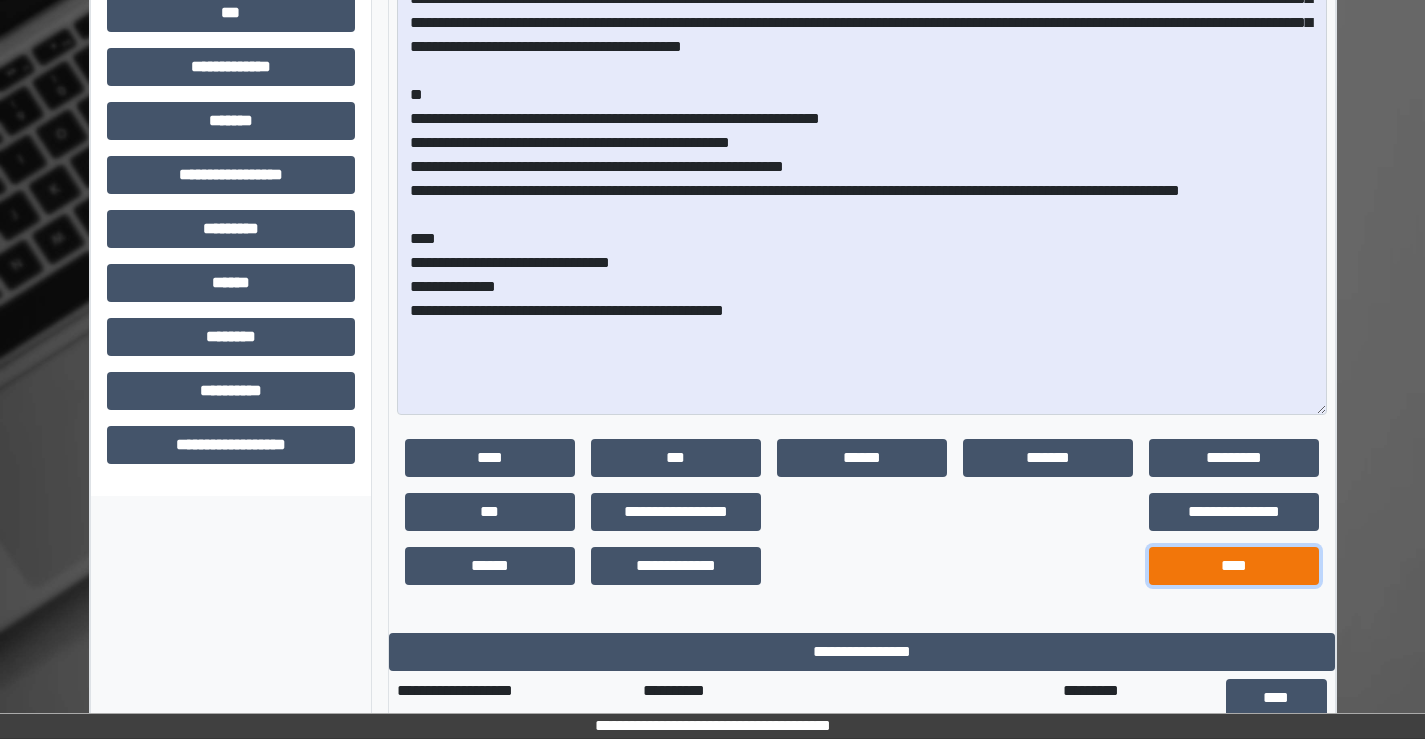 click on "****" at bounding box center (1234, 566) 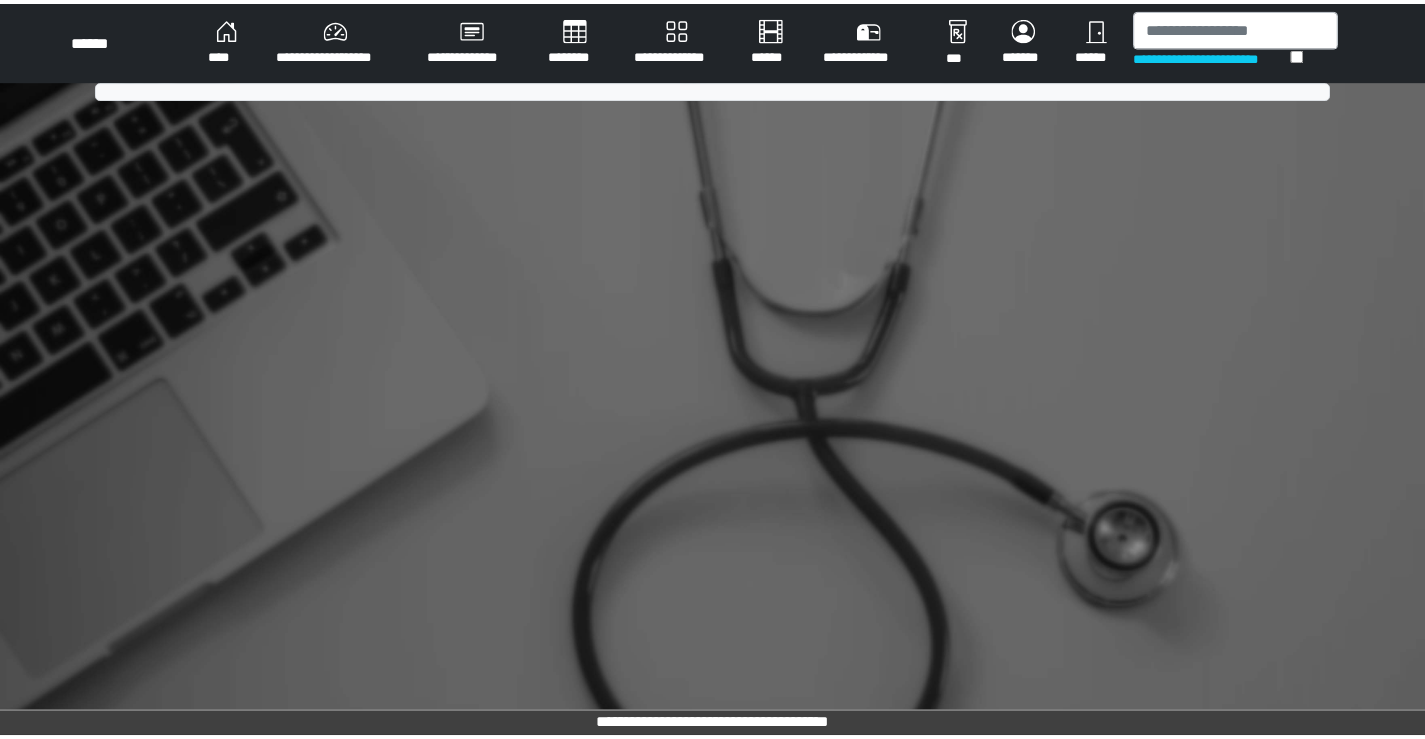 scroll, scrollTop: 0, scrollLeft: 0, axis: both 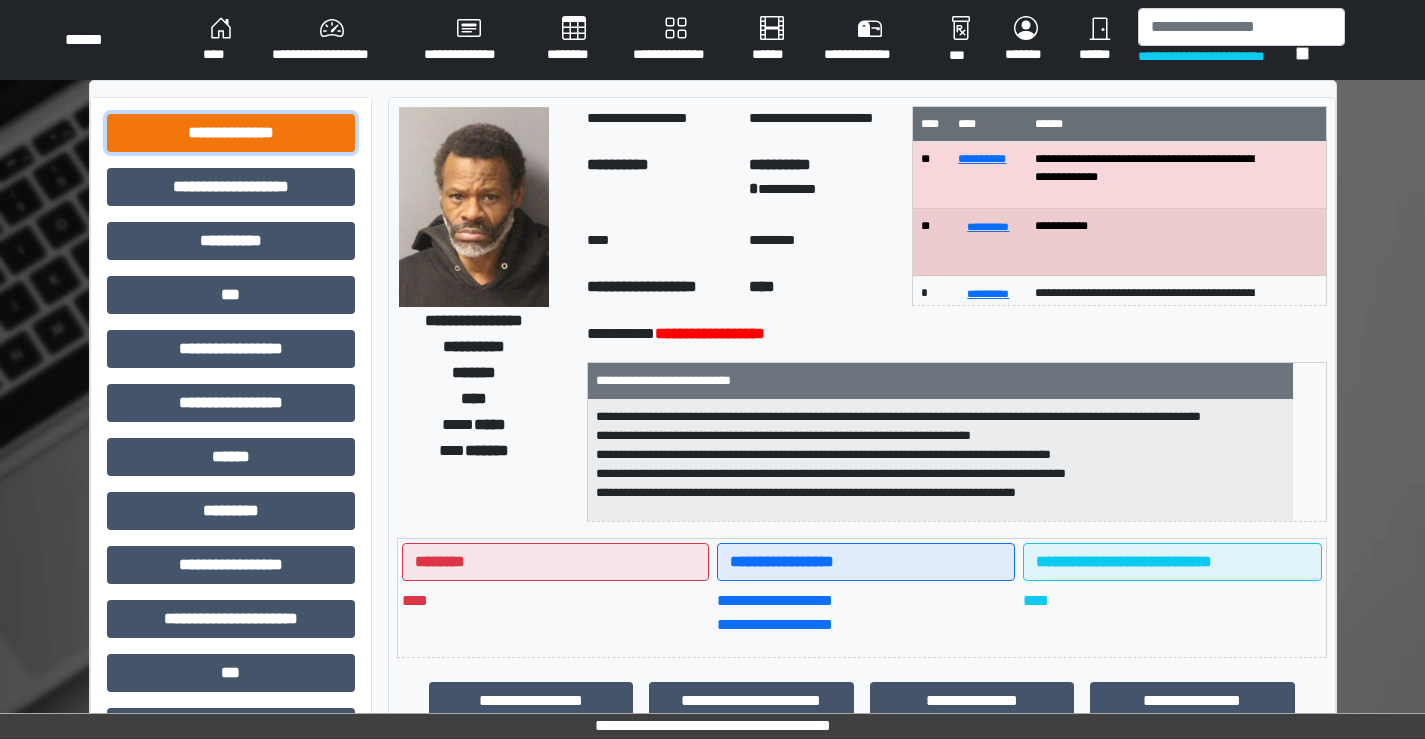 drag, startPoint x: 240, startPoint y: 127, endPoint x: 240, endPoint y: 161, distance: 34 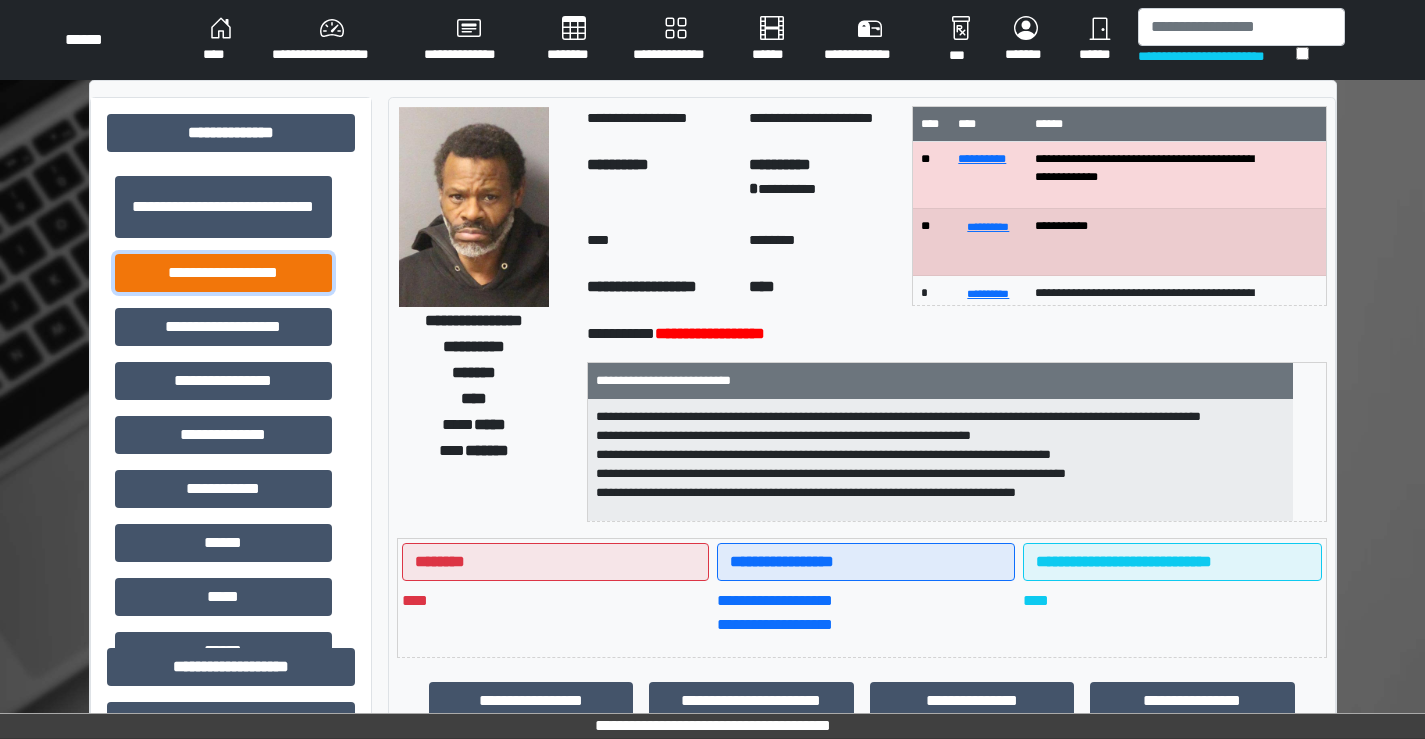 click on "**********" at bounding box center [223, 273] 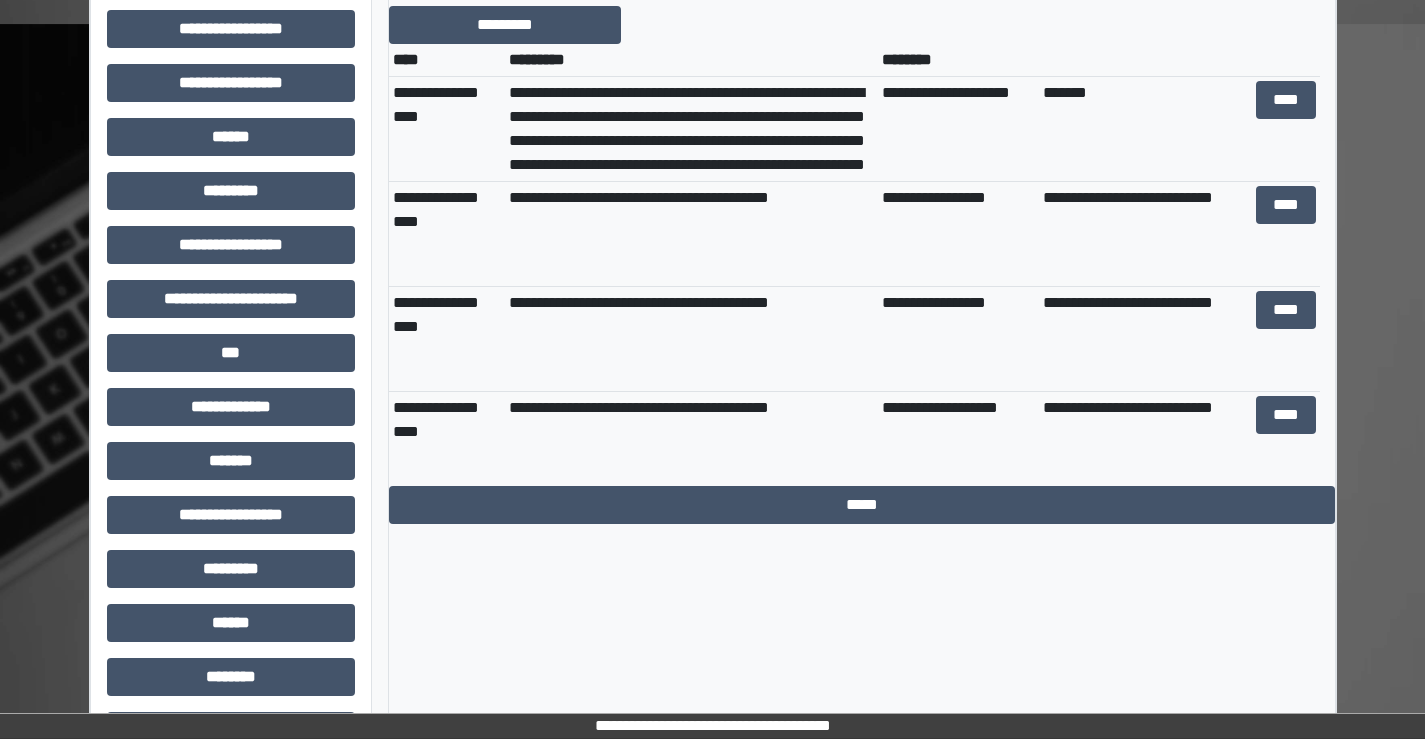 scroll, scrollTop: 700, scrollLeft: 0, axis: vertical 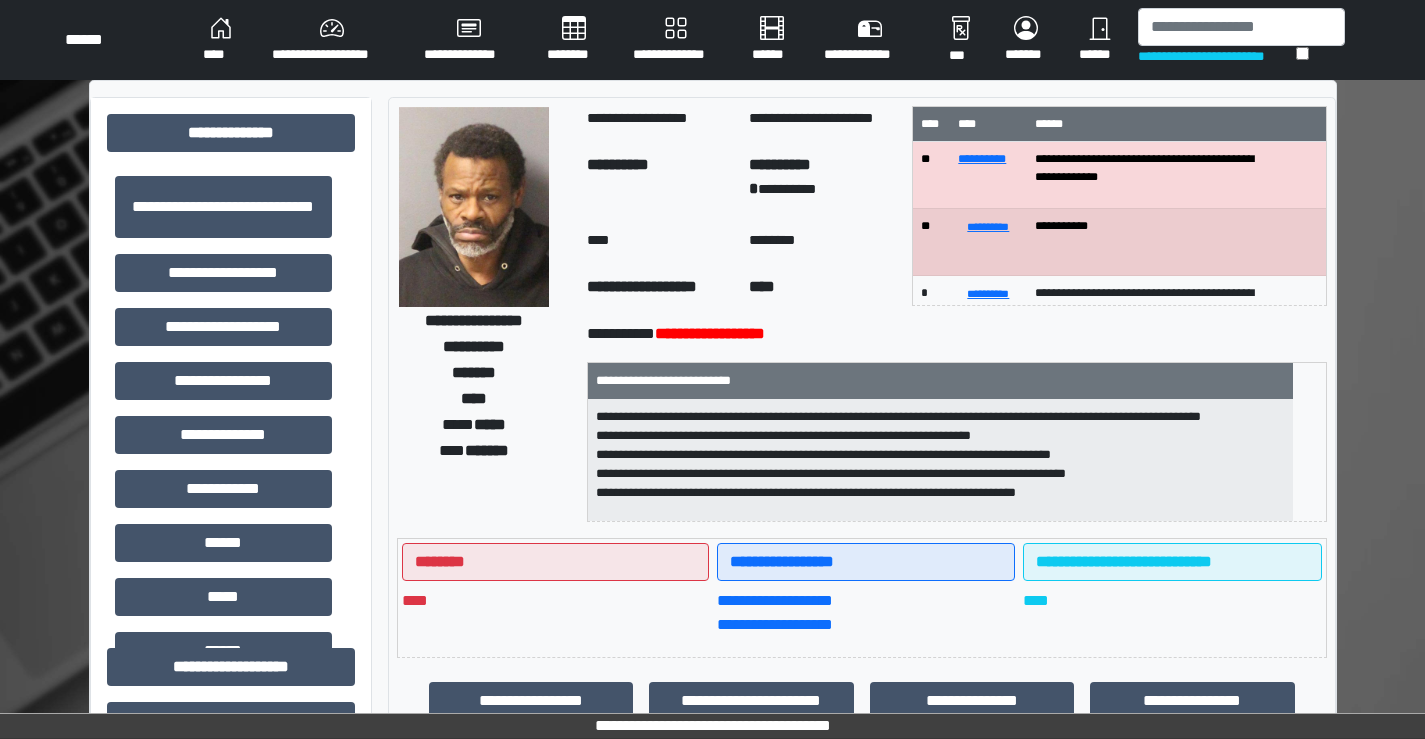 click on "******" at bounding box center [1100, 40] 